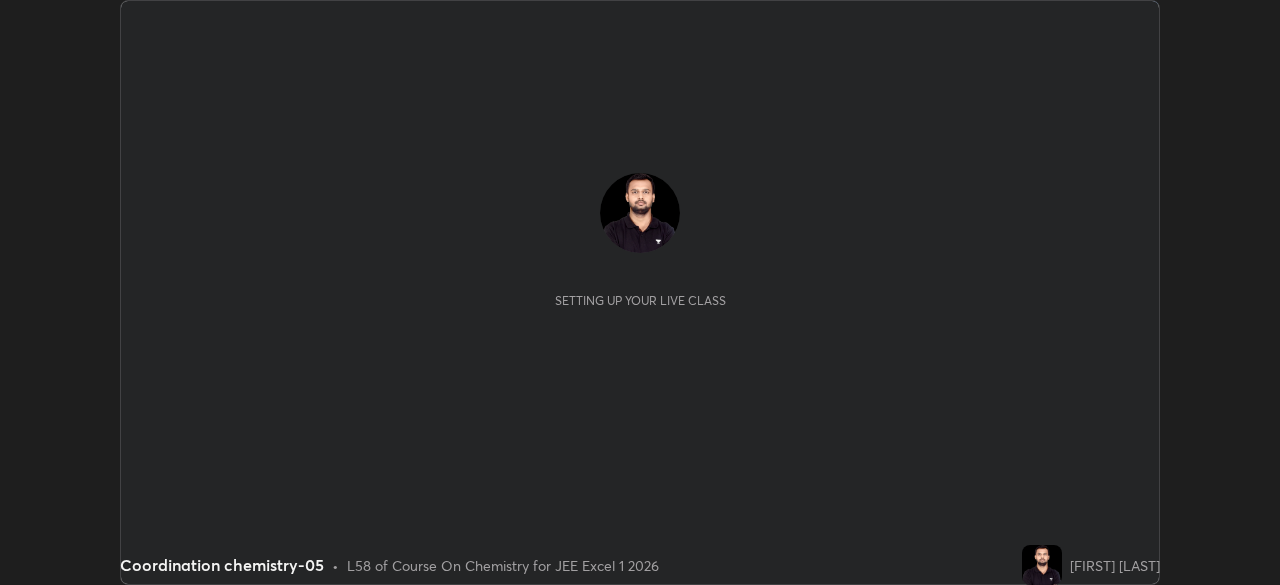 scroll, scrollTop: 0, scrollLeft: 0, axis: both 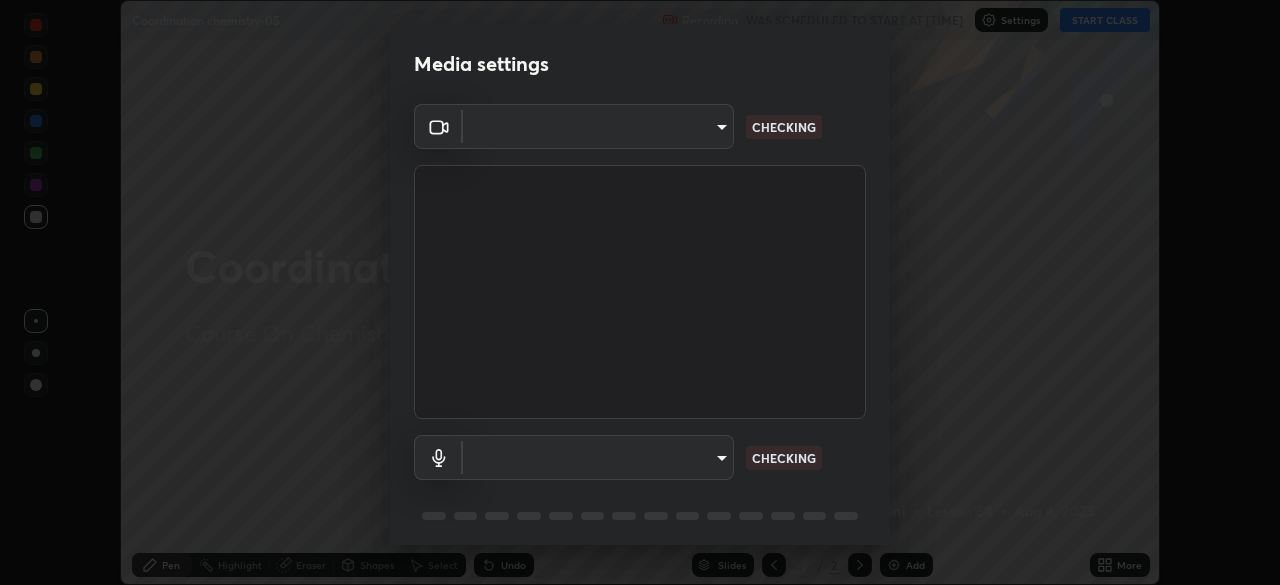 type on "6ee9b2c6c9a5678ab5214f7e96b3922f1b517bc999d2db28af292a13673a7194" 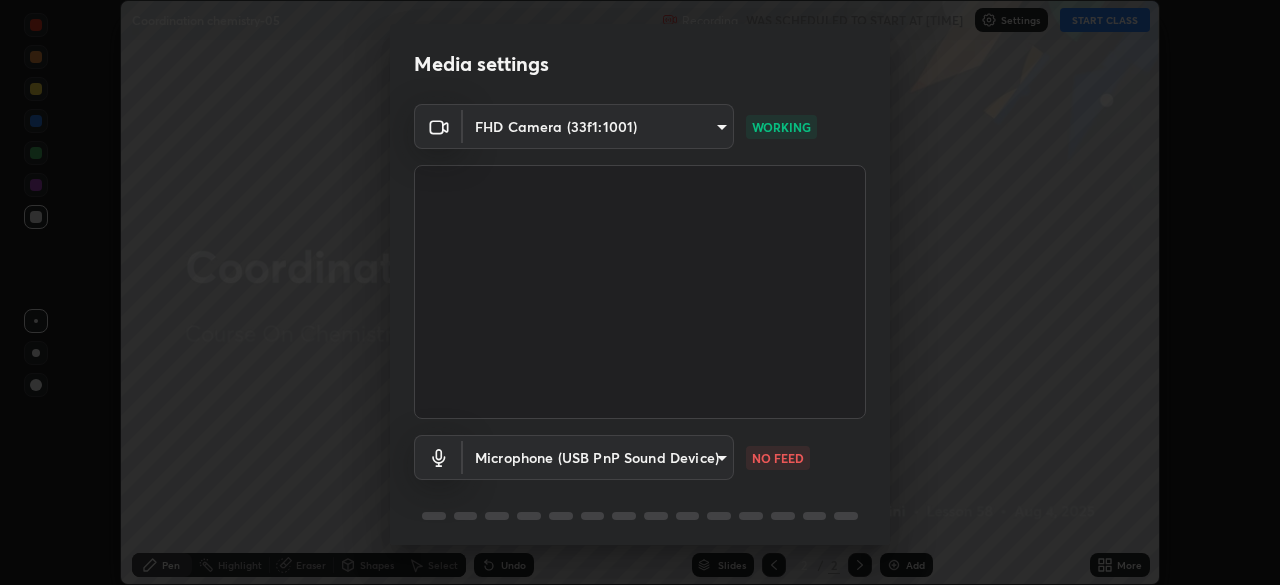 click on "Erase all Coordination chemistry-05 Recording WAS SCHEDULED TO START AT  [TIME] Settings START CLASS Setting up your live class Coordination chemistry-05 • L58 of Course On Chemistry for JEE Excel 1 2026 [FIRST] [LAST] Pen Highlight Eraser Shapes Select Undo Slides 2 / 2 Add More No doubts shared Encourage your learners to ask a doubt for better clarity Report an issue Reason for reporting Buffering Chat not working Audio - Video sync issue Educator video quality low ​ Attach an image Report Media settings FHD Camera (33f1:1001) [HASH] WORKING Microphone (USB PnP Sound Device) [HASH] NO FEED 1 / 5 Next" at bounding box center (640, 292) 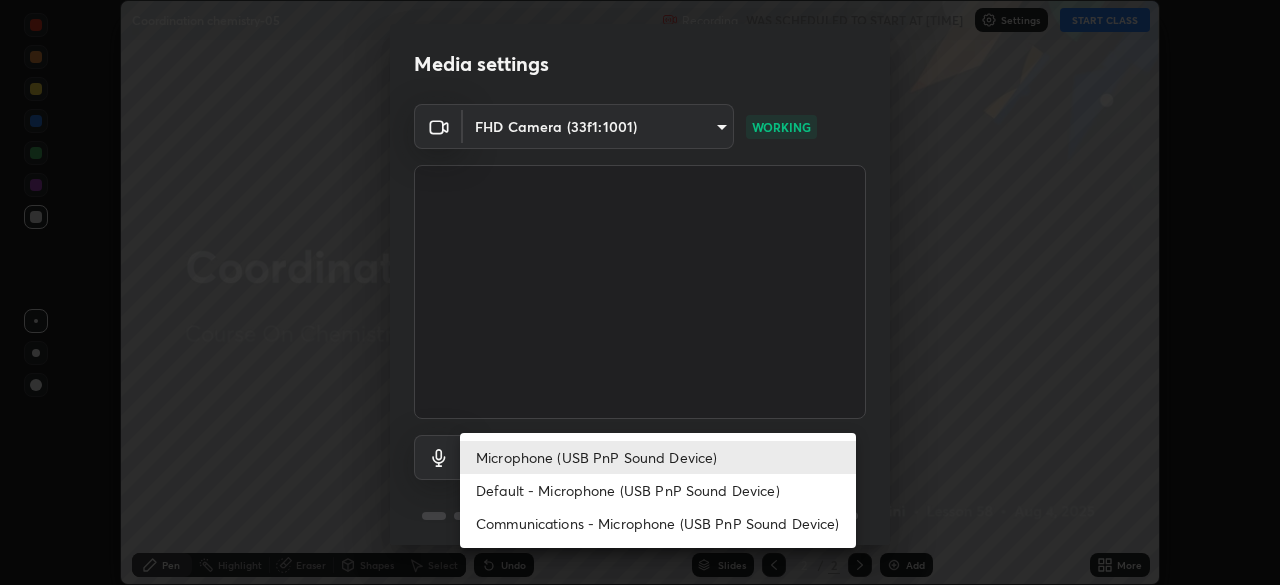 click on "Default - Microphone (USB PnP Sound Device)" at bounding box center [658, 490] 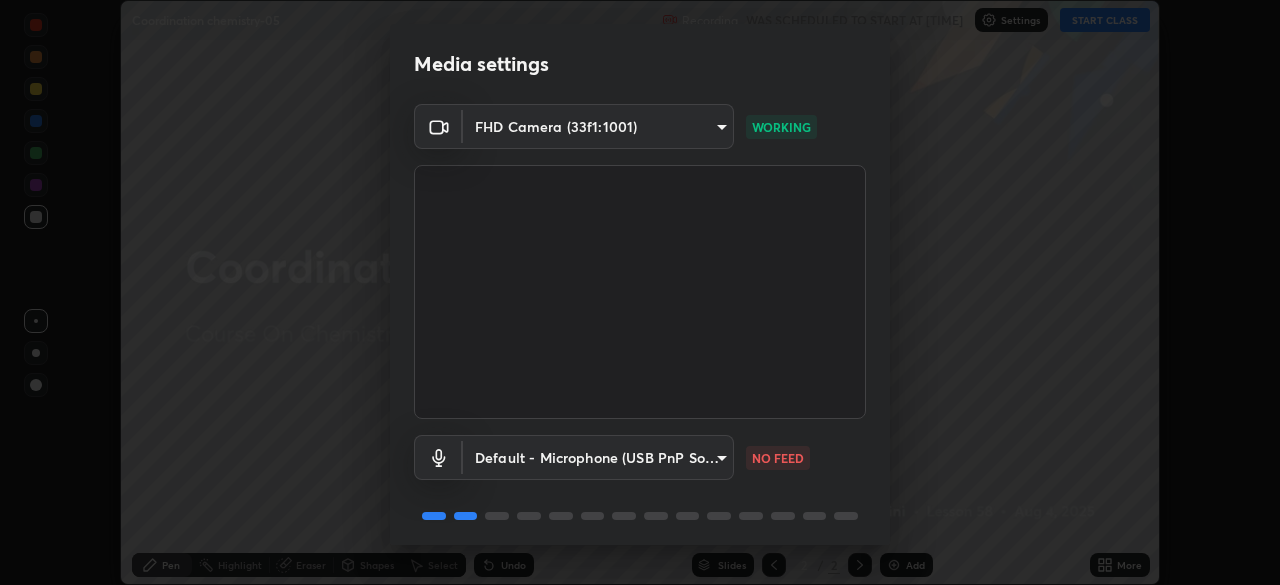 click on "Erase all Coordination chemistry-05 Recording WAS SCHEDULED TO START AT  [TIME] Settings START CLASS Setting up your live class Coordination chemistry-05 • L58 of Course On Chemistry for JEE Excel 1 2026 [FIRST] [LAST] Pen Highlight Eraser Shapes Select Undo Slides 2 / 2 Add More No doubts shared Encourage your learners to ask a doubt for better clarity Report an issue Reason for reporting Buffering Chat not working Audio - Video sync issue Educator video quality low ​ Attach an image Report Media settings FHD Camera (33f1:1001) [HASH] WORKING Default - Microphone (USB PnP Sound Device) default NO FEED 1 / 5 Next" at bounding box center [640, 292] 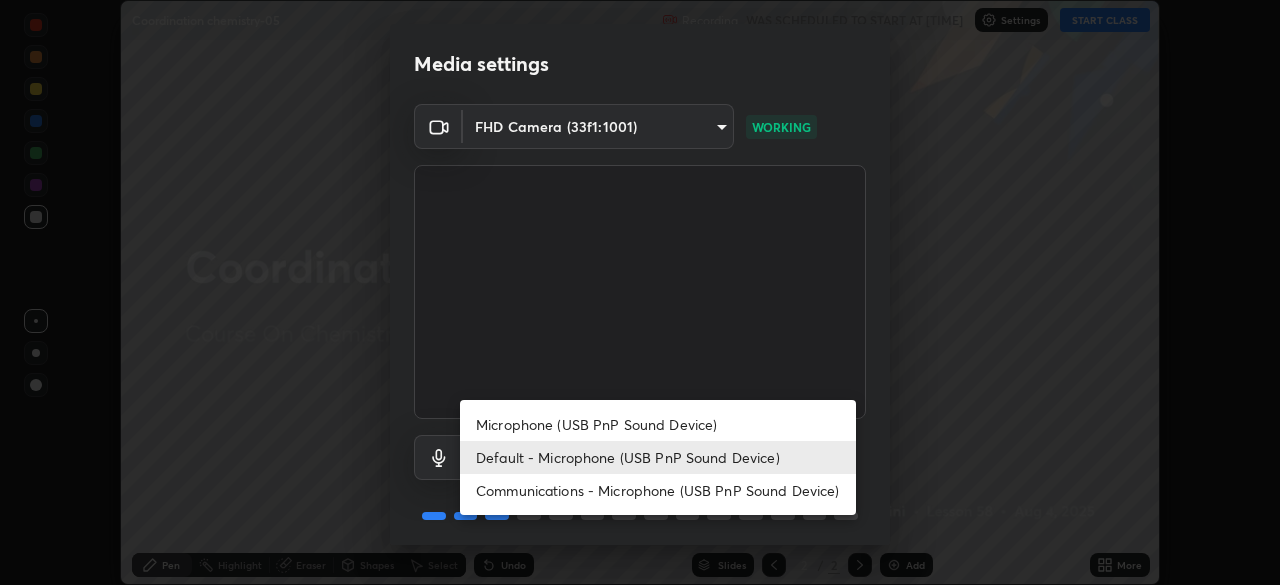 click on "Communications - Microphone (USB PnP Sound Device)" at bounding box center (658, 490) 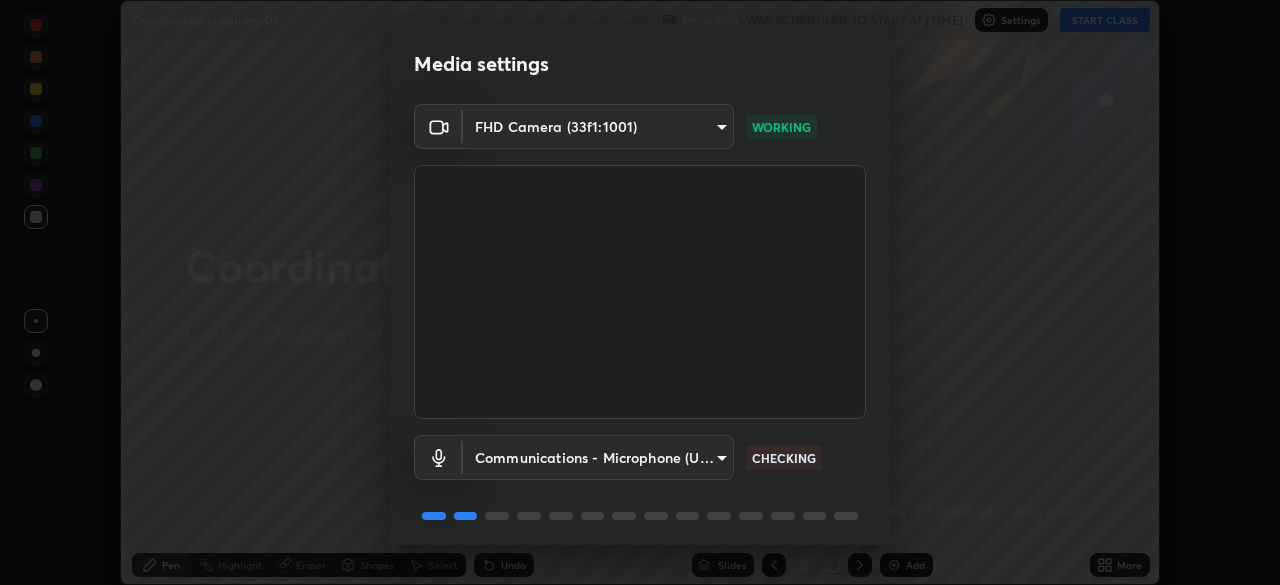 click on "Erase all Coordination chemistry-05 Recording WAS SCHEDULED TO START AT  [TIME] Settings START CLASS Setting up your live class Coordination chemistry-05 • L58 of Course On Chemistry for JEE Excel 1 2026 [FIRST] [LAST] Pen Highlight Eraser Shapes Select Undo Slides 2 / 2 Add More No doubts shared Encourage your learners to ask a doubt for better clarity Report an issue Reason for reporting Buffering Chat not working Audio - Video sync issue Educator video quality low ​ Attach an image Report Media settings FHD Camera (33f1:1001) [HASH] WORKING Communications - Microphone (USB PnP Sound Device) communications CHECKING 1 / 5 Next" at bounding box center (640, 292) 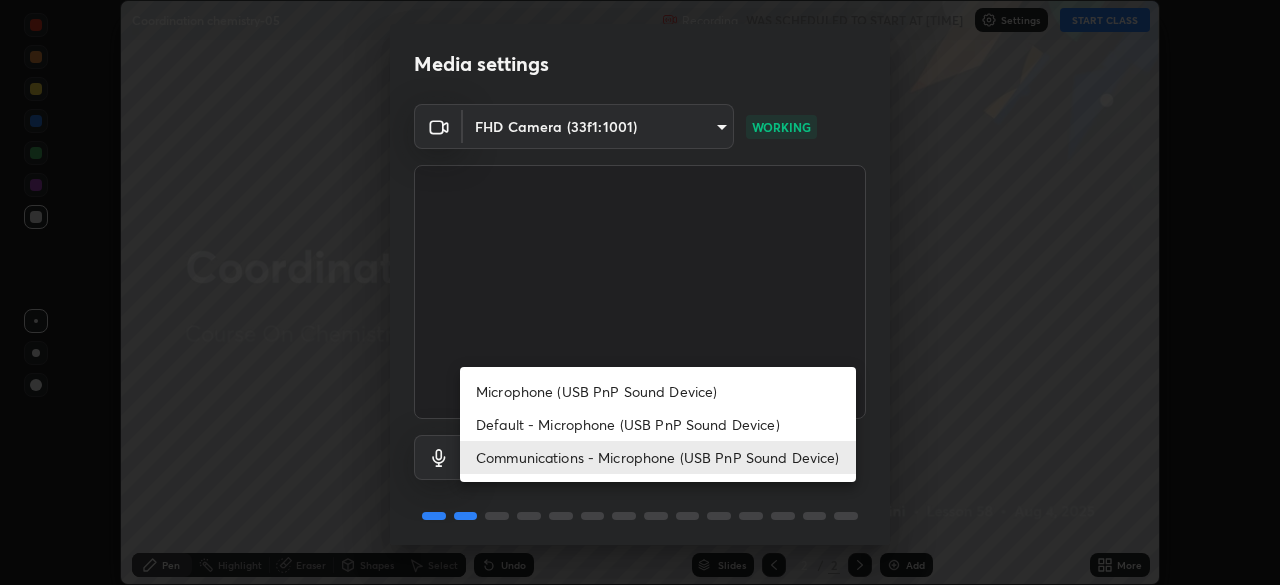 click on "Microphone (USB PnP Sound Device)" at bounding box center [658, 391] 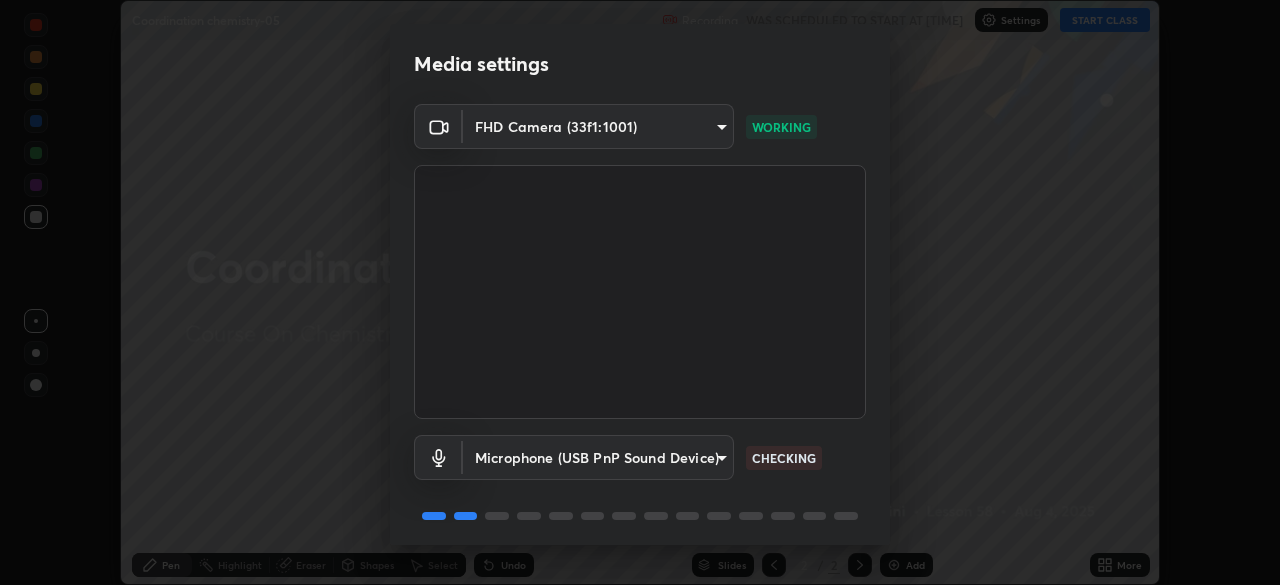 click on "Erase all Coordination chemistry-05 Recording WAS SCHEDULED TO START AT  [TIME] Settings START CLASS Setting up your live class Coordination chemistry-05 • L58 of Course On Chemistry for JEE Excel 1 2026 [FIRST] [LAST] Pen Highlight Eraser Shapes Select Undo Slides 2 / 2 Add More No doubts shared Encourage your learners to ask a doubt for better clarity Report an issue Reason for reporting Buffering Chat not working Audio - Video sync issue Educator video quality low ​ Attach an image Report Media settings FHD Camera (33f1:1001) [HASH] WORKING Microphone (USB PnP Sound Device) [HASH] CHECKING 1 / 5 Next" at bounding box center [640, 292] 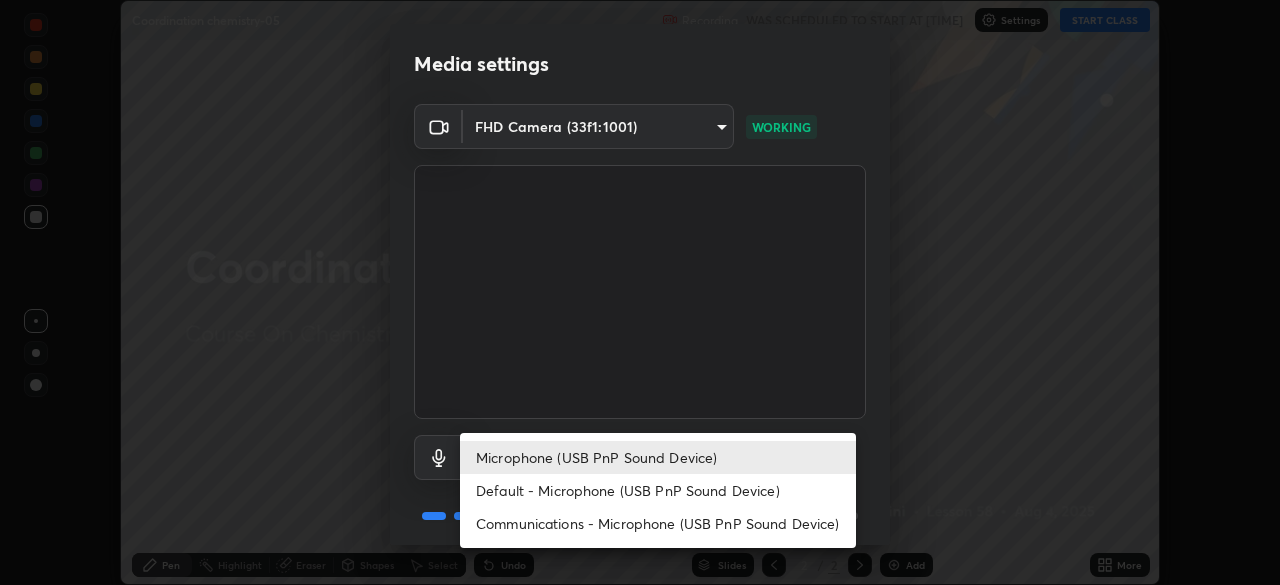 click on "Default - Microphone (USB PnP Sound Device)" at bounding box center [658, 490] 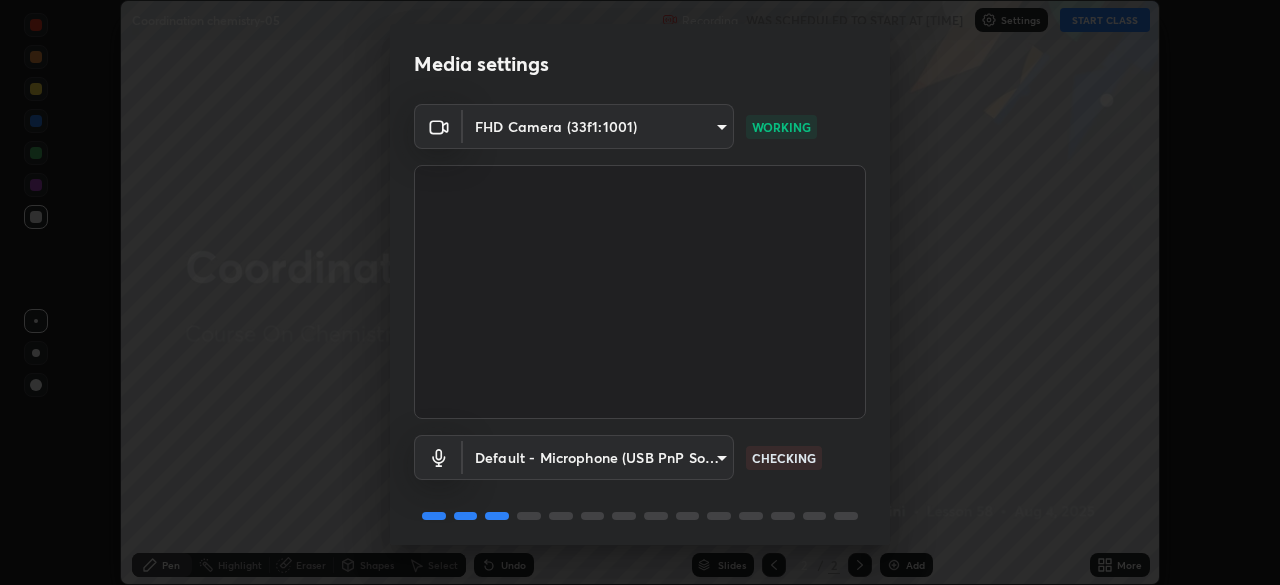 click on "Media settings FHD Camera (33f1:1001) [HASH] WORKING Default - Microphone (USB PnP Sound Device) default CHECKING 1 / 5 Next" at bounding box center [640, 292] 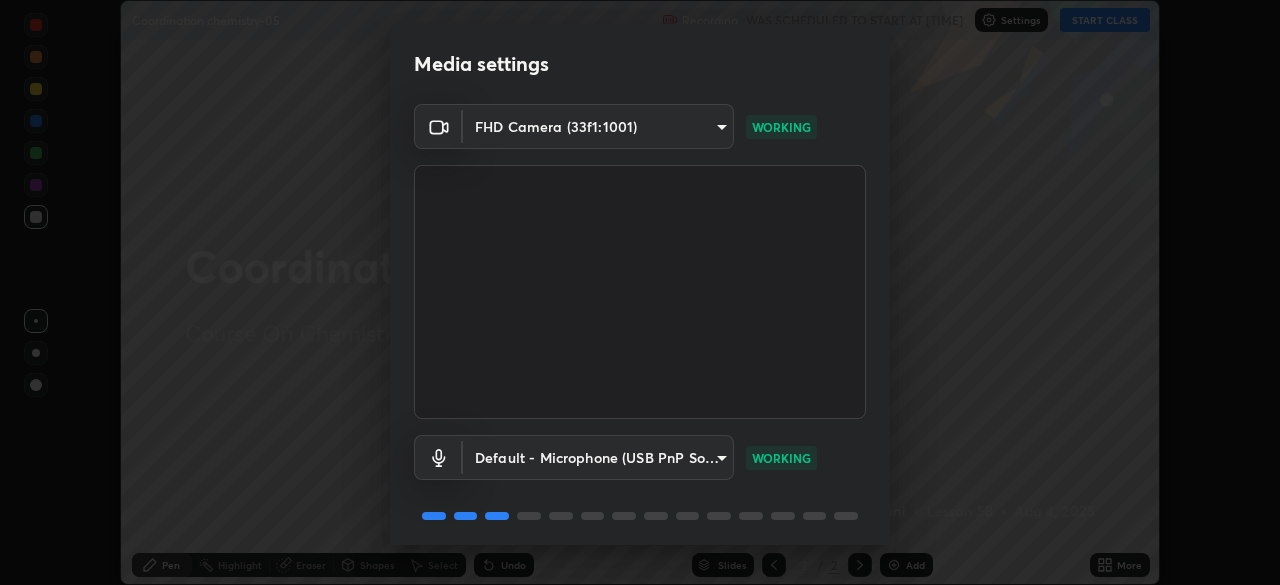 scroll, scrollTop: 71, scrollLeft: 0, axis: vertical 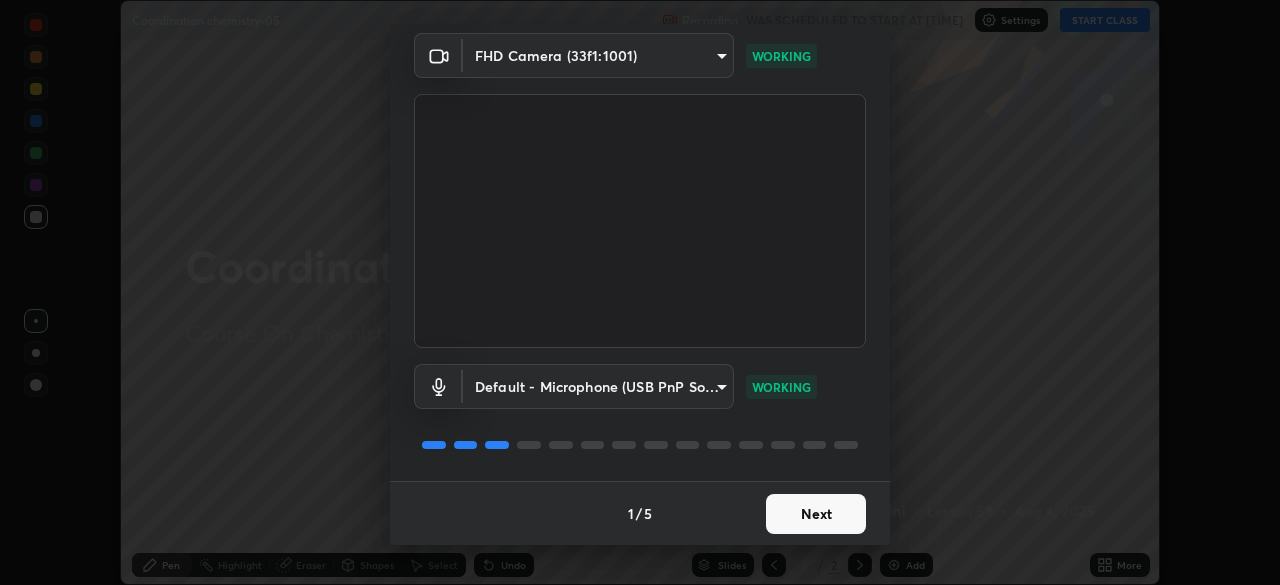 click on "Next" at bounding box center [816, 514] 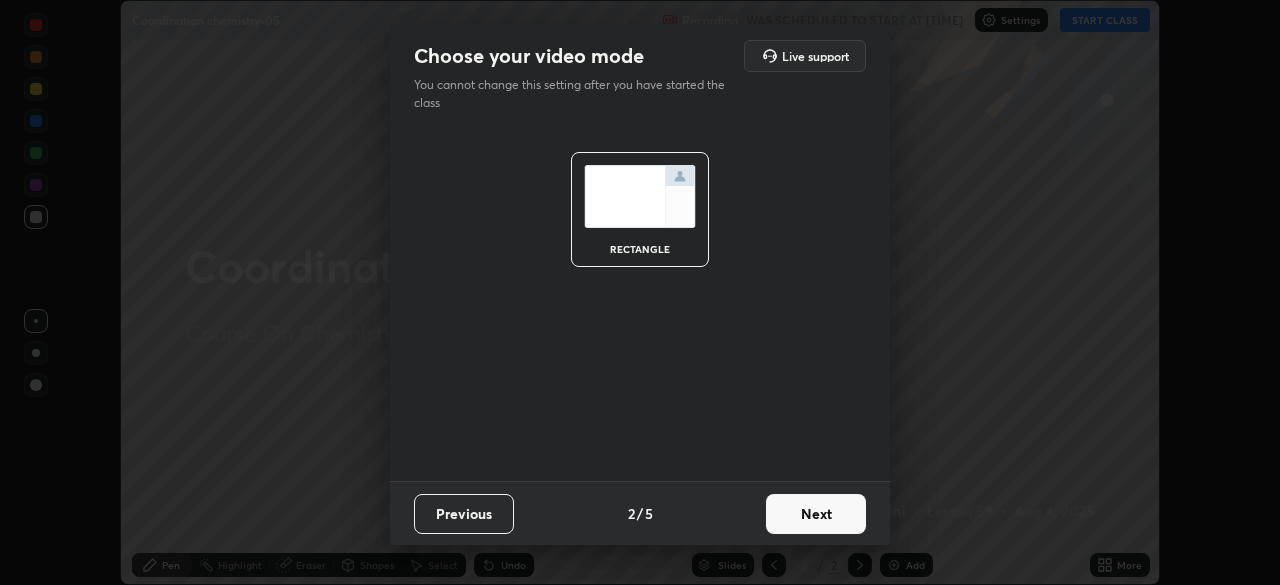 scroll, scrollTop: 0, scrollLeft: 0, axis: both 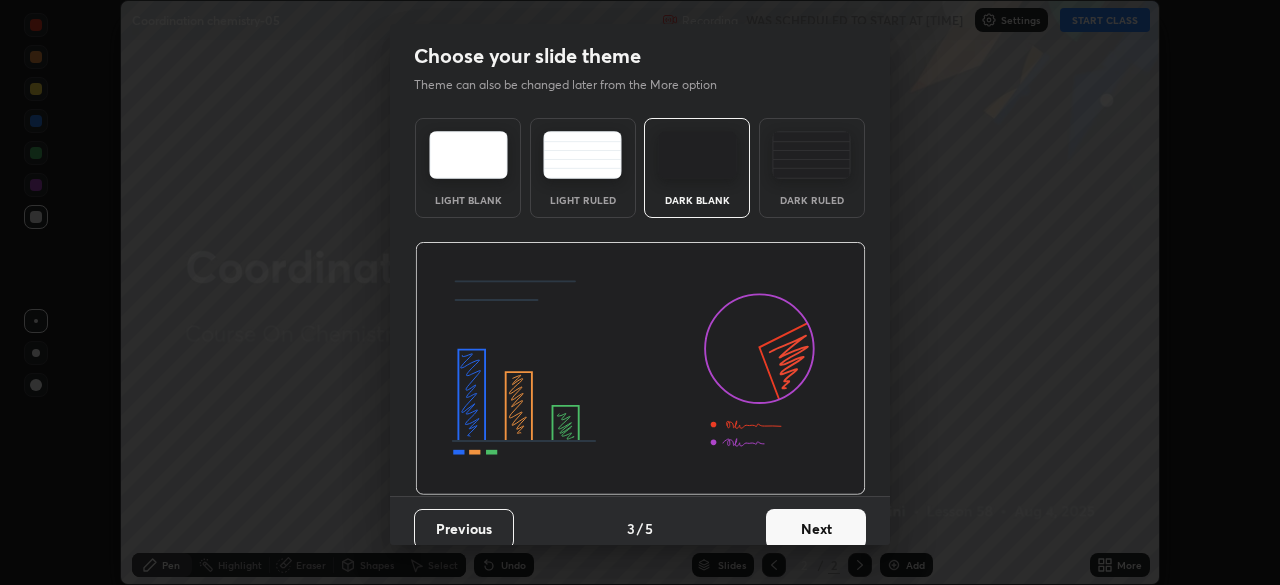 click on "Next" at bounding box center (816, 529) 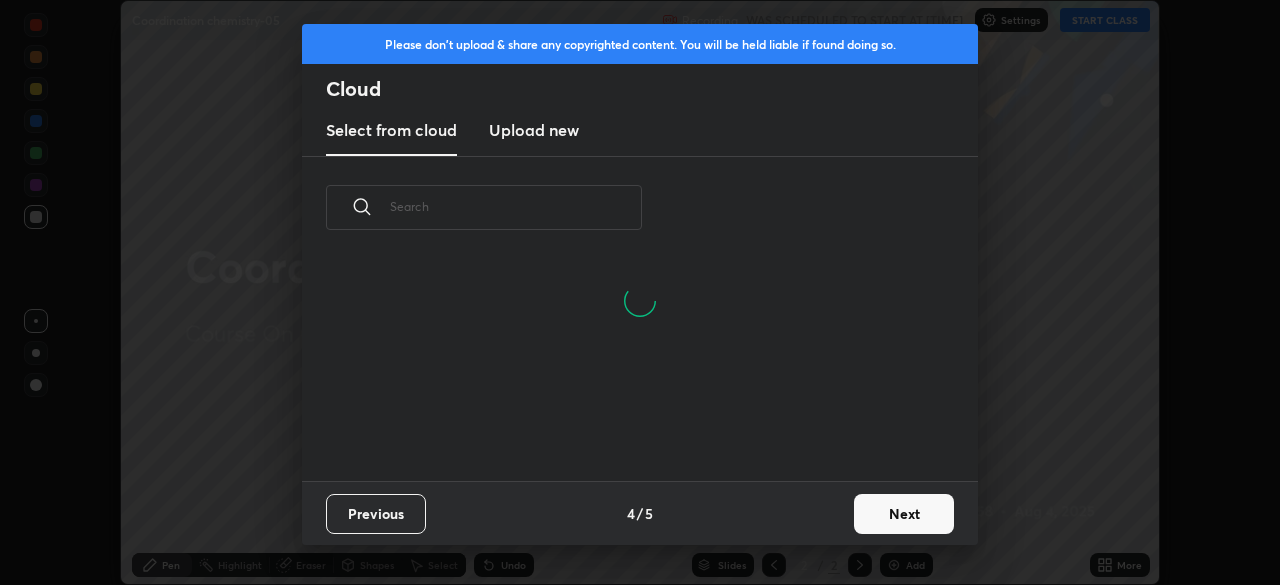 scroll, scrollTop: 7, scrollLeft: 11, axis: both 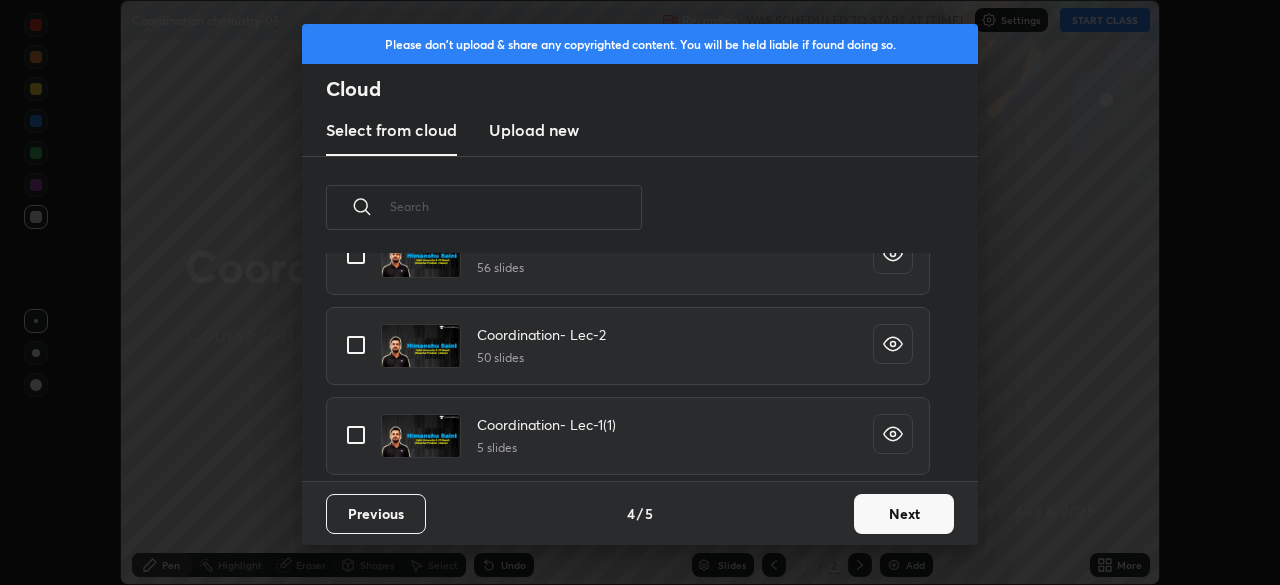 click at bounding box center [356, 345] 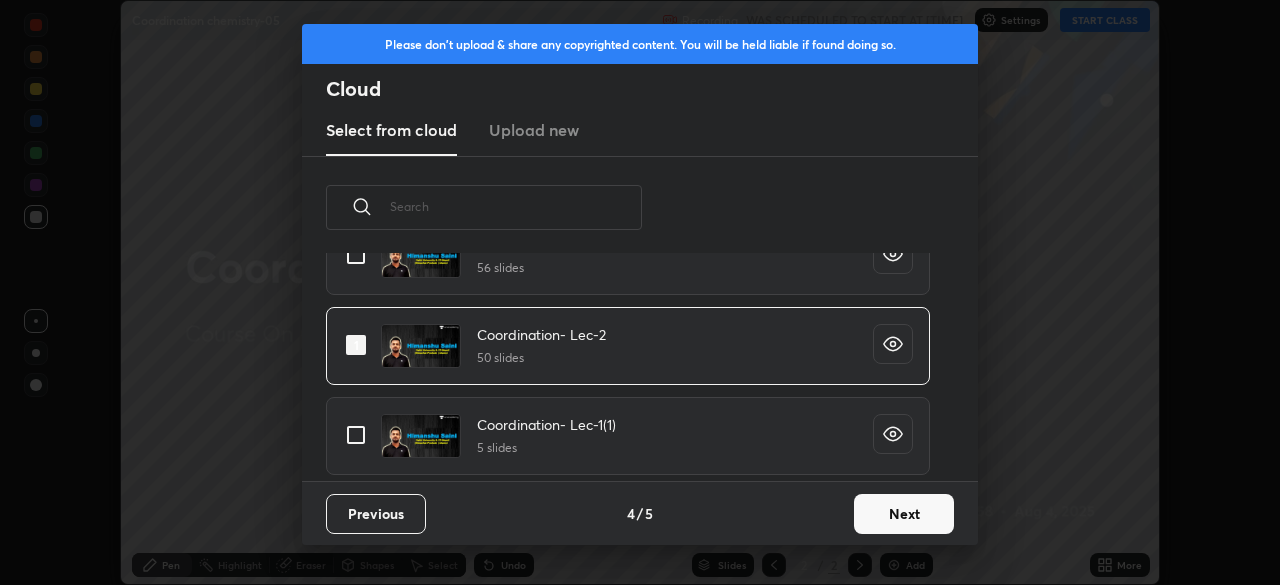 click on "Next" at bounding box center (904, 514) 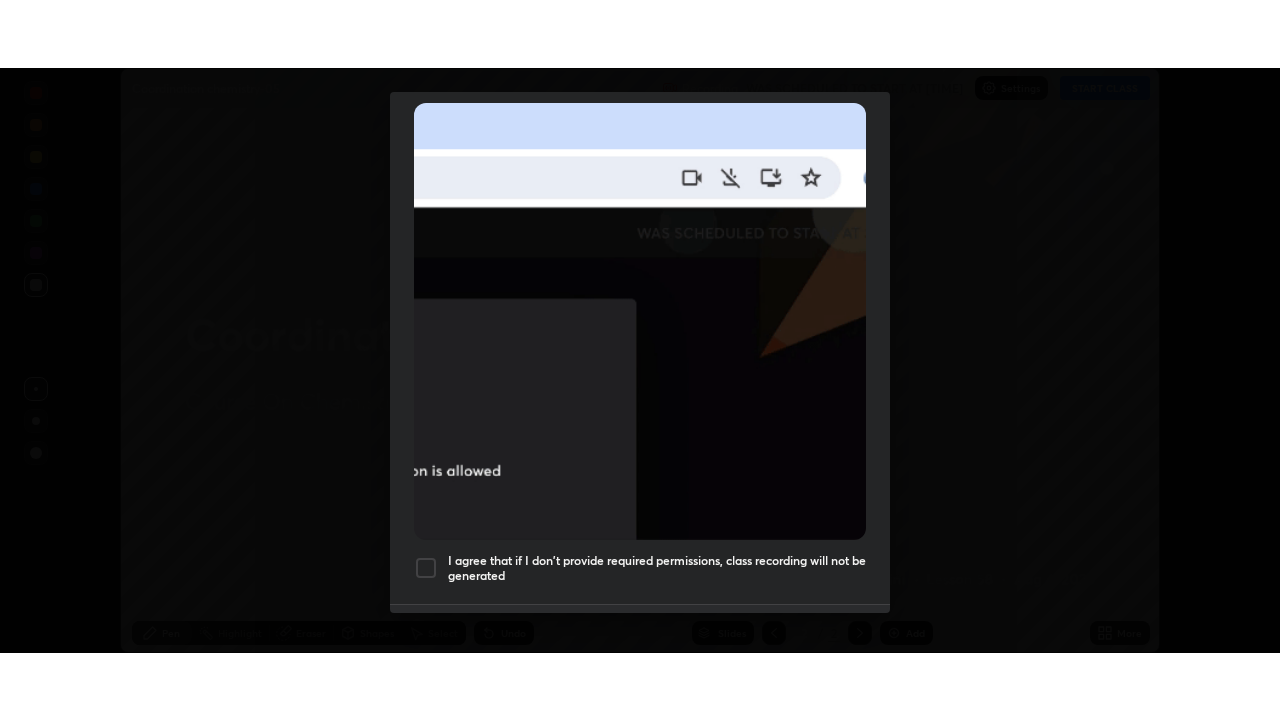 scroll, scrollTop: 479, scrollLeft: 0, axis: vertical 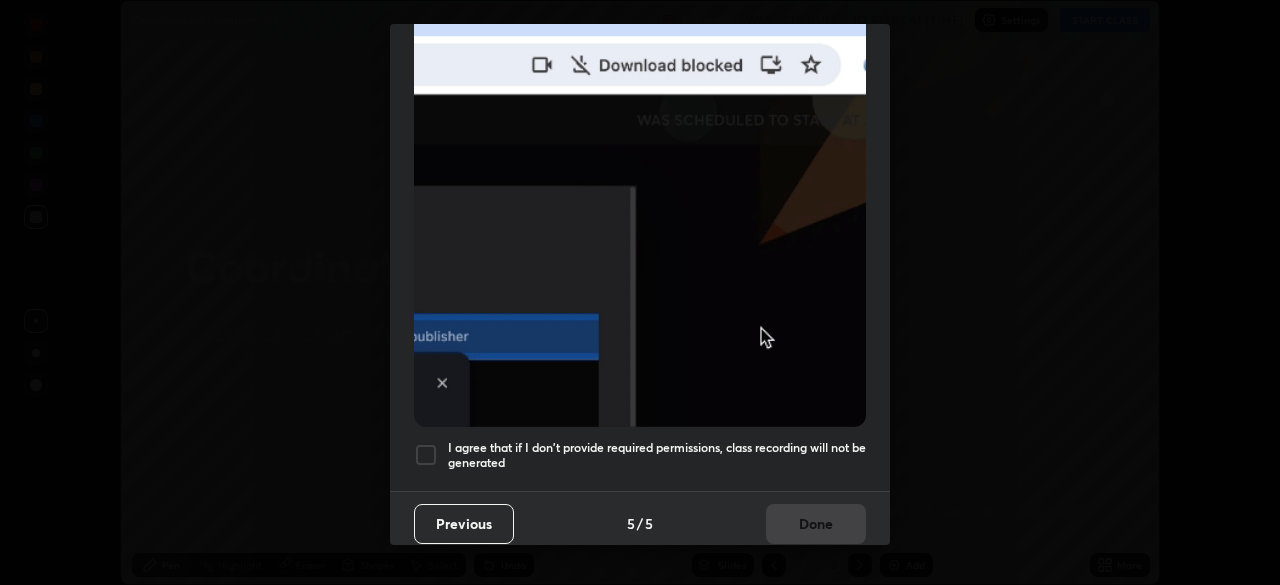 click at bounding box center (426, 455) 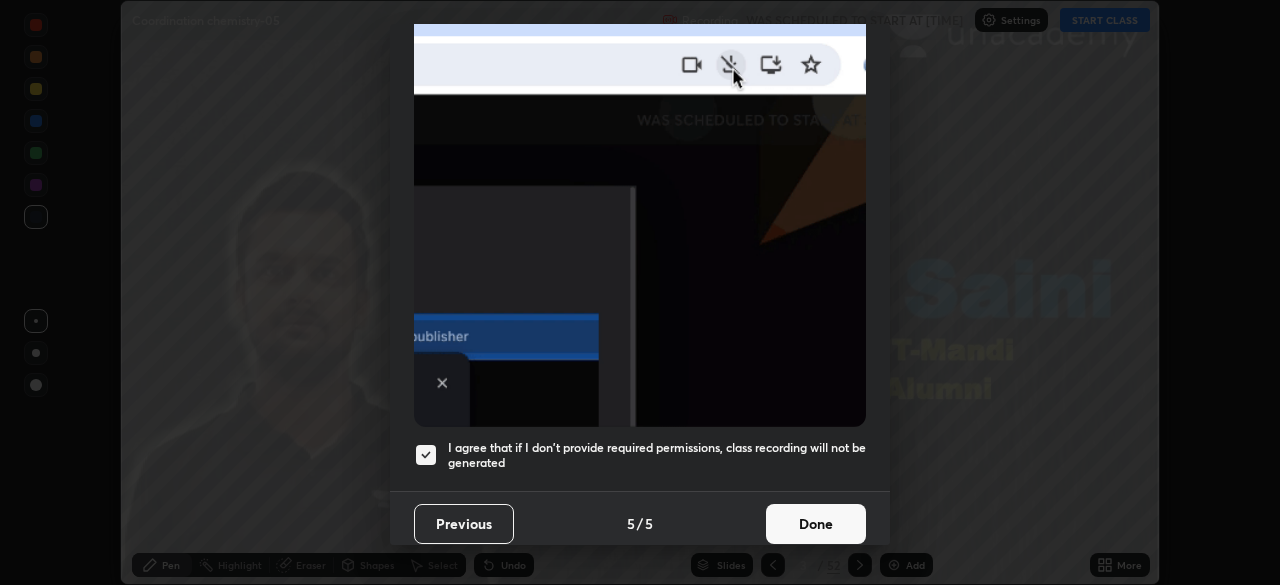 click on "Done" at bounding box center [816, 524] 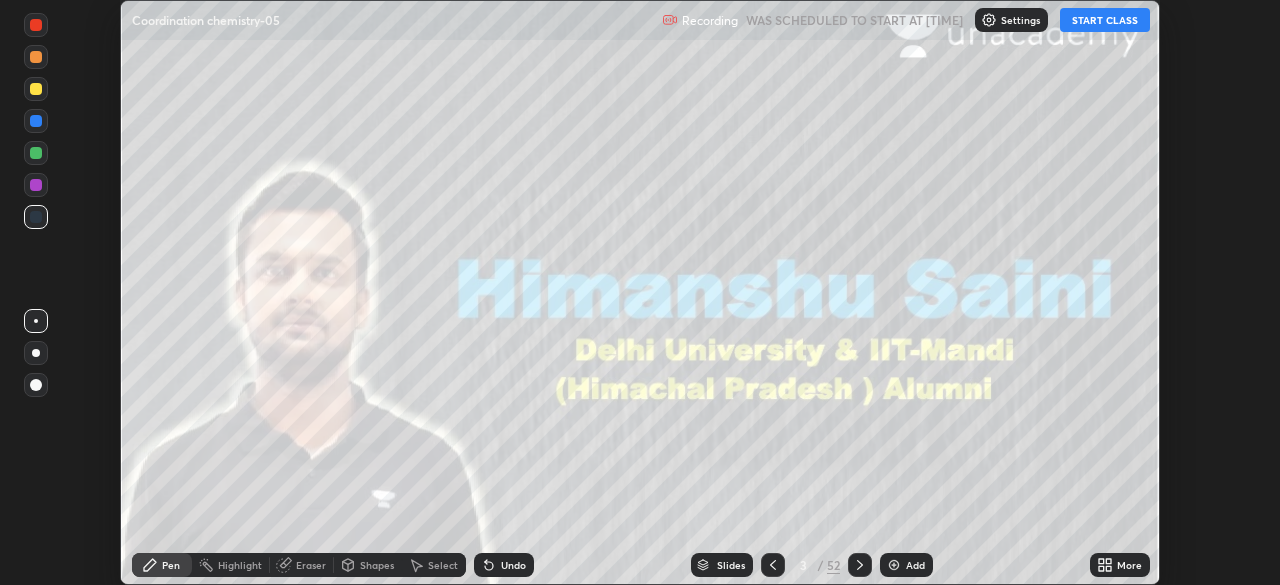 click at bounding box center [36, 385] 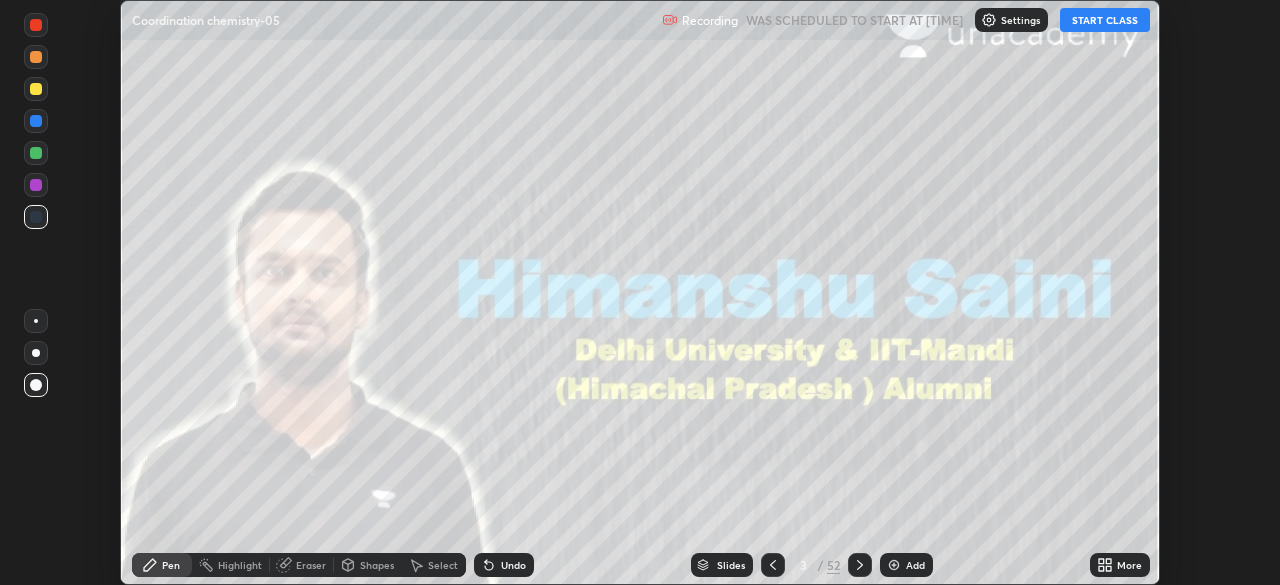 click on "START CLASS" at bounding box center (1105, 20) 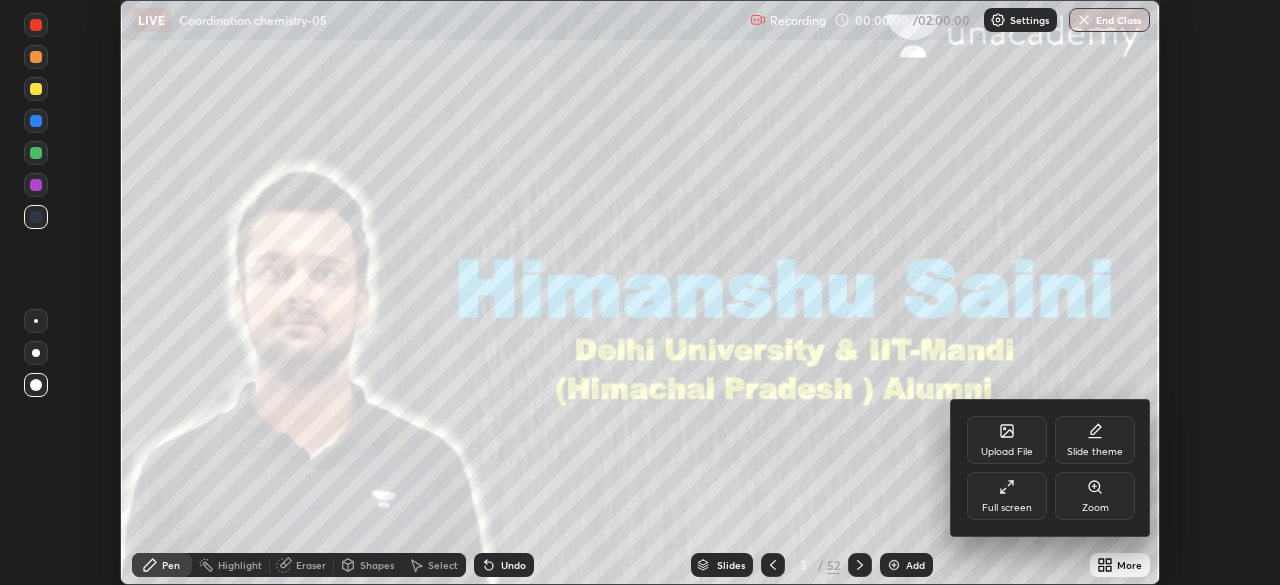 click on "Full screen" at bounding box center (1007, 496) 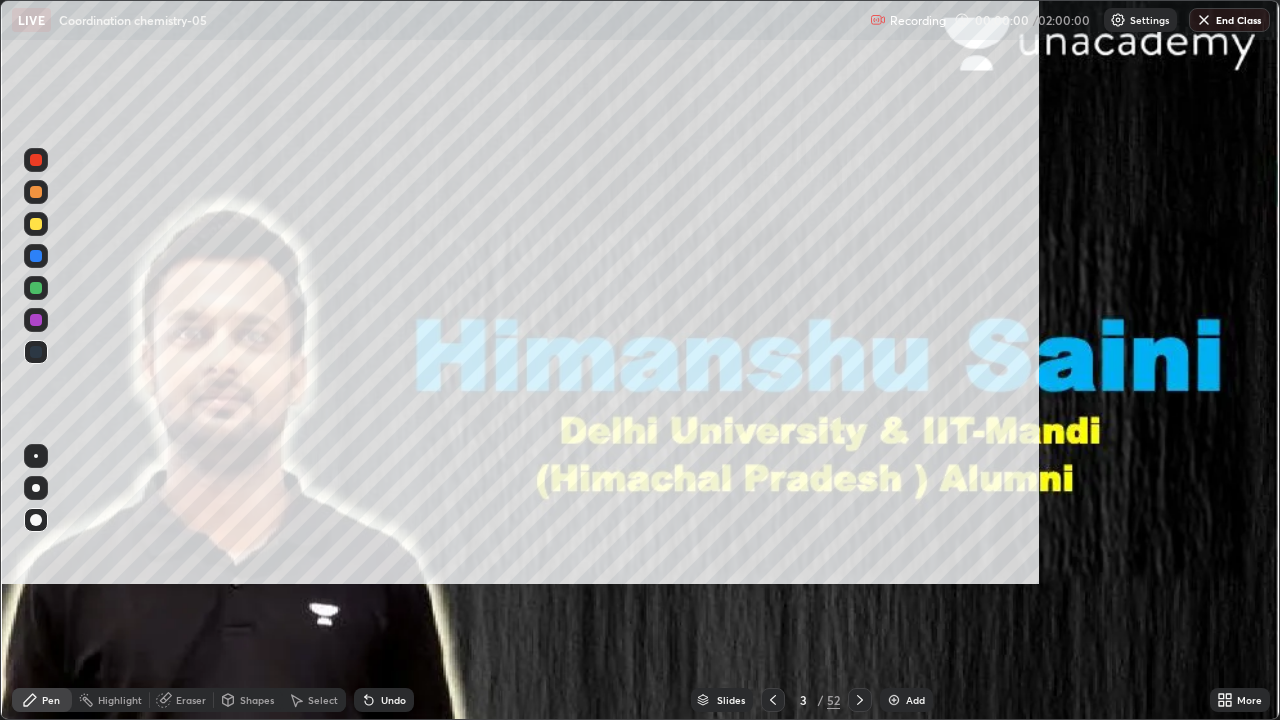 scroll, scrollTop: 99280, scrollLeft: 98720, axis: both 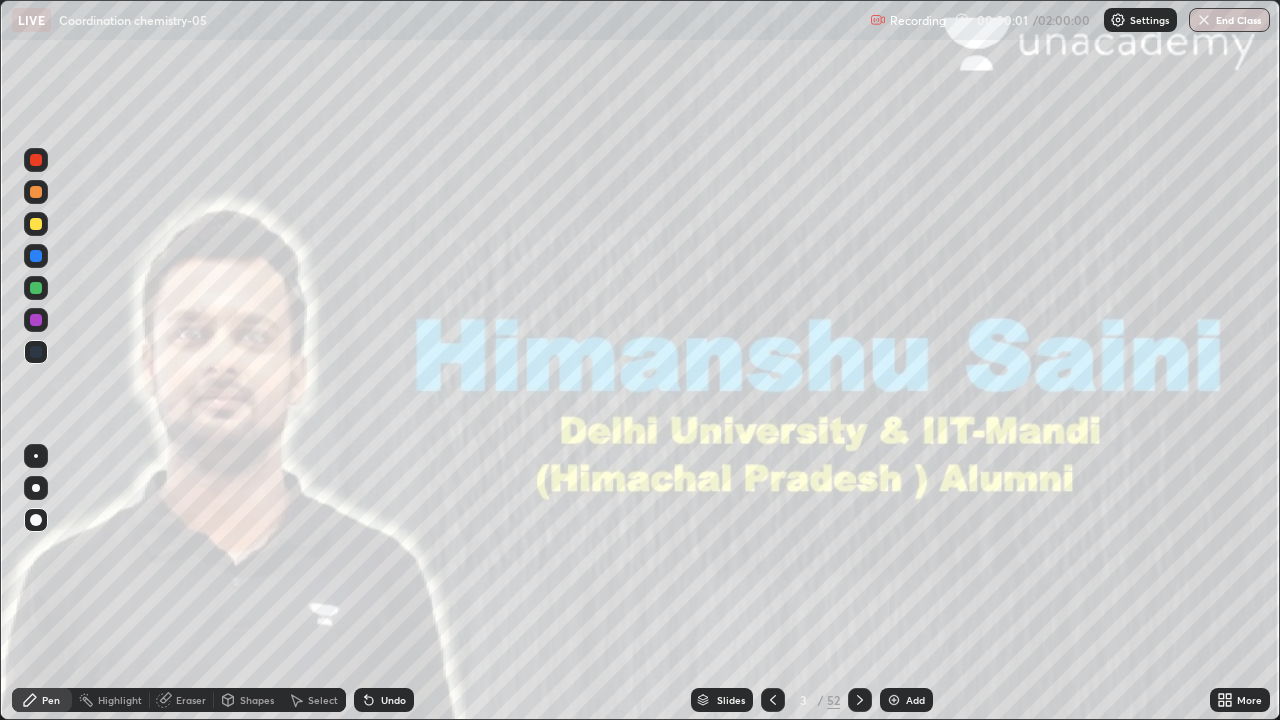click on "Slides" at bounding box center [731, 700] 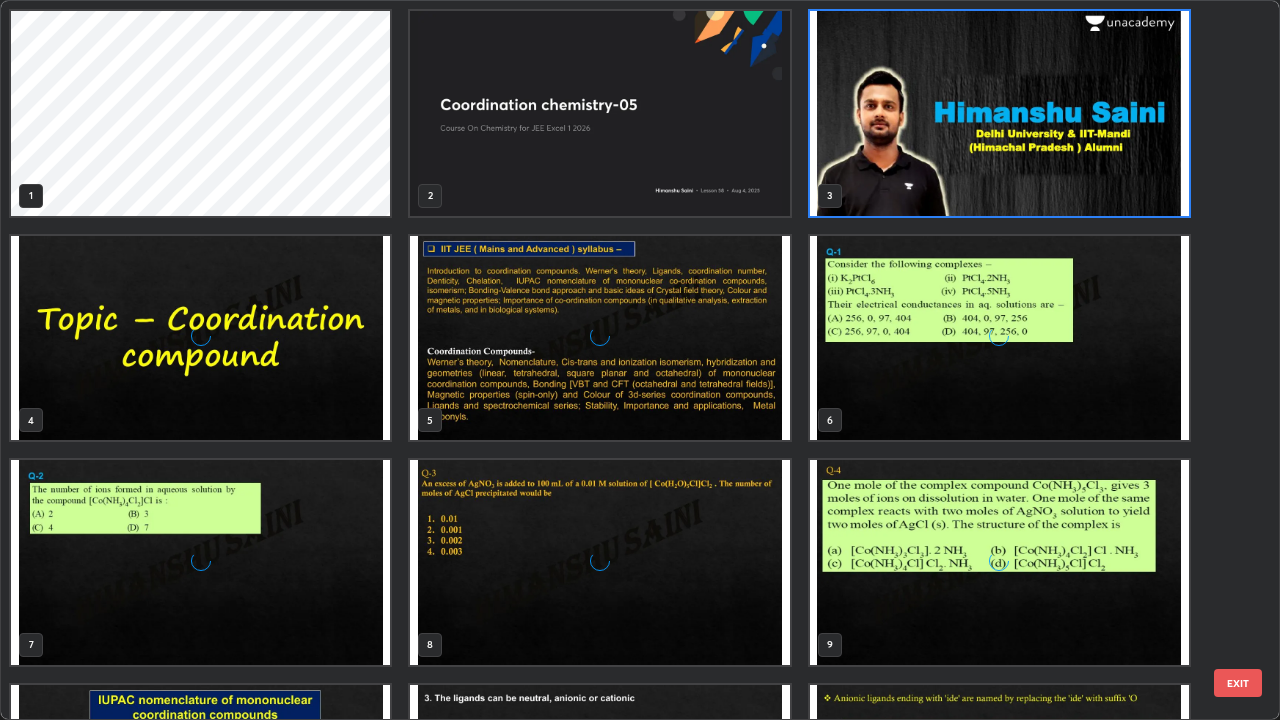scroll, scrollTop: 7, scrollLeft: 11, axis: both 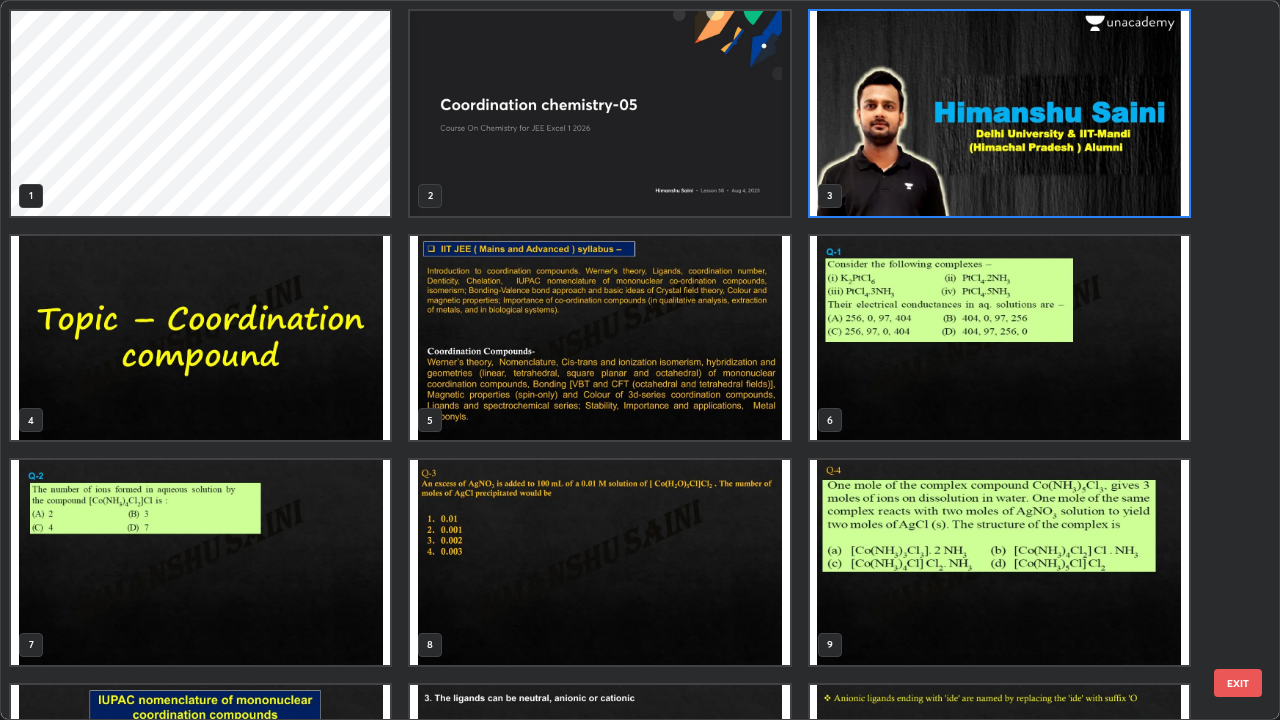 click at bounding box center [999, 338] 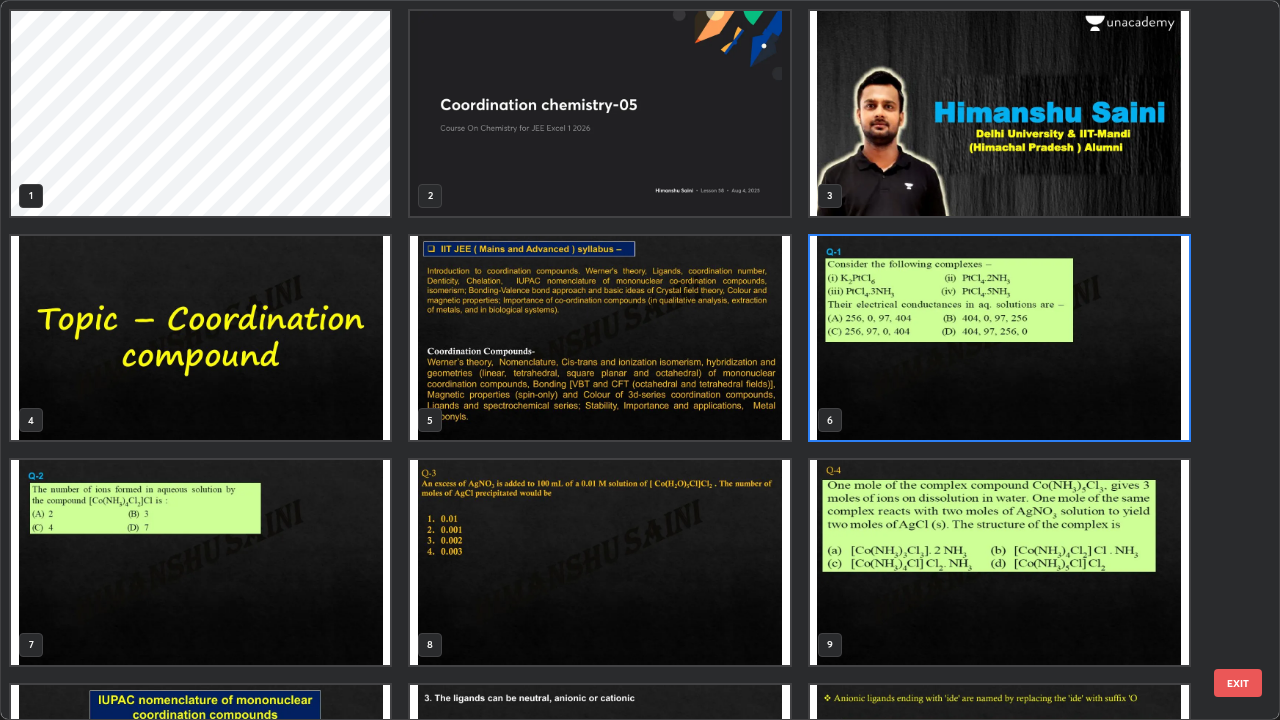 click at bounding box center [999, 338] 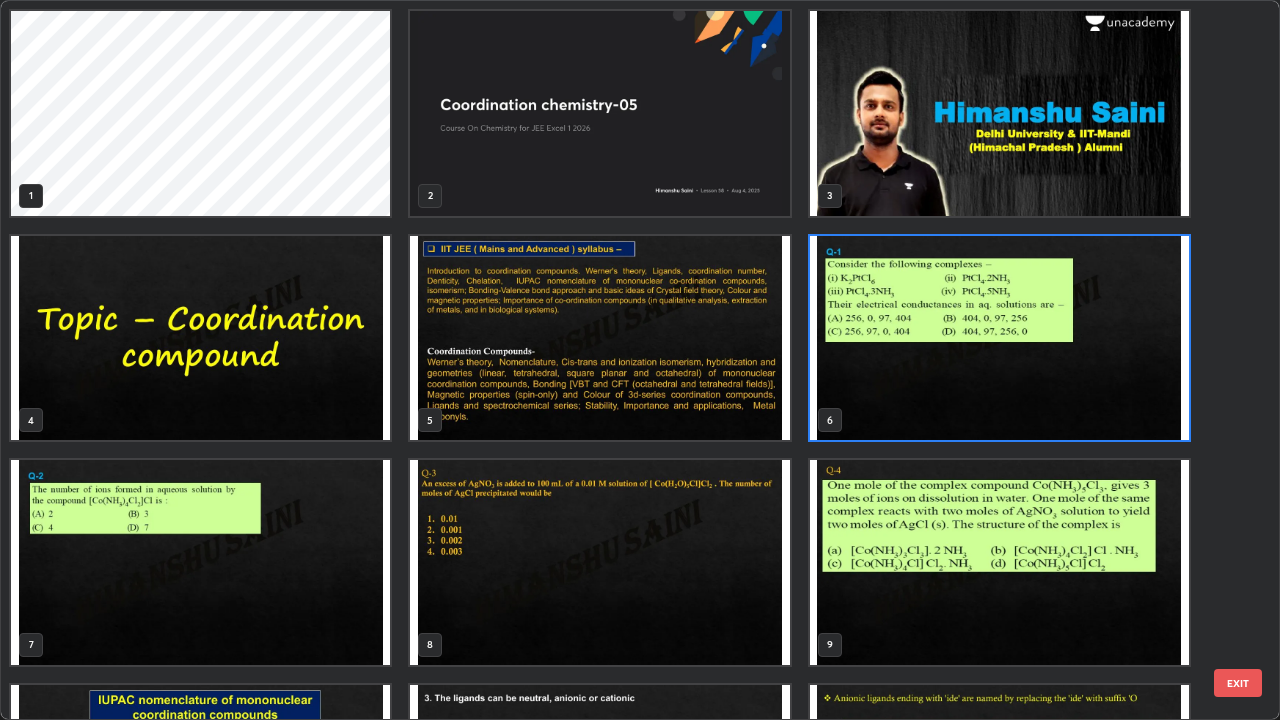 click at bounding box center [999, 338] 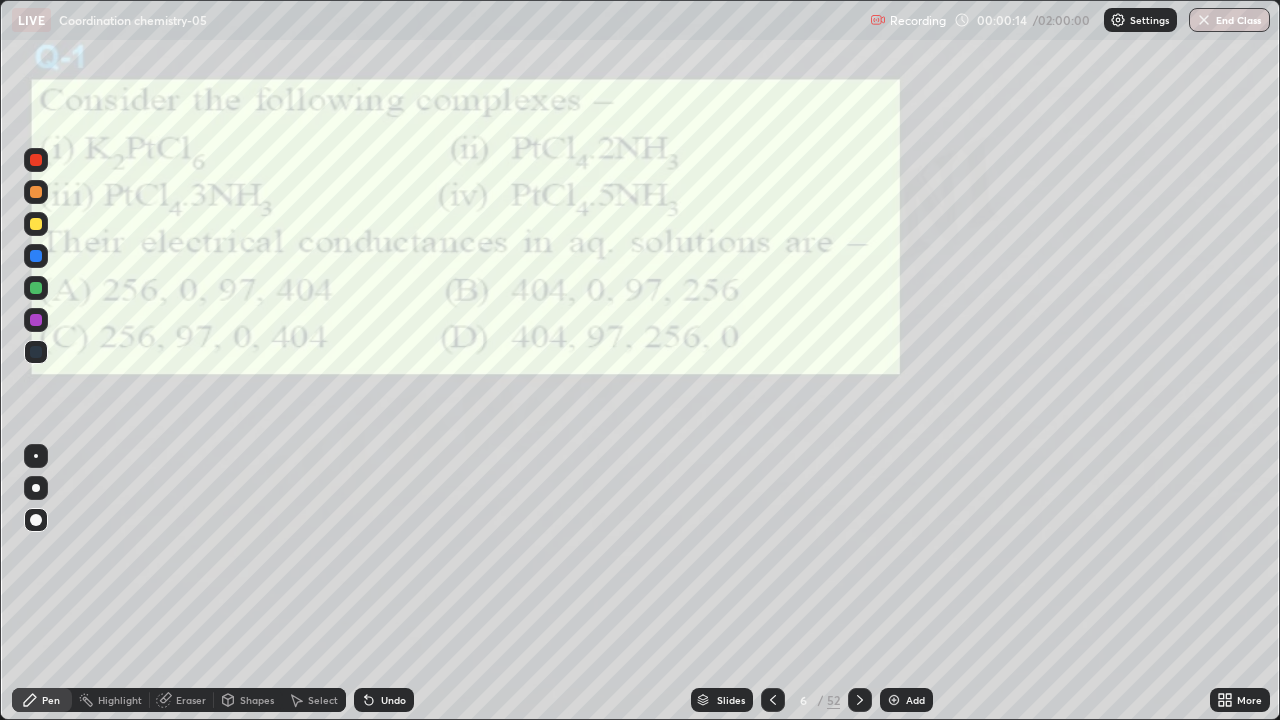 click 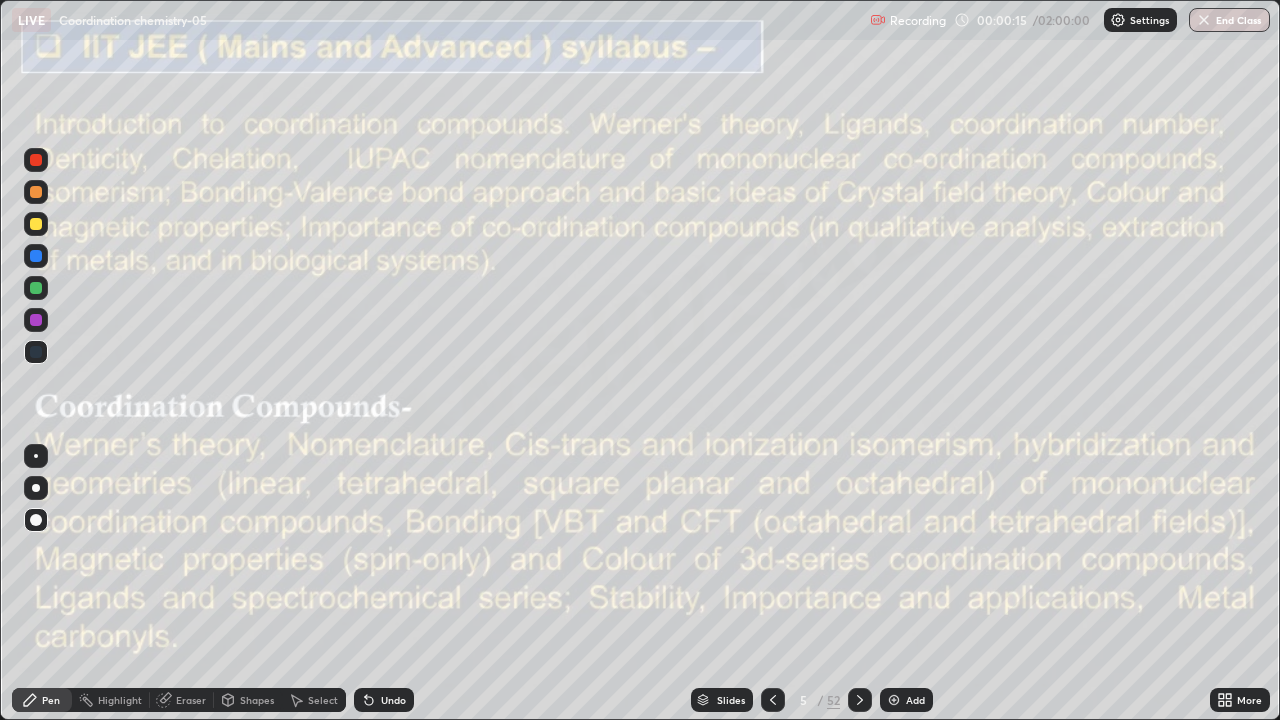 click on "Add" at bounding box center [915, 700] 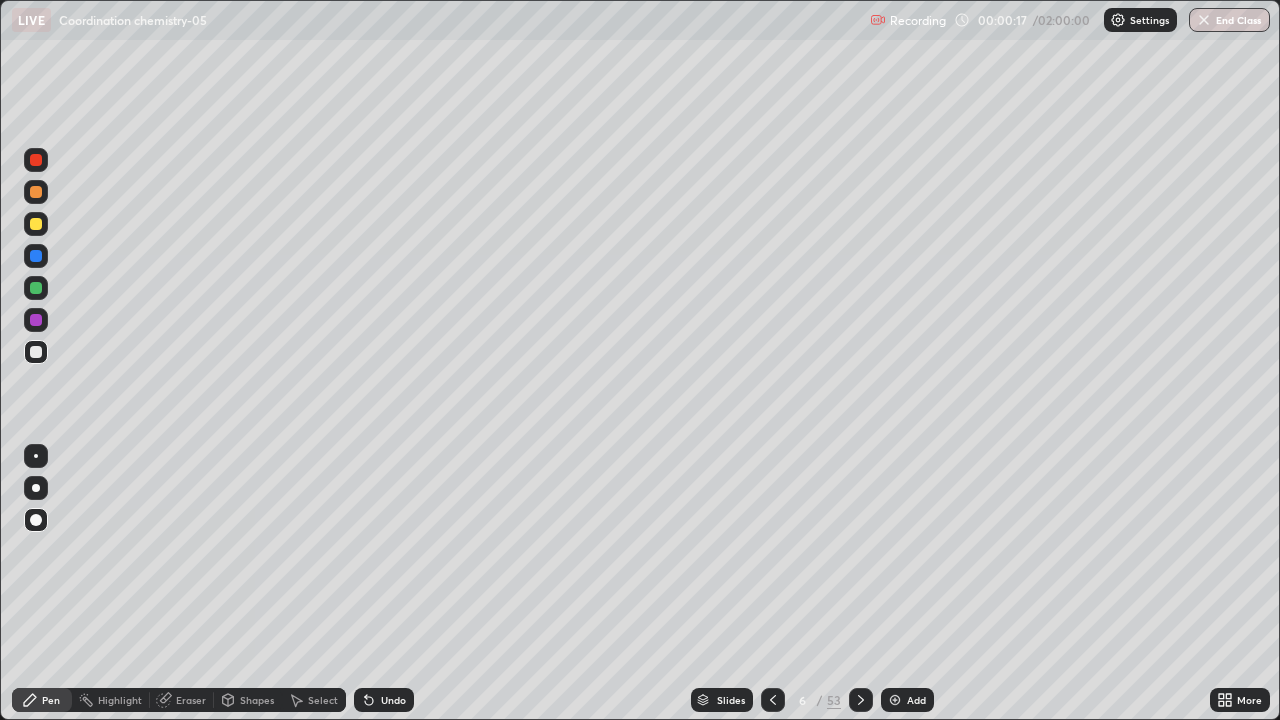 click at bounding box center (36, 520) 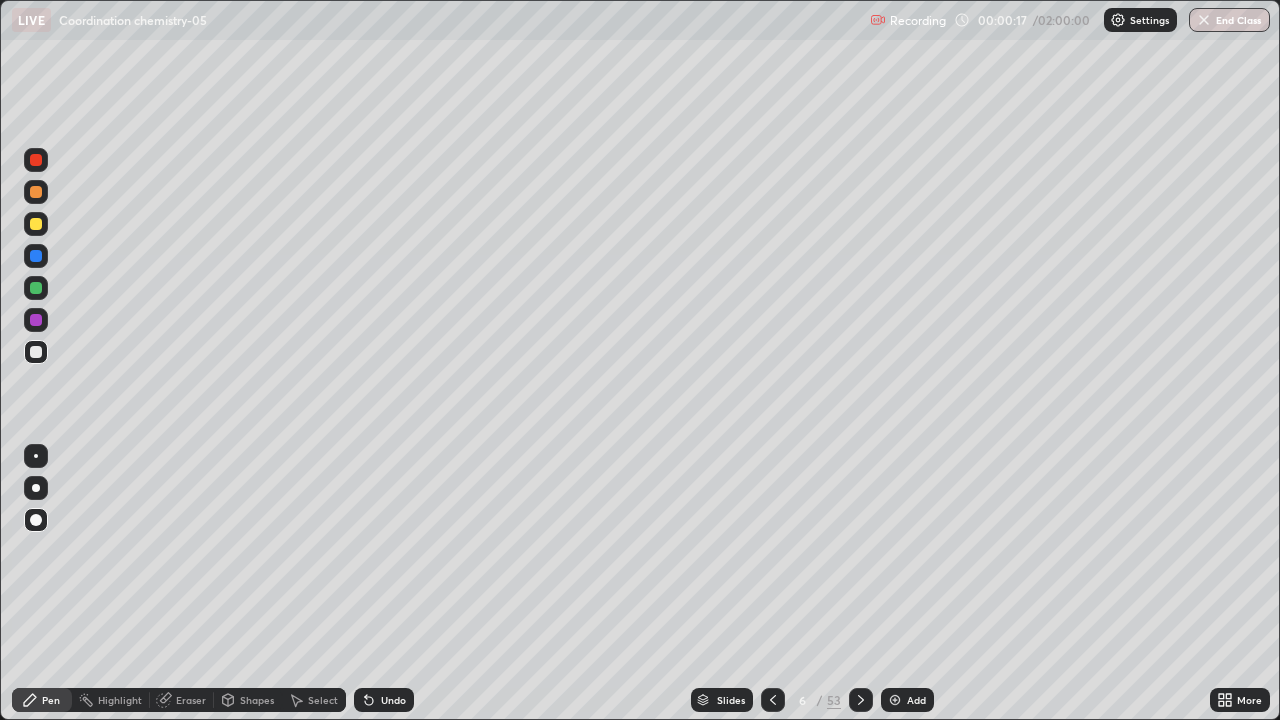 click at bounding box center [36, 224] 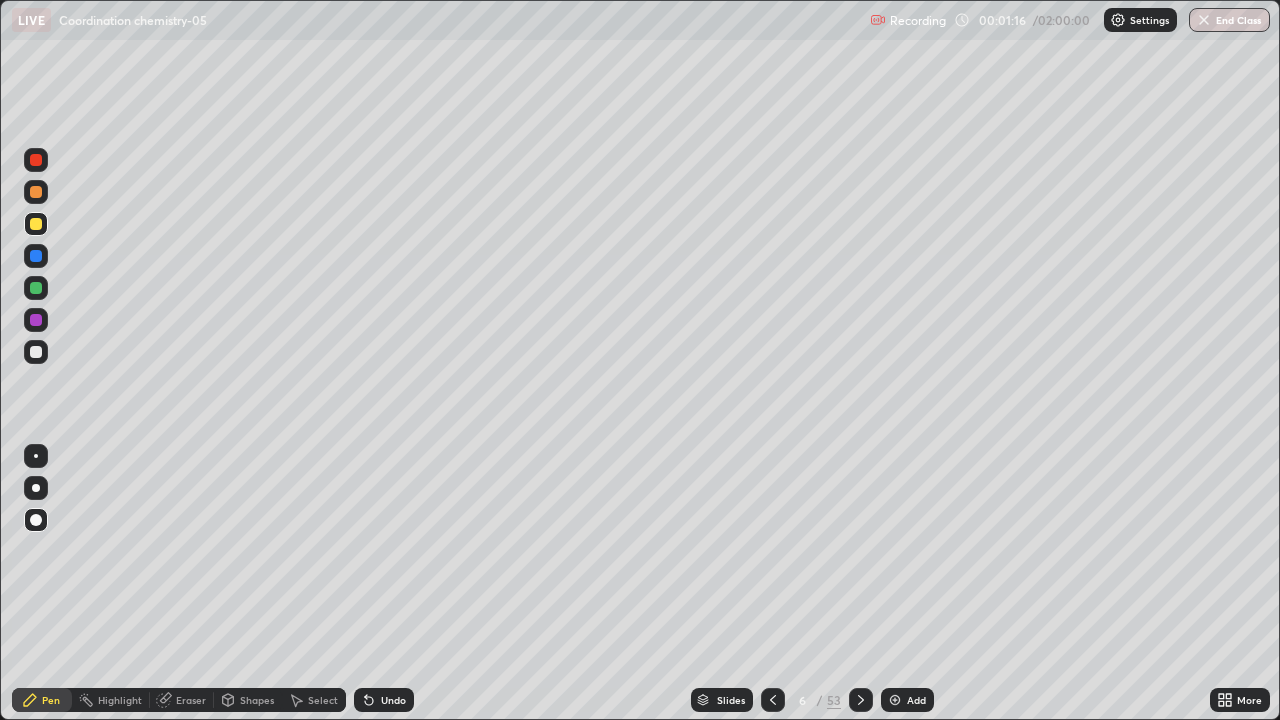 click at bounding box center [36, 352] 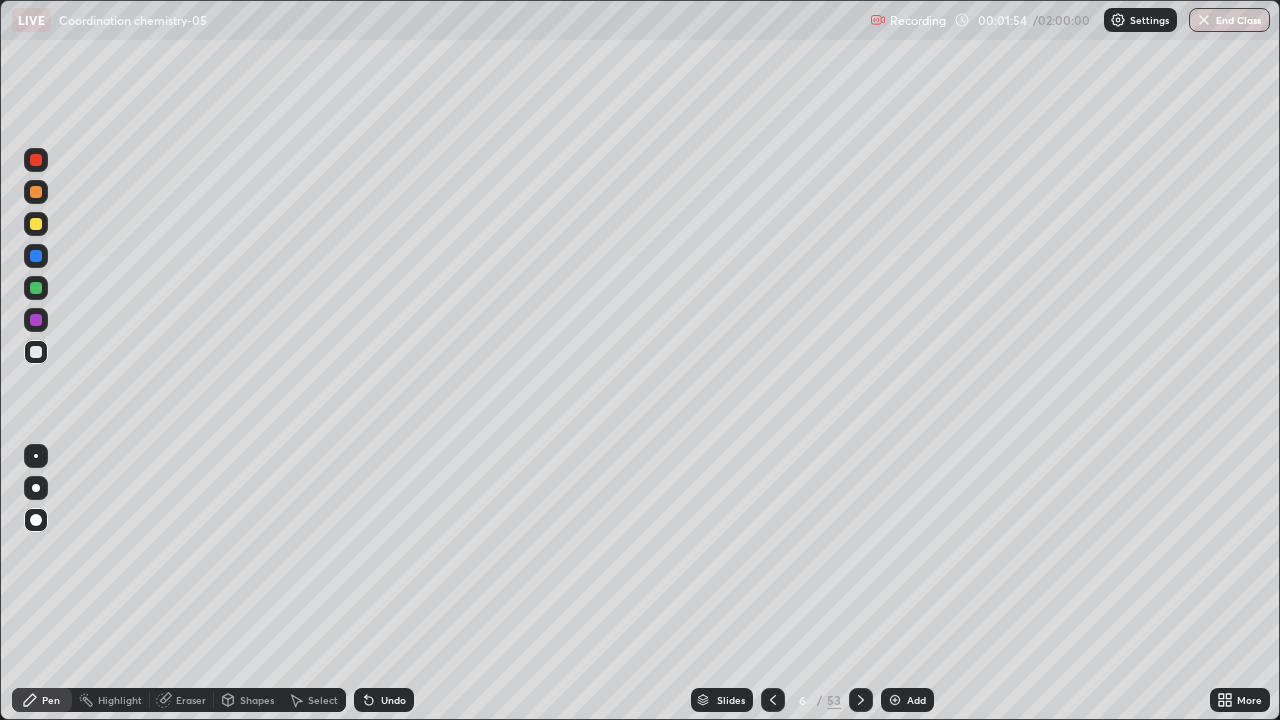 click 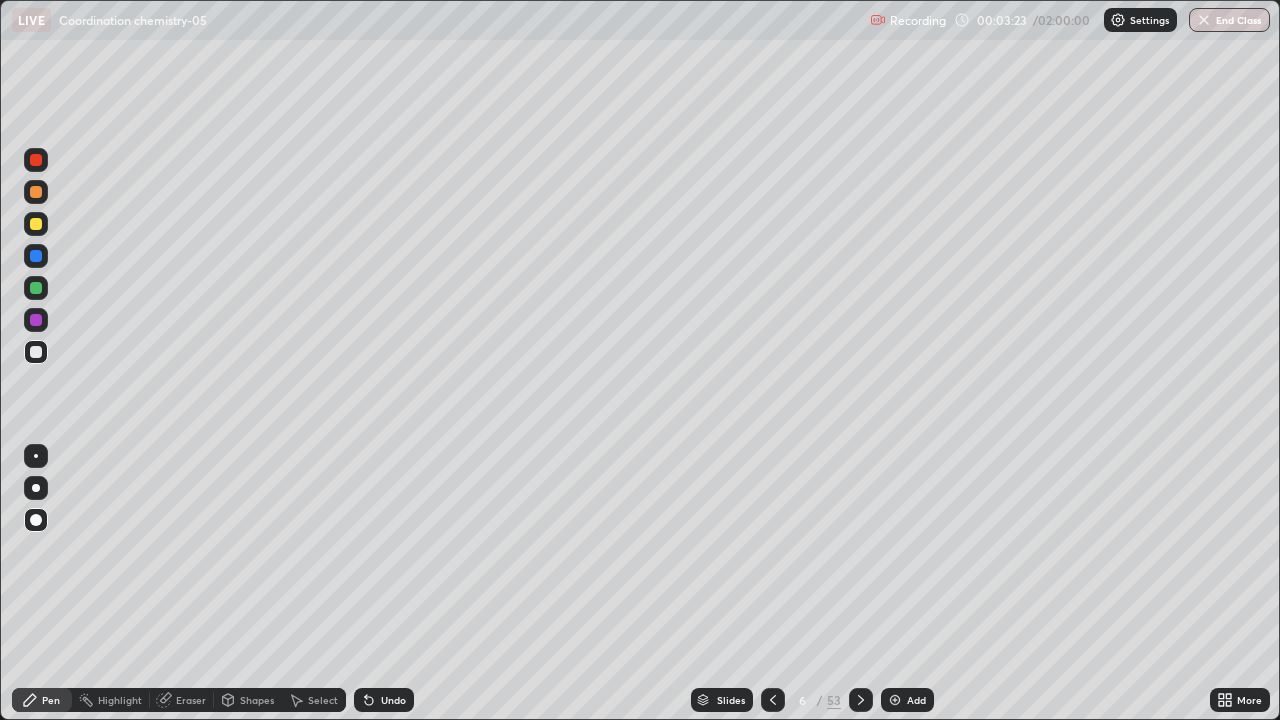 click on "Eraser" at bounding box center [182, 700] 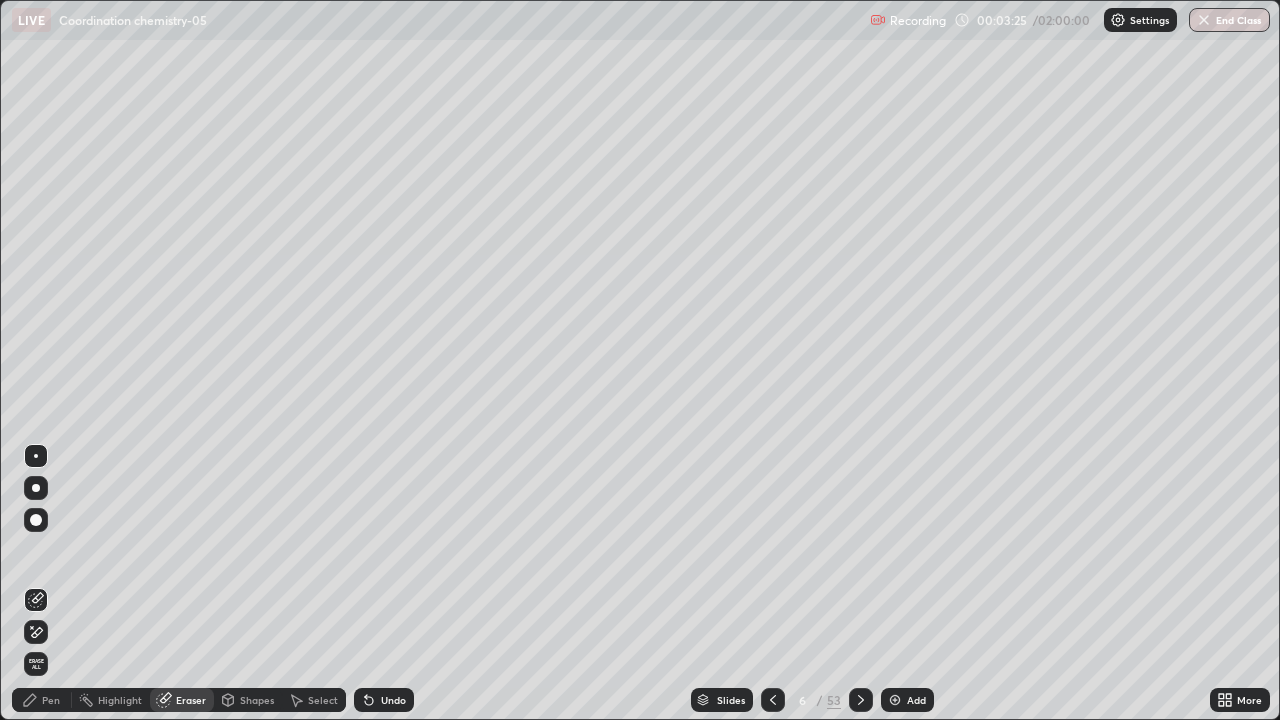 click on "Pen" at bounding box center (51, 700) 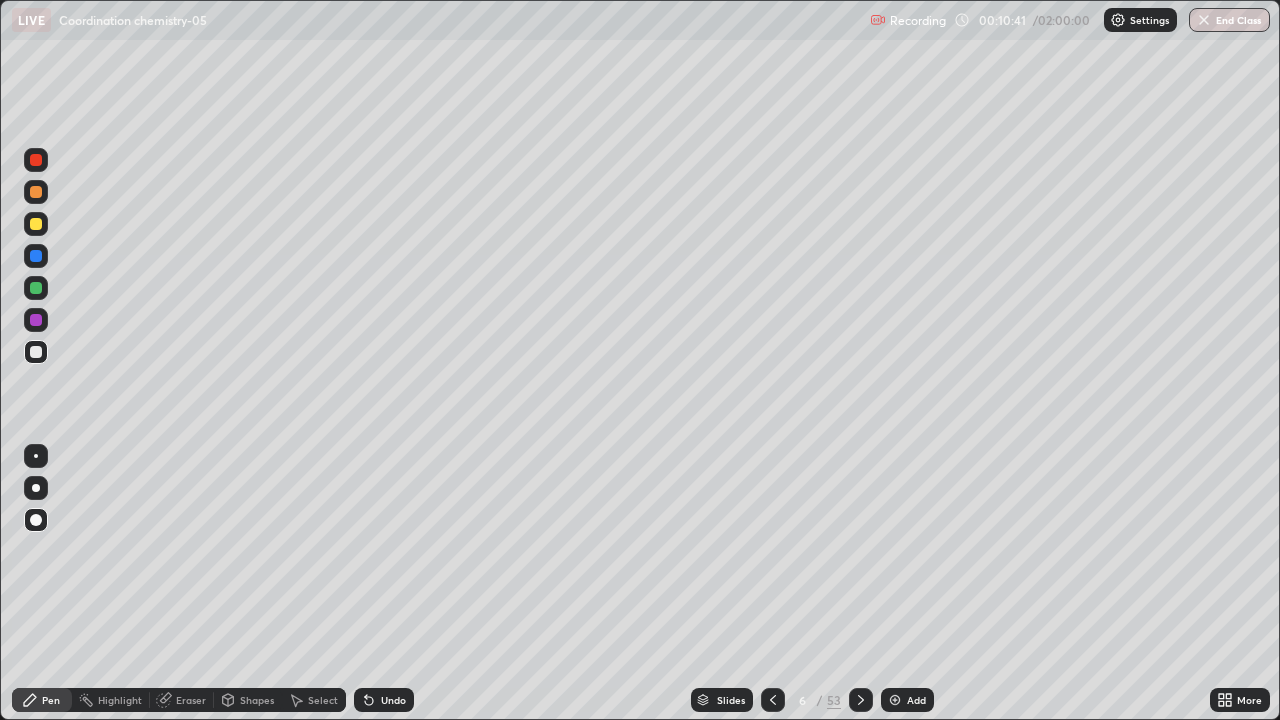 click on "Add" at bounding box center (916, 700) 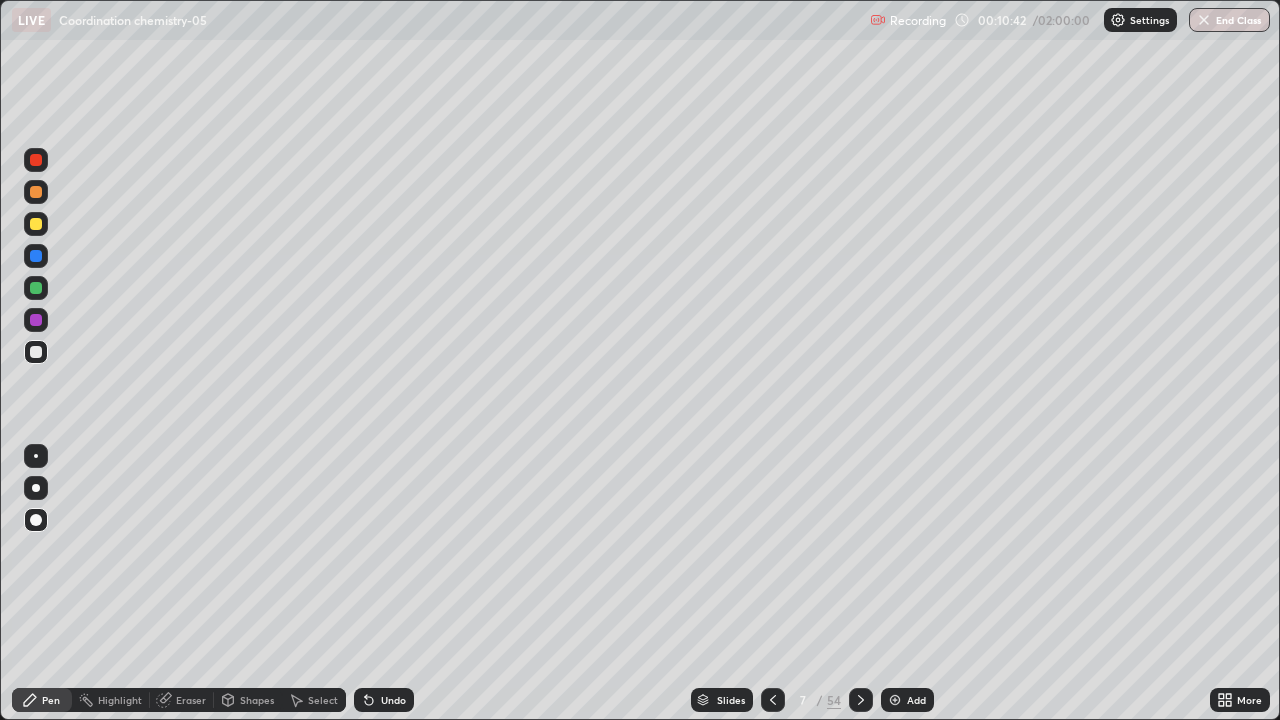 click 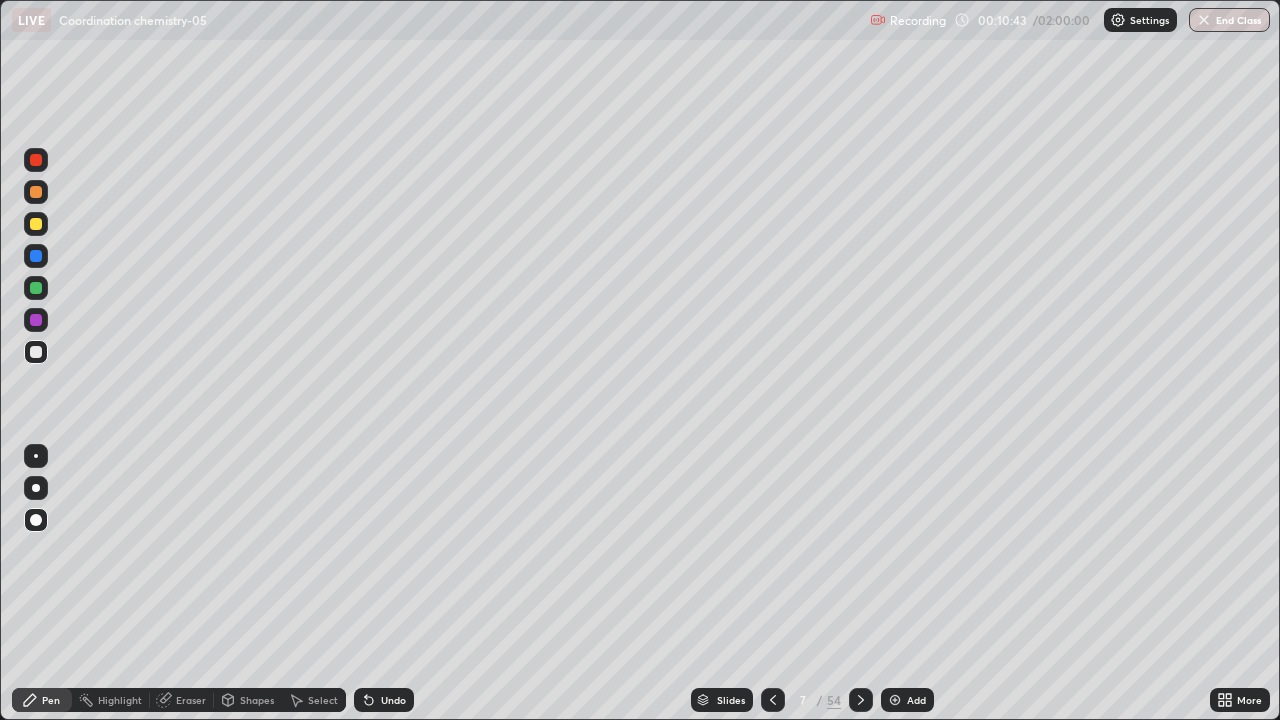 click at bounding box center [36, 224] 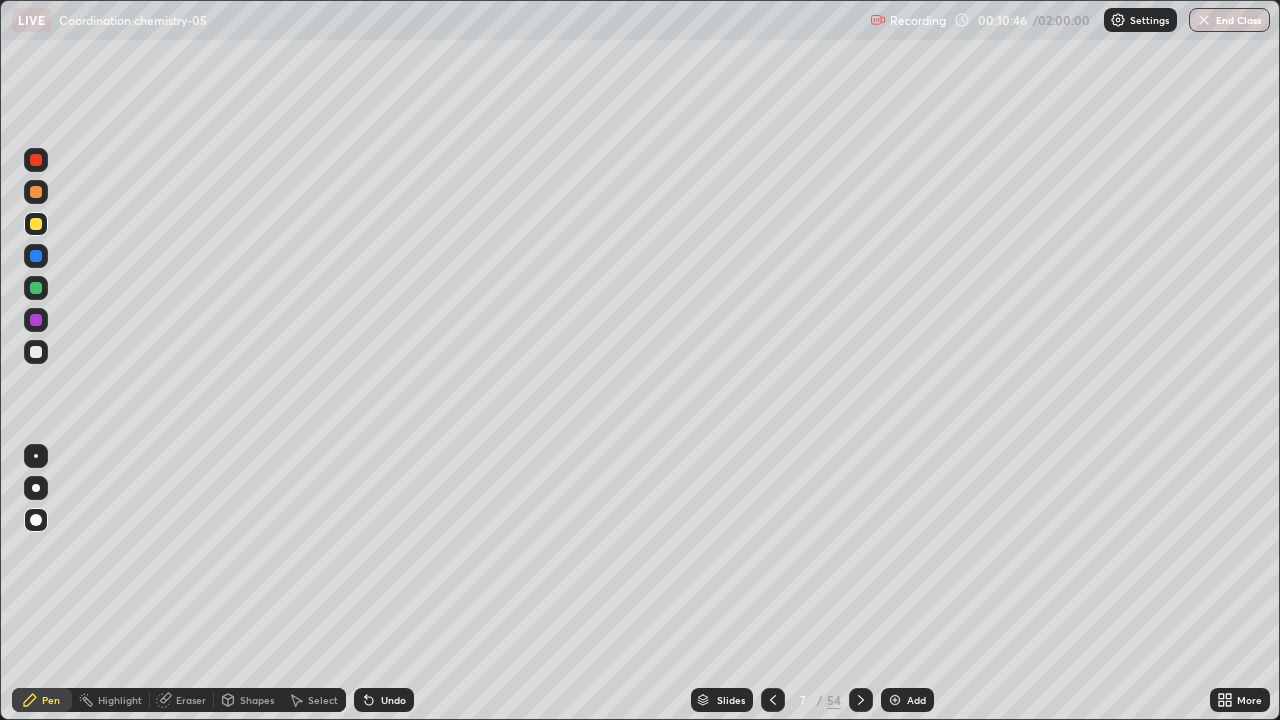 click 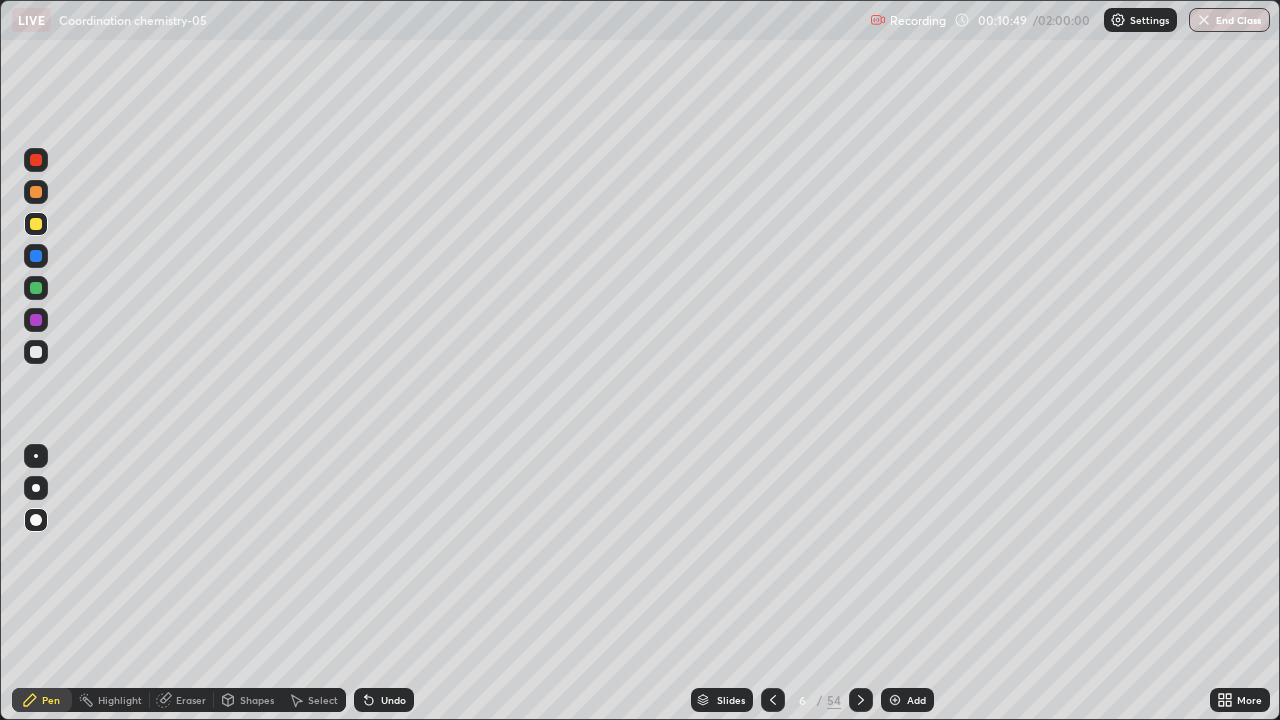 click 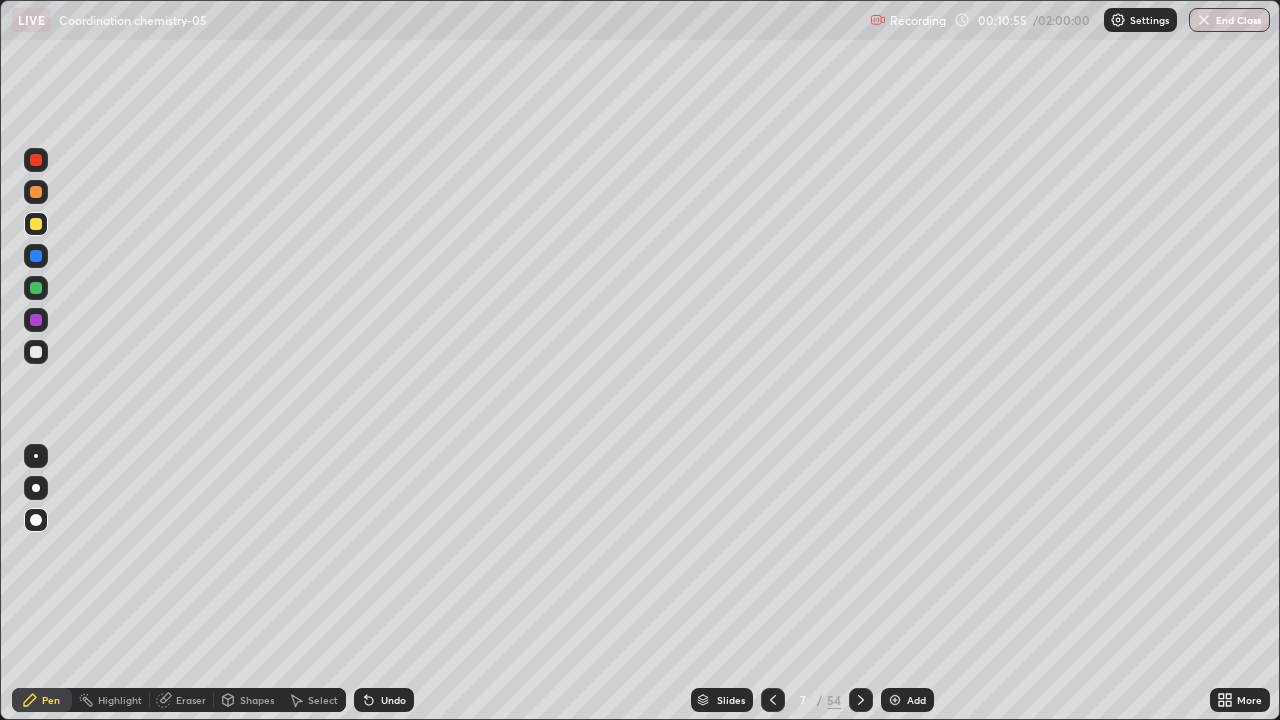 click 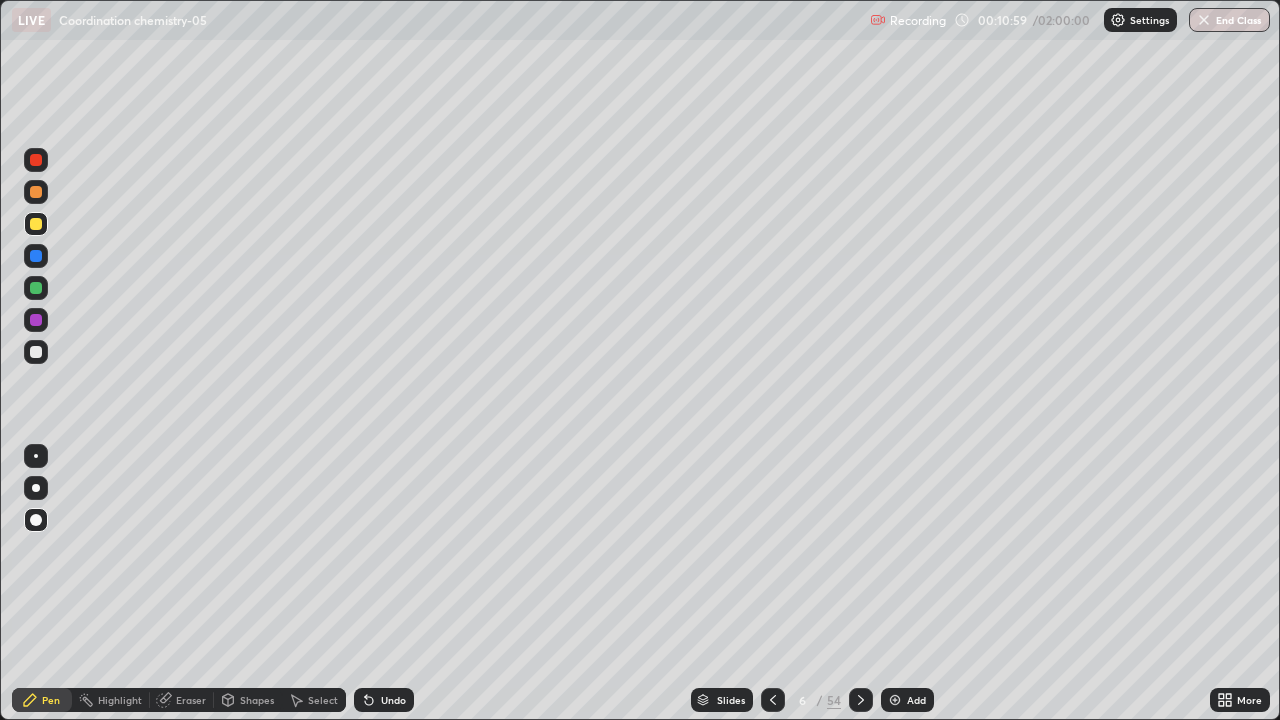 click 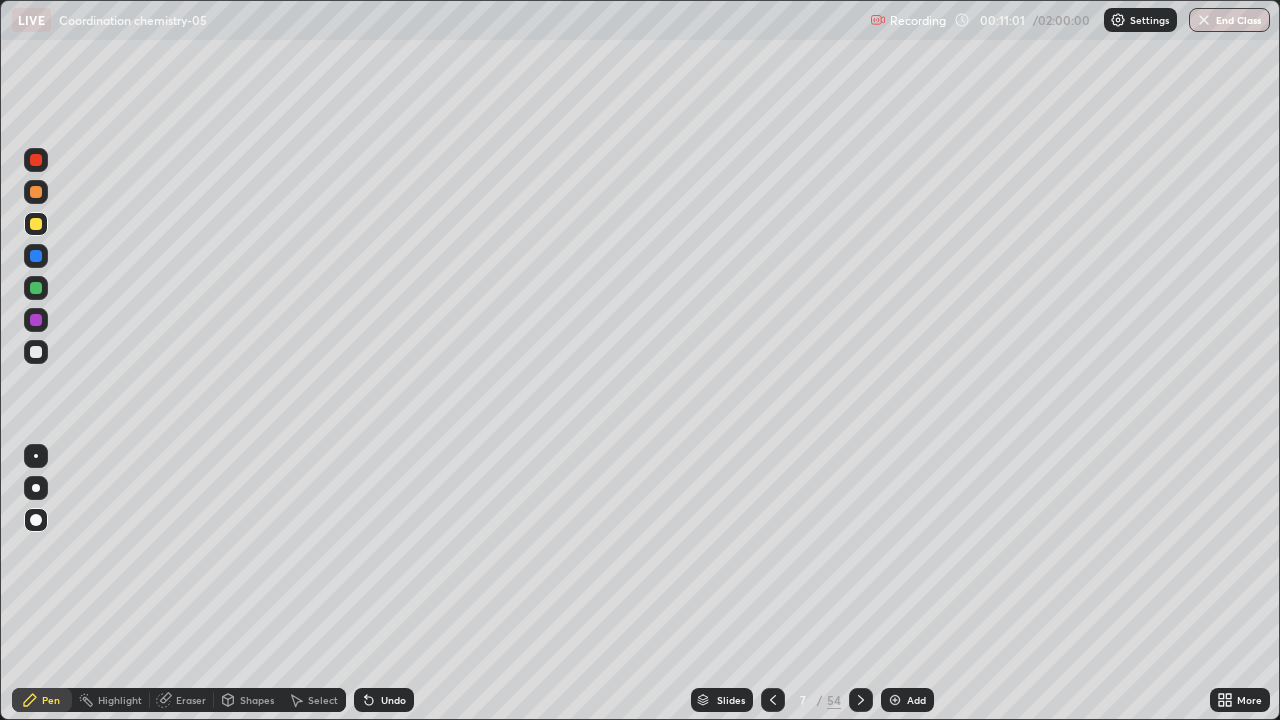 click at bounding box center (36, 256) 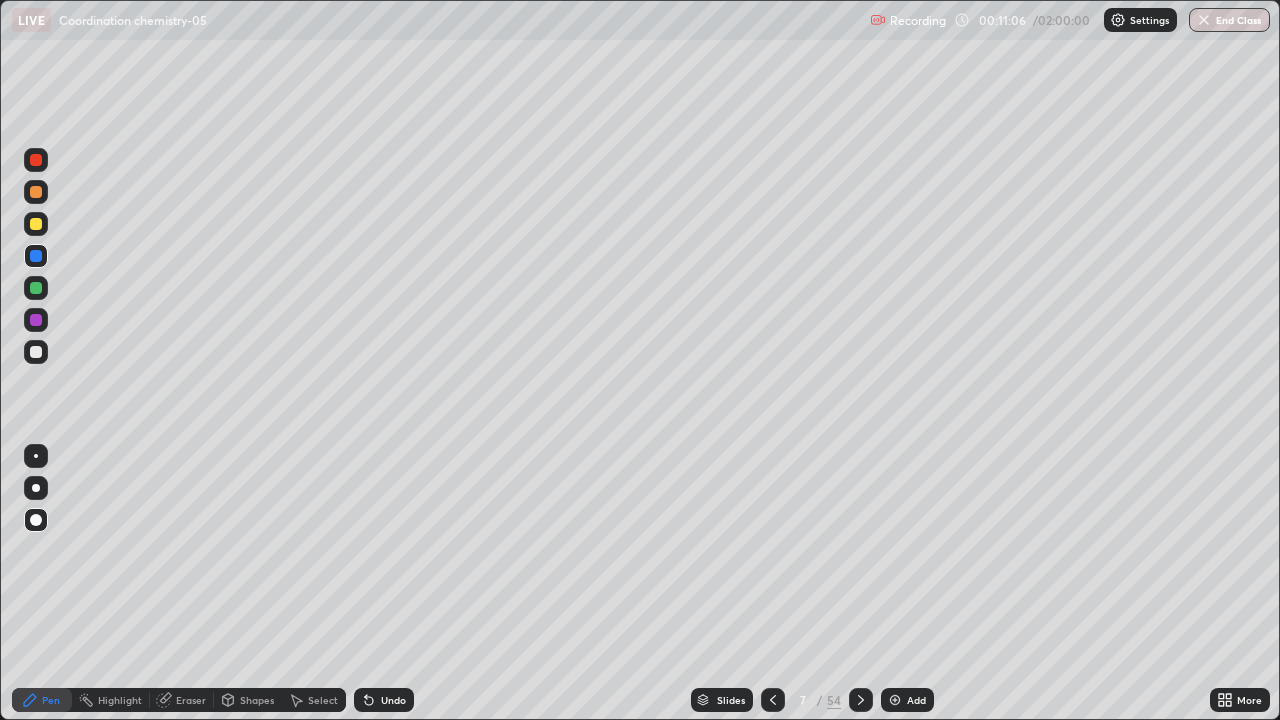 click 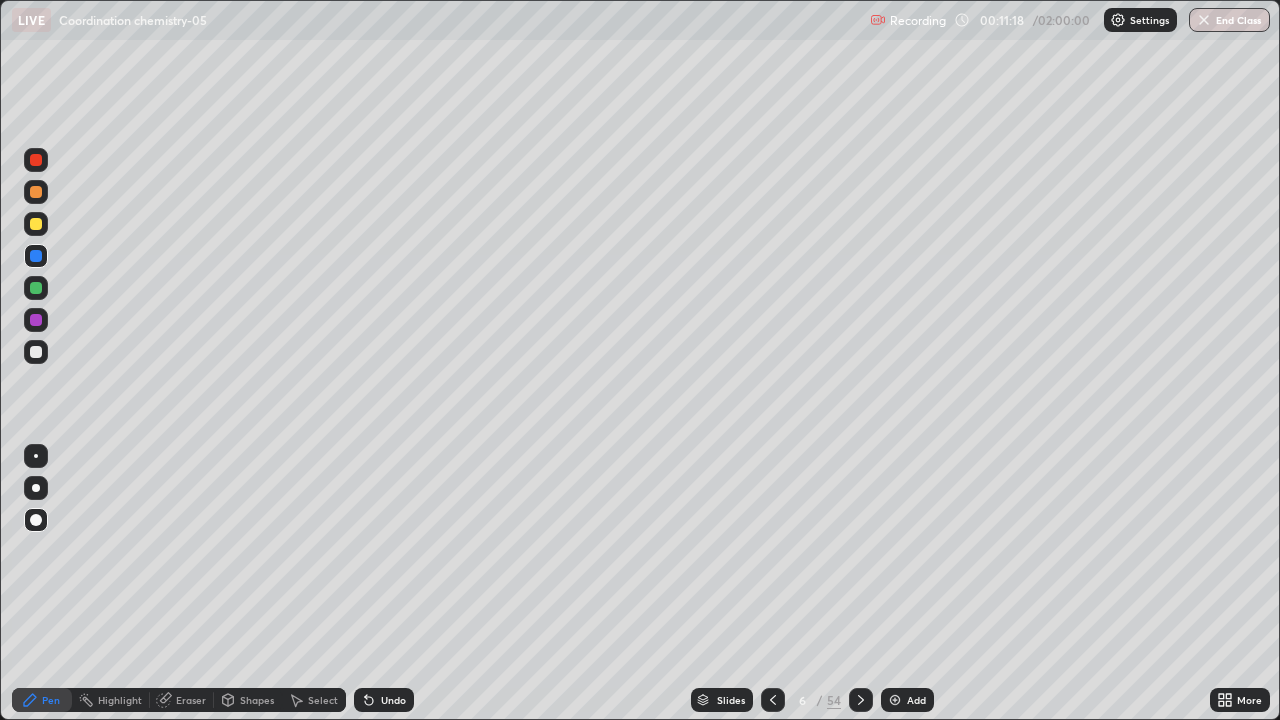 click at bounding box center (861, 700) 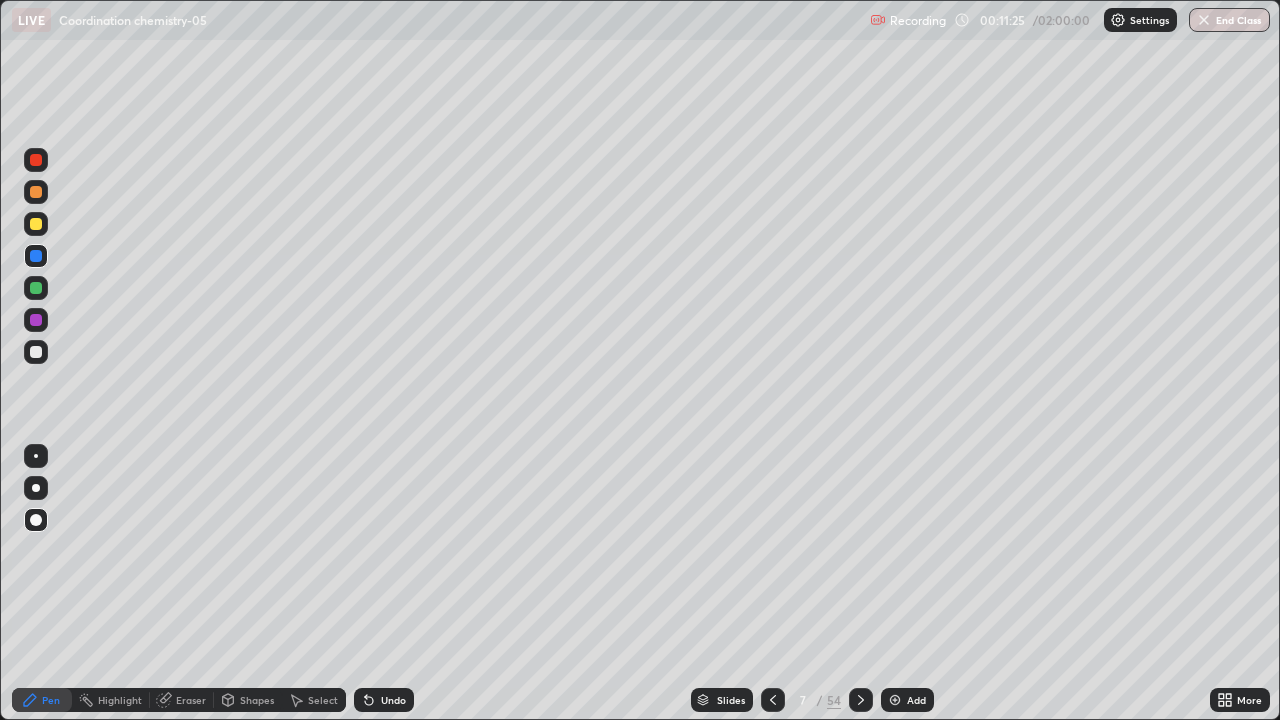 click at bounding box center (36, 288) 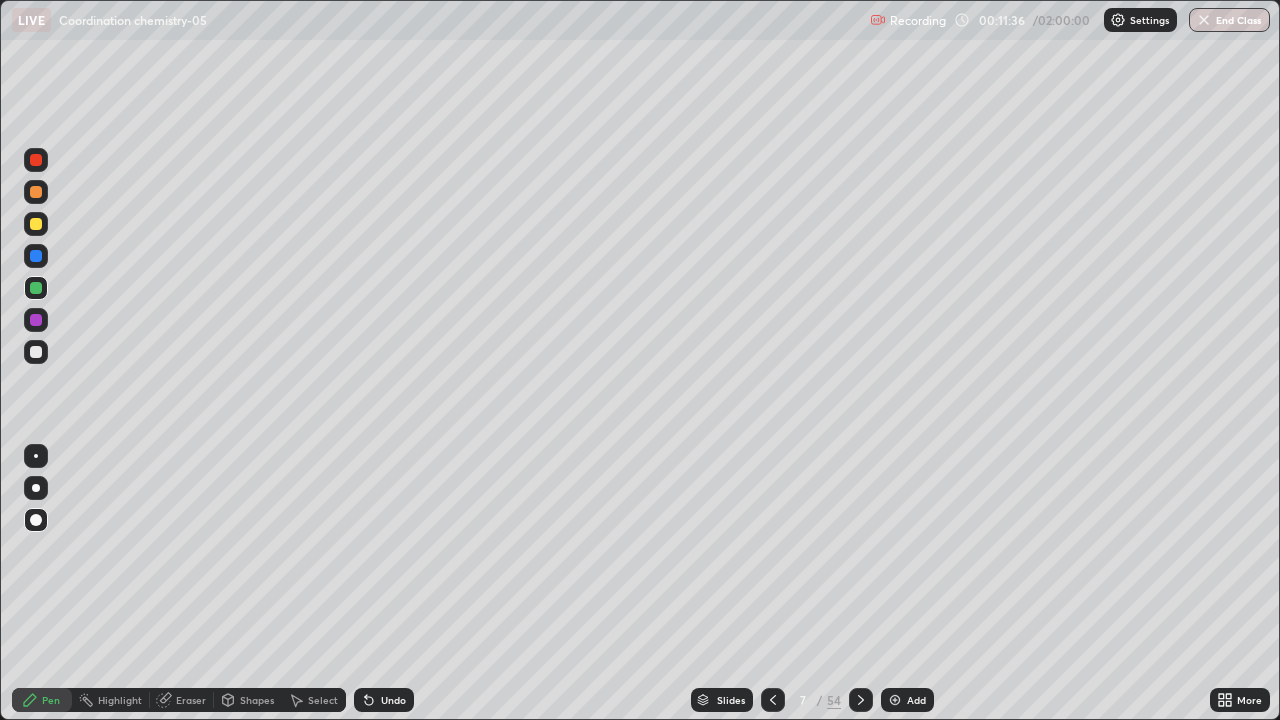 click at bounding box center [36, 352] 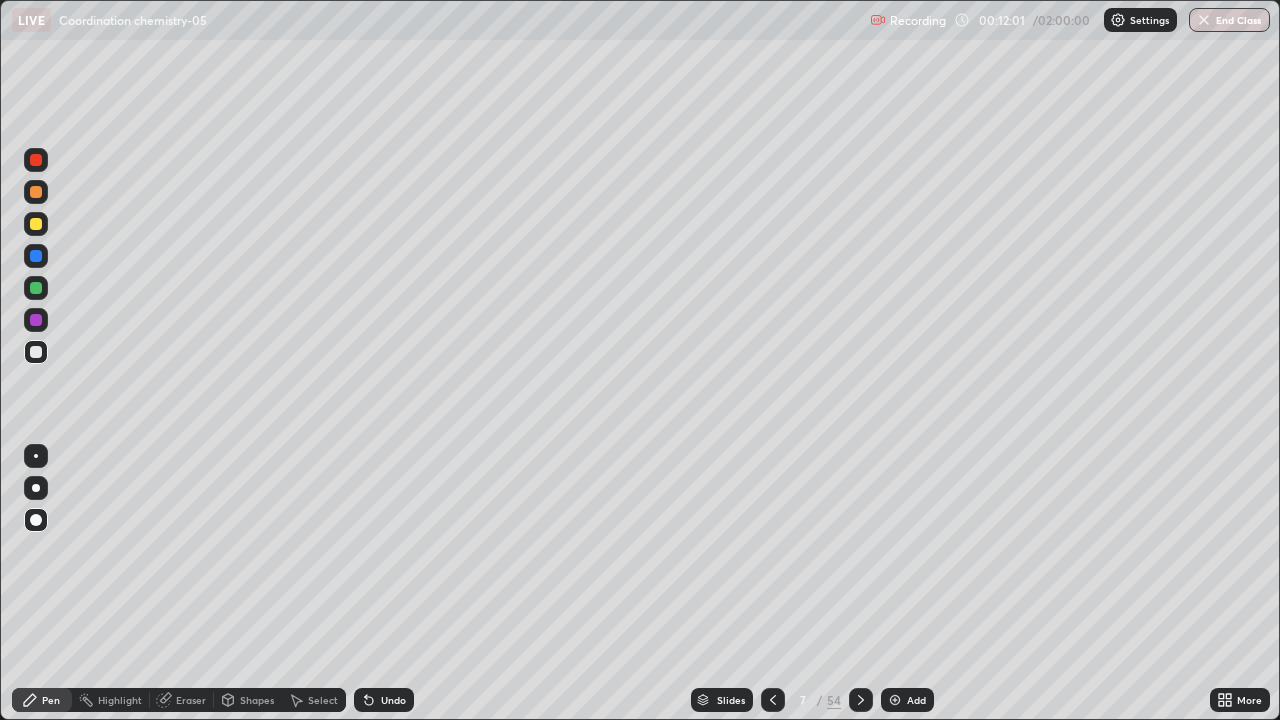 click 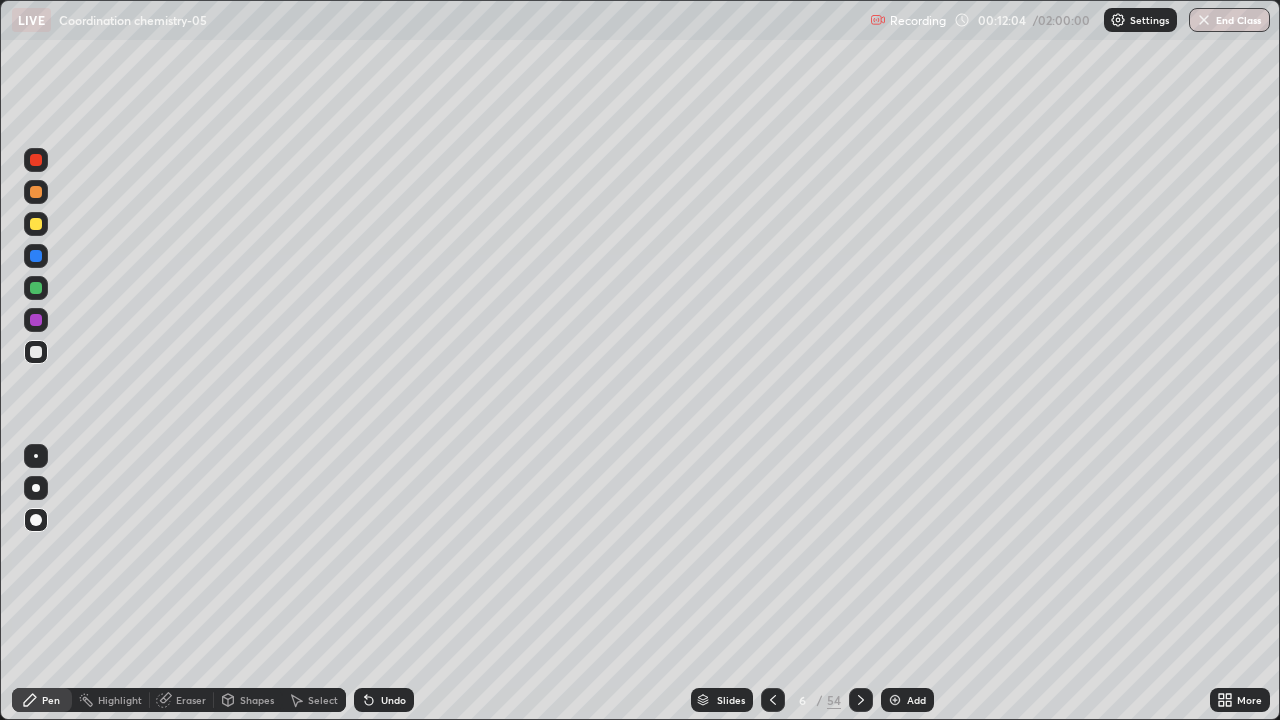 click 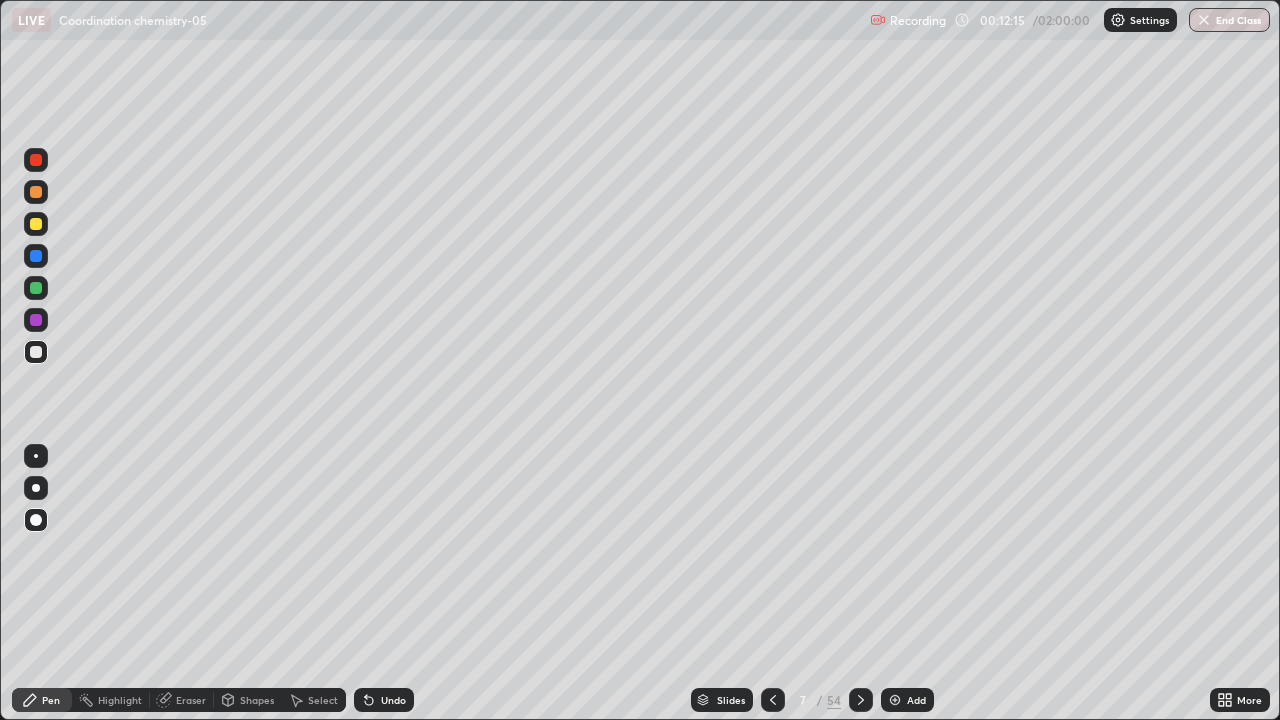click 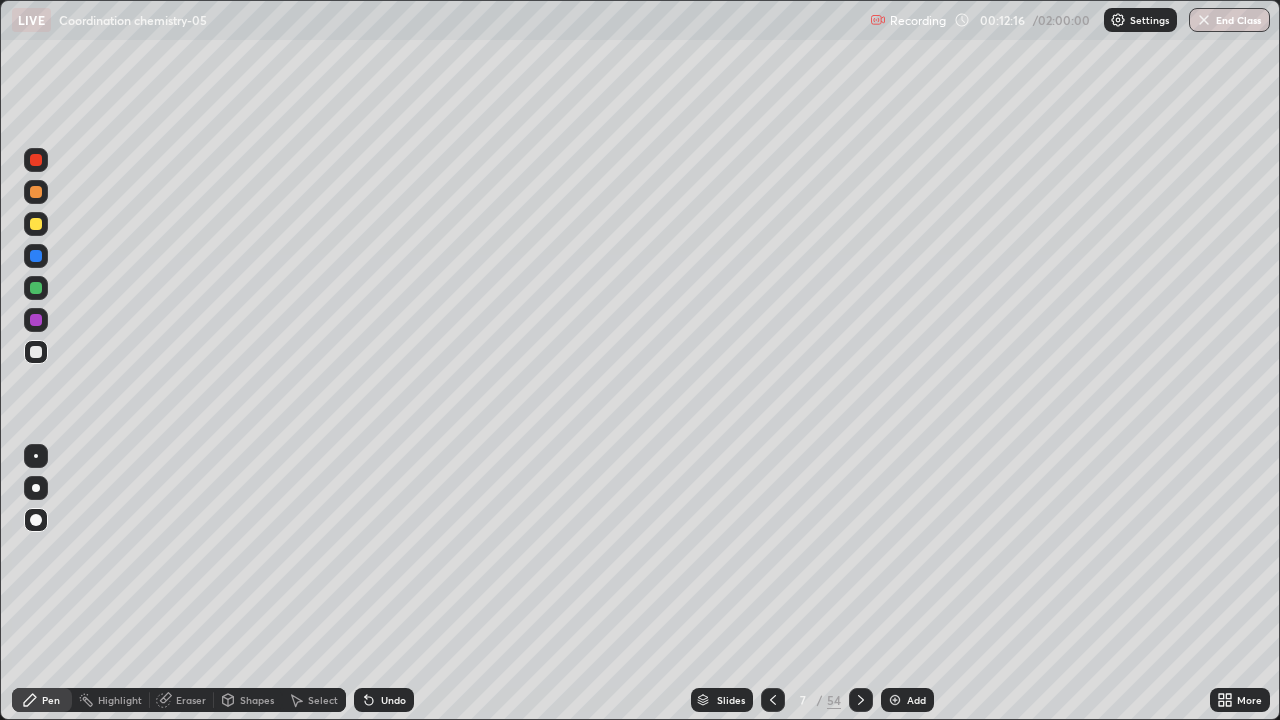 click 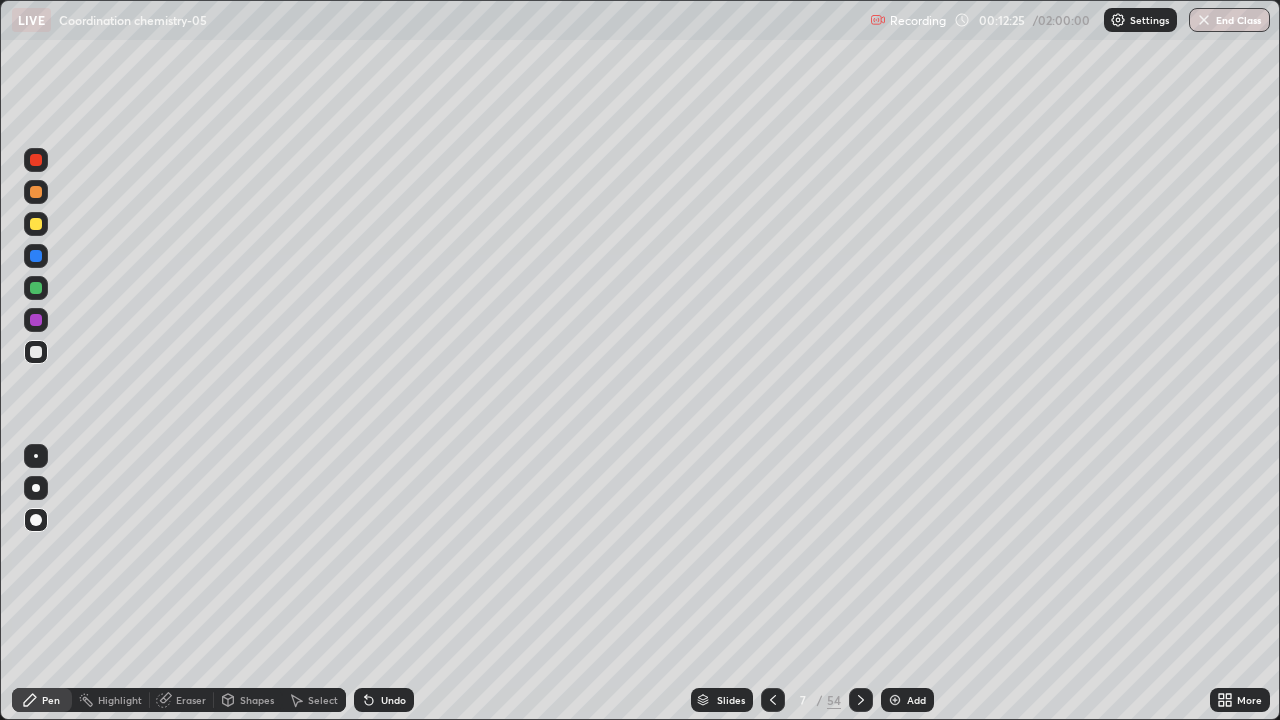 click 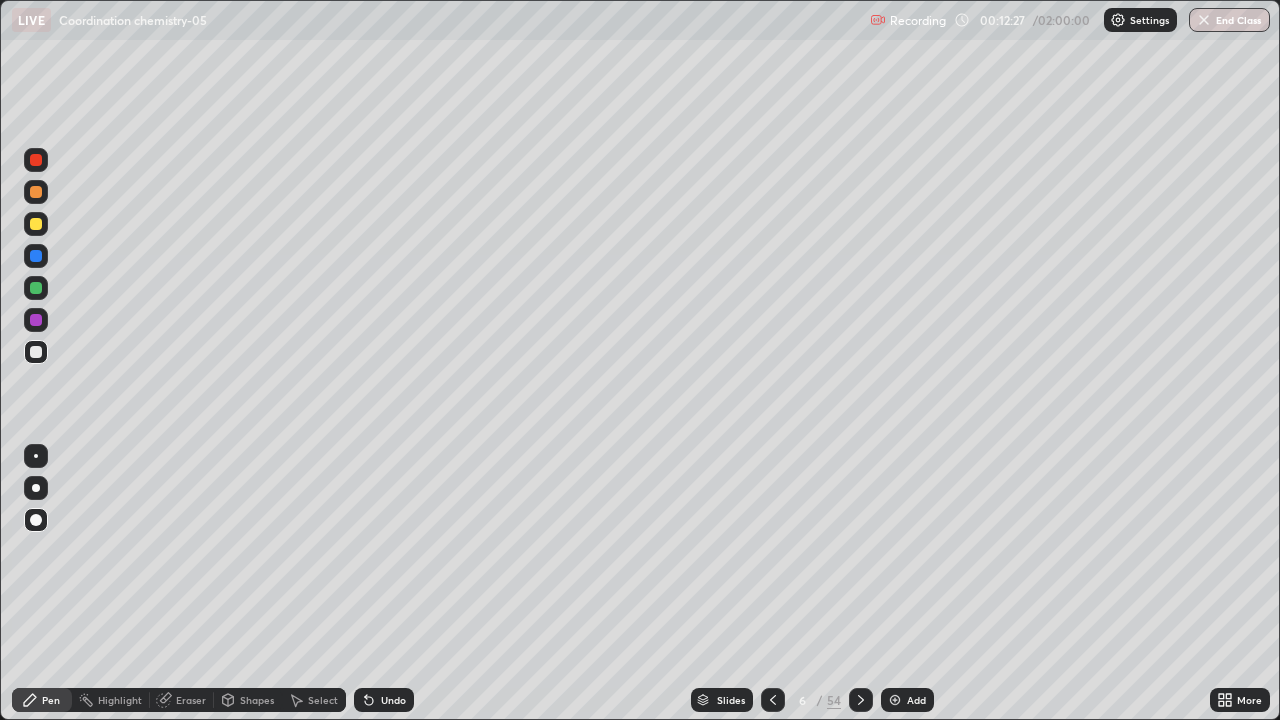 click at bounding box center (861, 700) 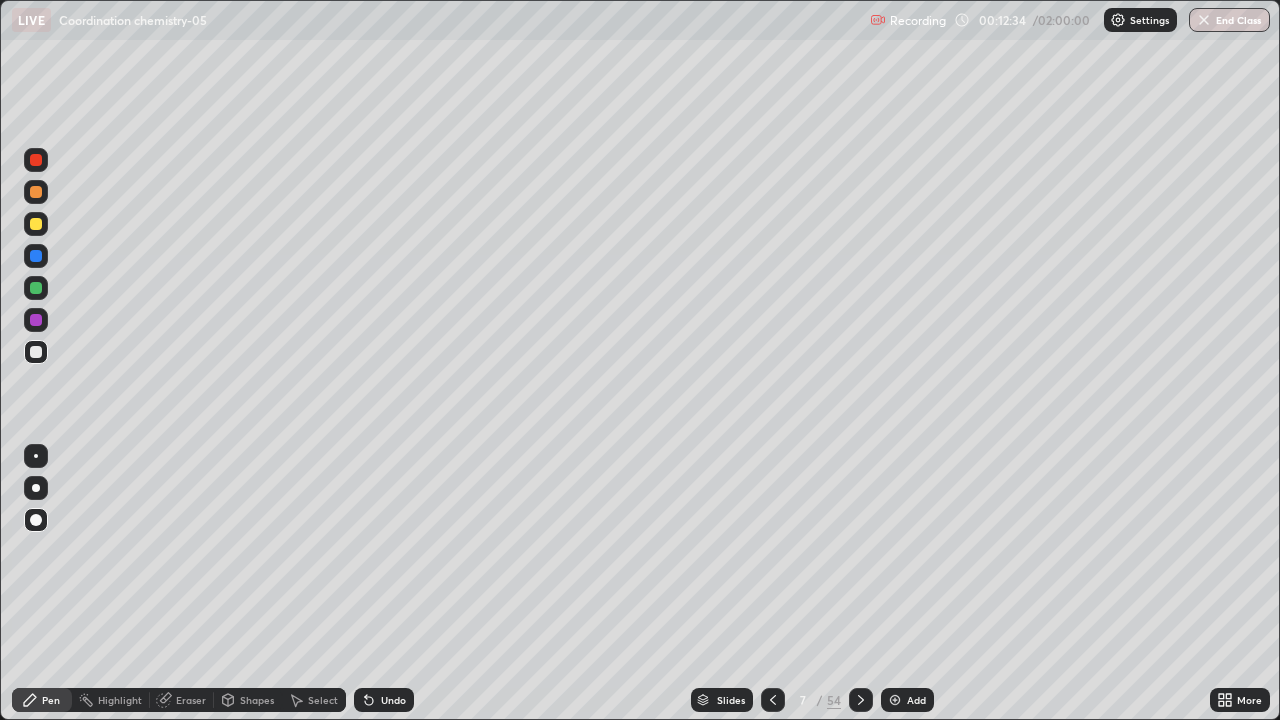 click on "Undo" at bounding box center [384, 700] 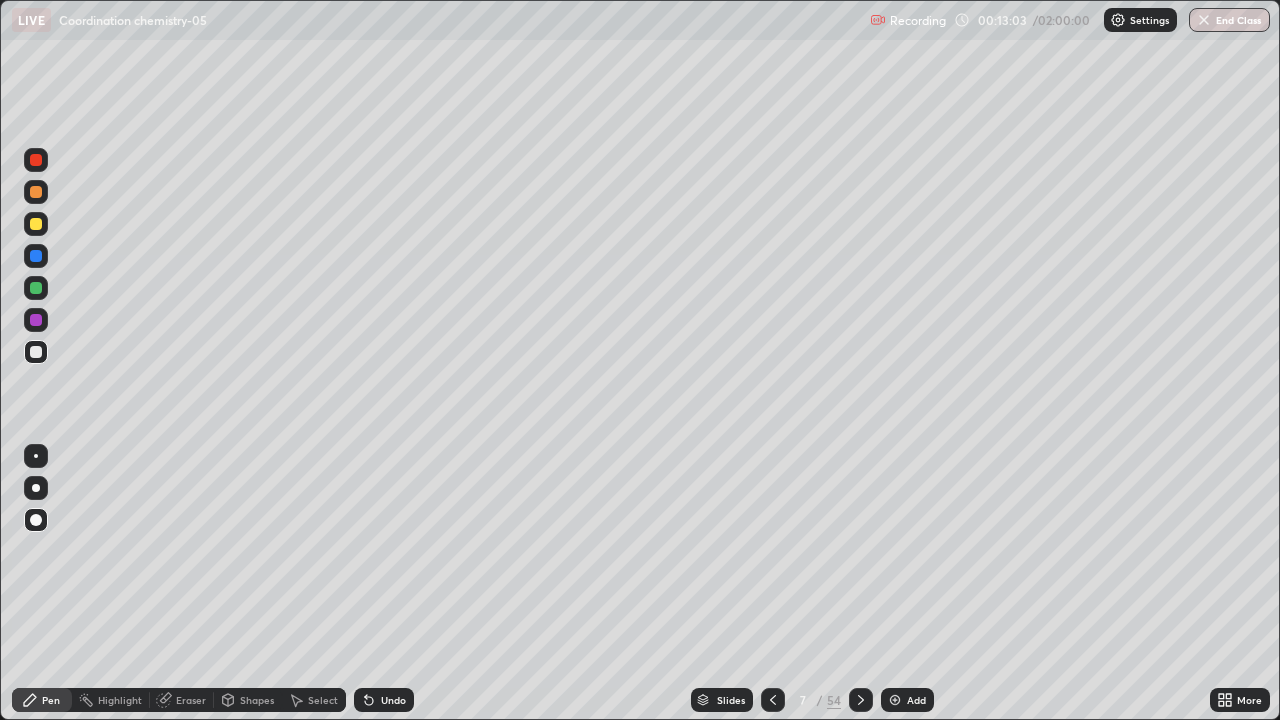 click 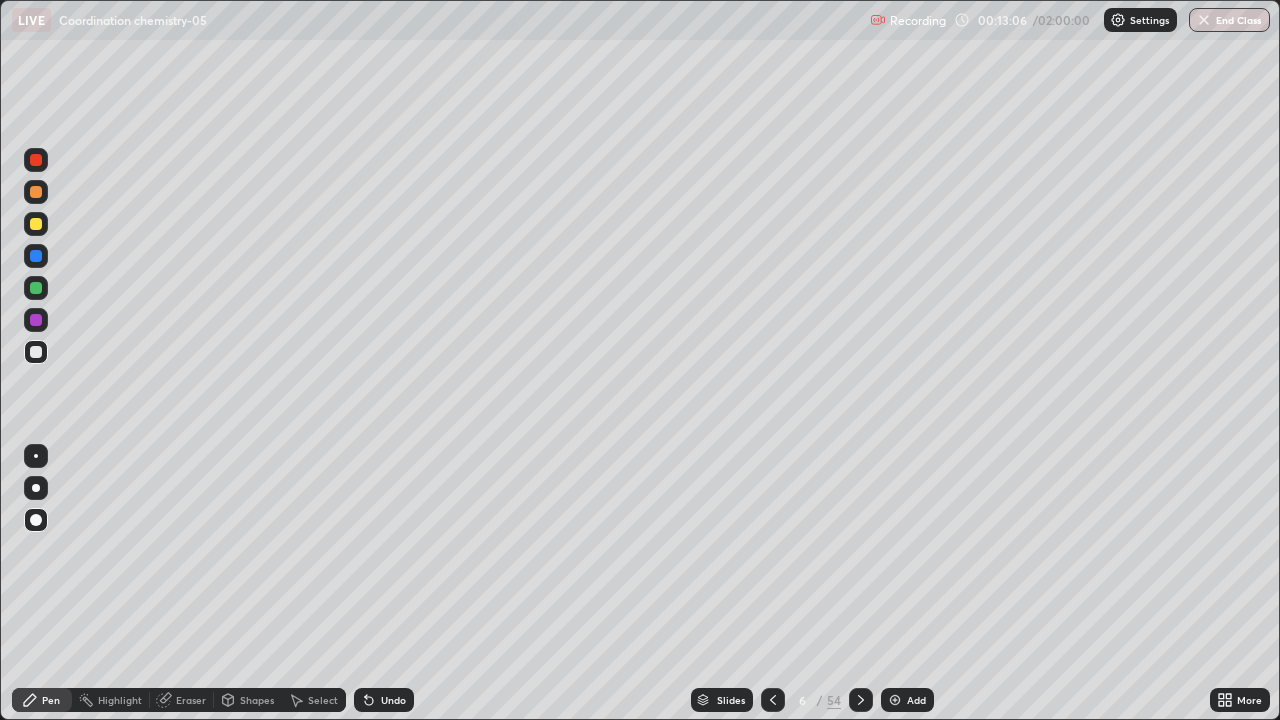 click 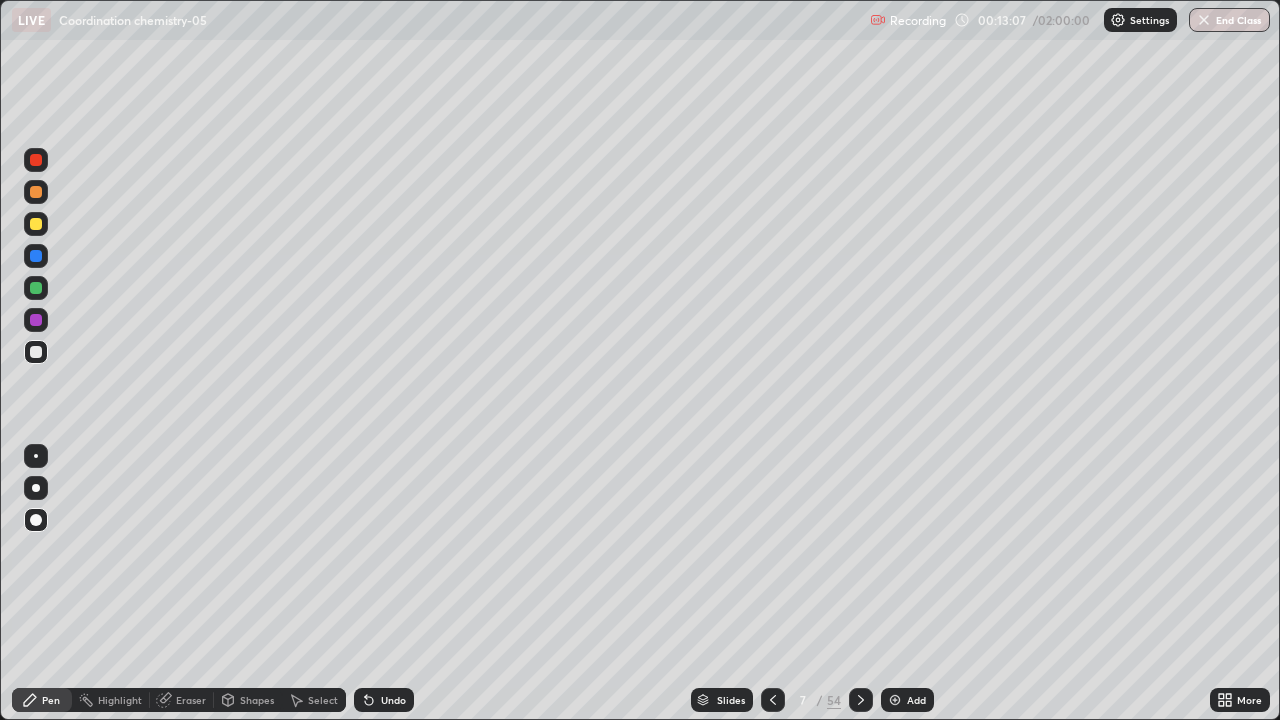 click on "Add" at bounding box center (916, 700) 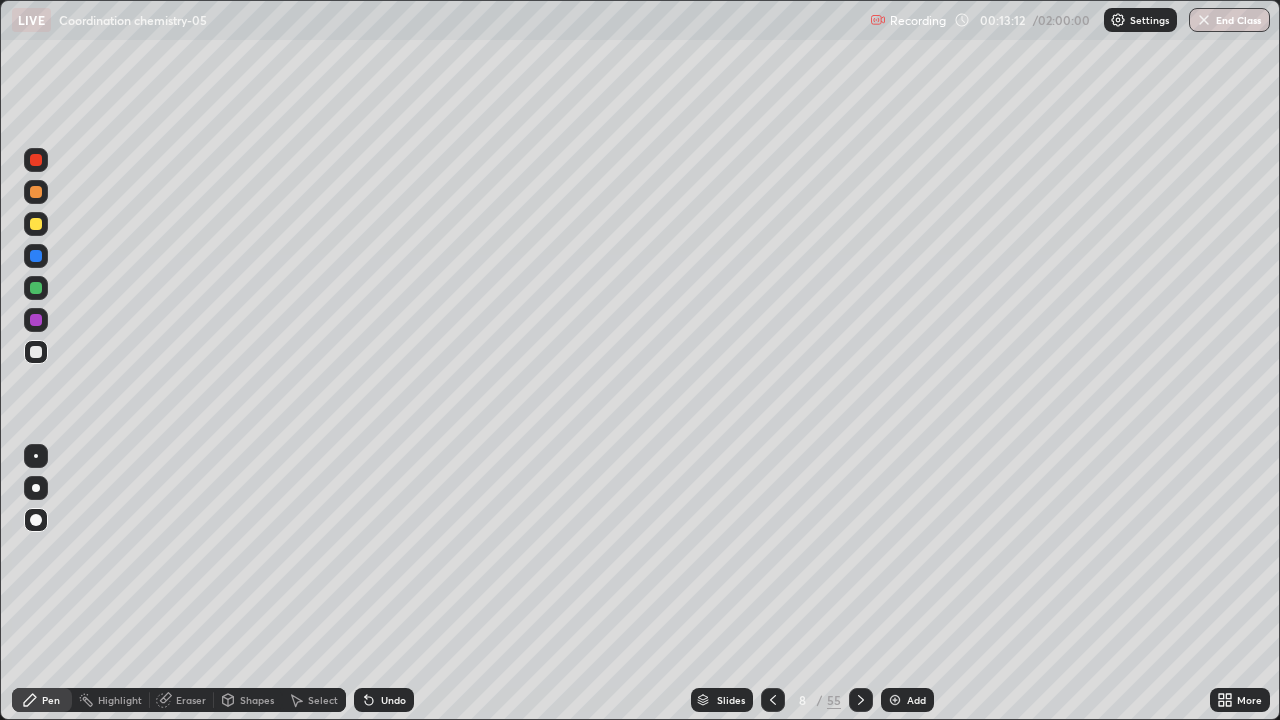 click at bounding box center [36, 224] 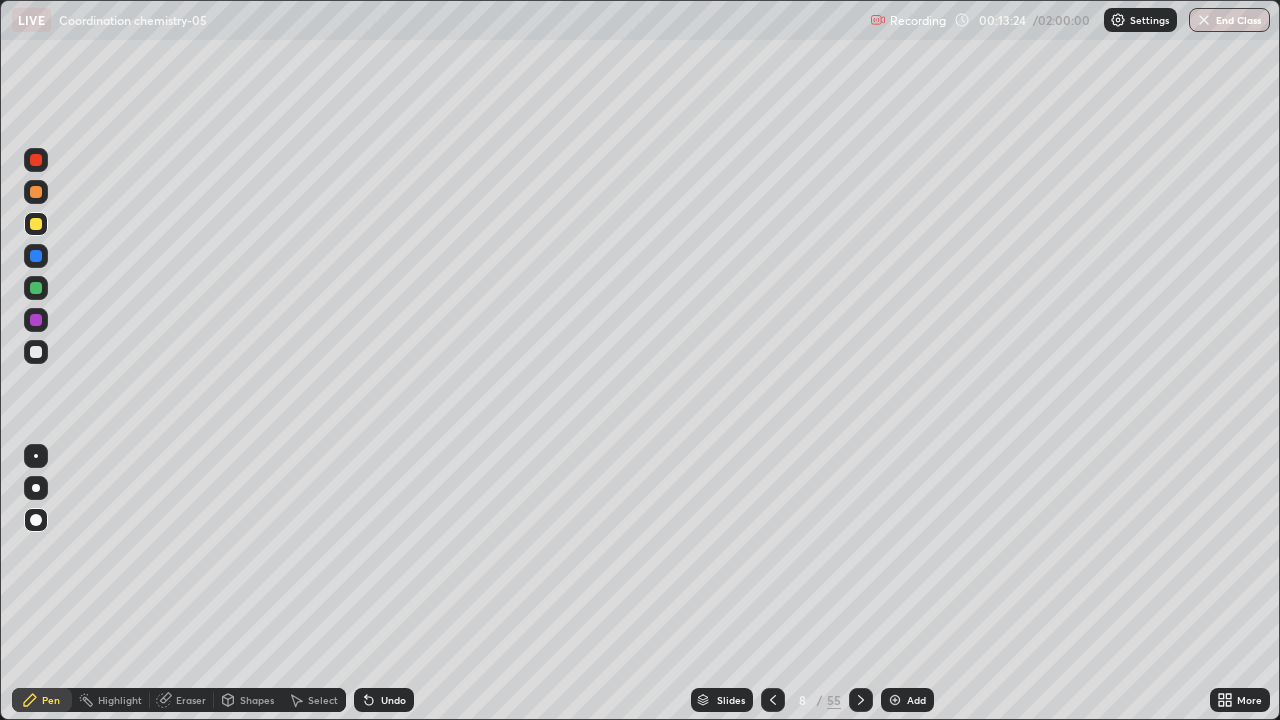 click 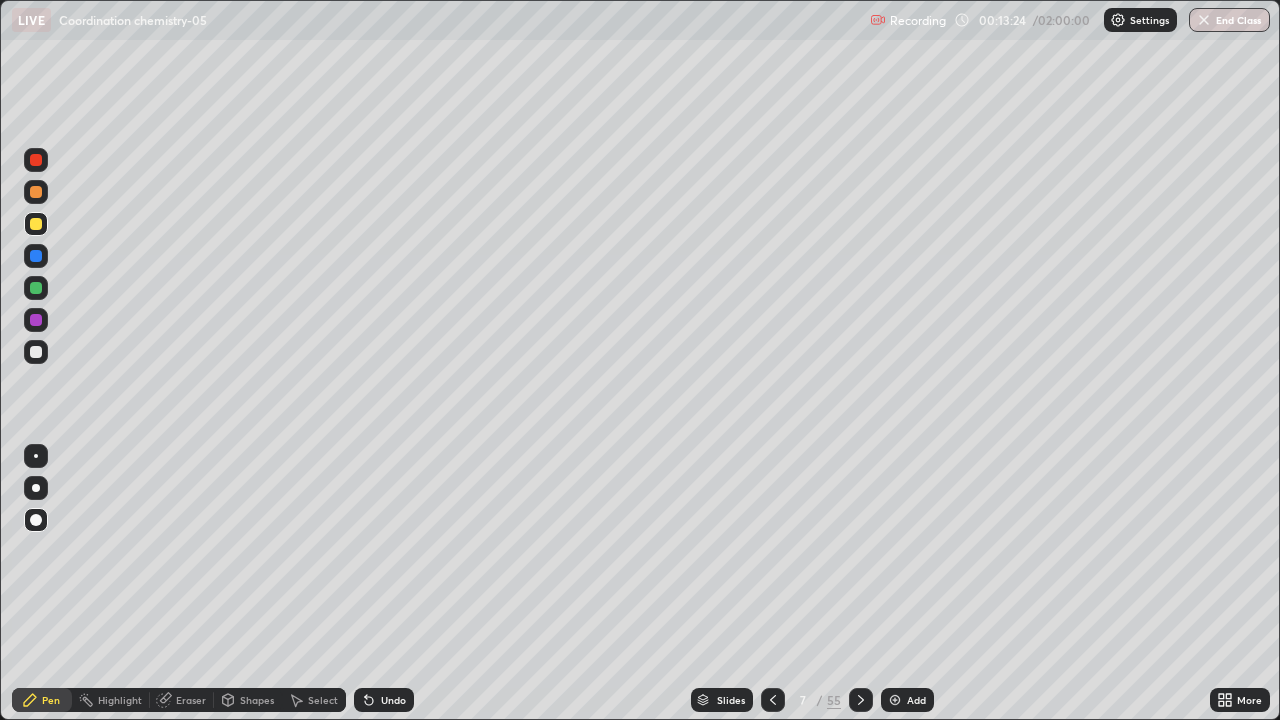 click 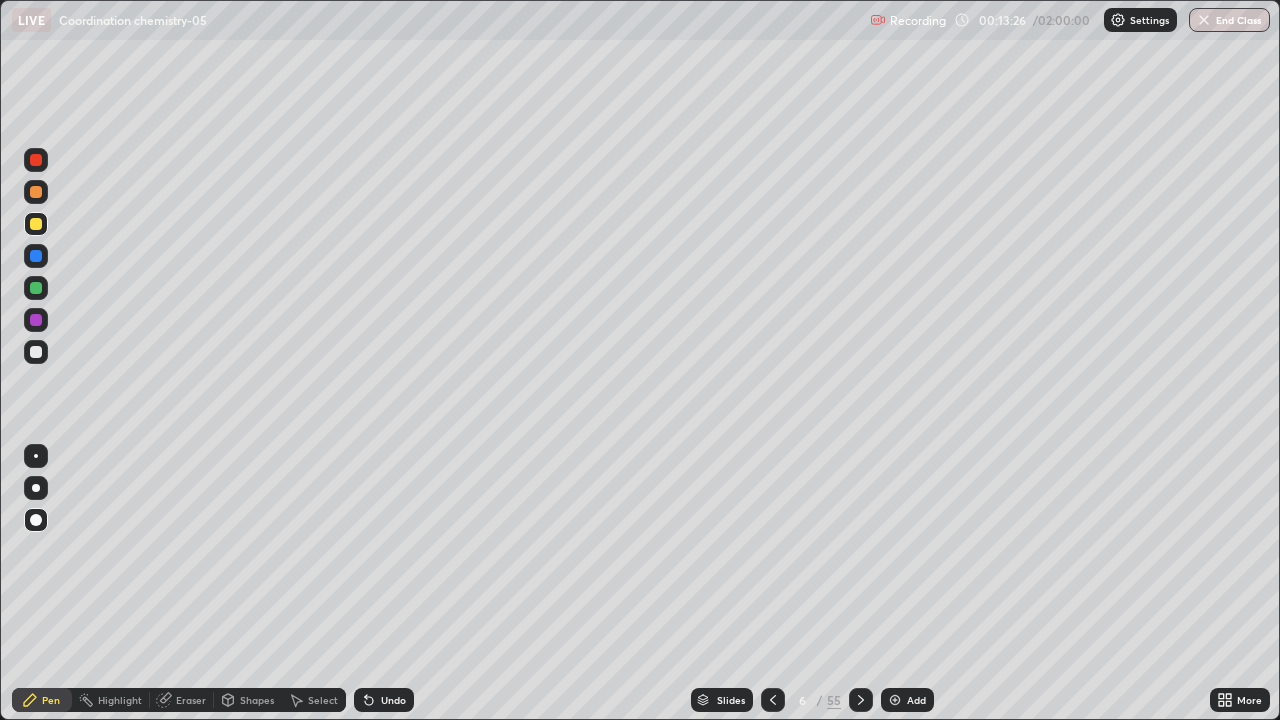 click 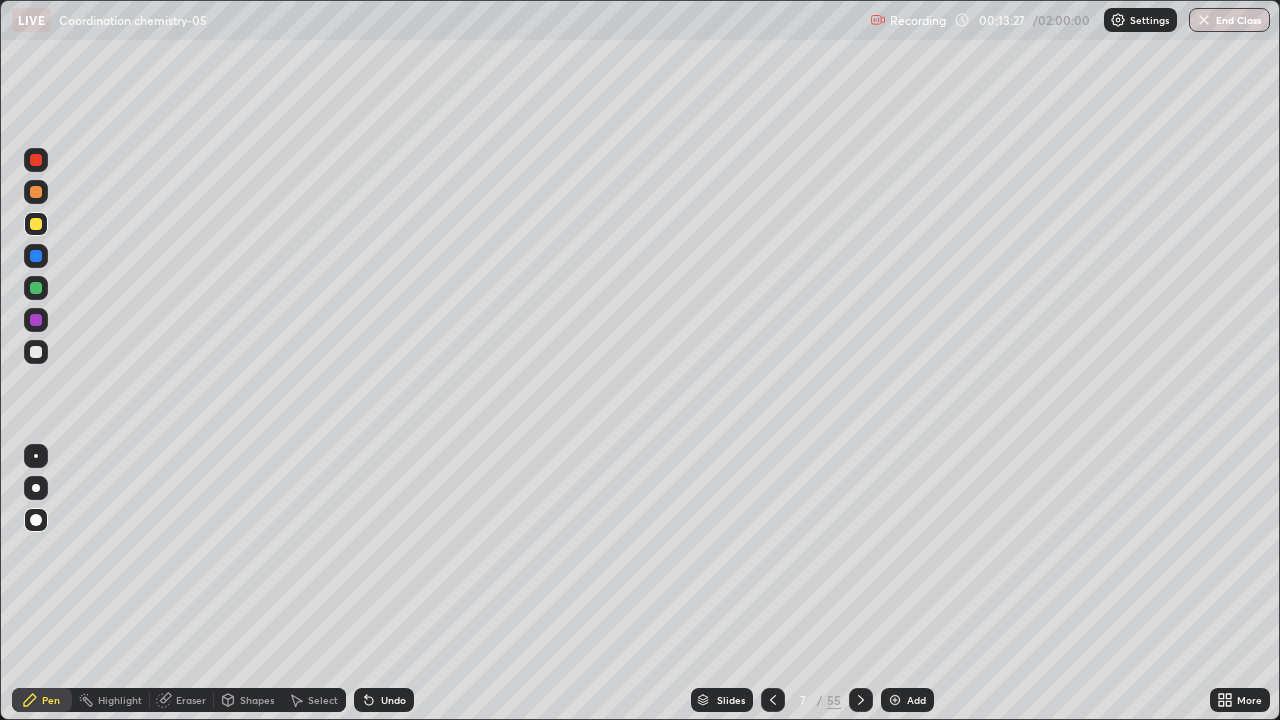 click 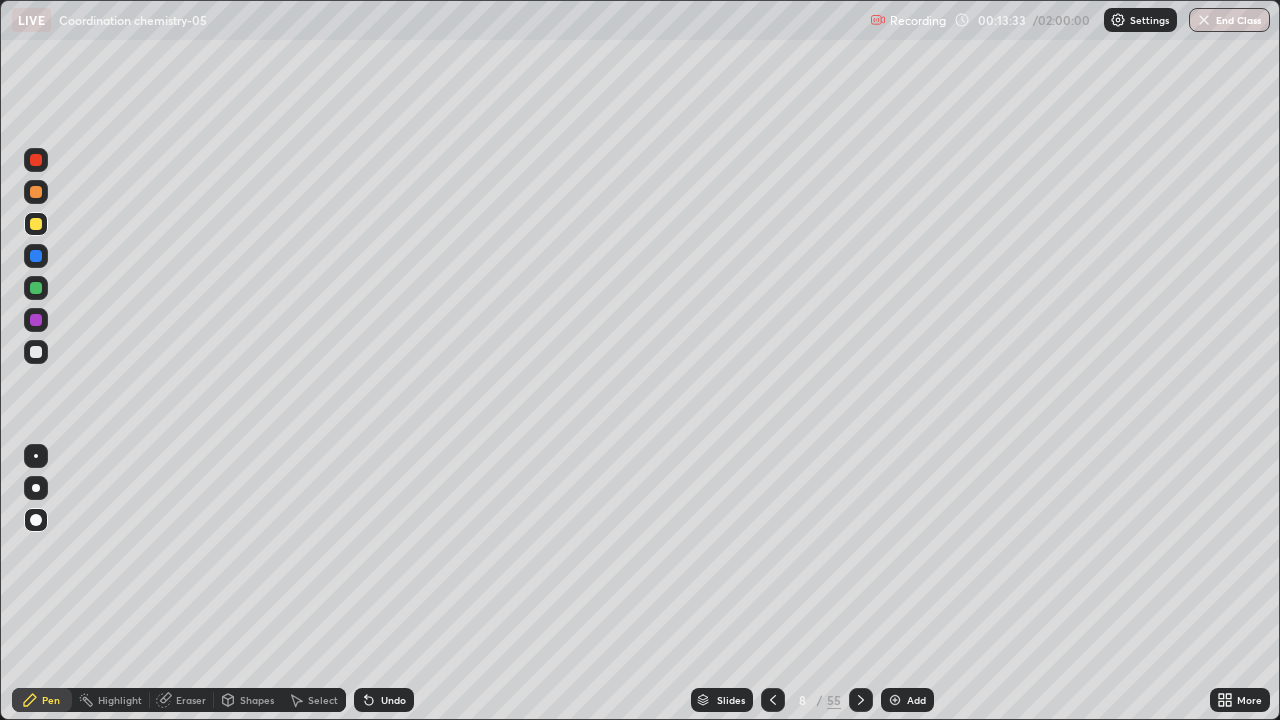 click 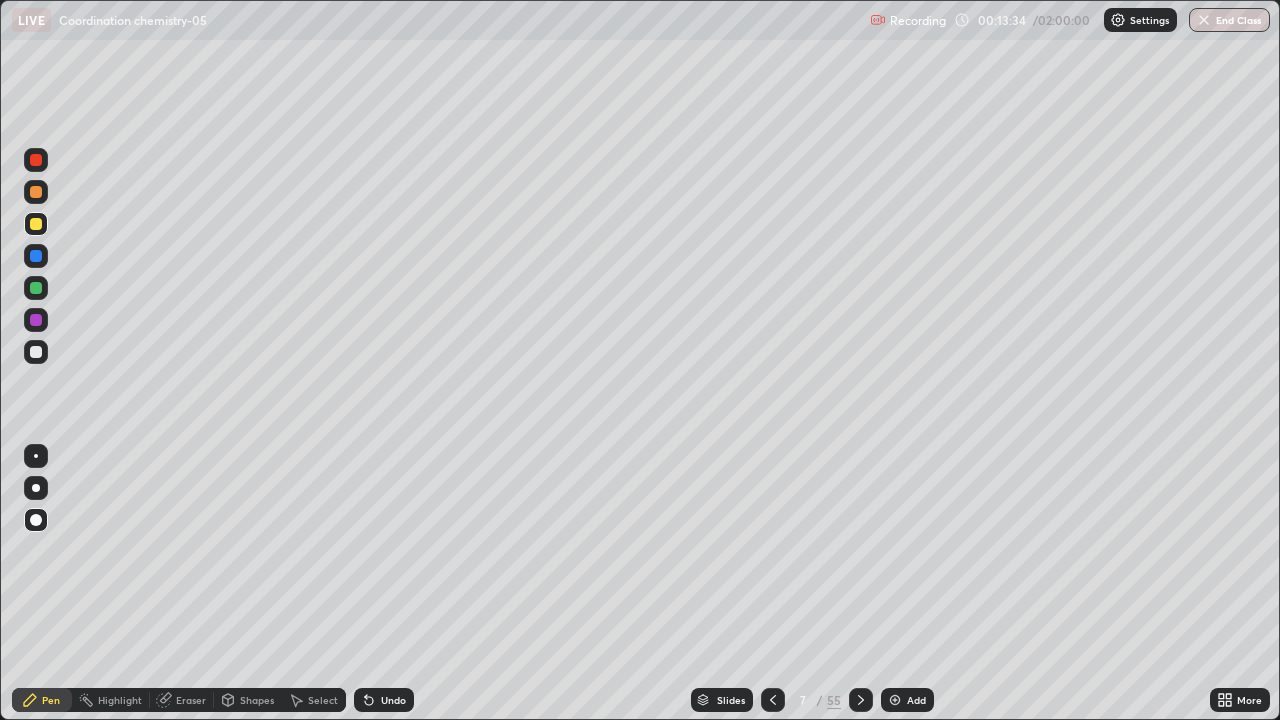 click 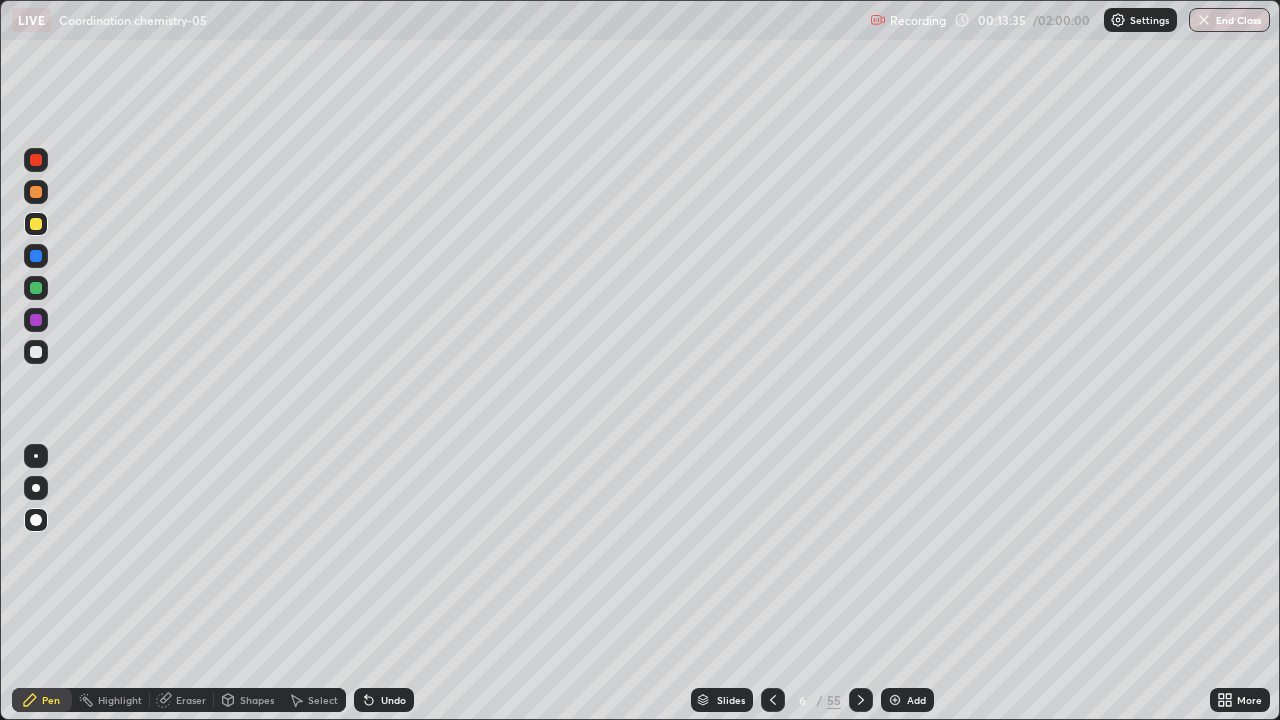 click 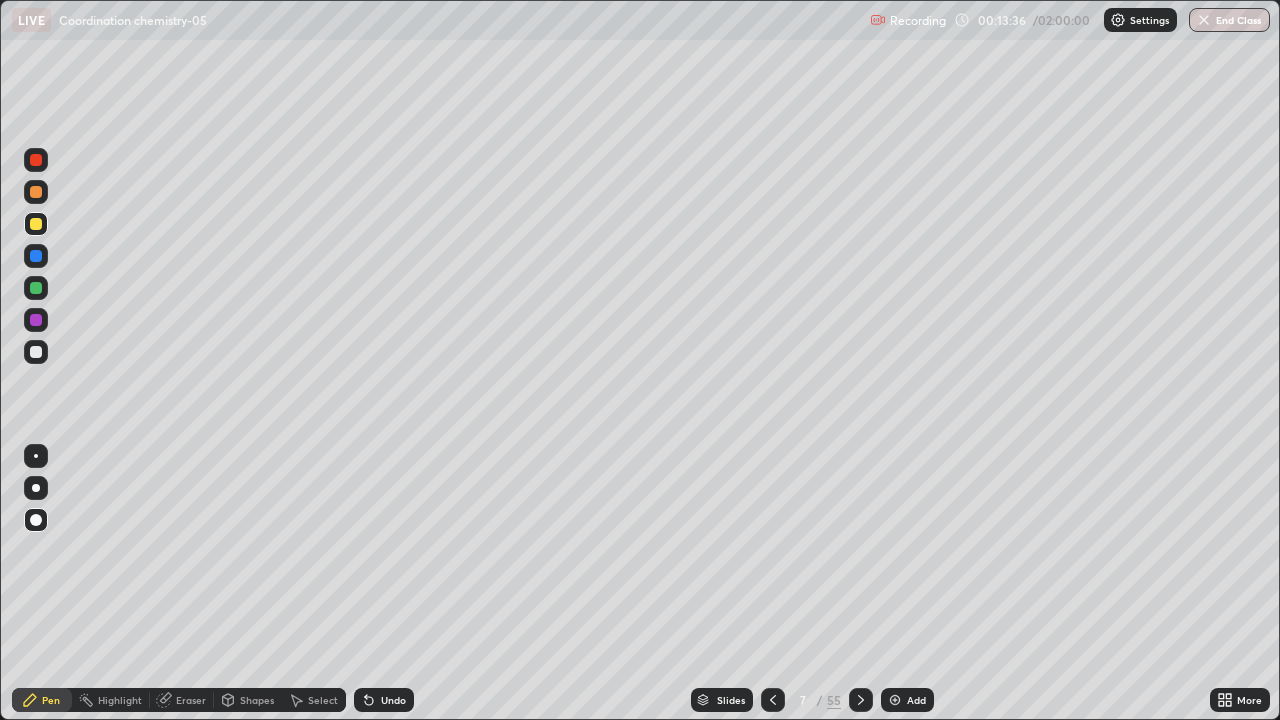 click 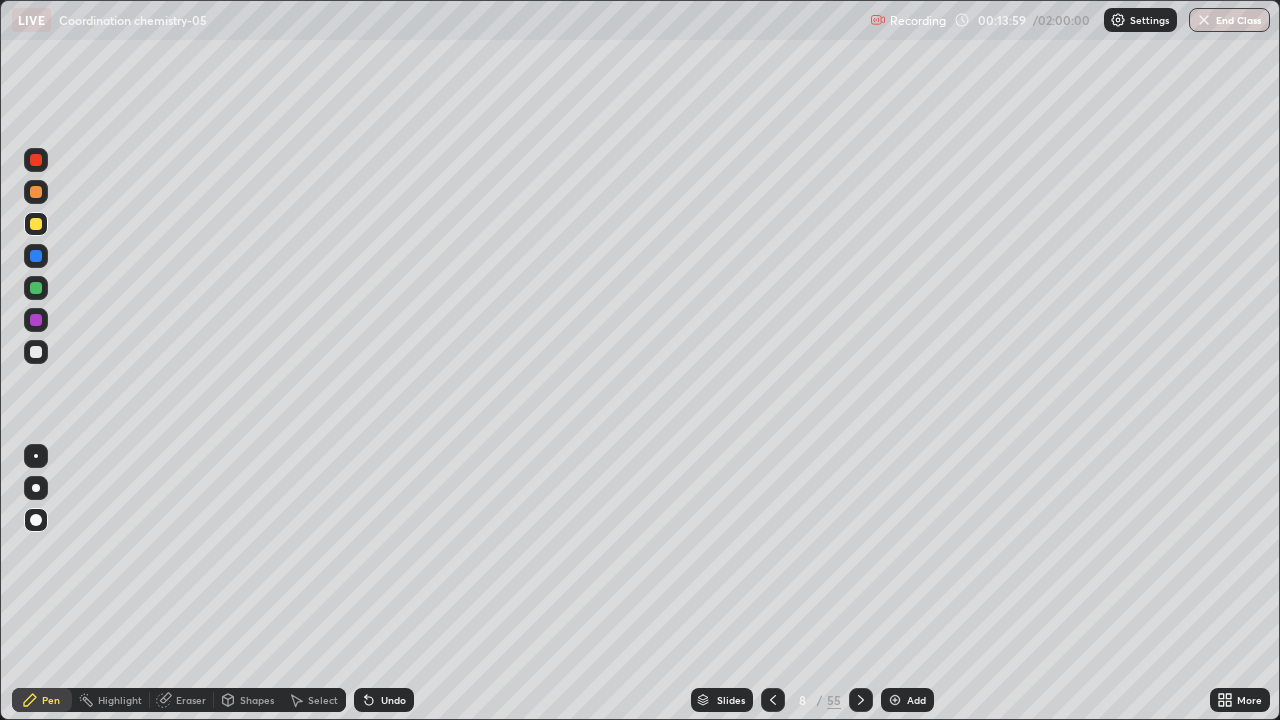 click on "Slides" at bounding box center (731, 700) 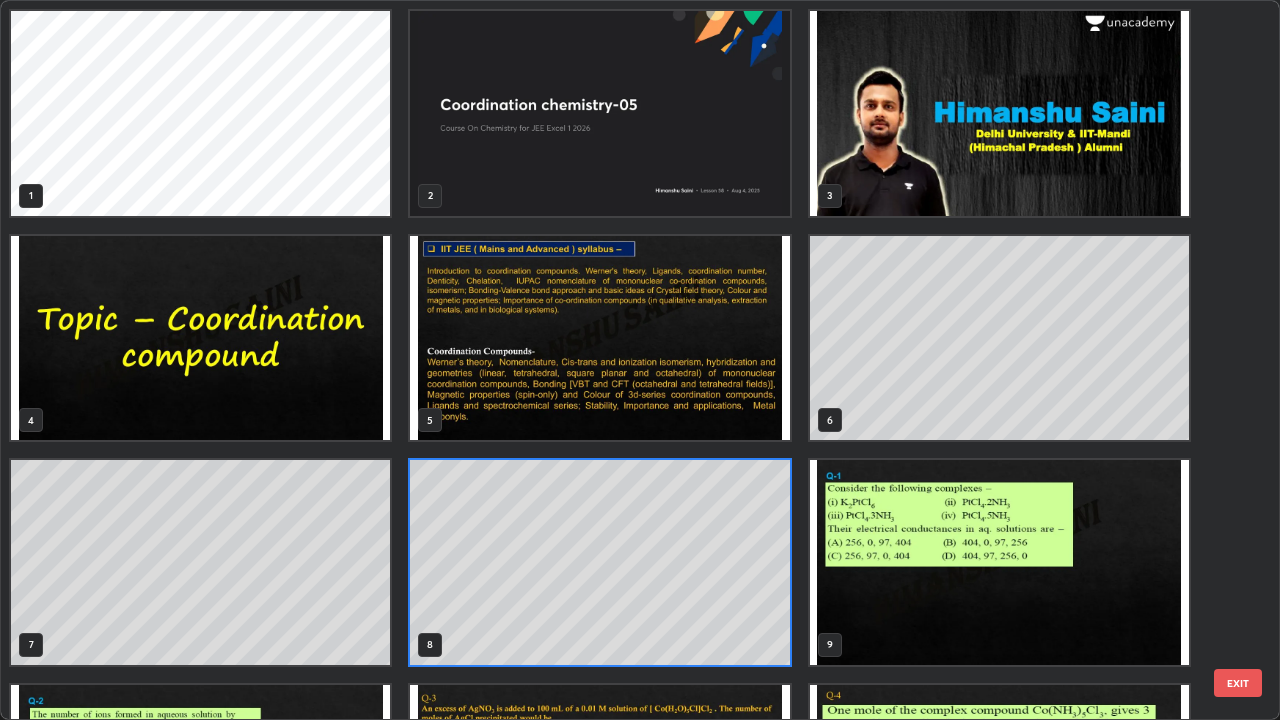scroll, scrollTop: 7, scrollLeft: 11, axis: both 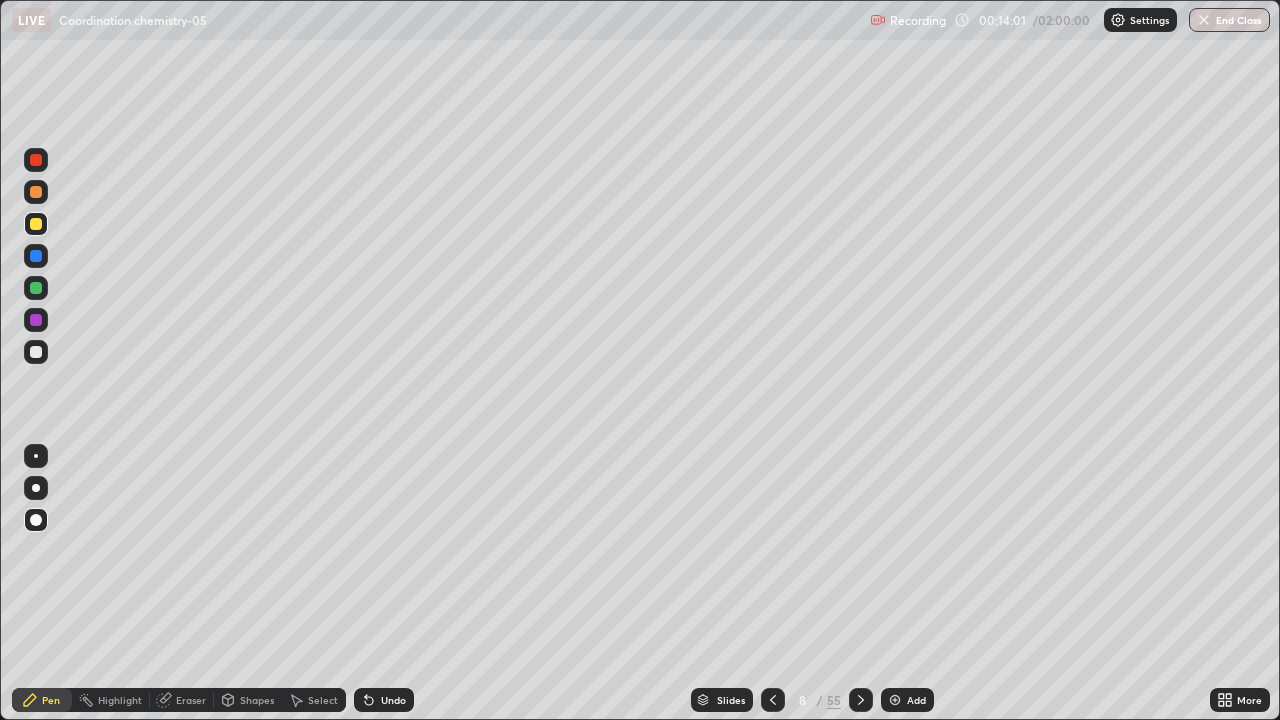 click 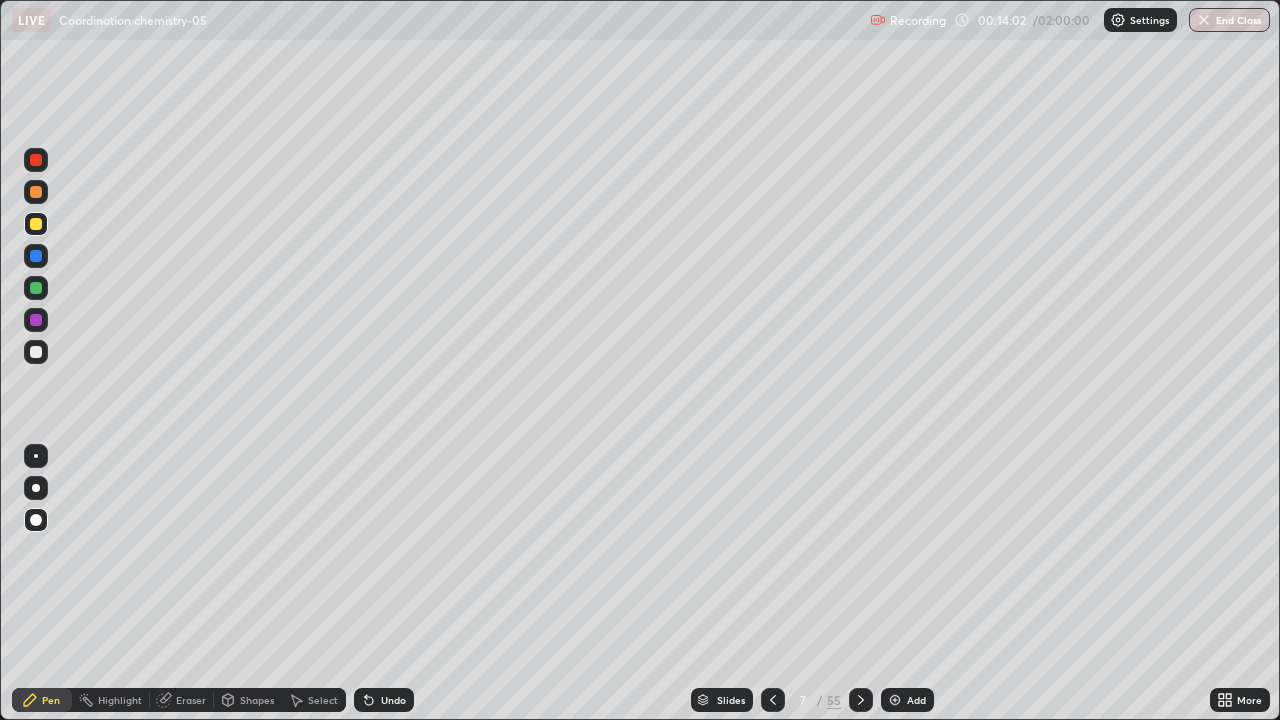 click 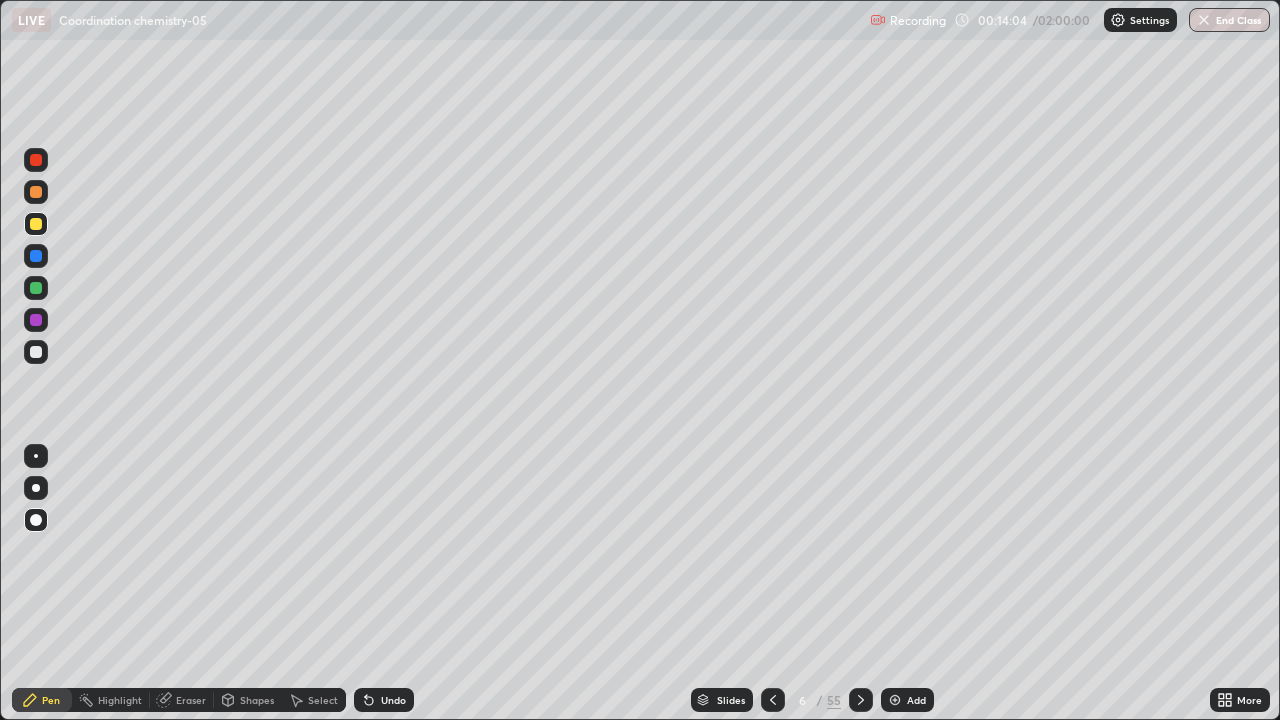 click 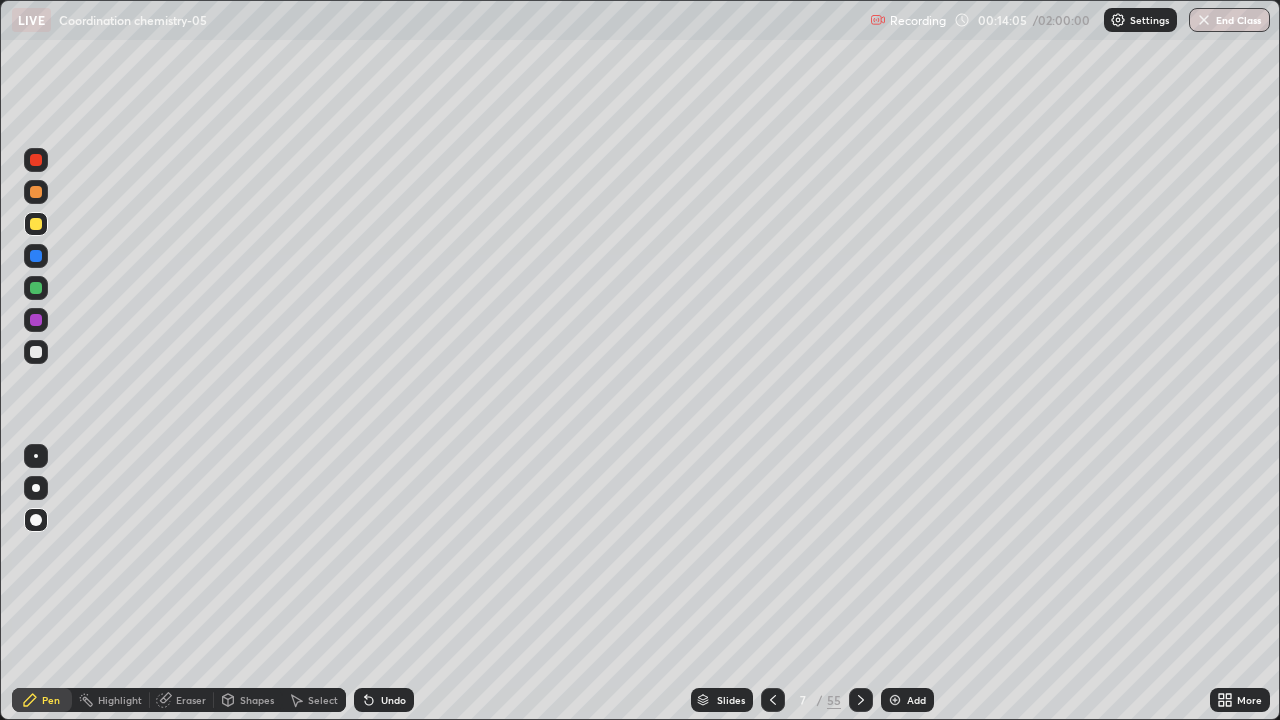 click 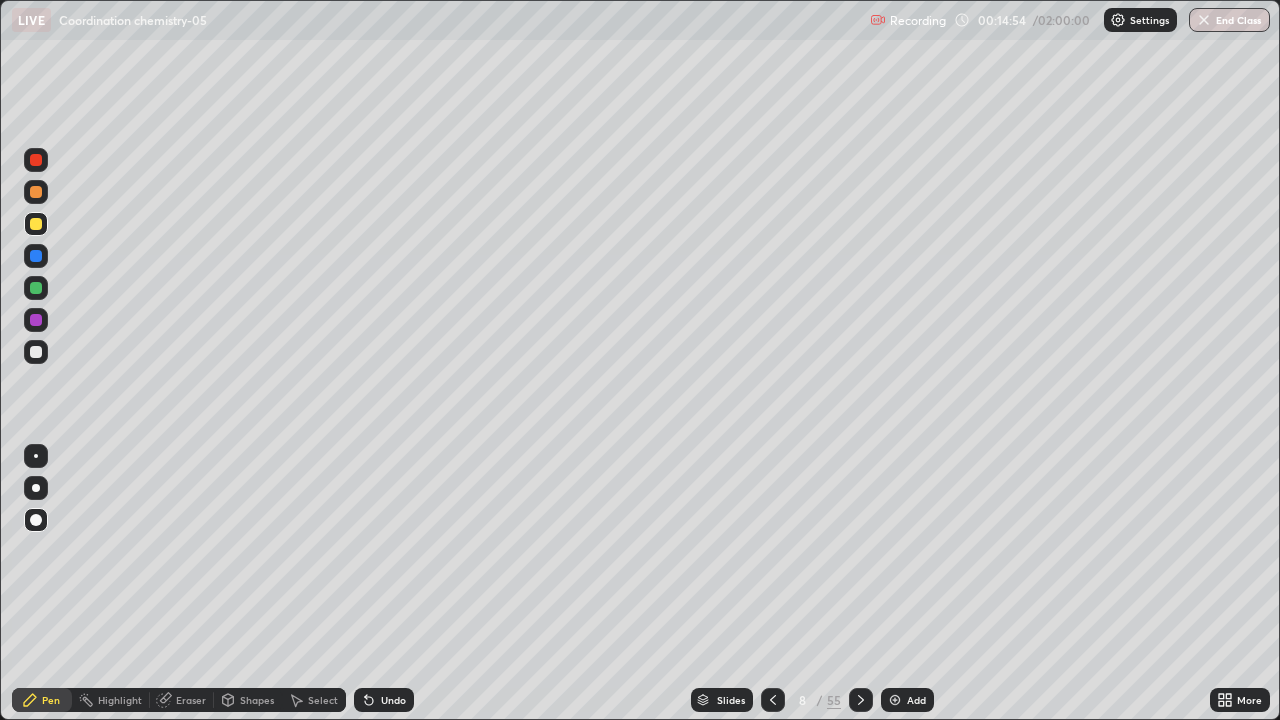 click at bounding box center [773, 700] 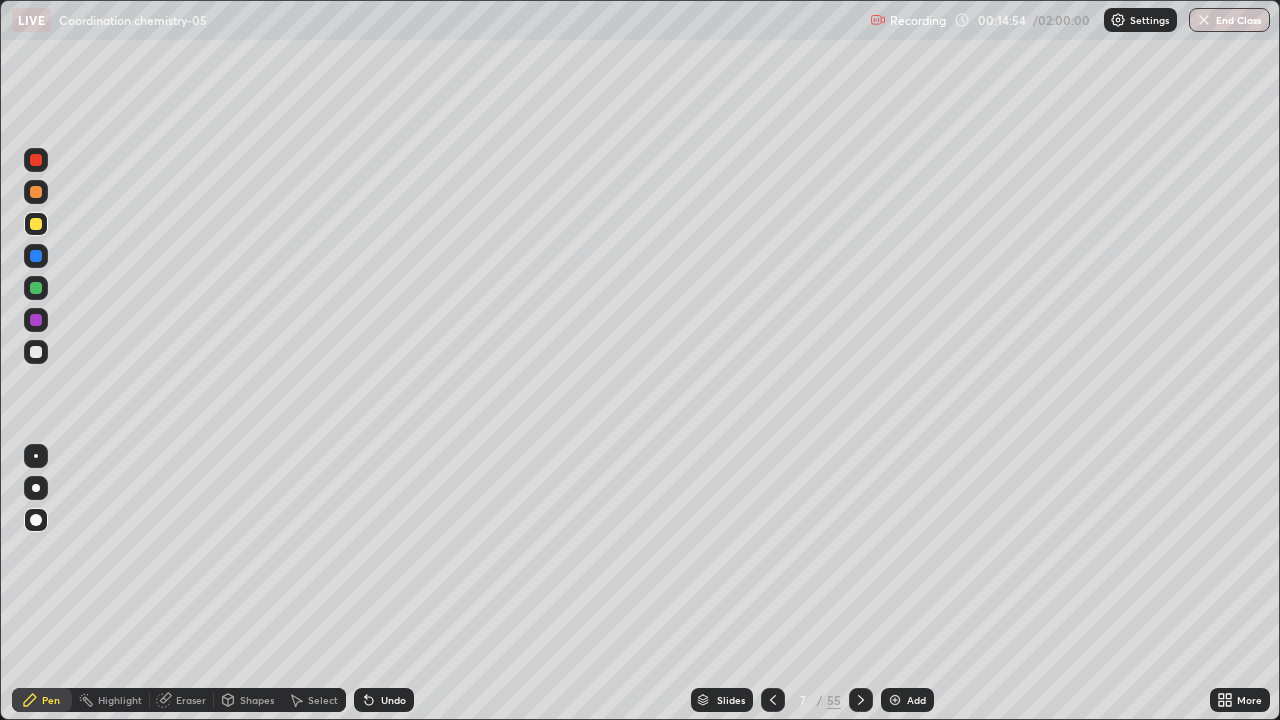 click 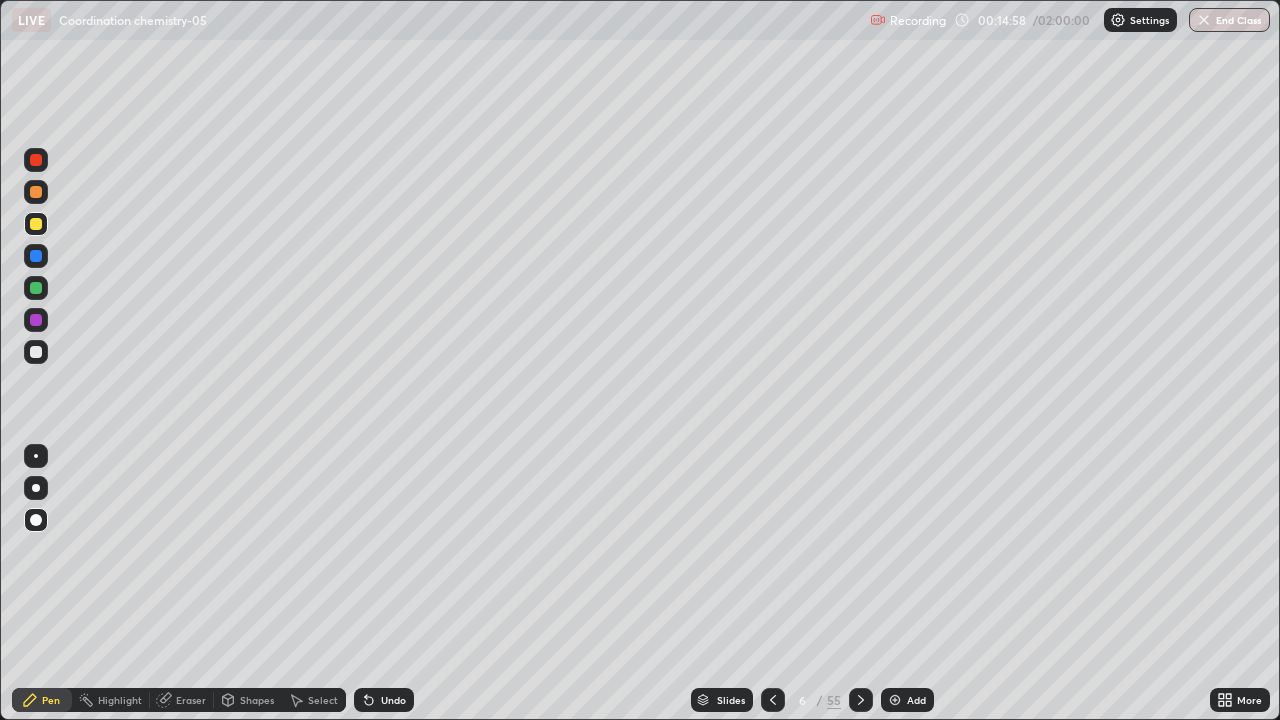 click 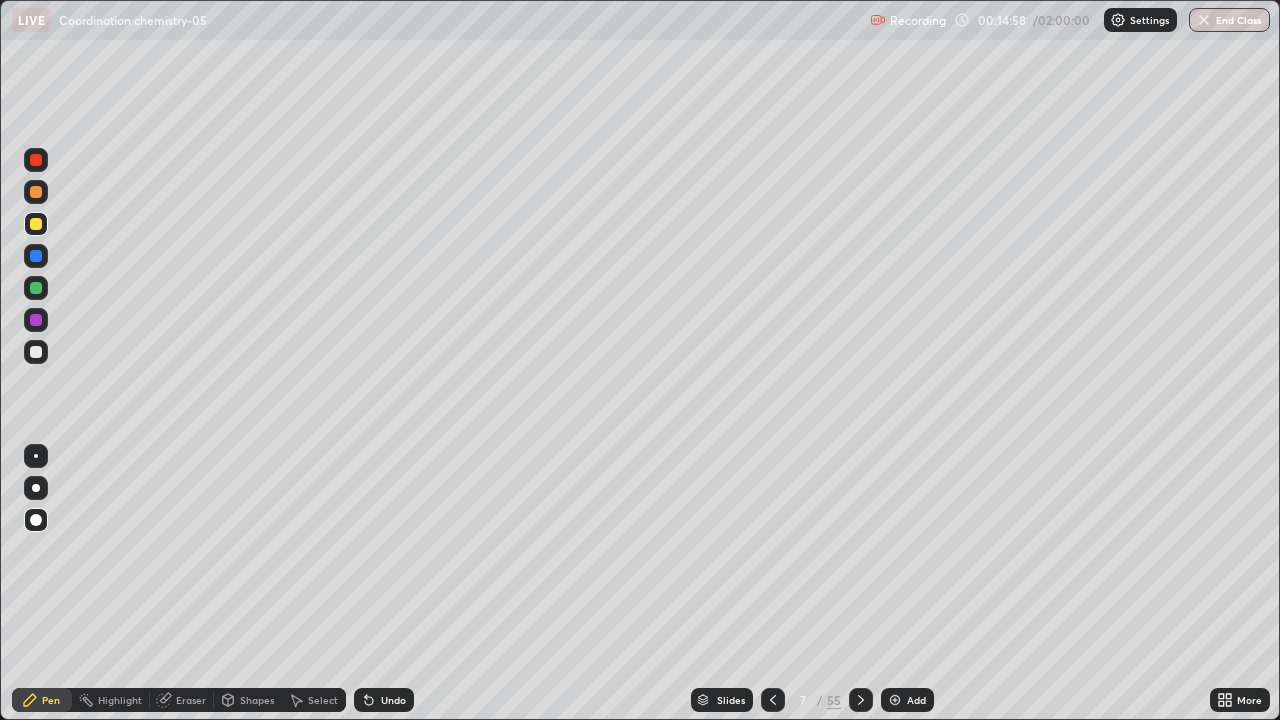 click 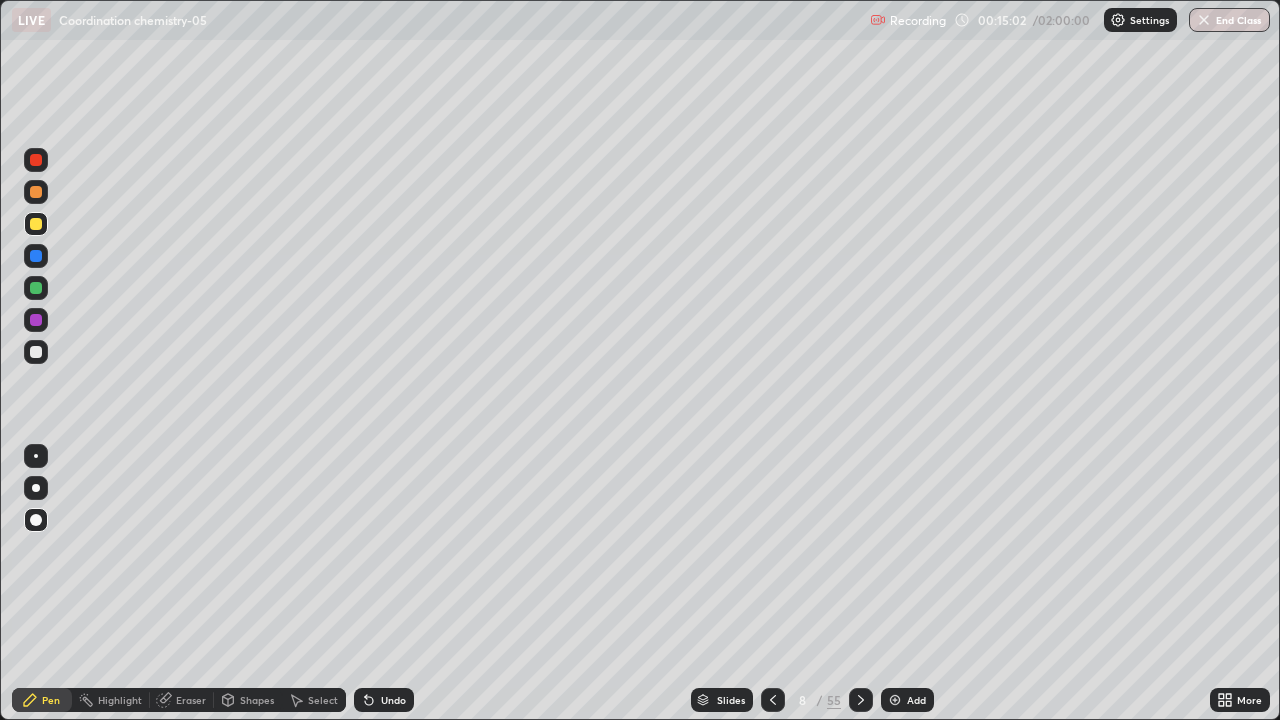 click on "Undo" at bounding box center (393, 700) 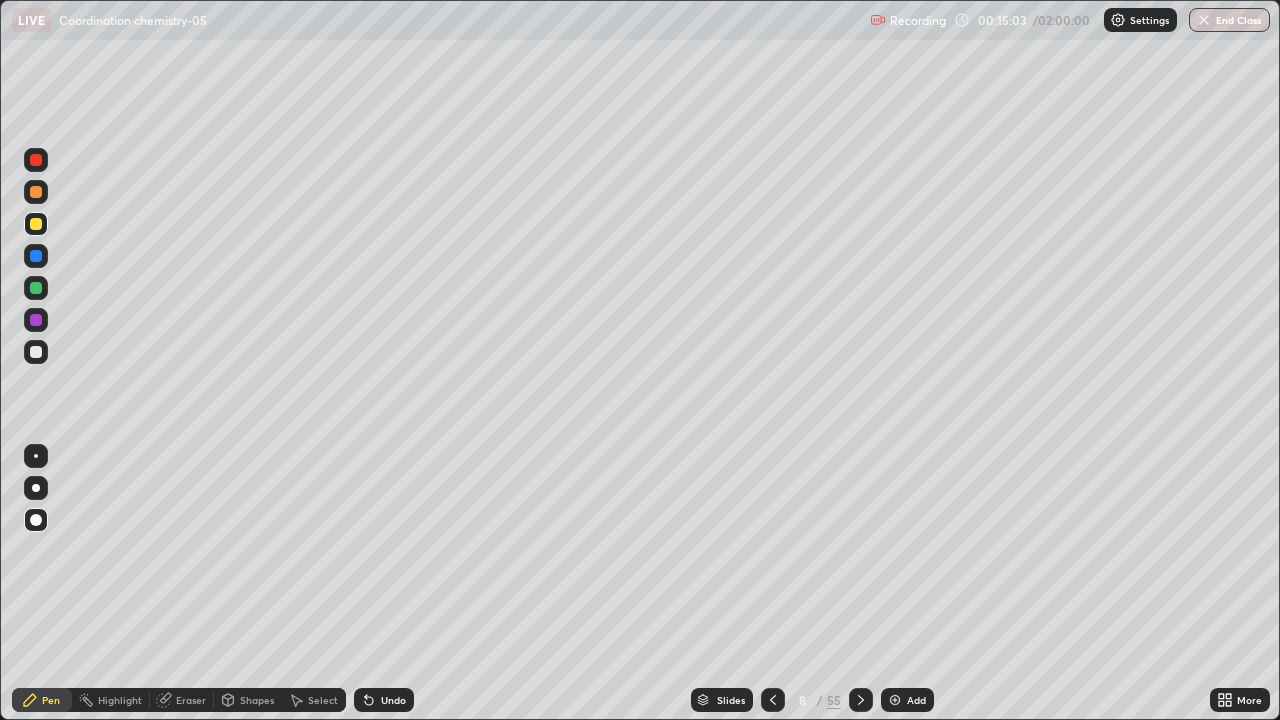 click on "Undo" at bounding box center [393, 700] 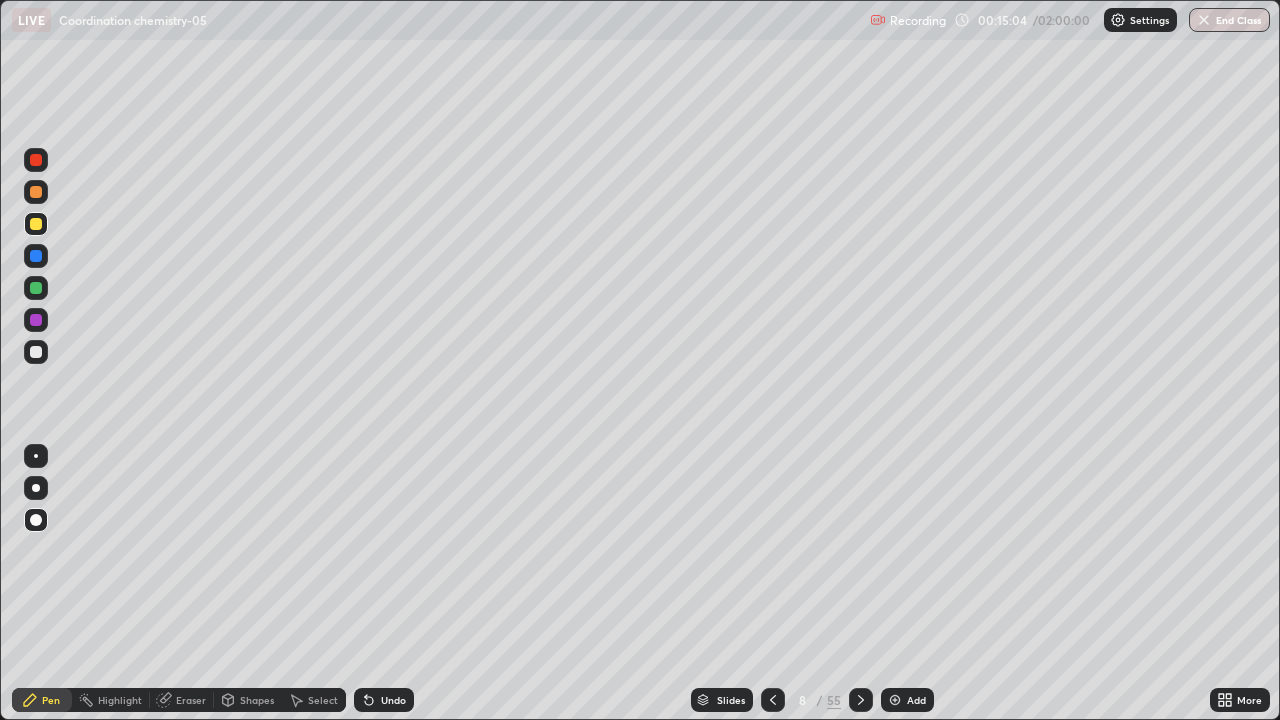 click on "Add" at bounding box center [916, 700] 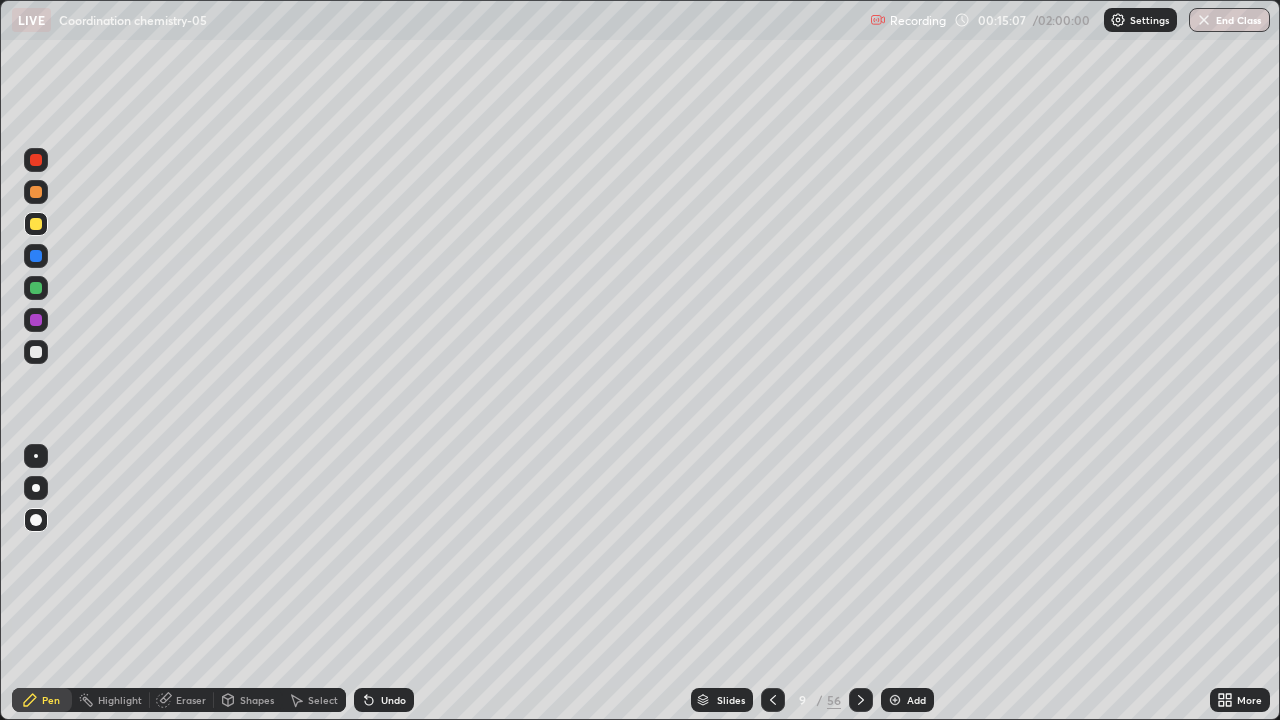 click on "Undo" at bounding box center [384, 700] 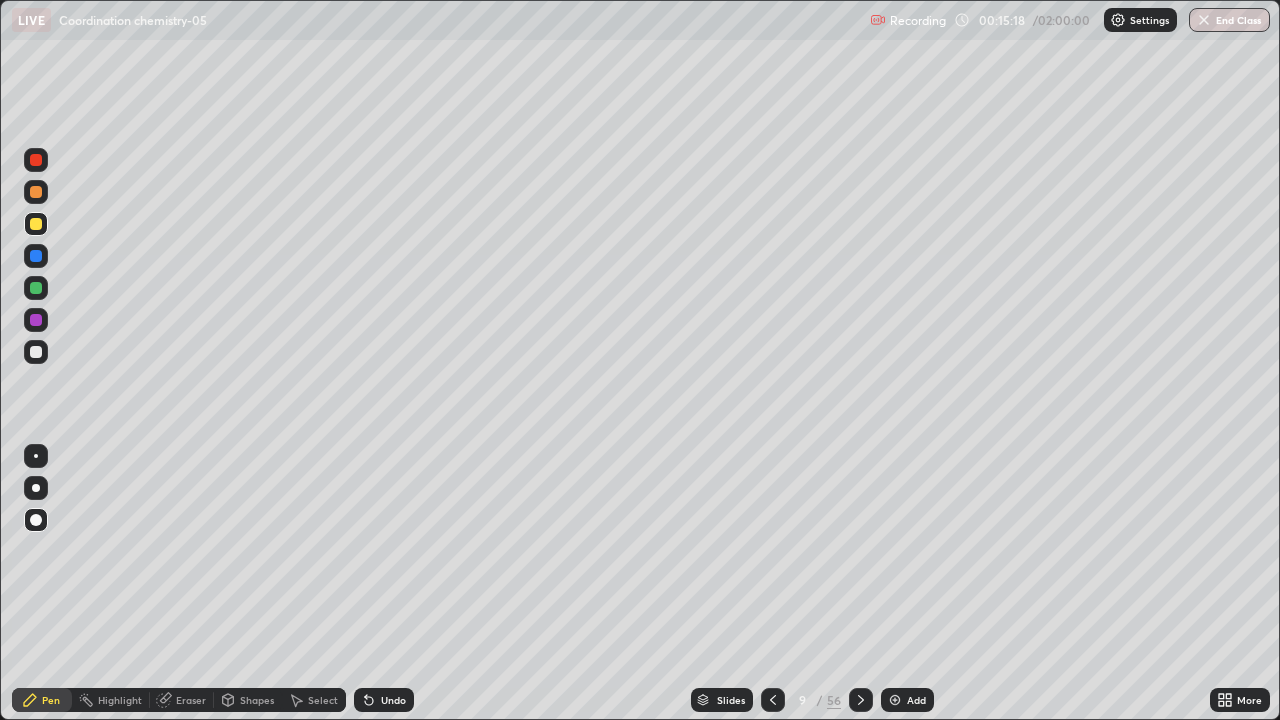 click at bounding box center [36, 352] 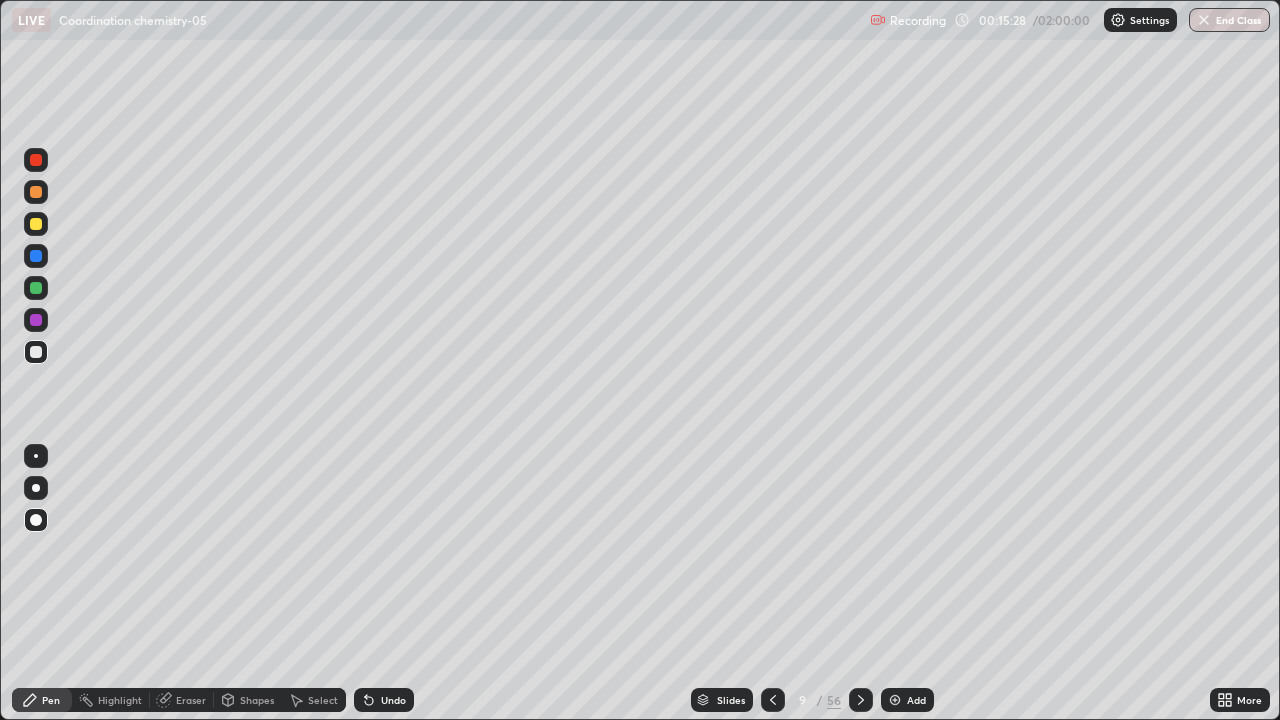 click on "Undo" at bounding box center (384, 700) 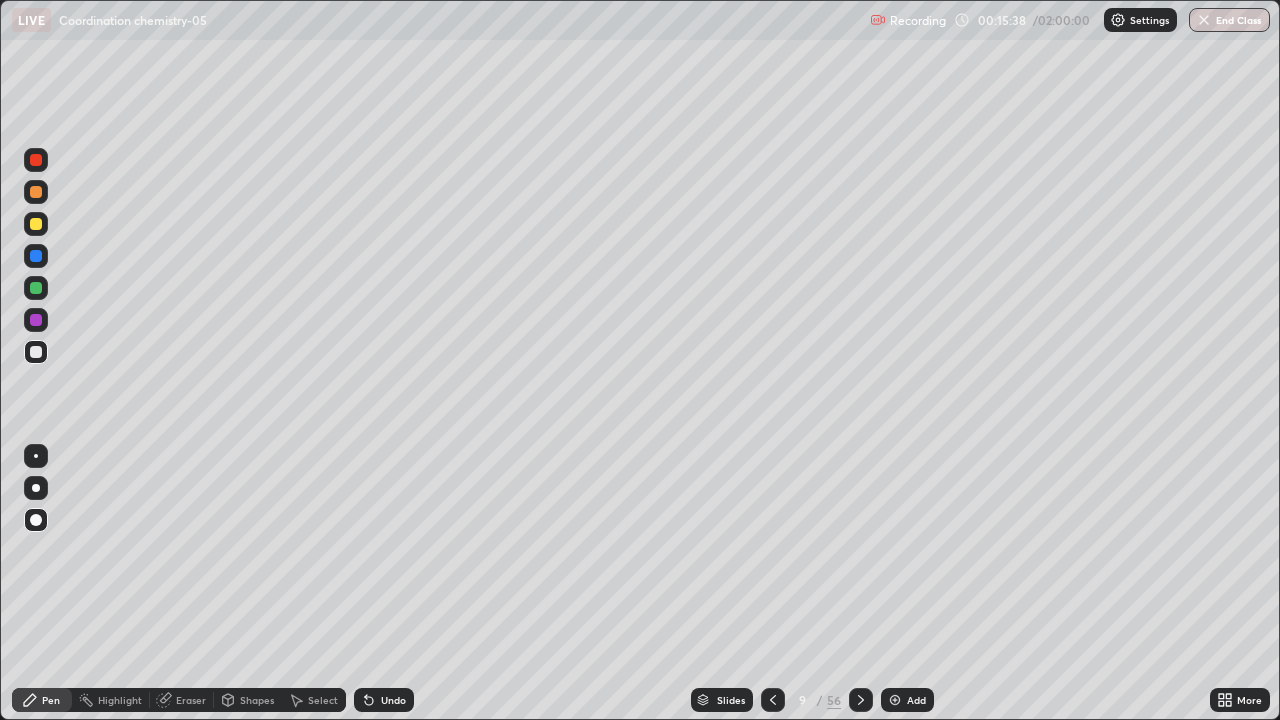 click 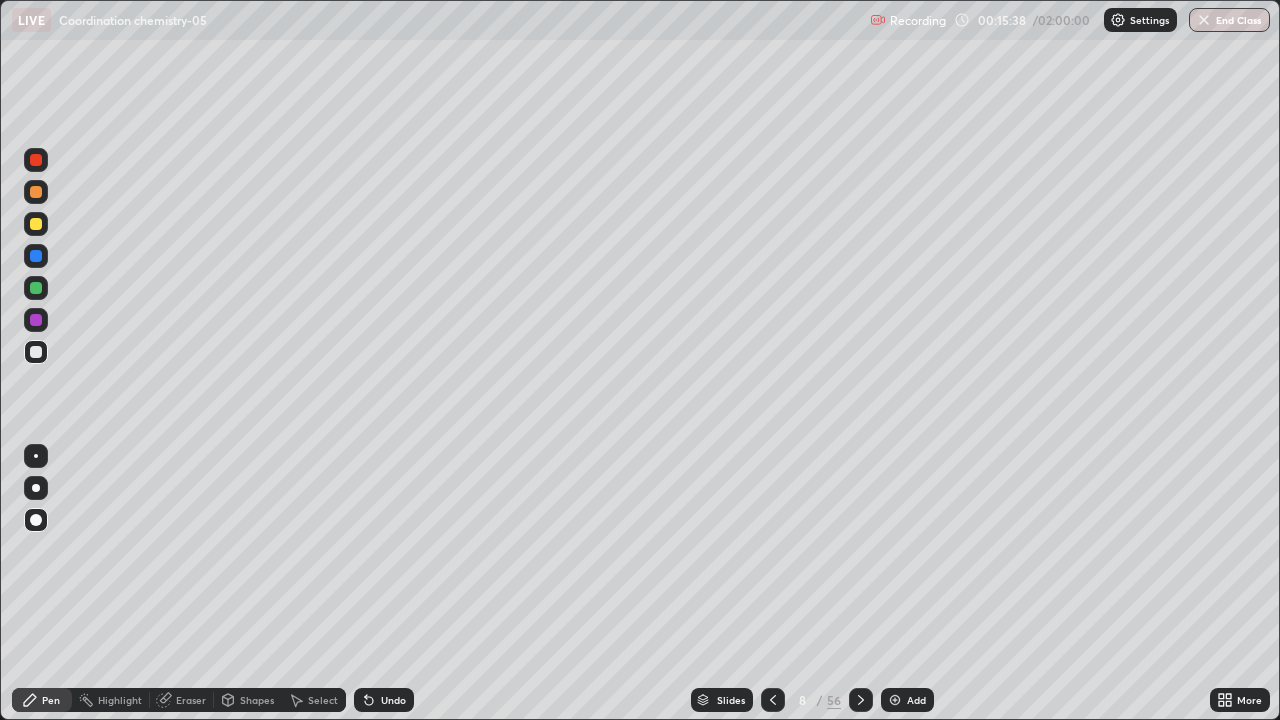 click 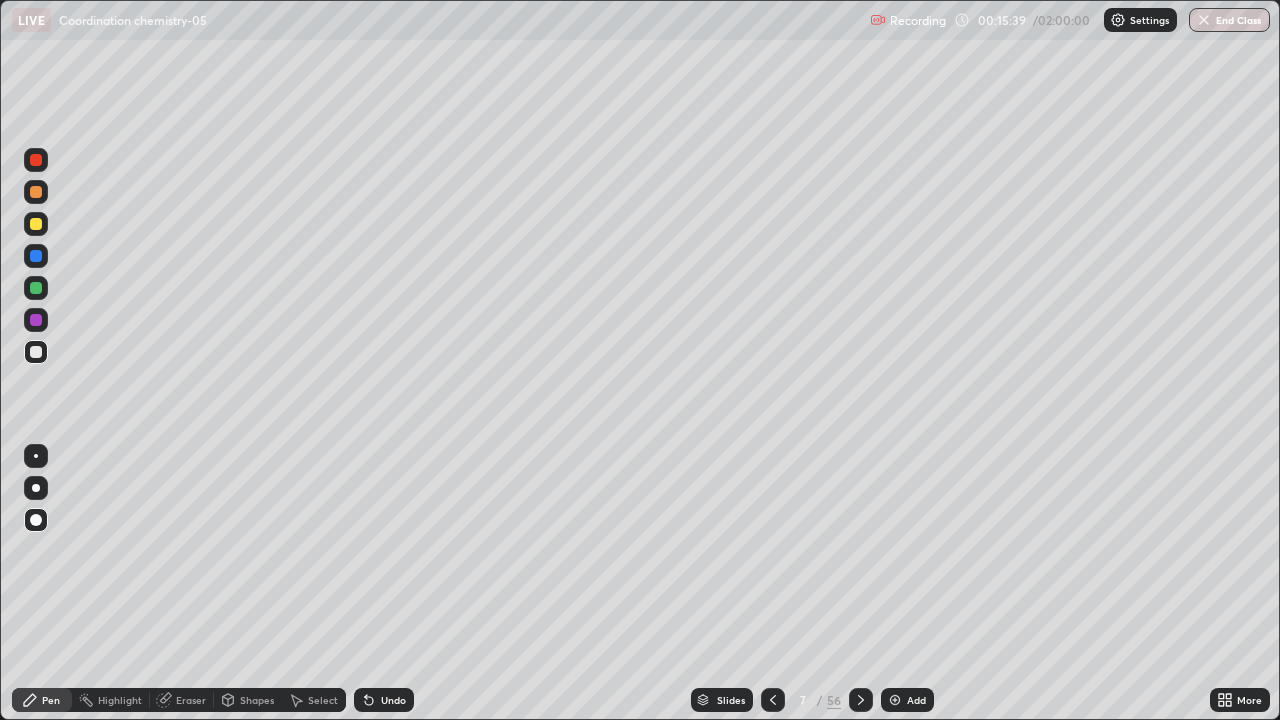 click 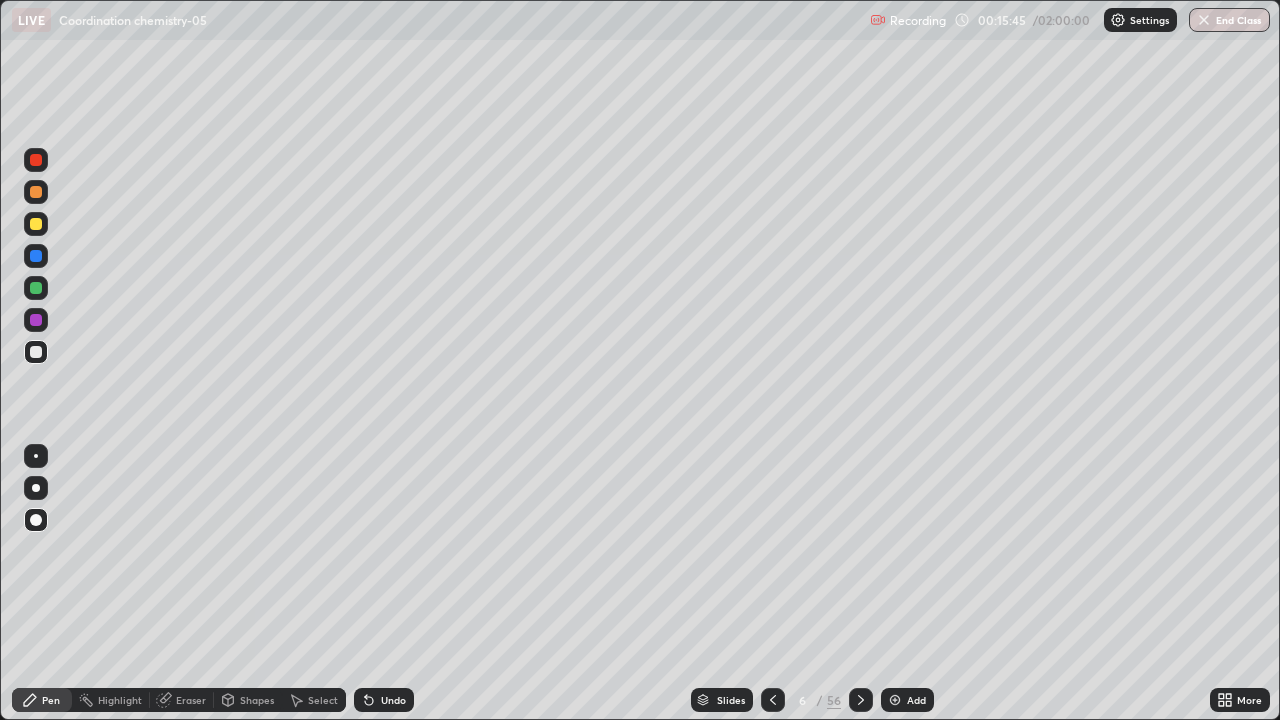 click on "56" at bounding box center (834, 700) 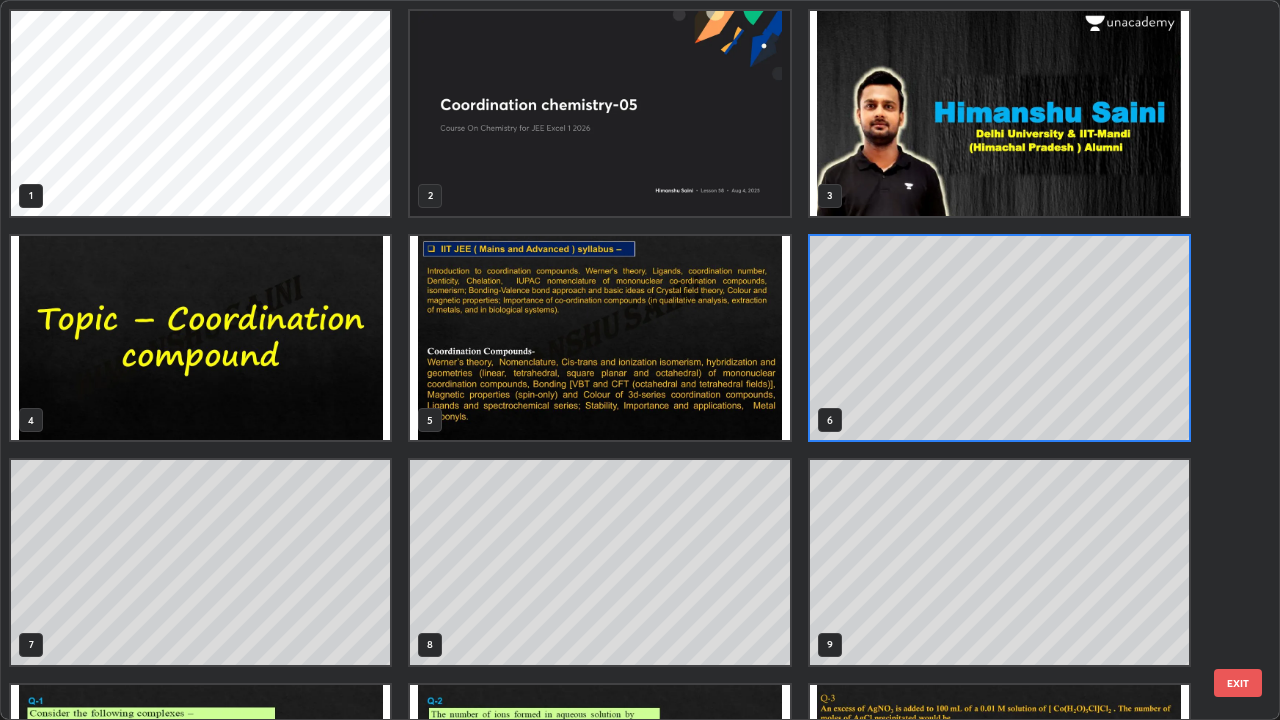 scroll, scrollTop: 7, scrollLeft: 11, axis: both 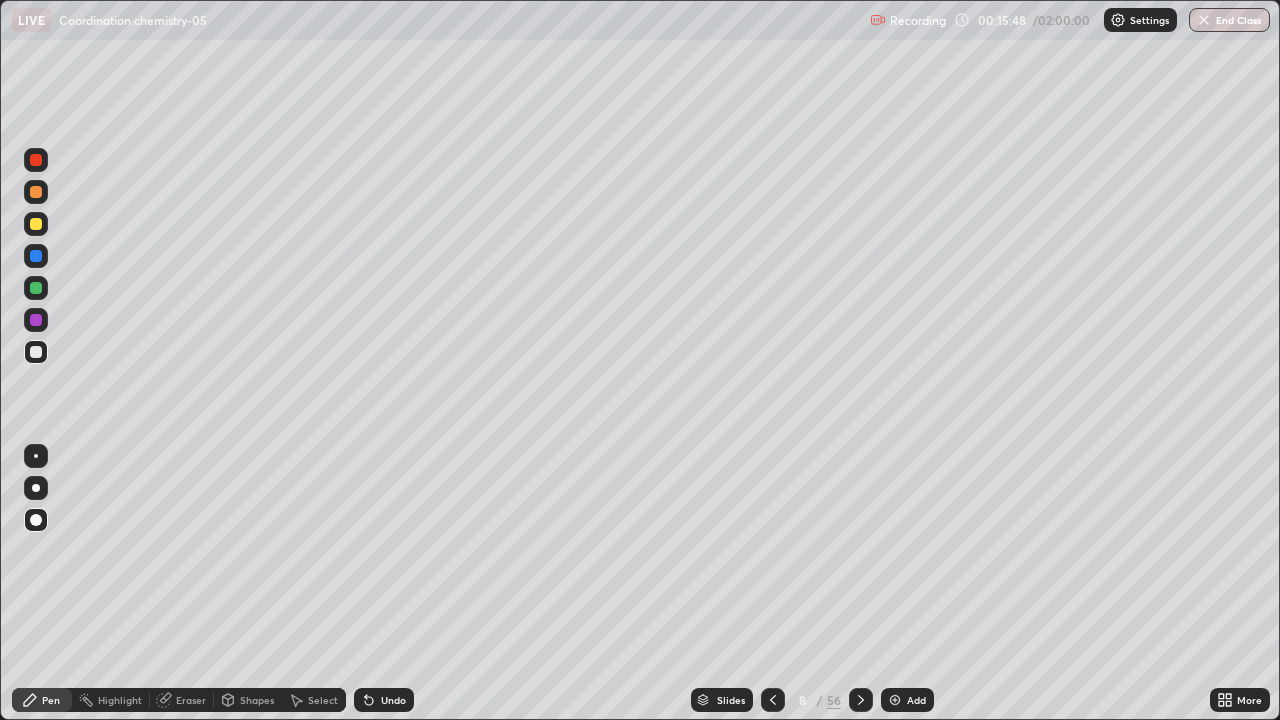 click at bounding box center [773, 700] 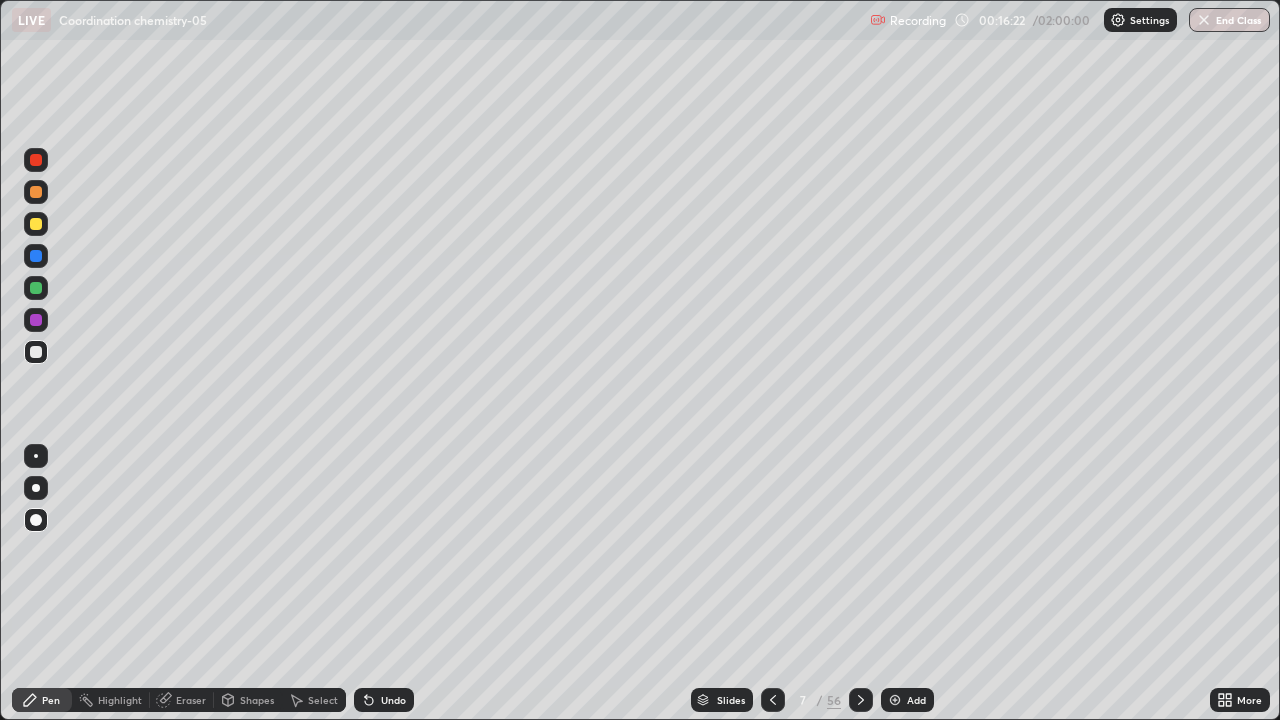 click at bounding box center (861, 700) 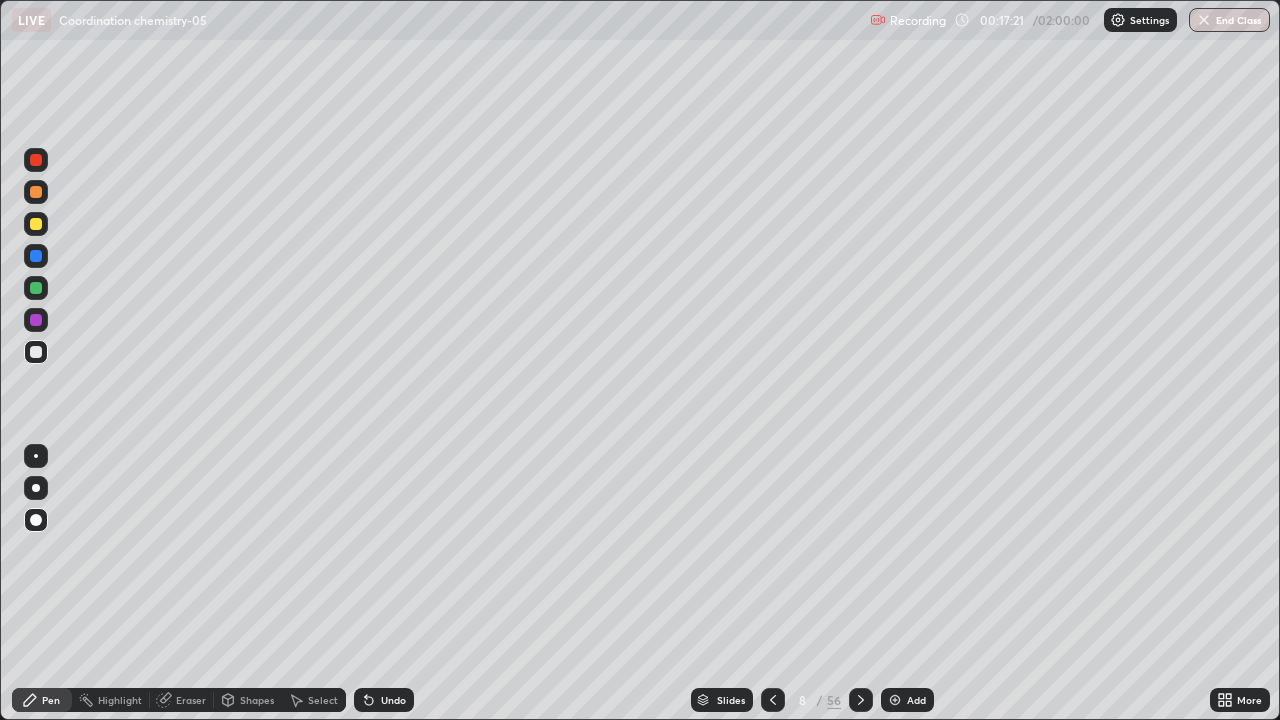 click 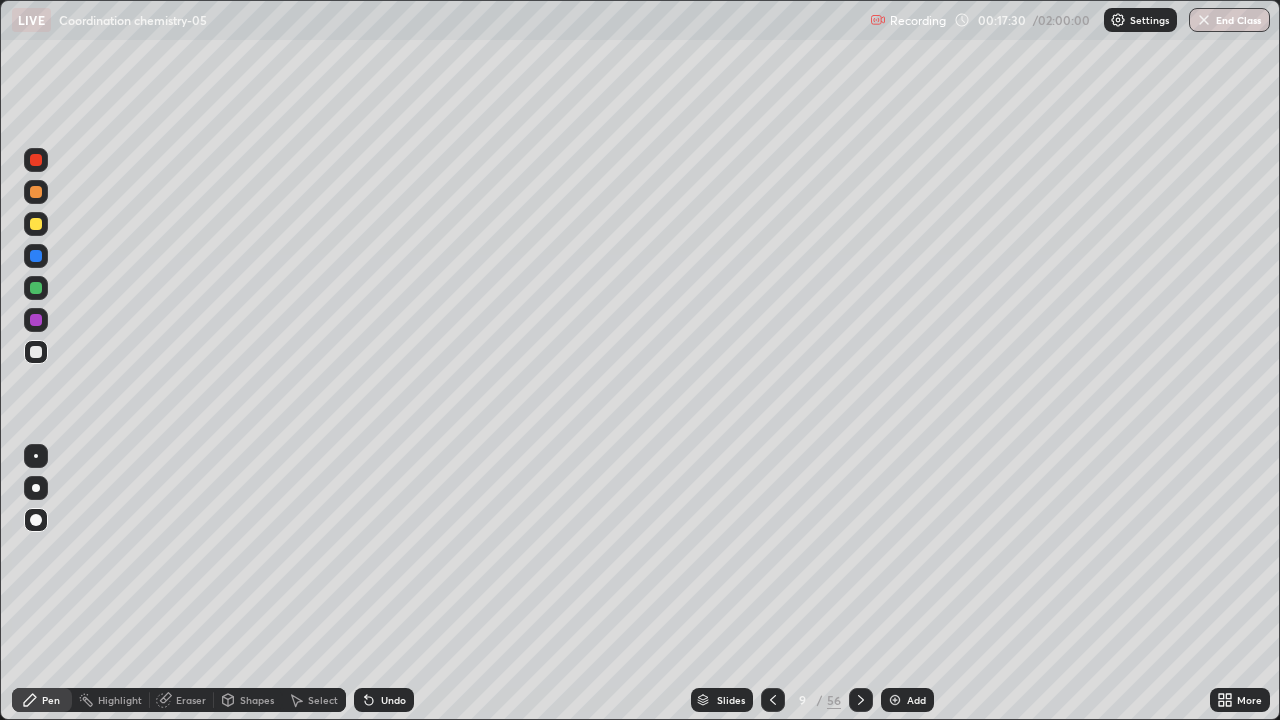 click at bounding box center [895, 700] 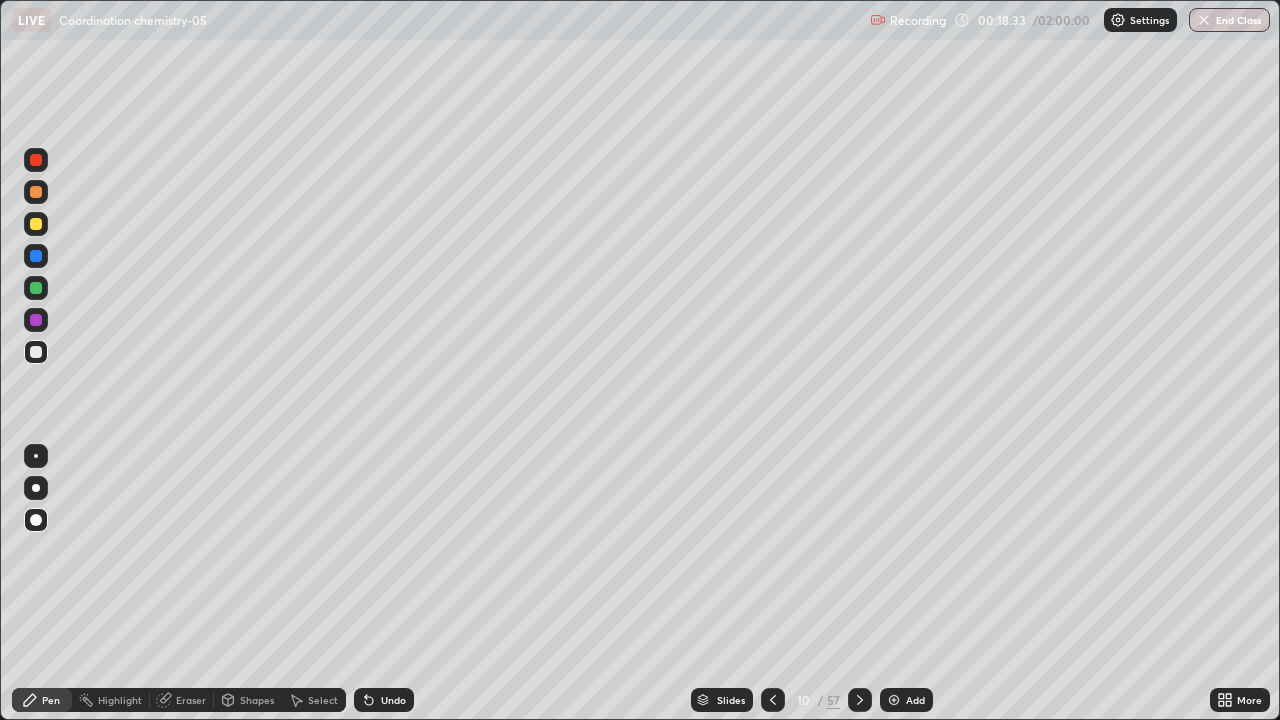 click at bounding box center [36, 224] 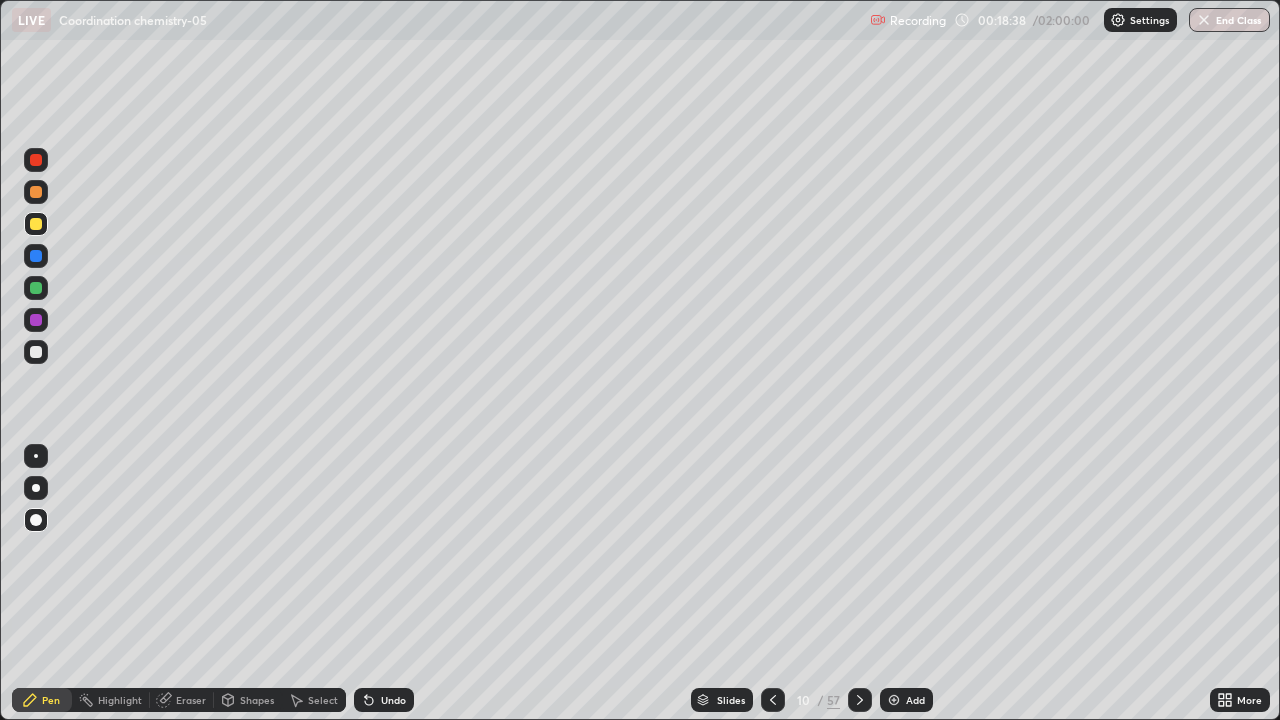 click at bounding box center [36, 192] 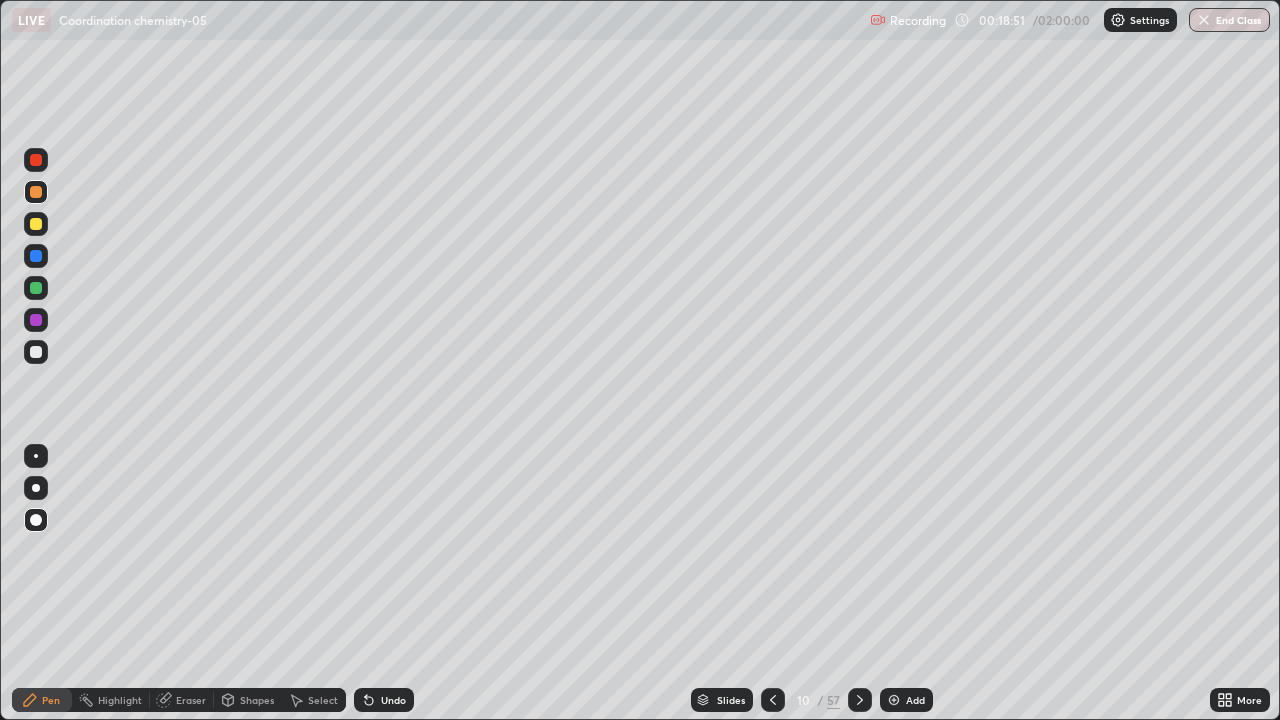 click on "Undo" at bounding box center (384, 700) 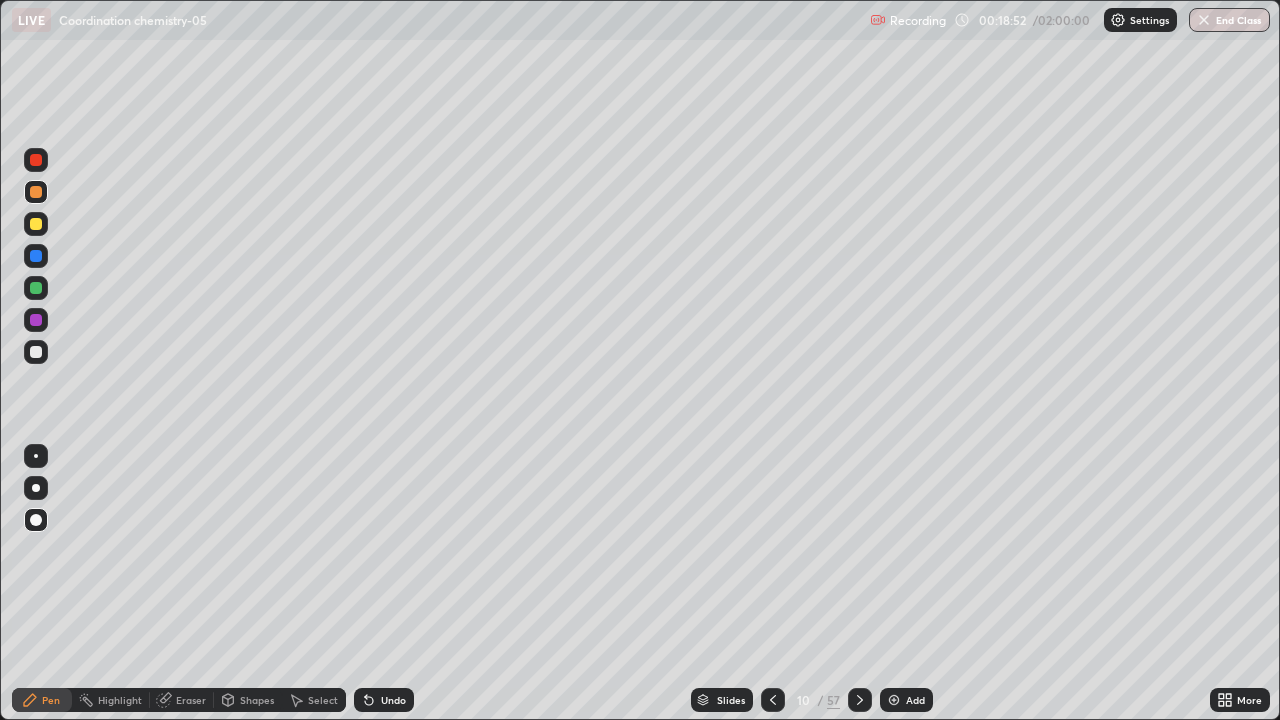 click on "Undo" at bounding box center [384, 700] 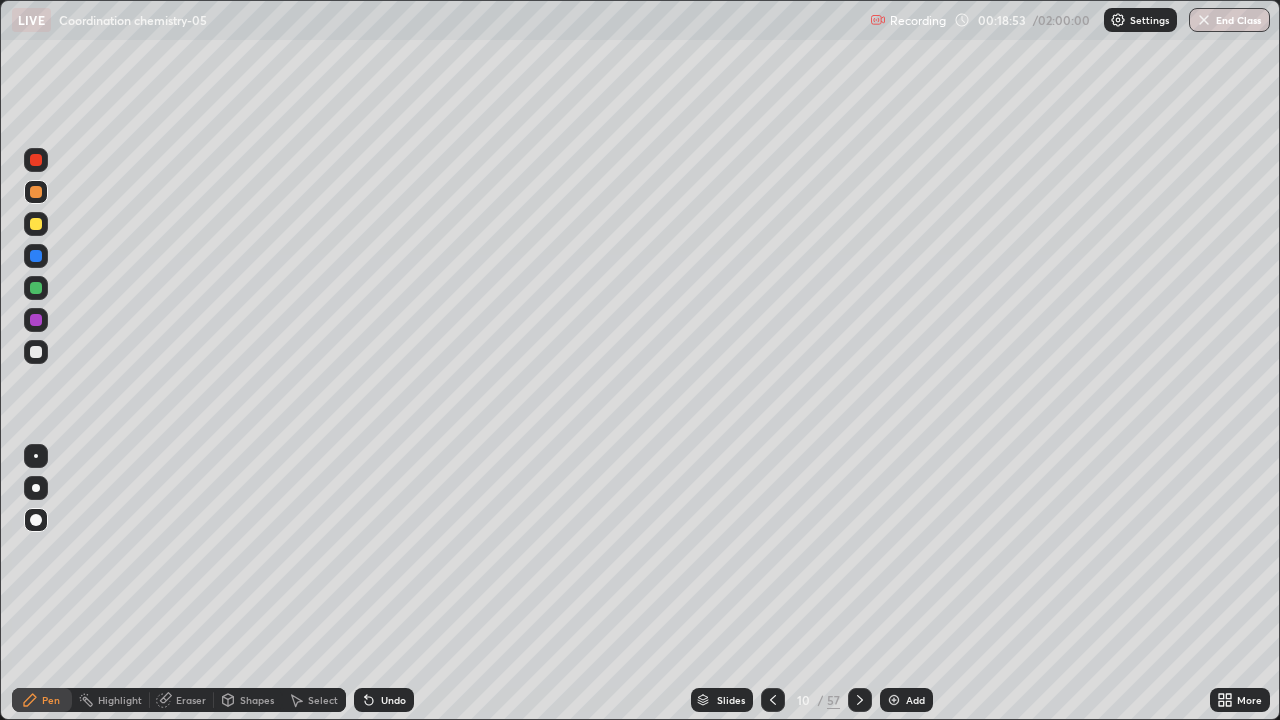 click on "Undo" at bounding box center (384, 700) 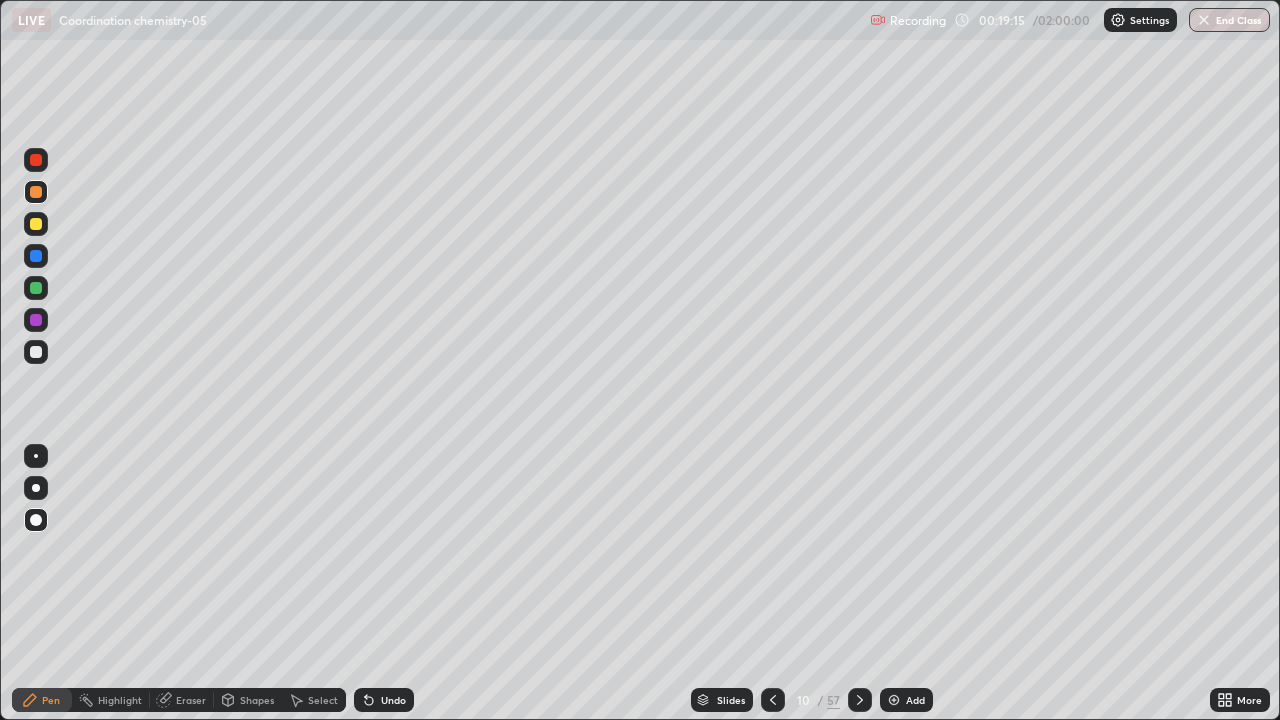 click at bounding box center [36, 256] 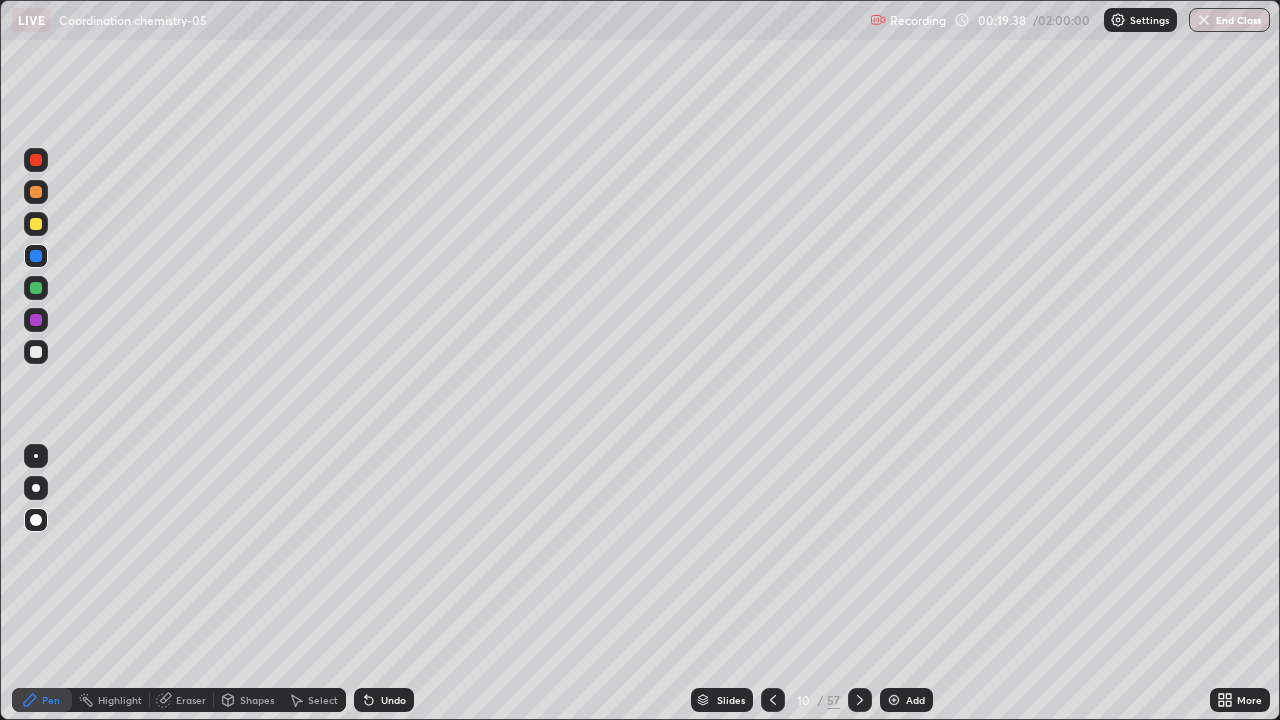 click at bounding box center (36, 352) 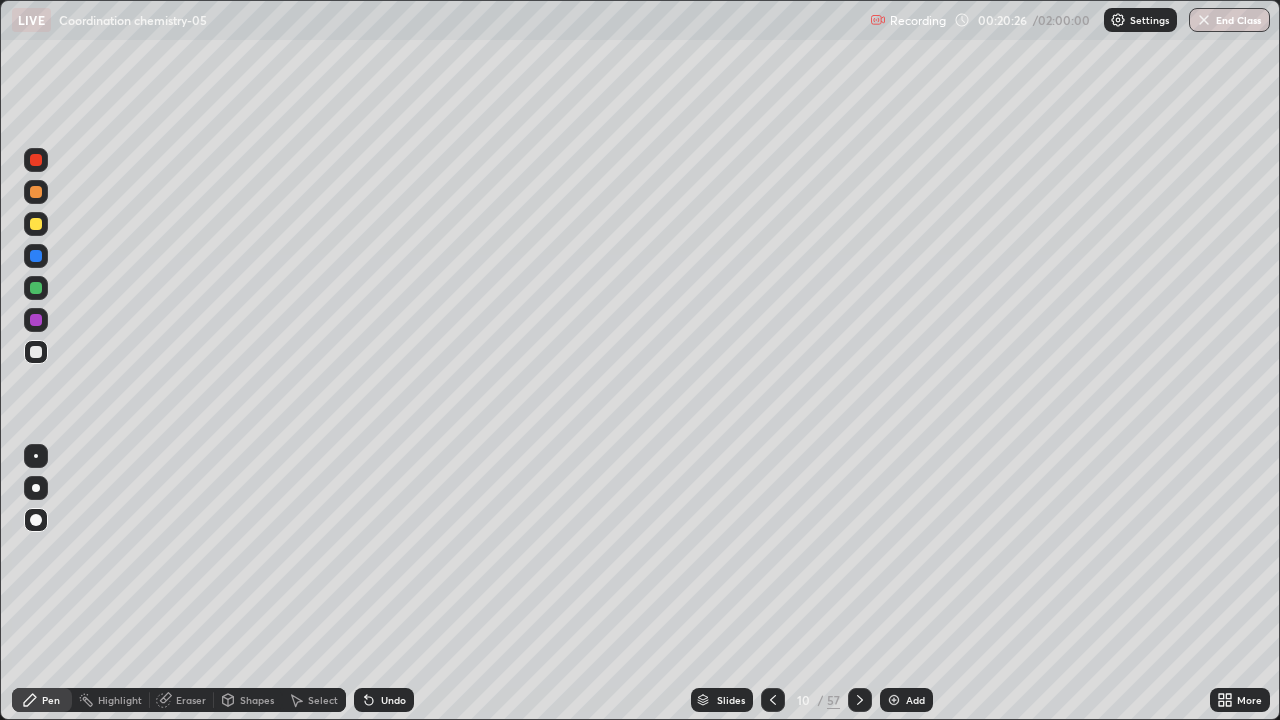 click at bounding box center [36, 320] 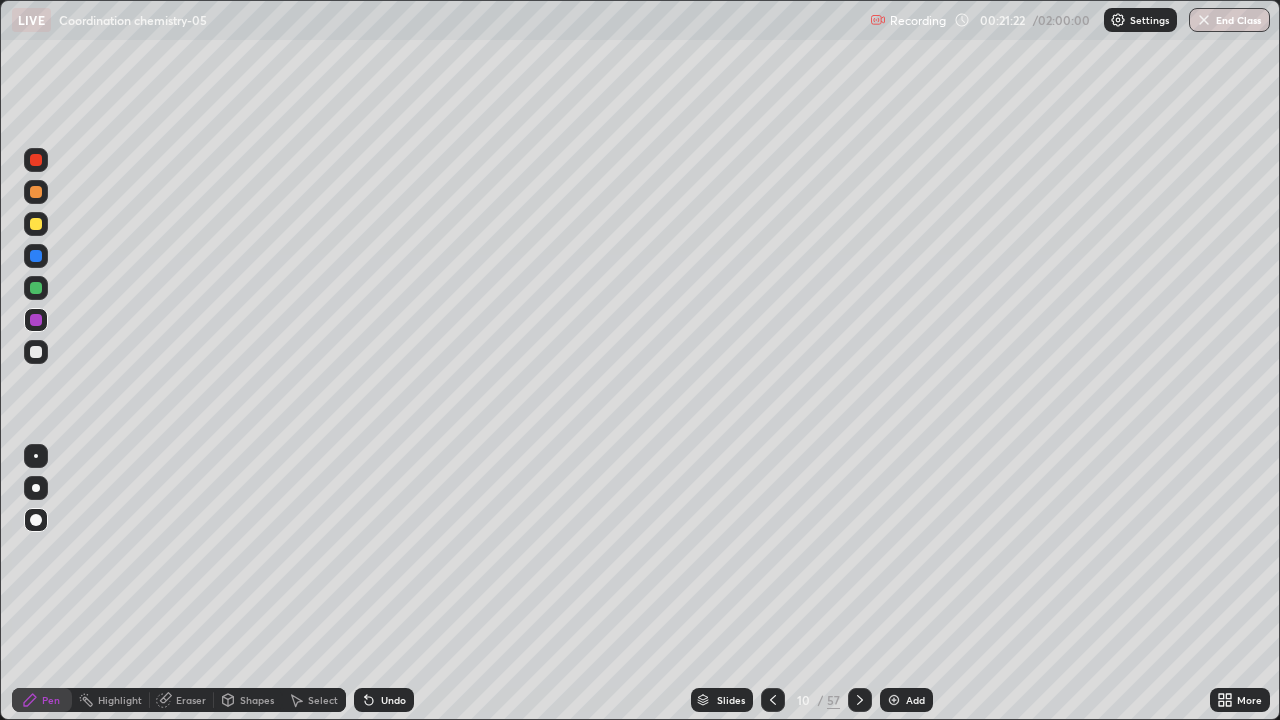 click on "Undo" at bounding box center (393, 700) 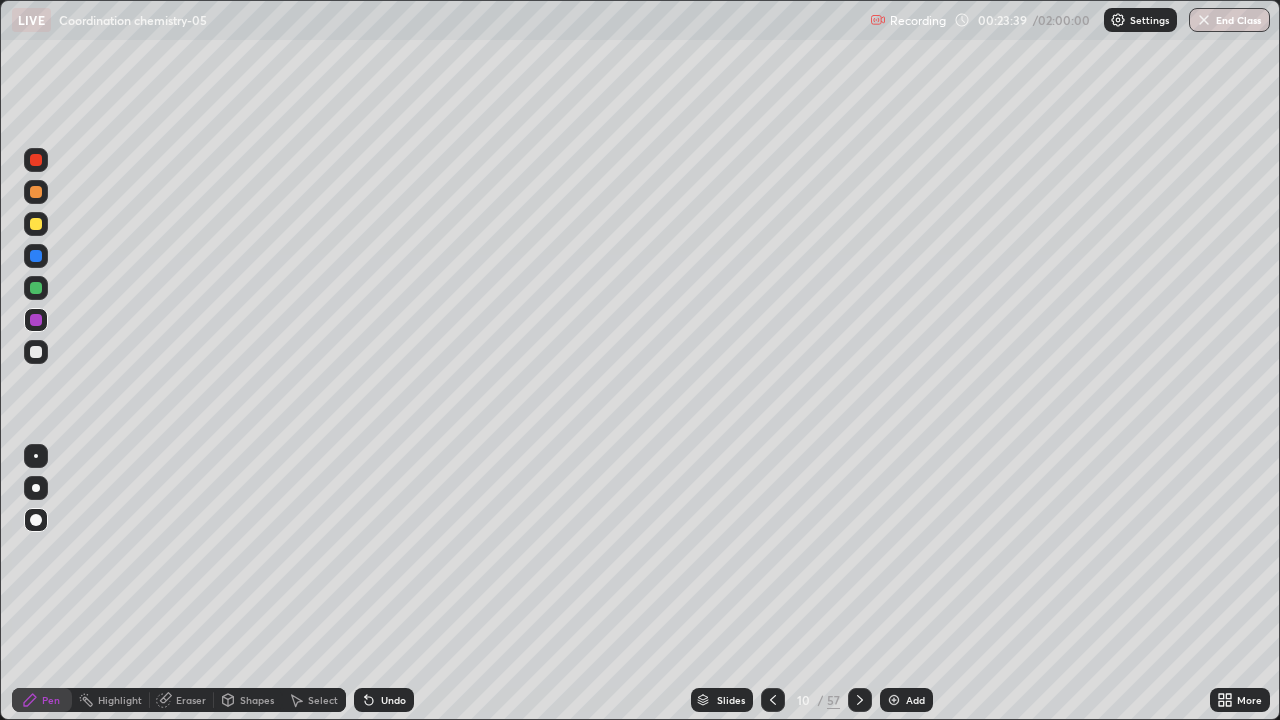 click at bounding box center (36, 352) 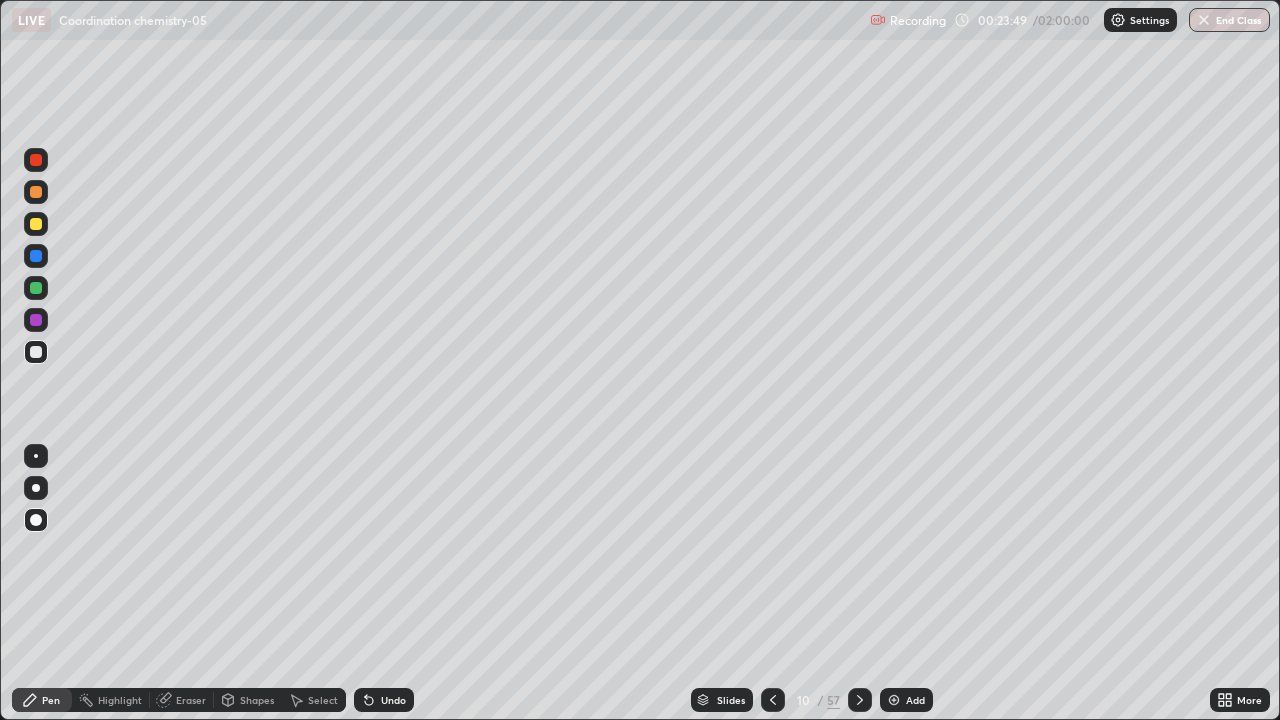 click on "Add" at bounding box center (915, 700) 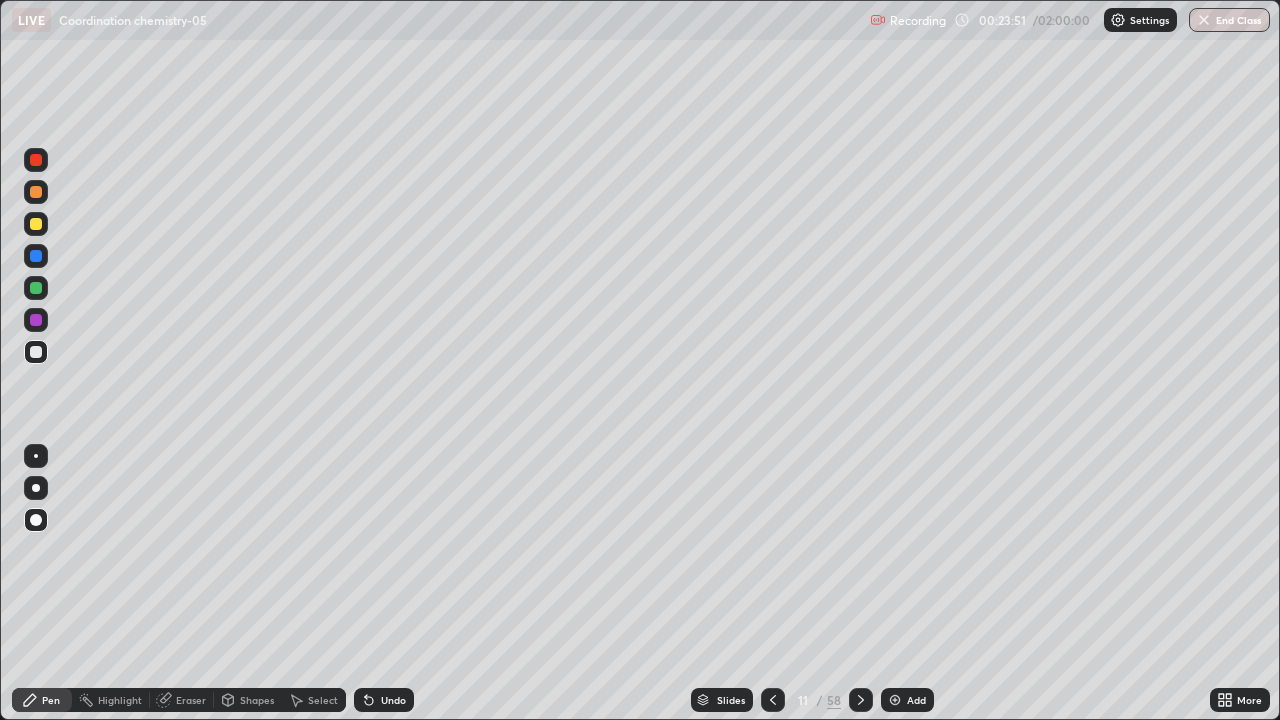 click at bounding box center [36, 224] 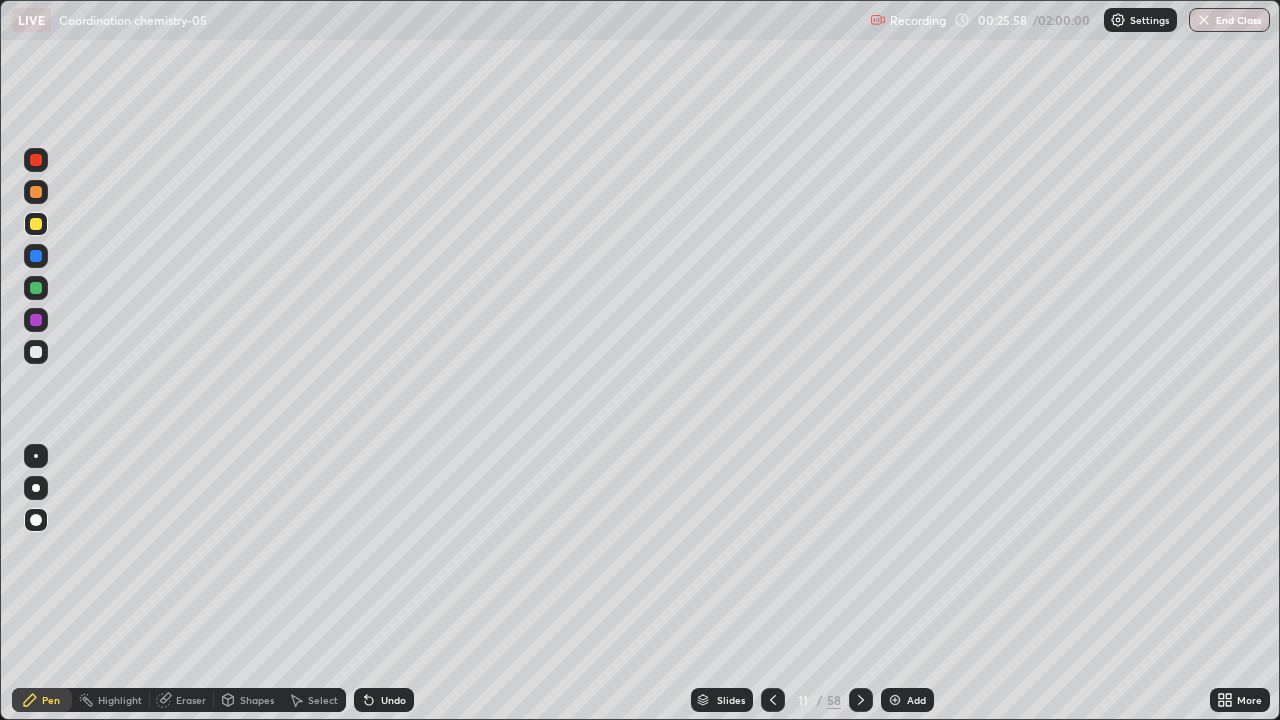 click at bounding box center [36, 256] 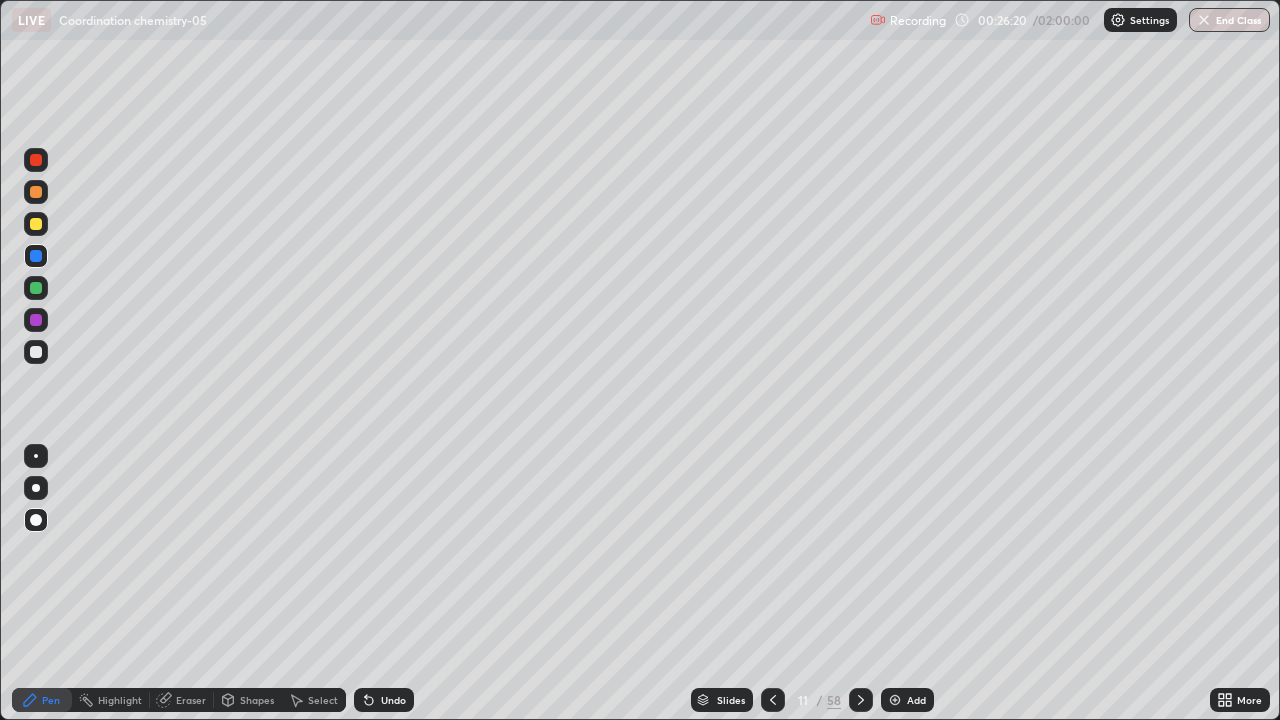 click on "Undo" at bounding box center (393, 700) 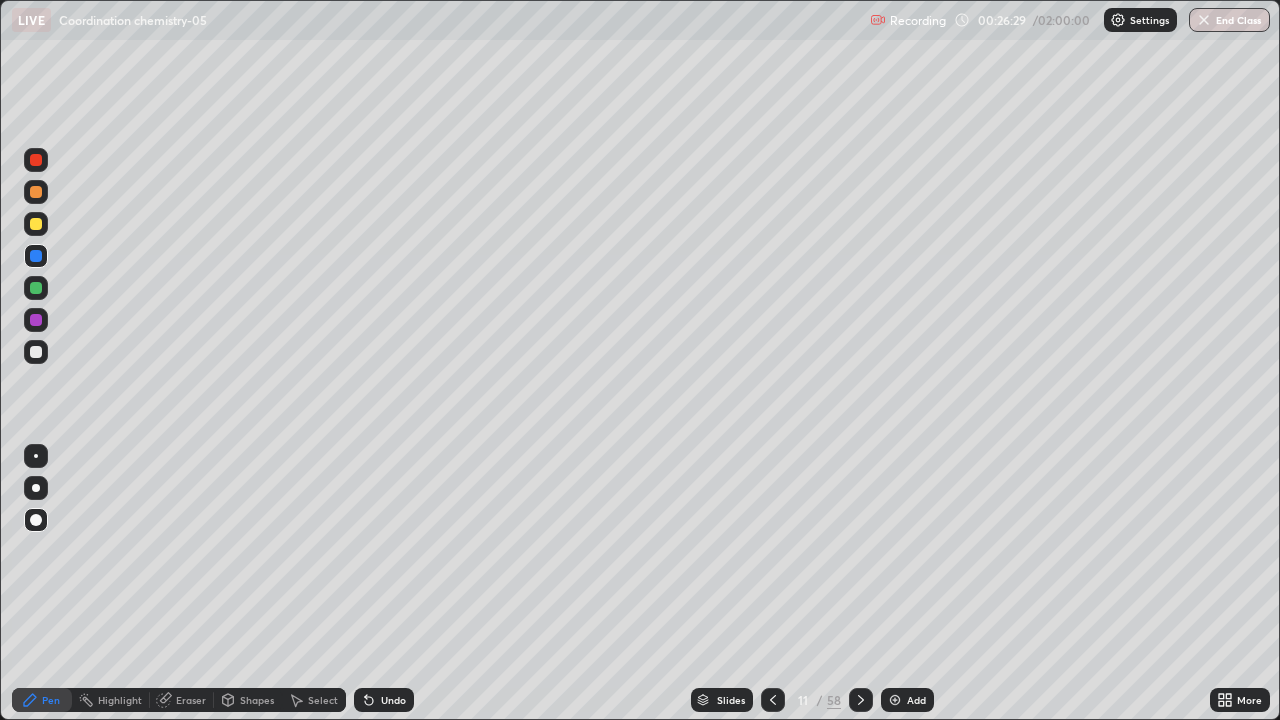 click 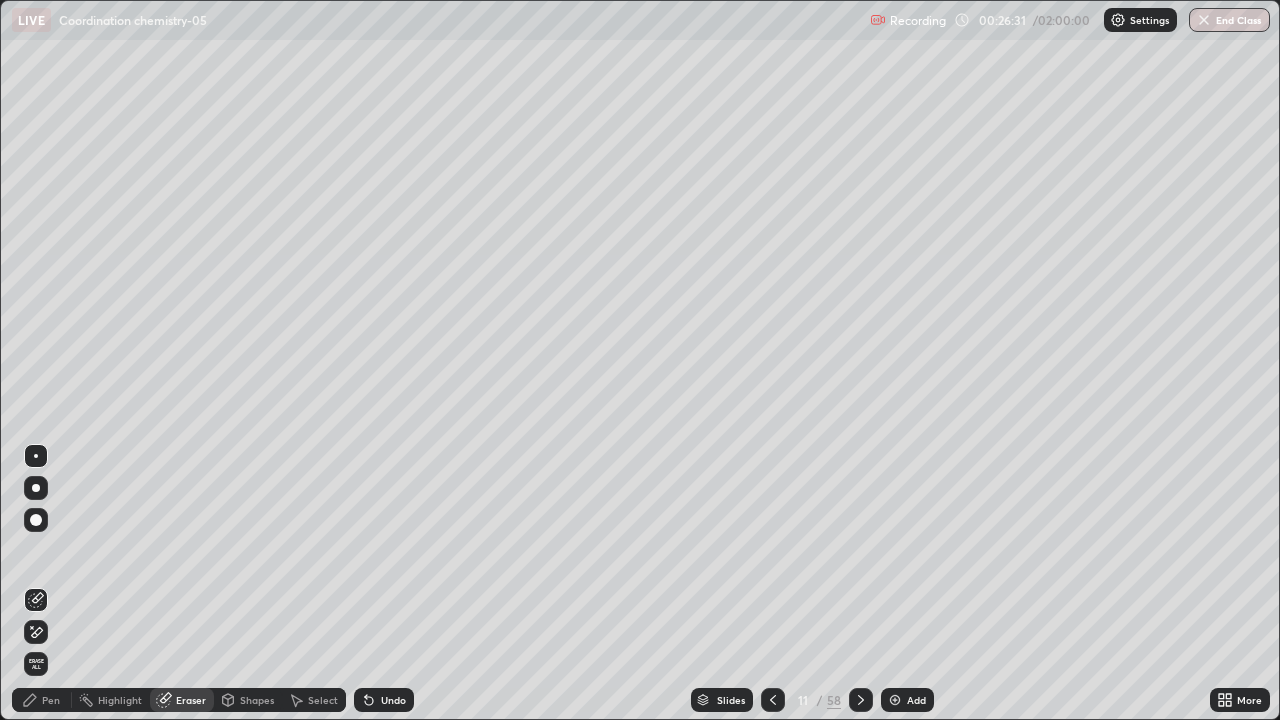 click on "Pen" at bounding box center [51, 700] 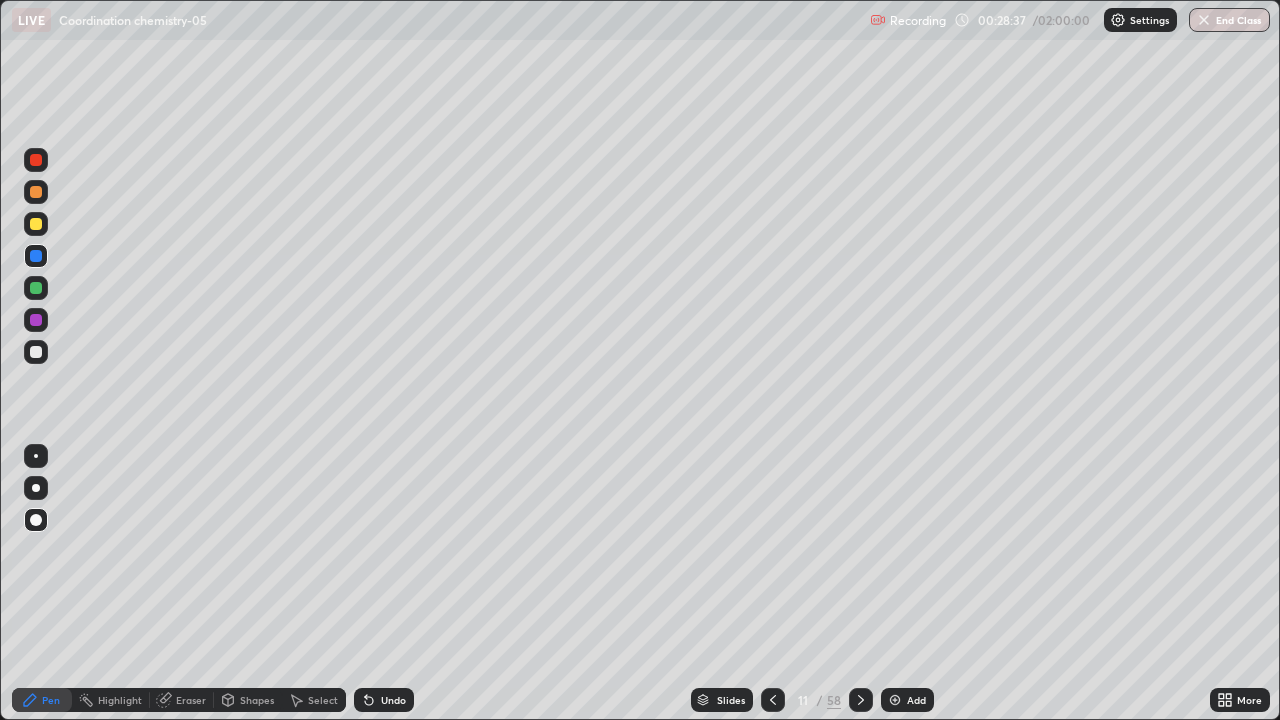 click on "Add" at bounding box center [907, 700] 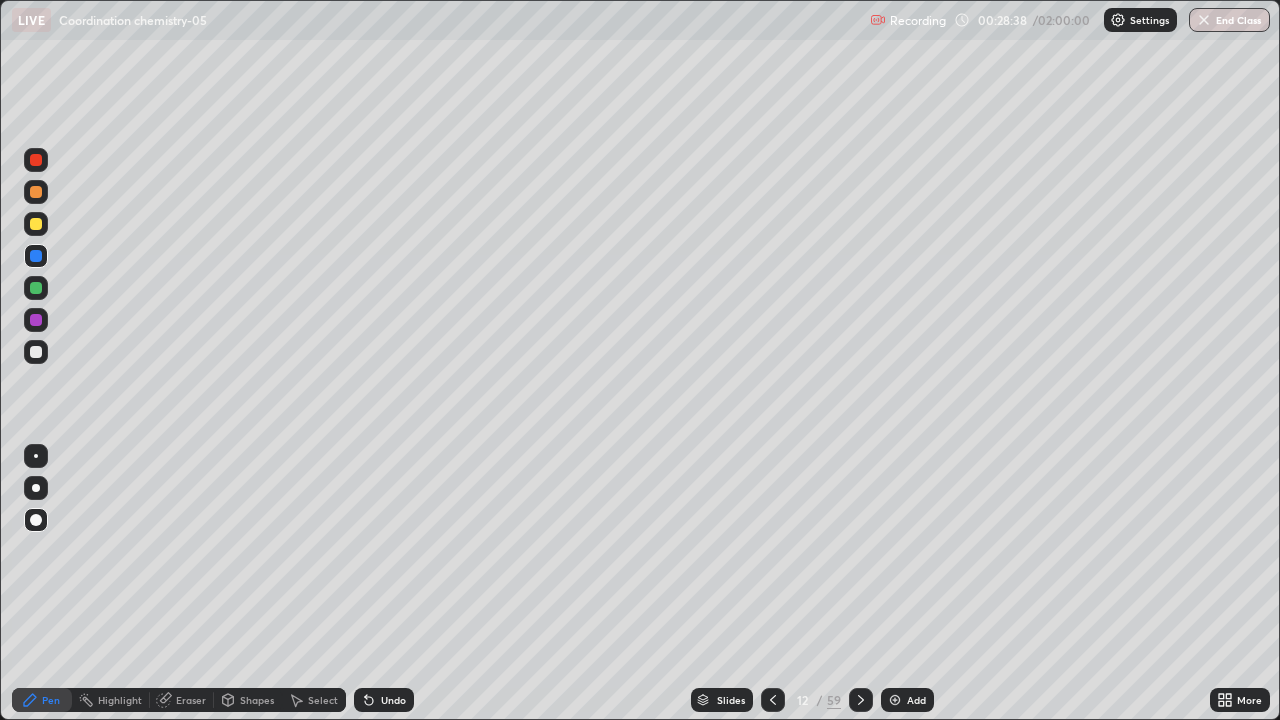 click at bounding box center (36, 352) 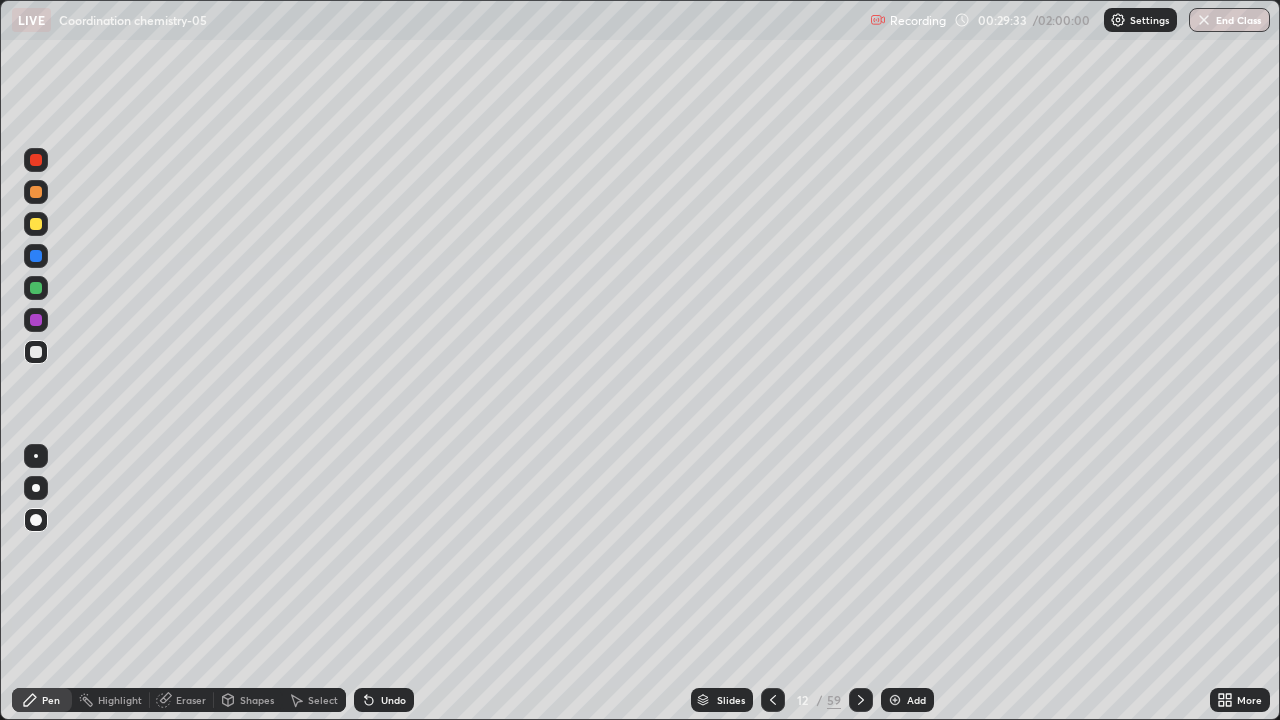 click at bounding box center [36, 224] 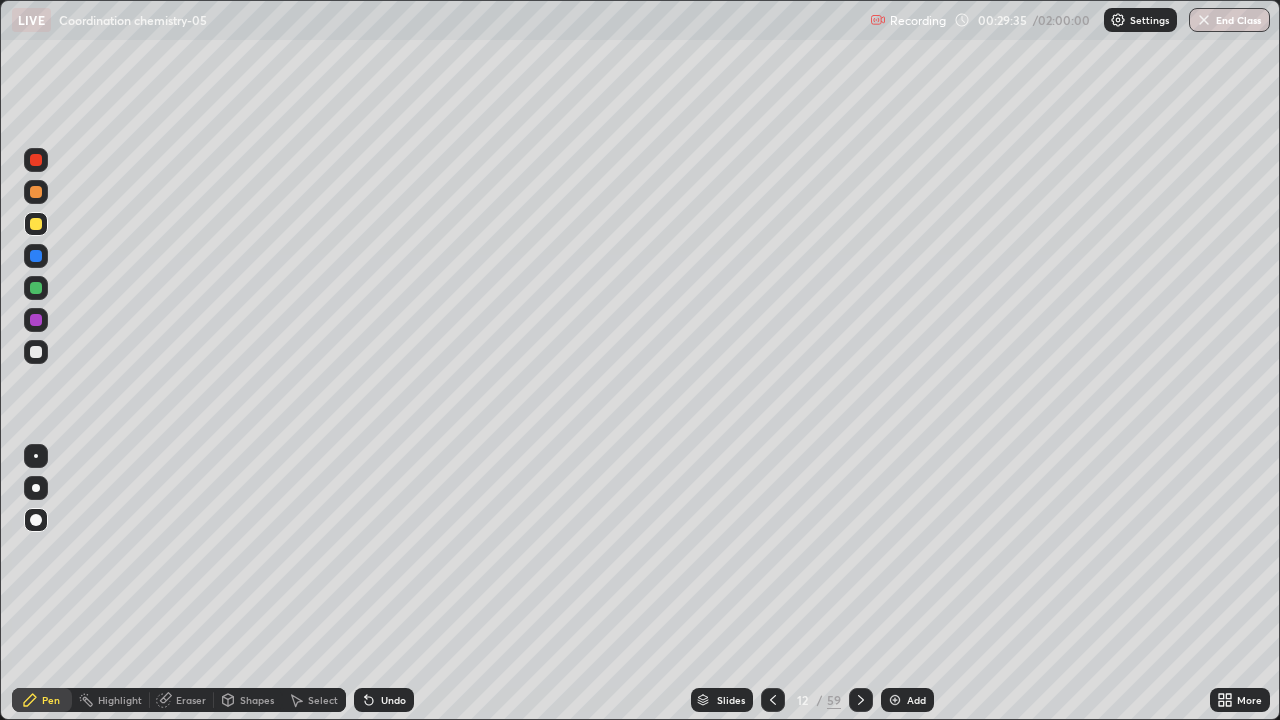 click on "Undo" at bounding box center (384, 700) 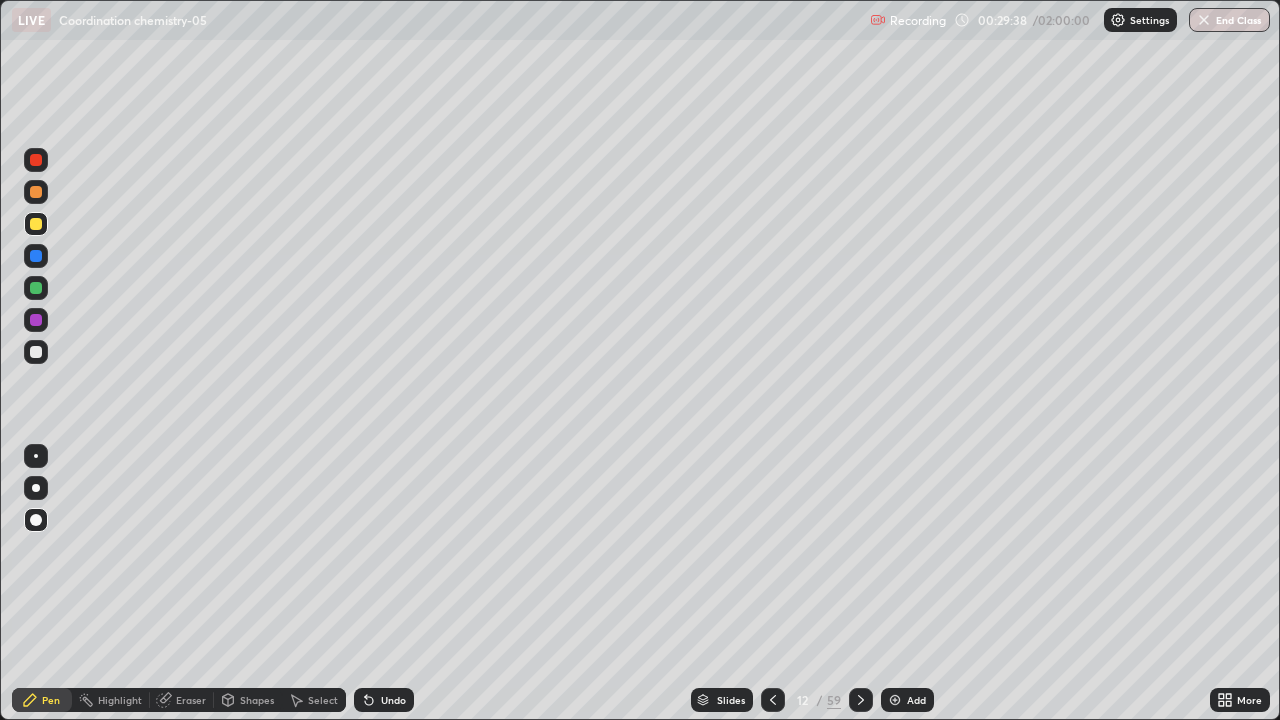 click on "Undo" at bounding box center (393, 700) 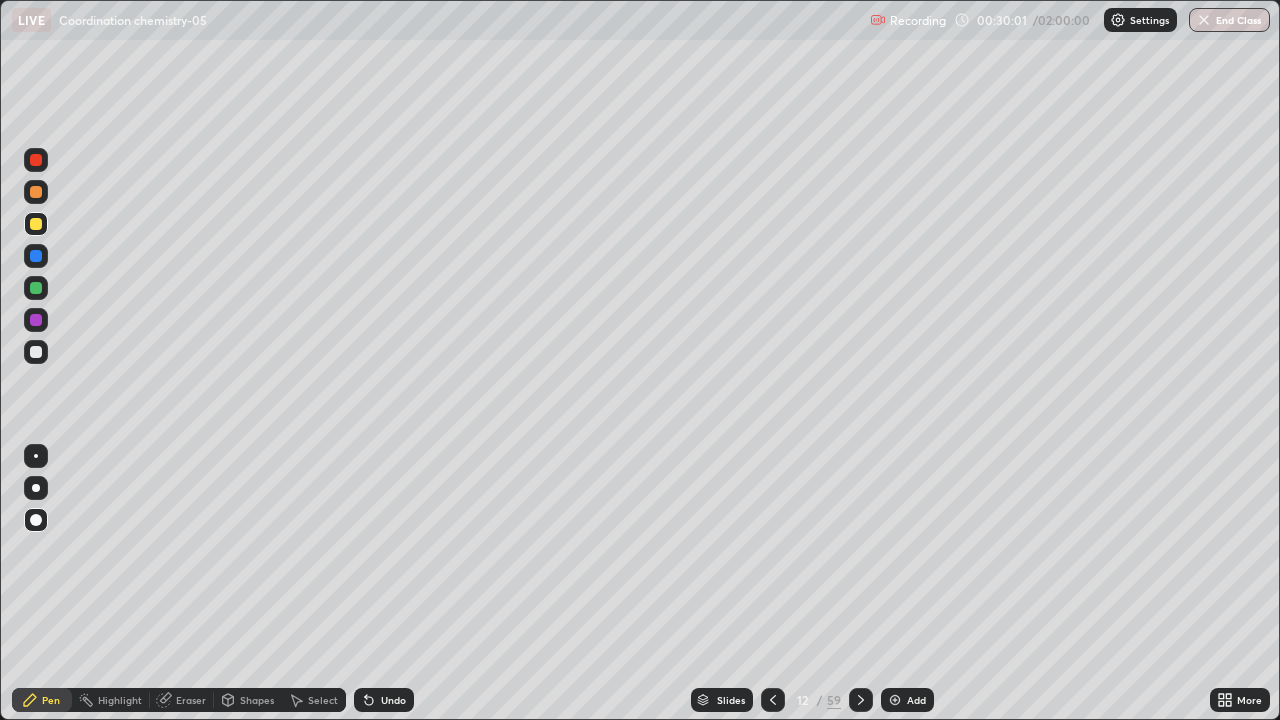 click at bounding box center (36, 352) 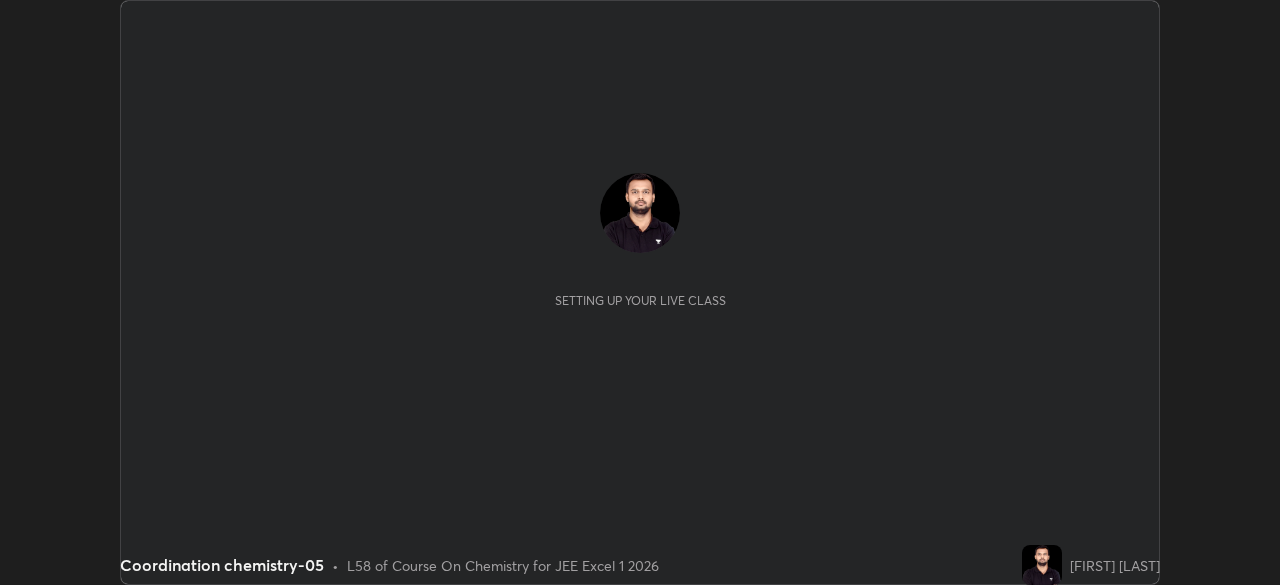 scroll, scrollTop: 0, scrollLeft: 0, axis: both 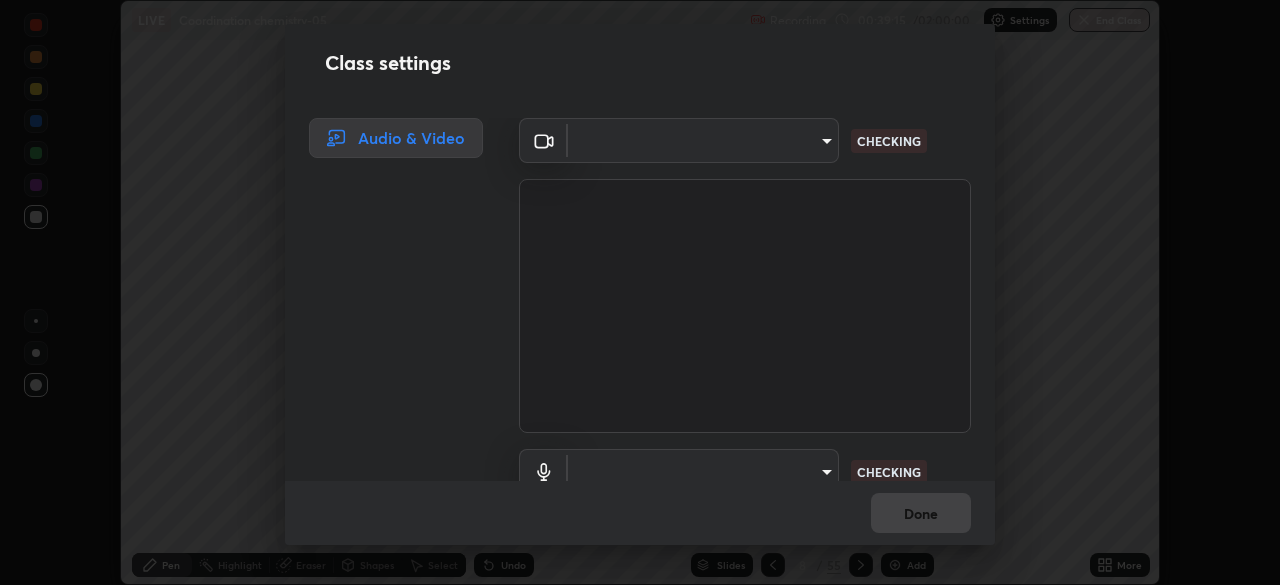 type on "6ee9b2c6c9a5678ab5214f7e96b3922f1b517bc999d2db28af292a13673a7194" 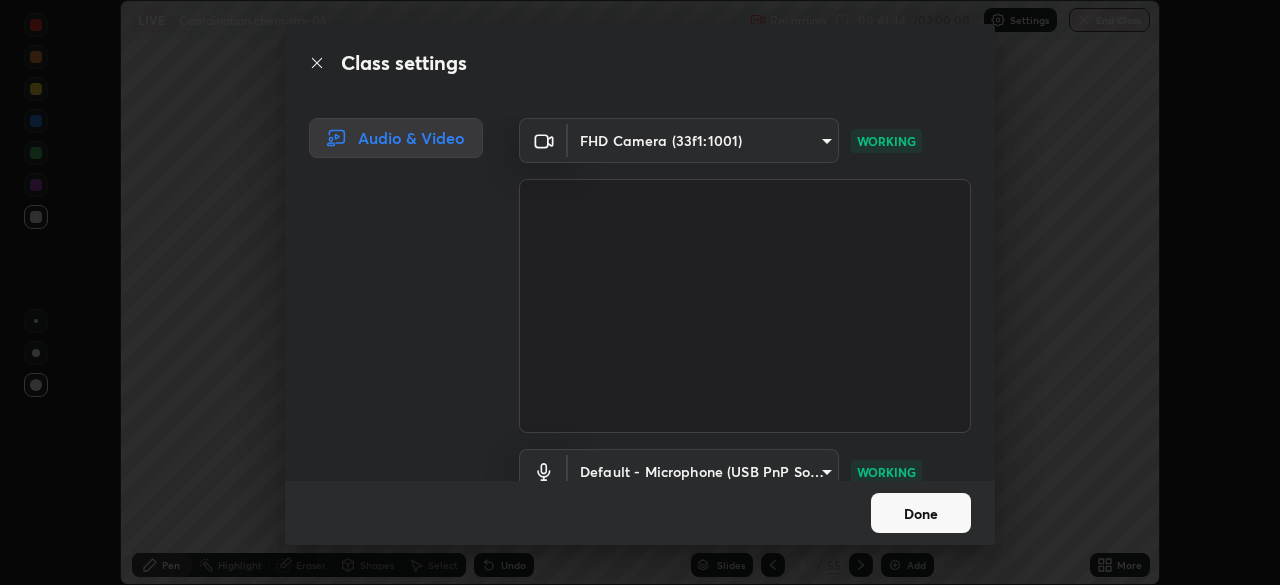 click on "Done" at bounding box center [921, 513] 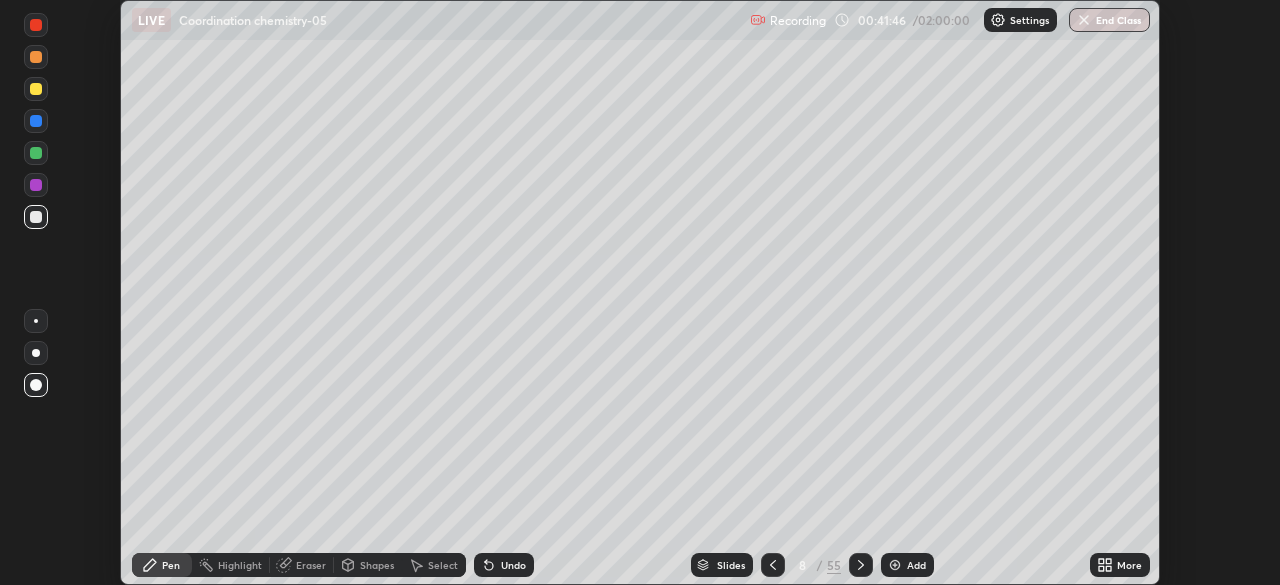 click 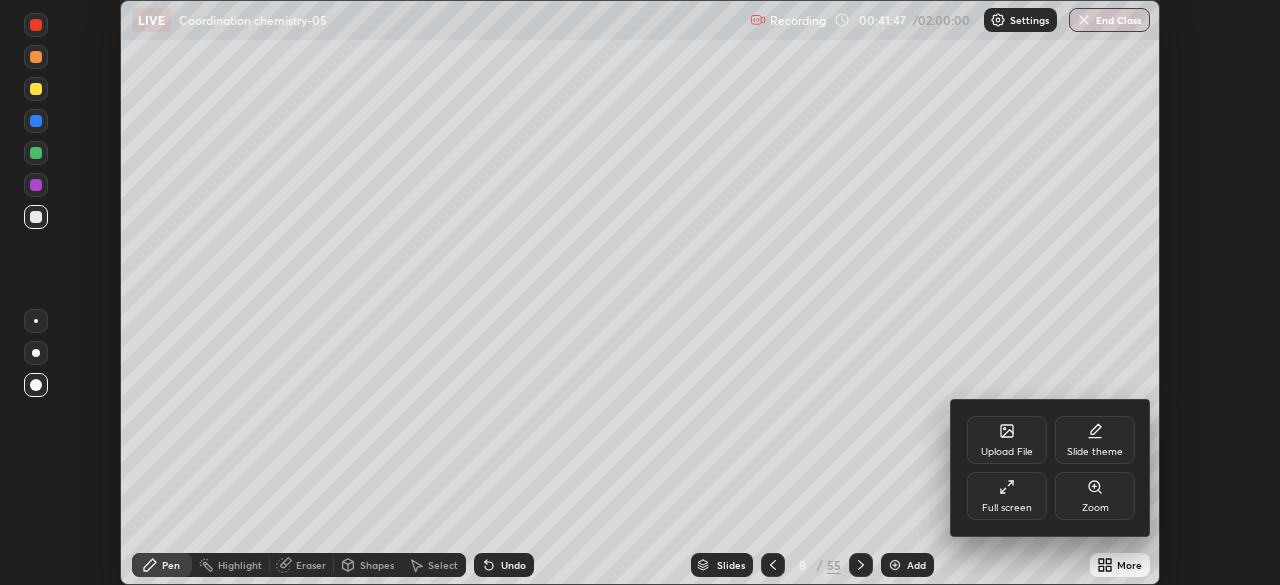 click on "Full screen" at bounding box center (1007, 508) 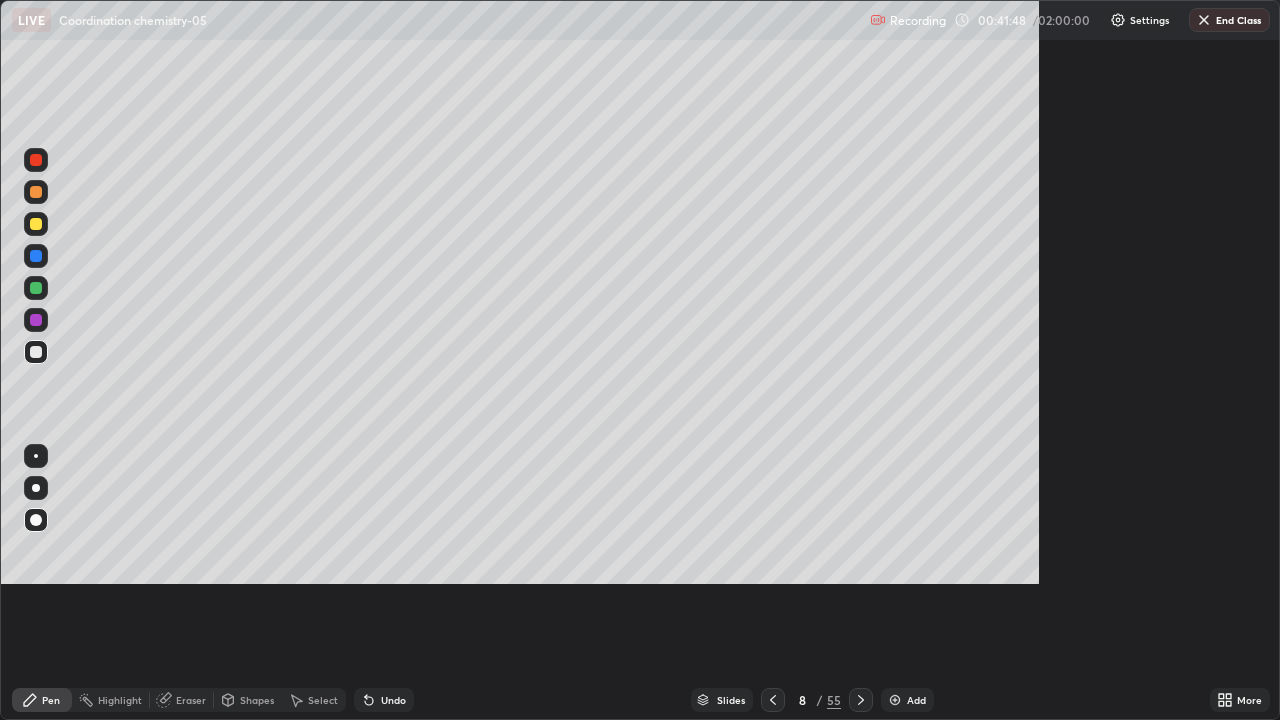 scroll, scrollTop: 99280, scrollLeft: 98720, axis: both 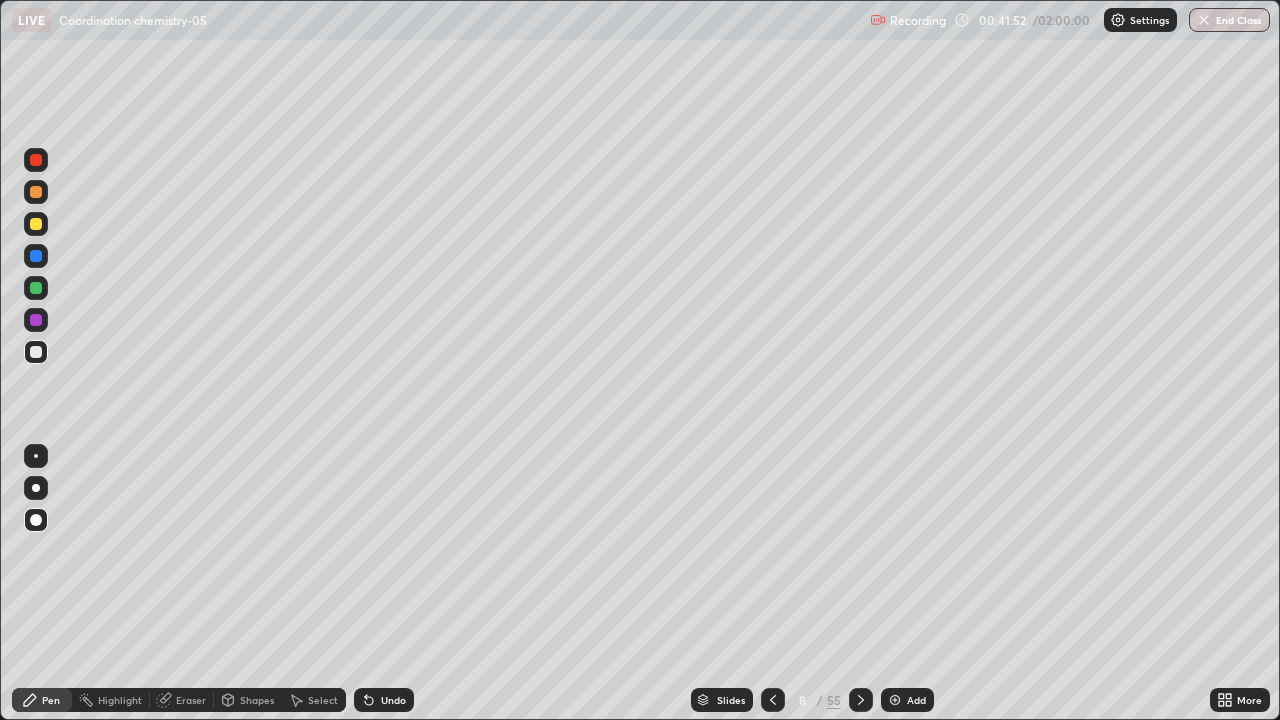 click on "Add" at bounding box center (916, 700) 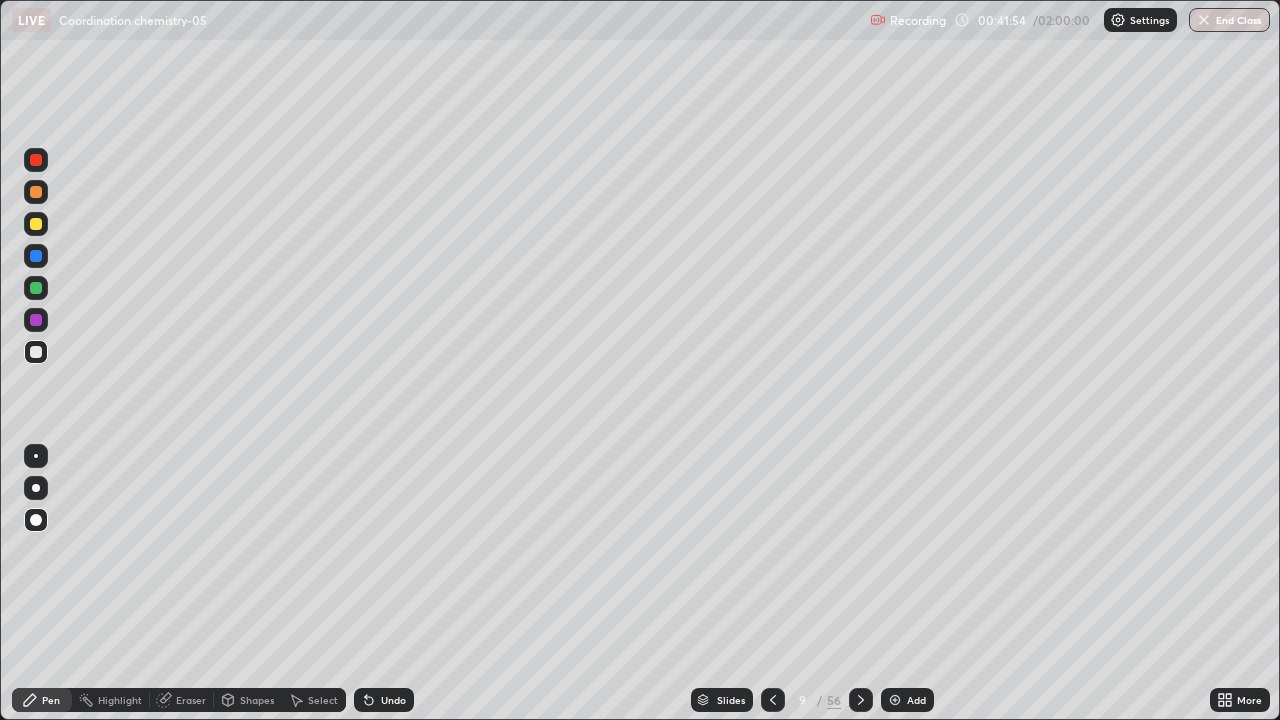 click at bounding box center [36, 352] 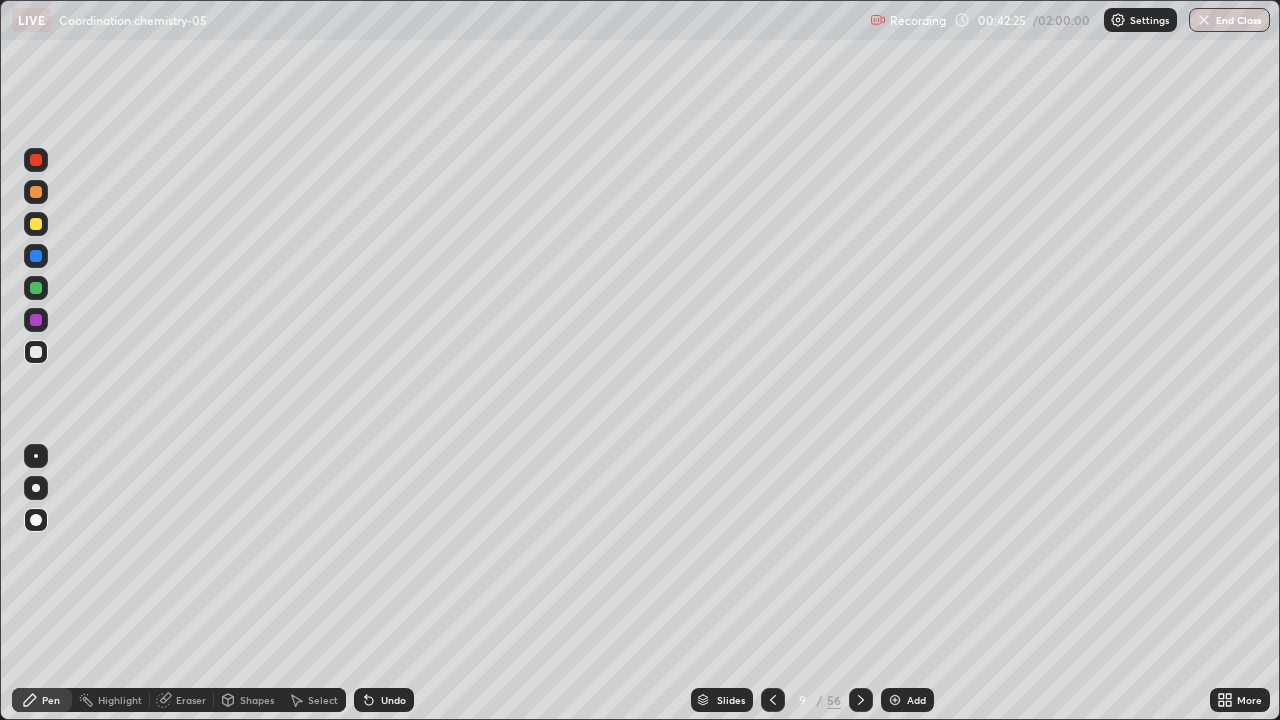 click at bounding box center [36, 224] 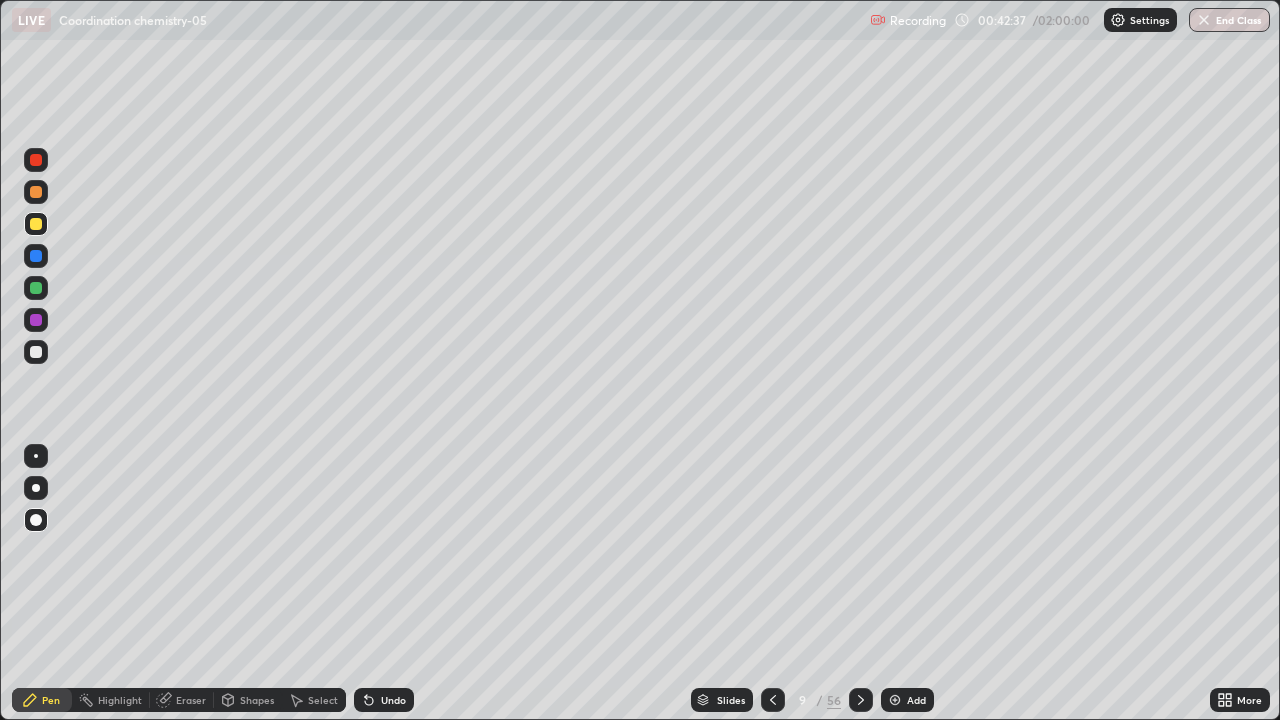 click at bounding box center [36, 256] 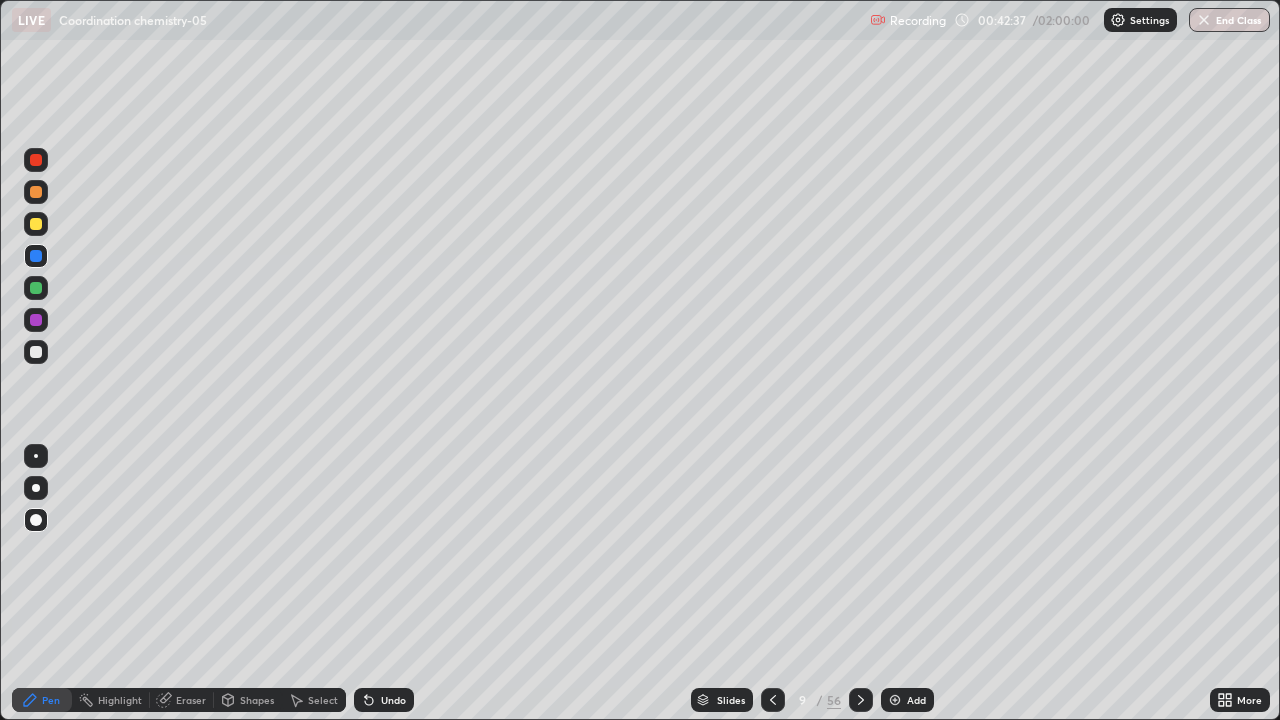 click at bounding box center [36, 256] 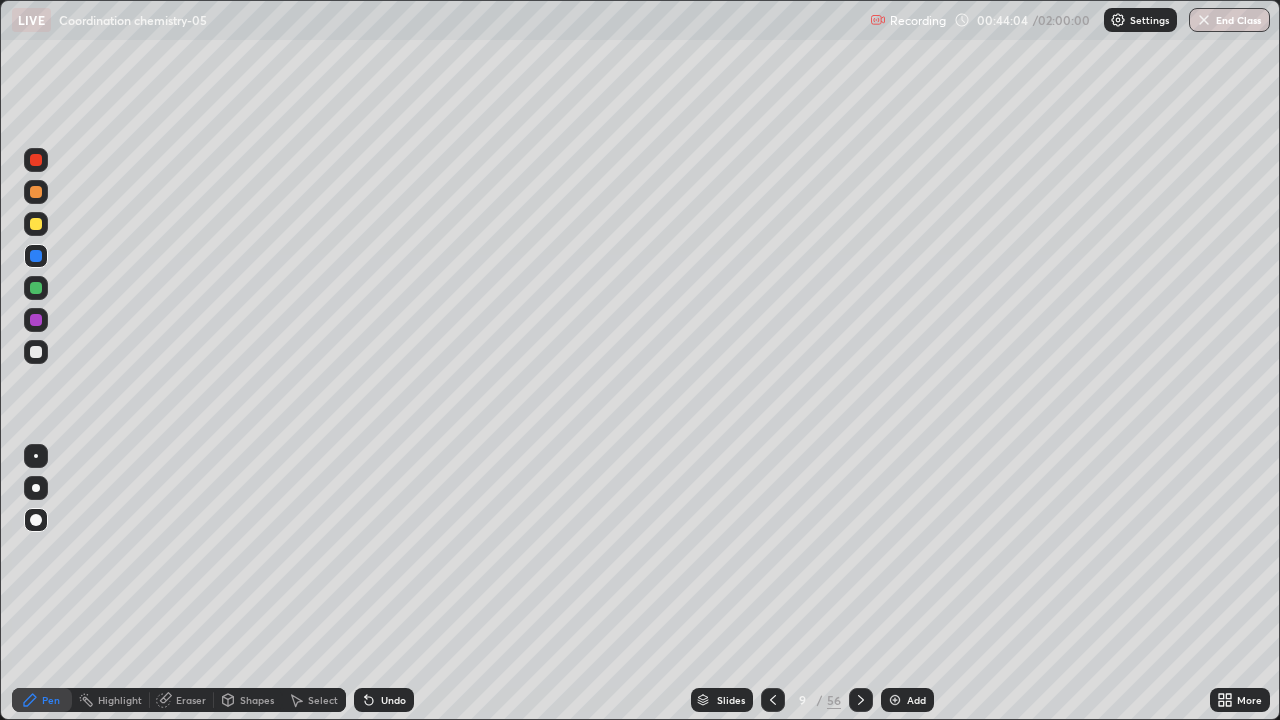 click at bounding box center (36, 352) 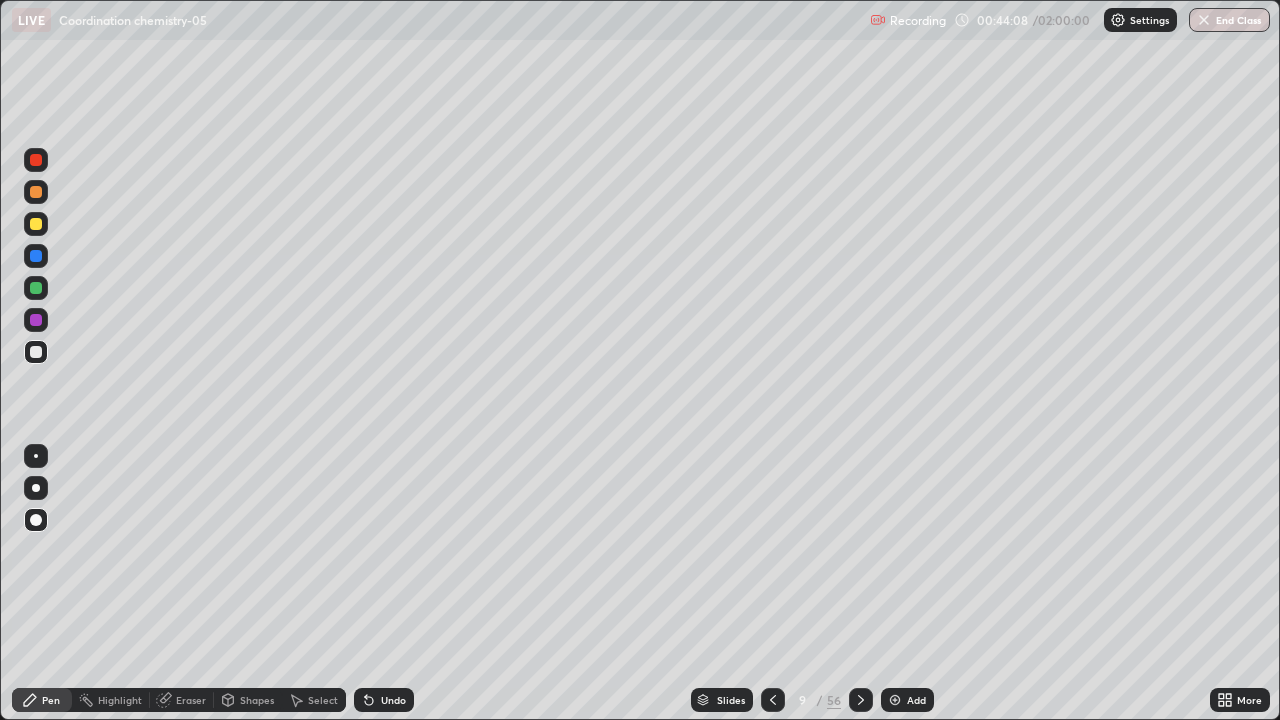 click on "Undo" at bounding box center (393, 700) 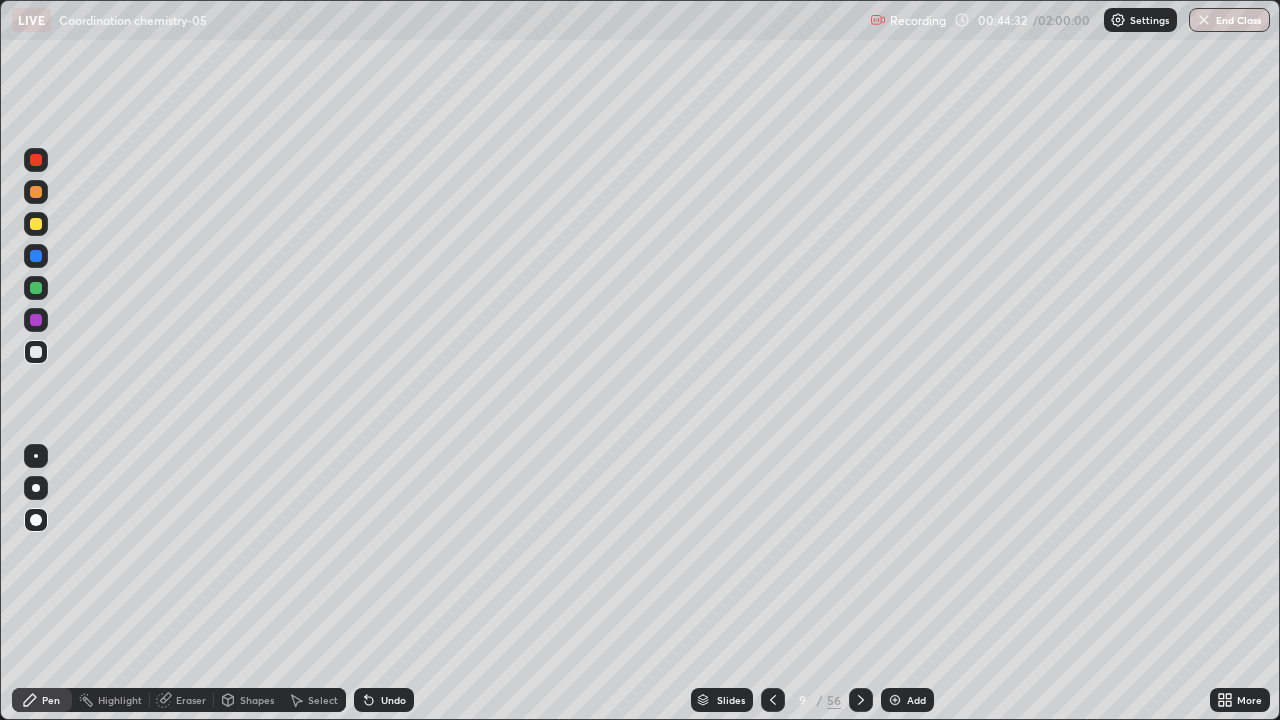 click on "Undo" at bounding box center [384, 700] 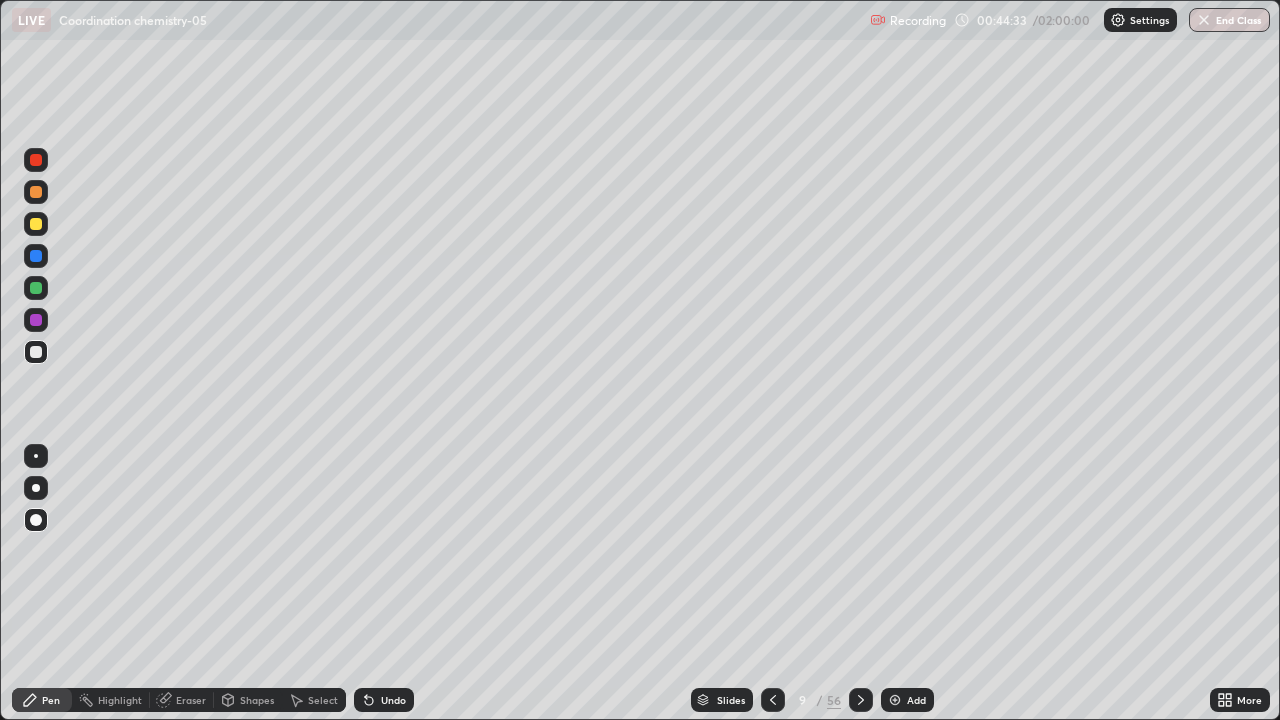 click on "Undo" at bounding box center (384, 700) 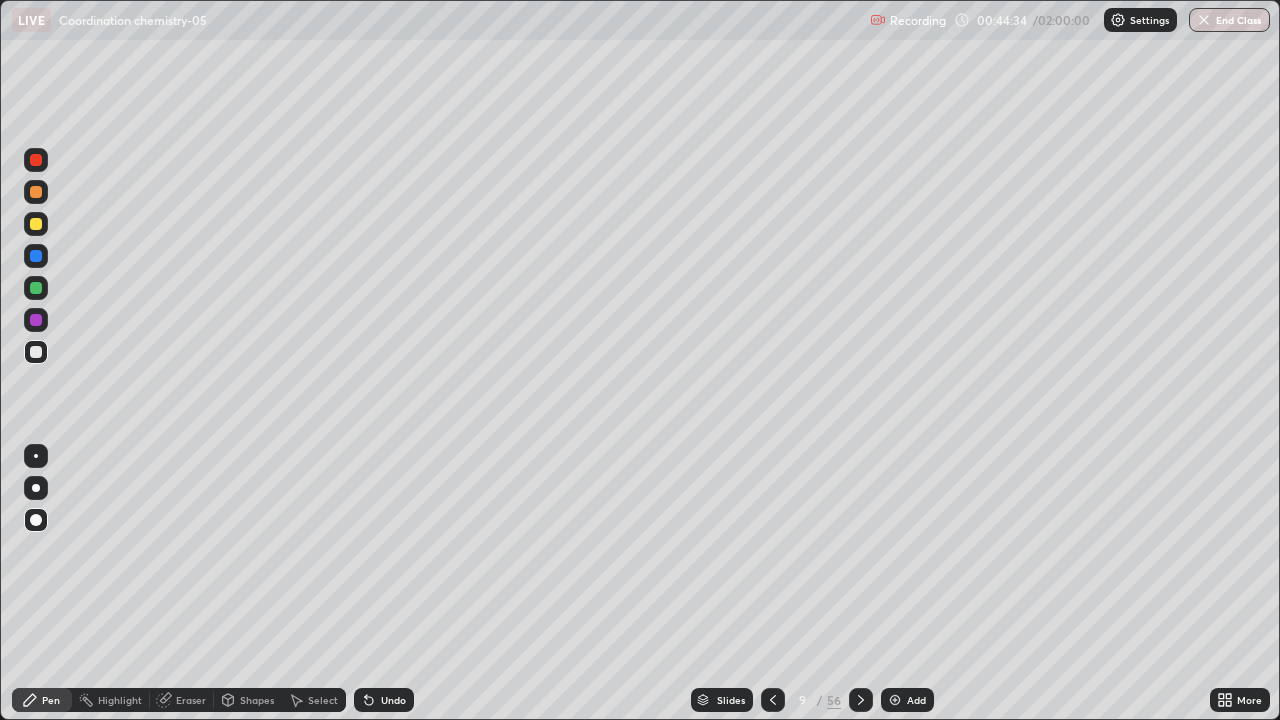 click on "Pen" at bounding box center [51, 700] 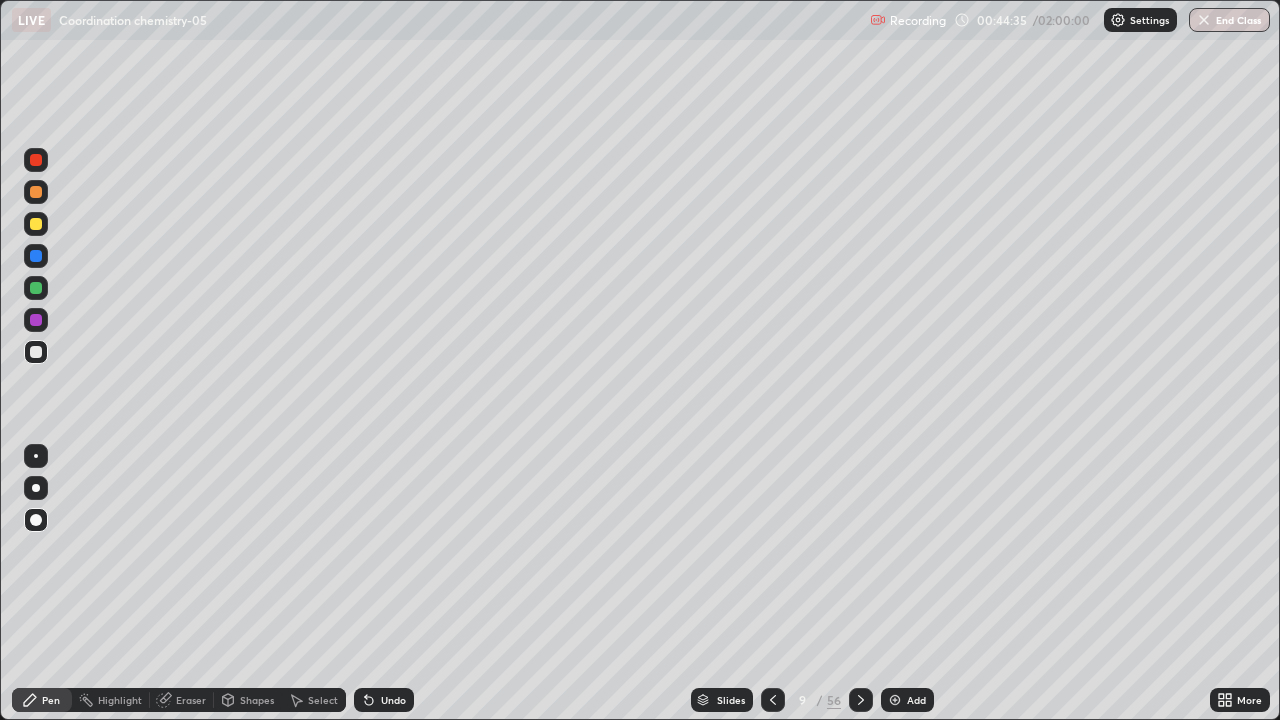 click at bounding box center (36, 320) 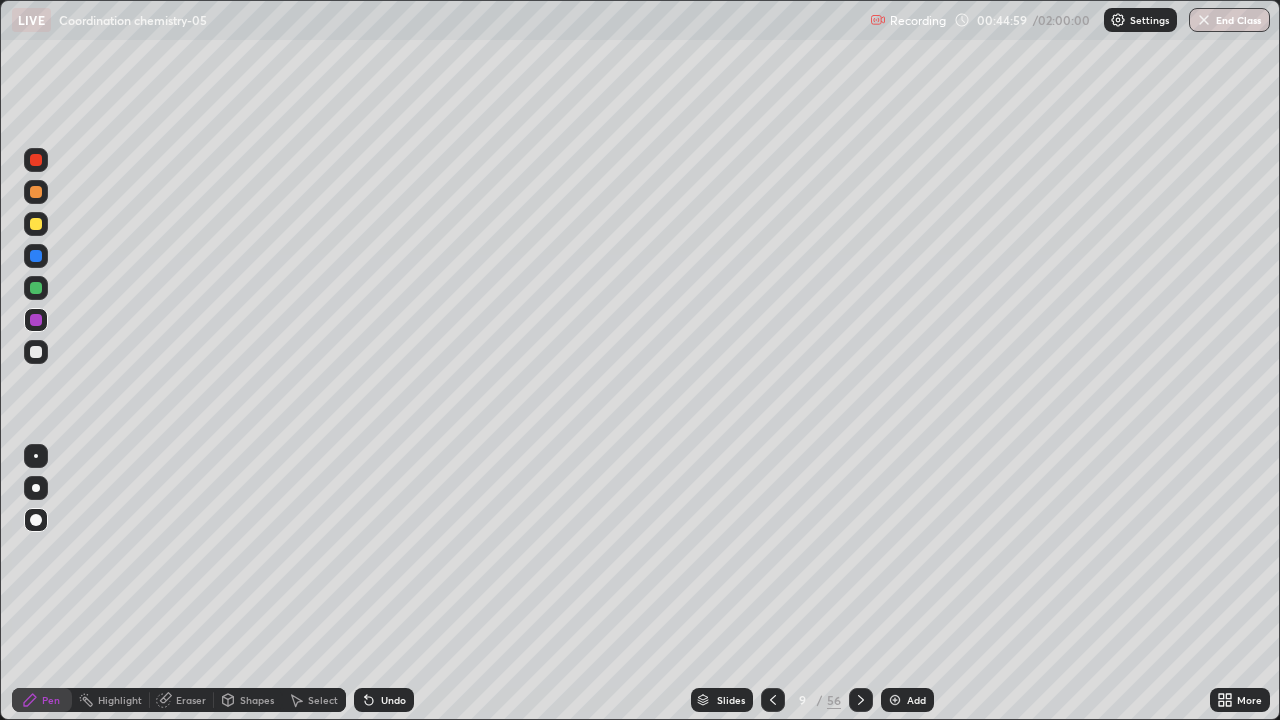 click at bounding box center (36, 352) 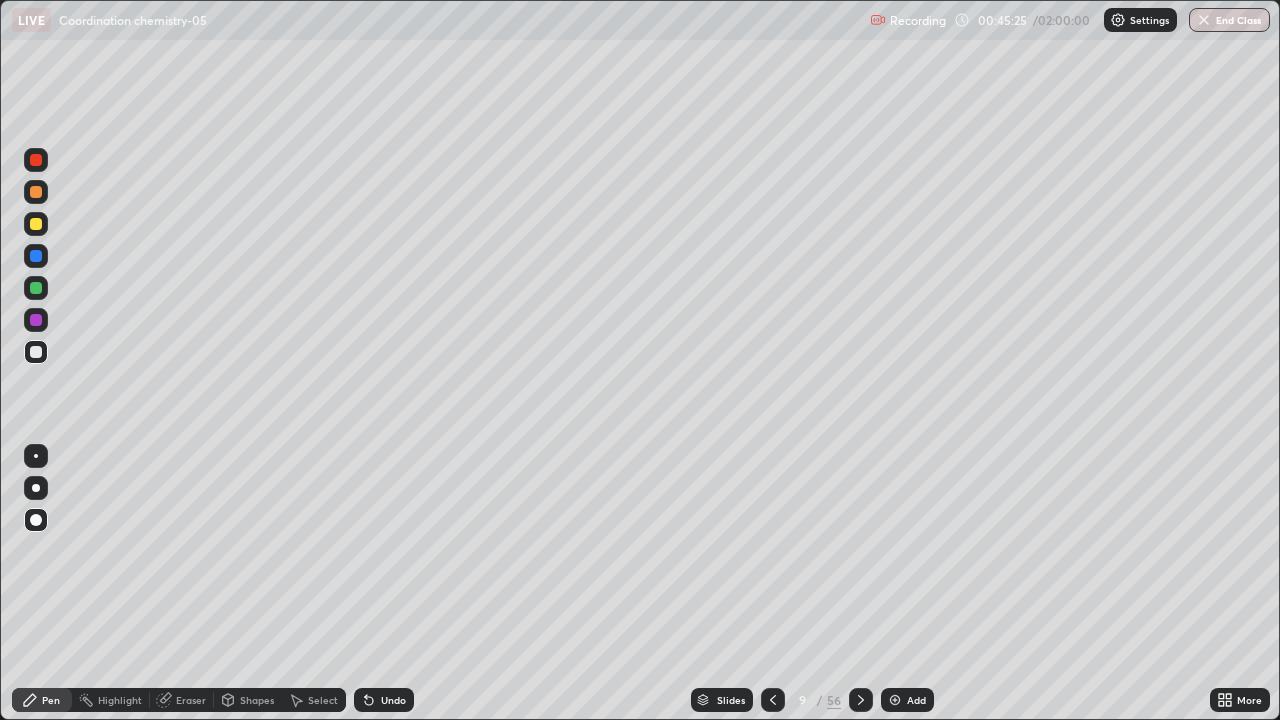 click on "Undo" at bounding box center (393, 700) 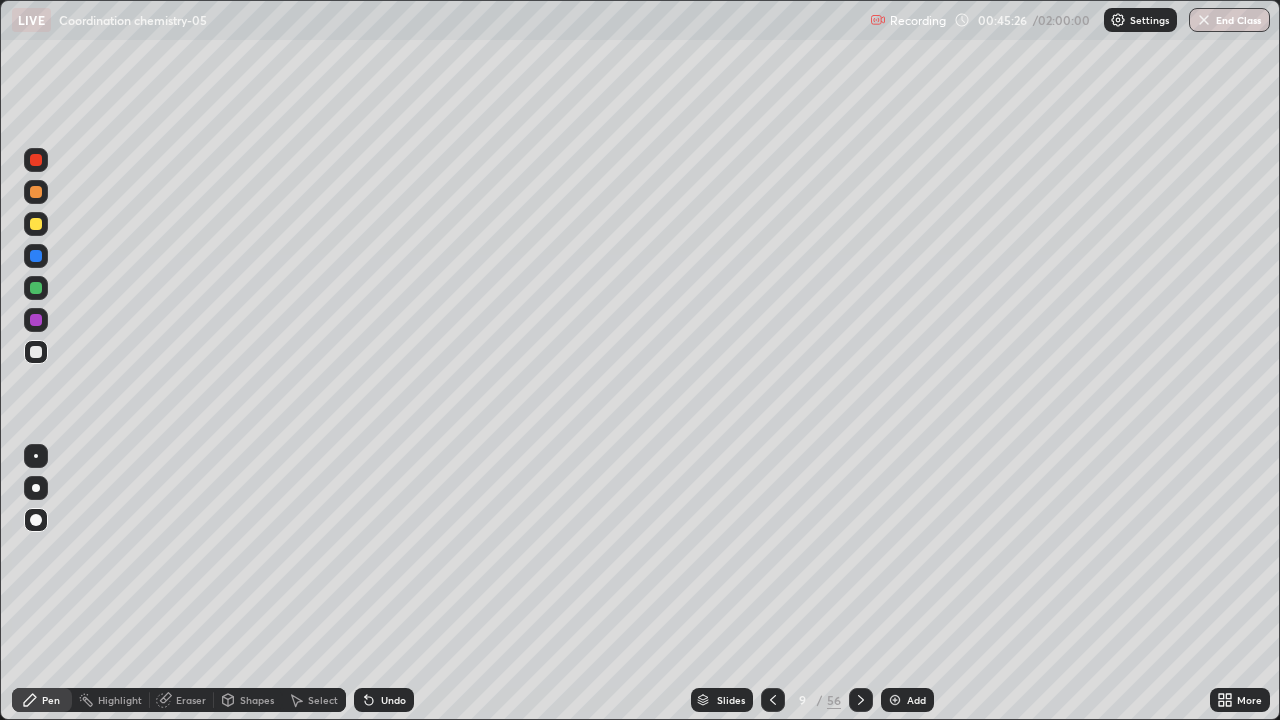 click on "Undo" at bounding box center [384, 700] 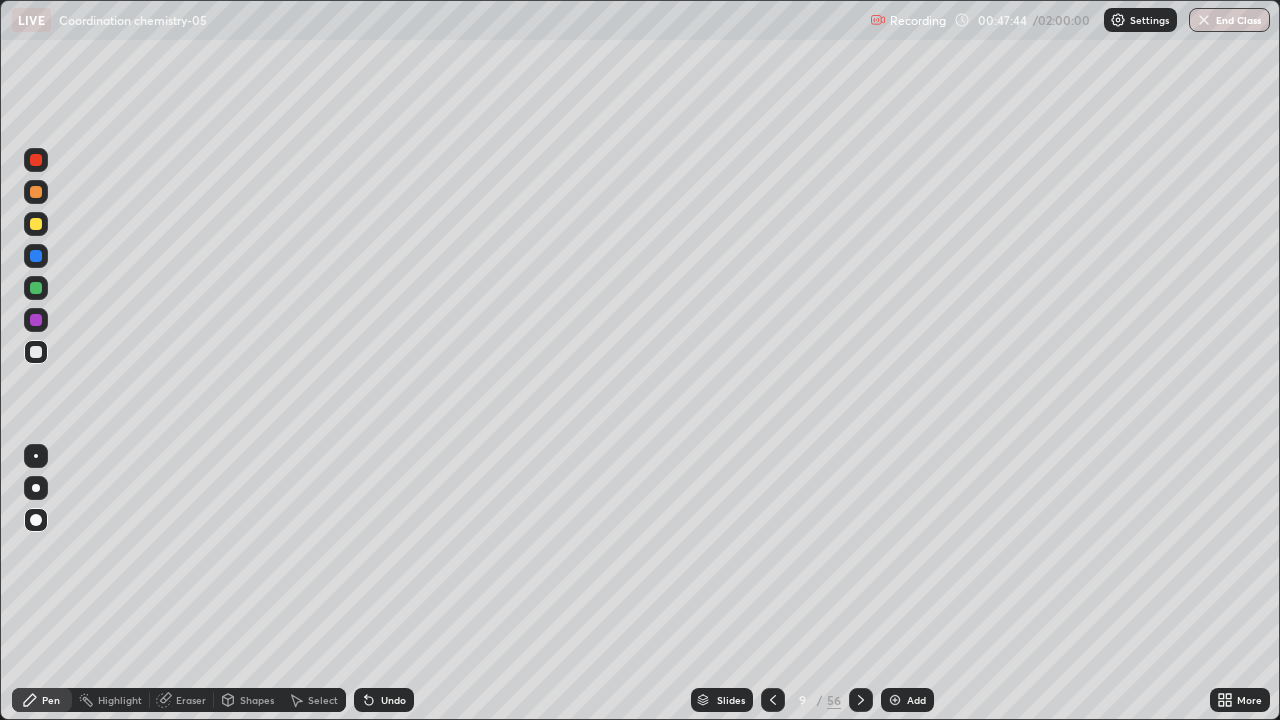 click on "Add" at bounding box center [916, 700] 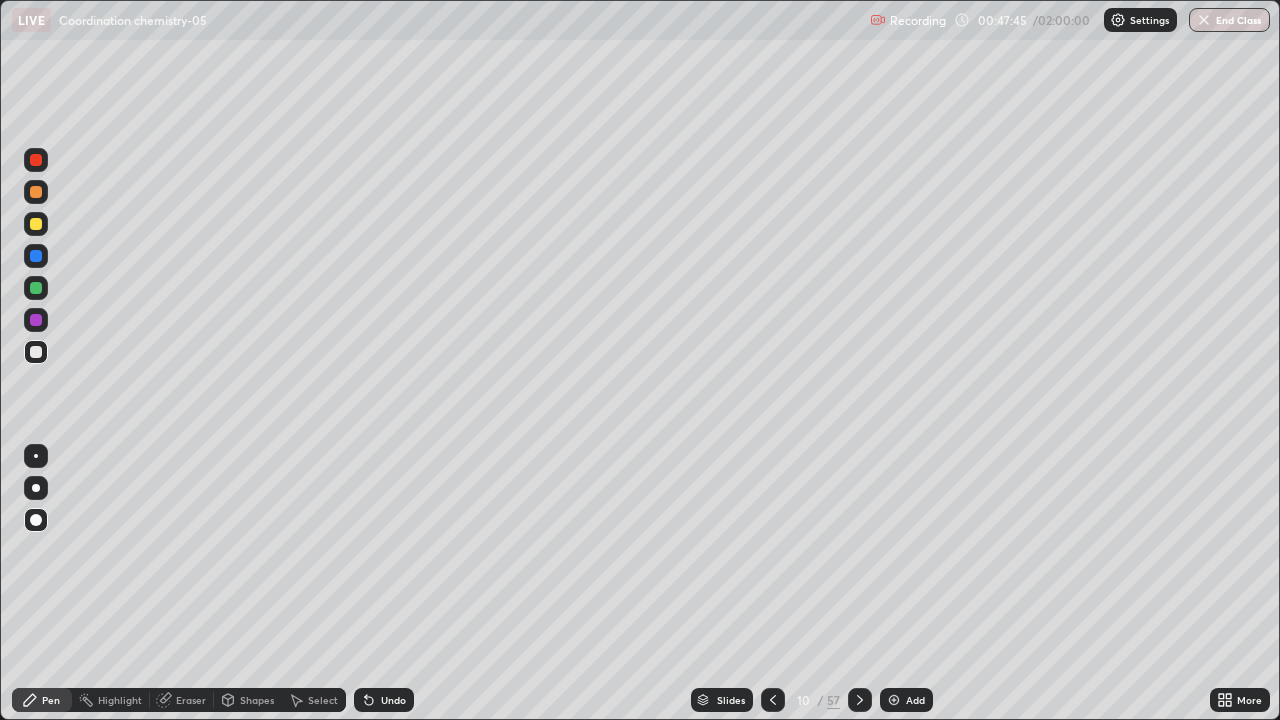 click on "Pen" at bounding box center (51, 700) 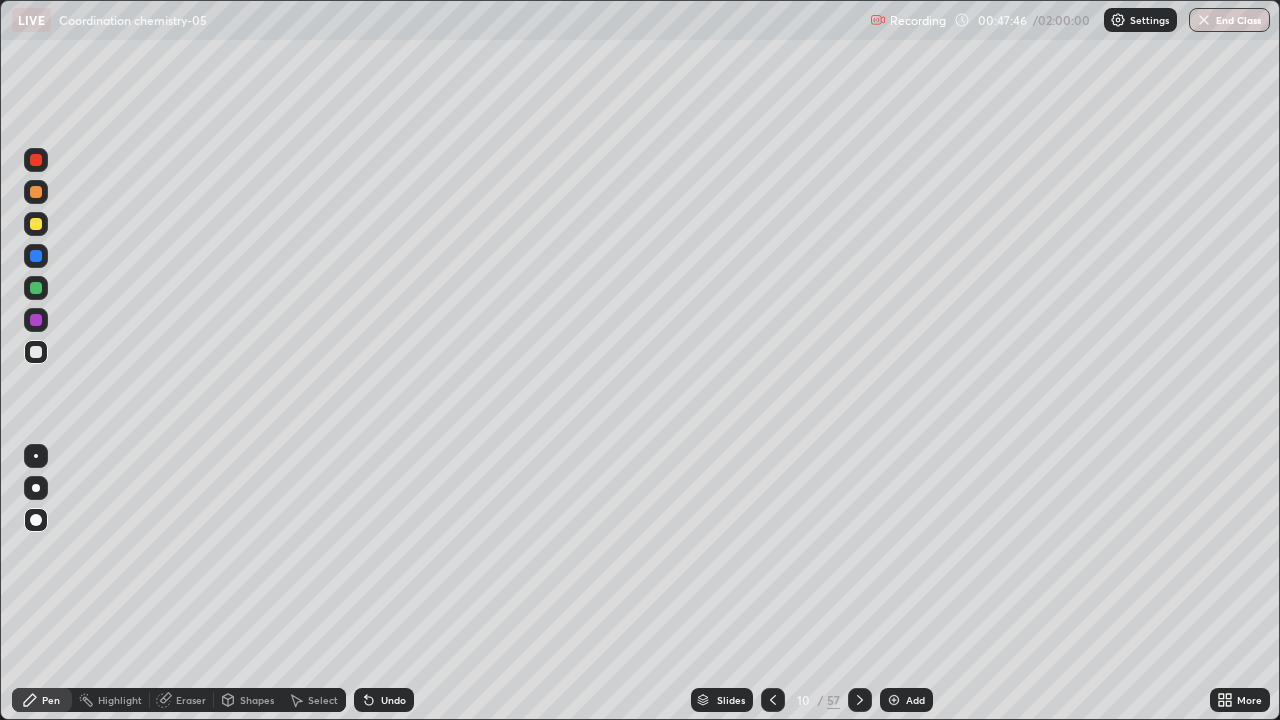 click at bounding box center (36, 224) 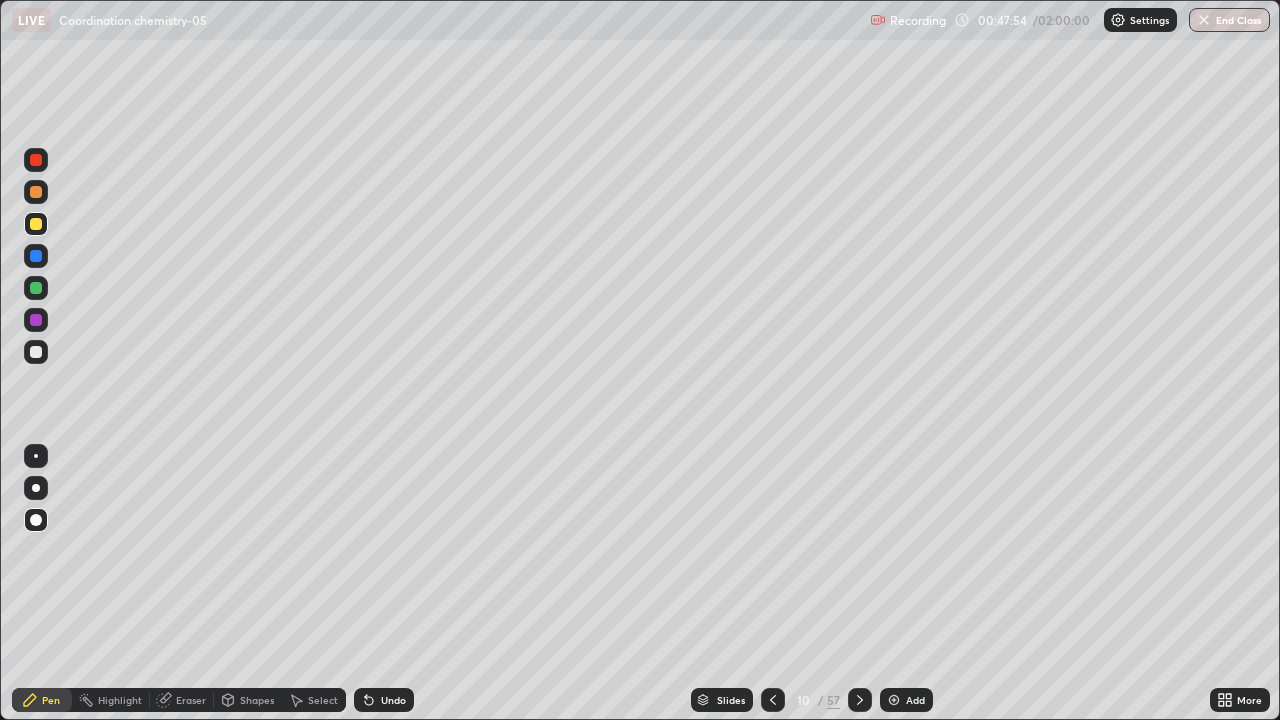 click at bounding box center [773, 700] 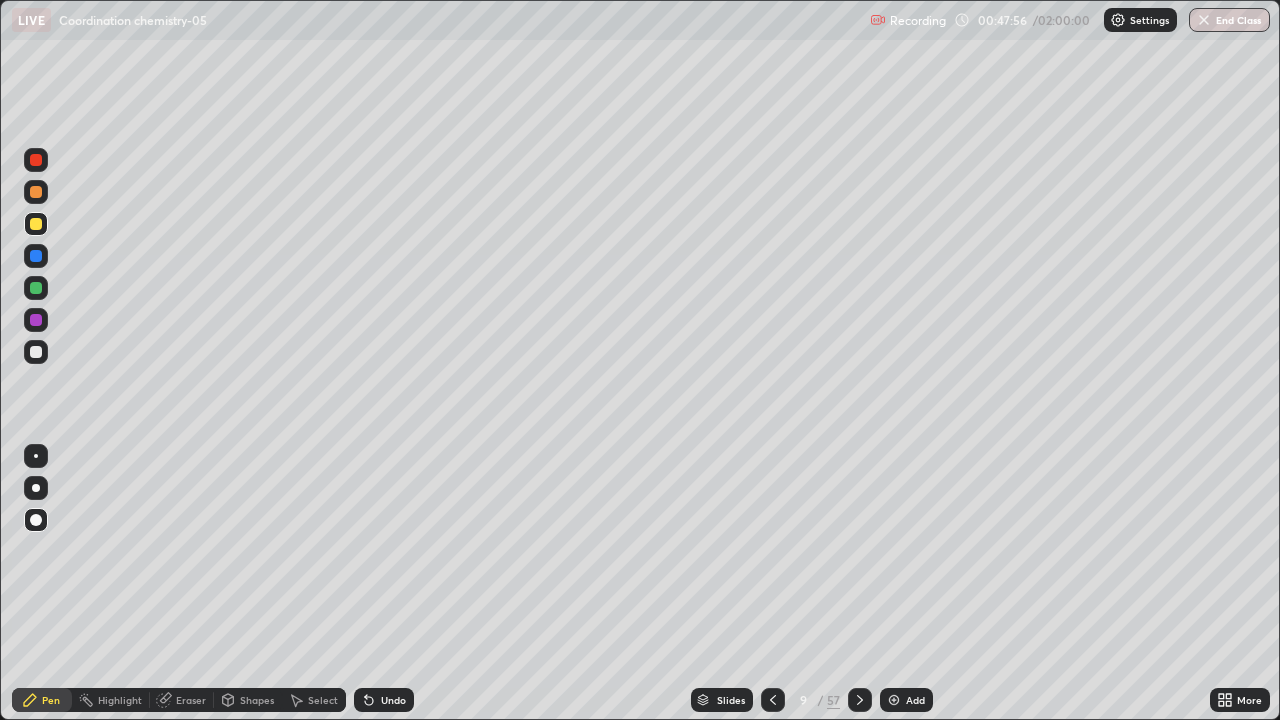 click 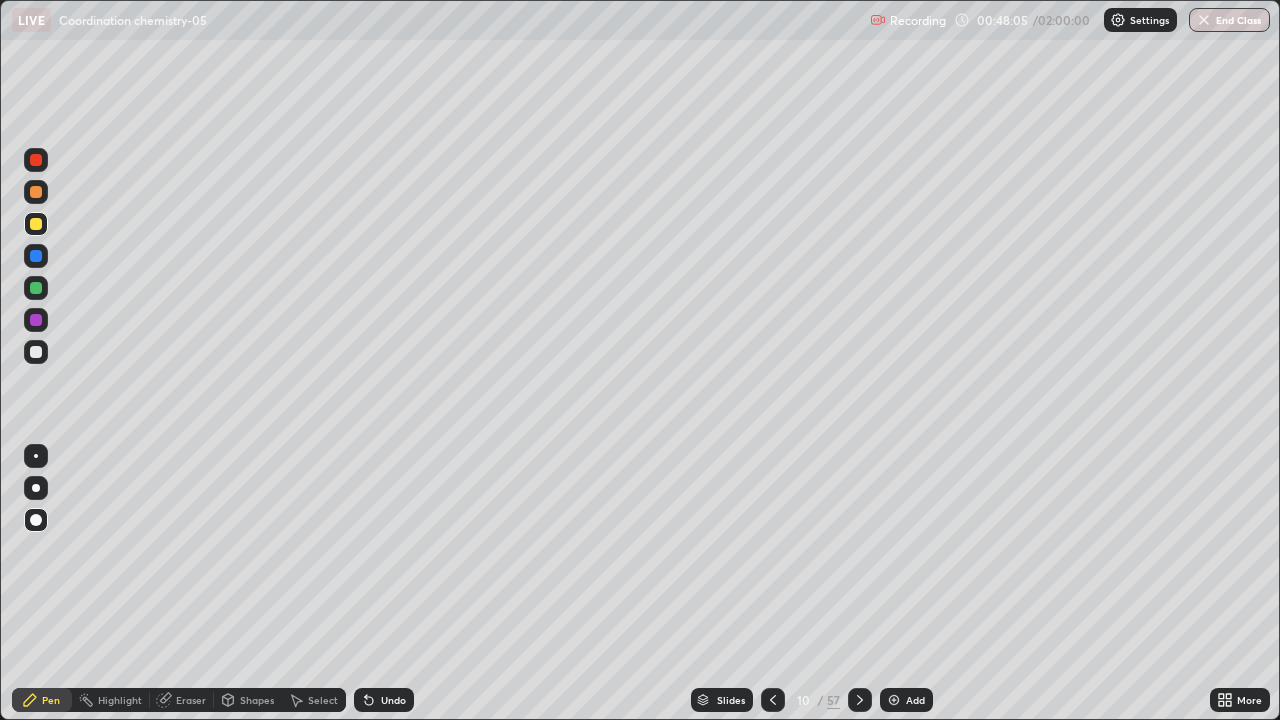 click 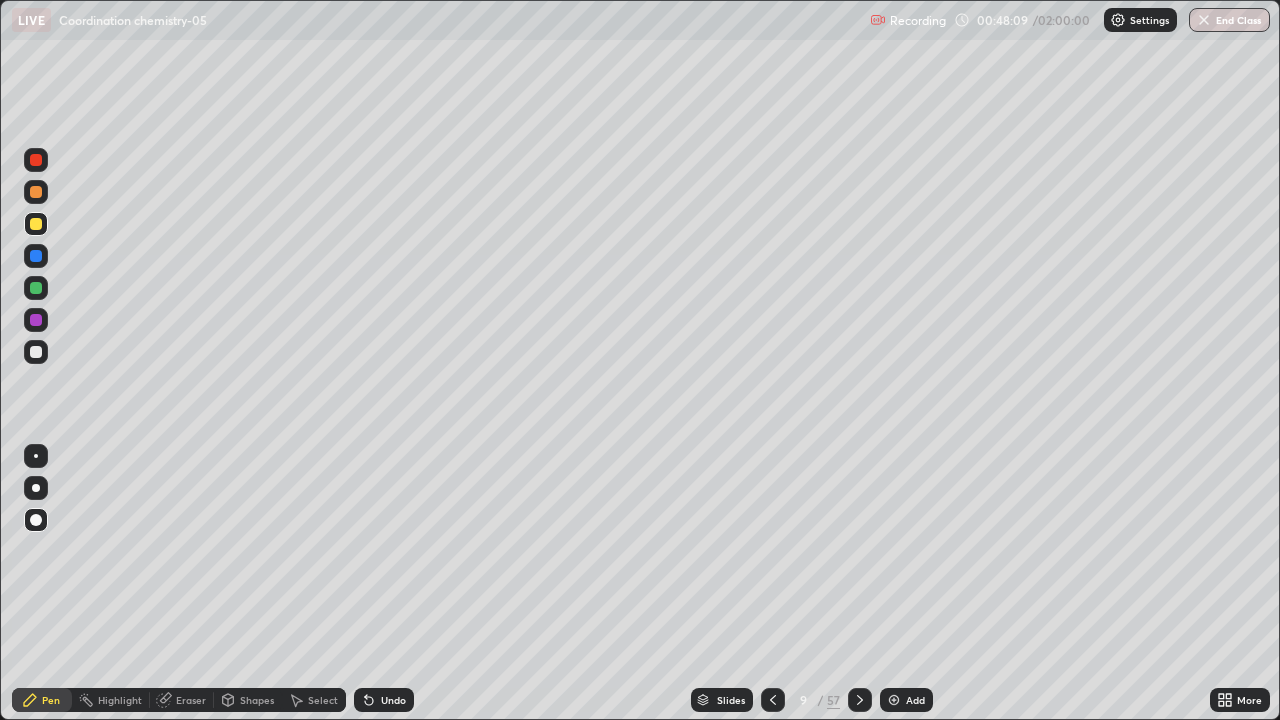 click on "Undo" at bounding box center (393, 700) 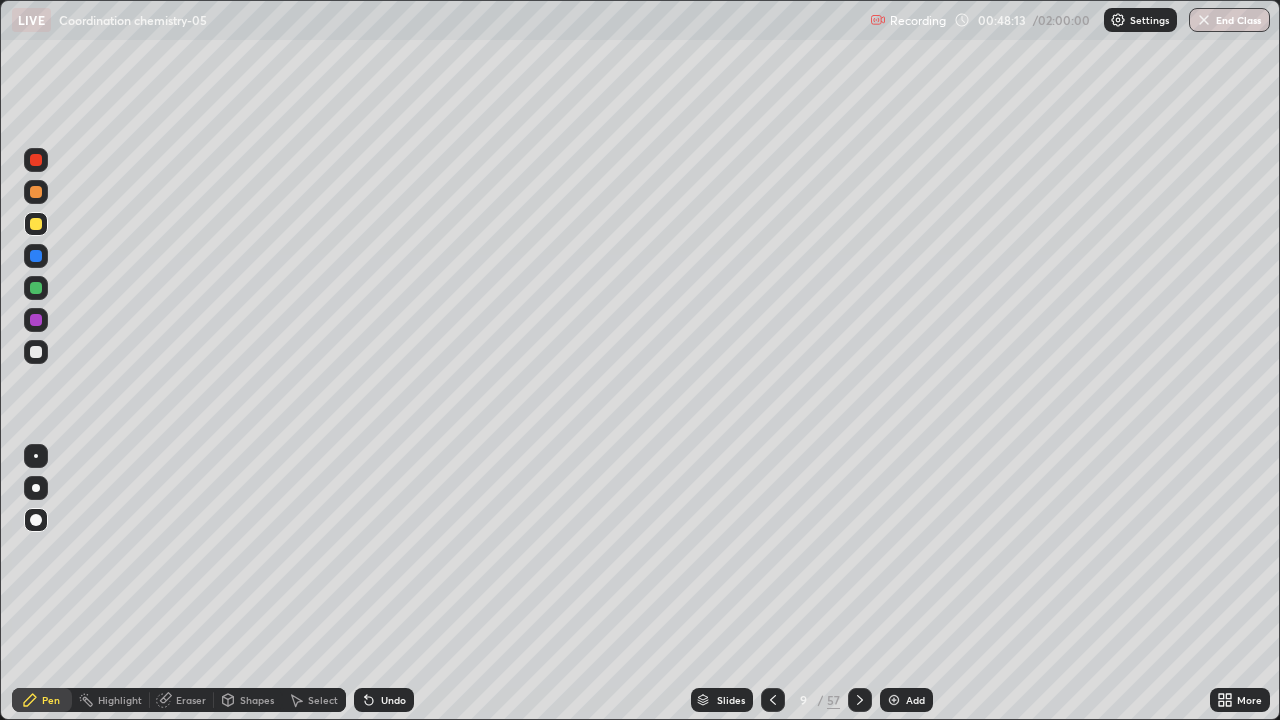 click 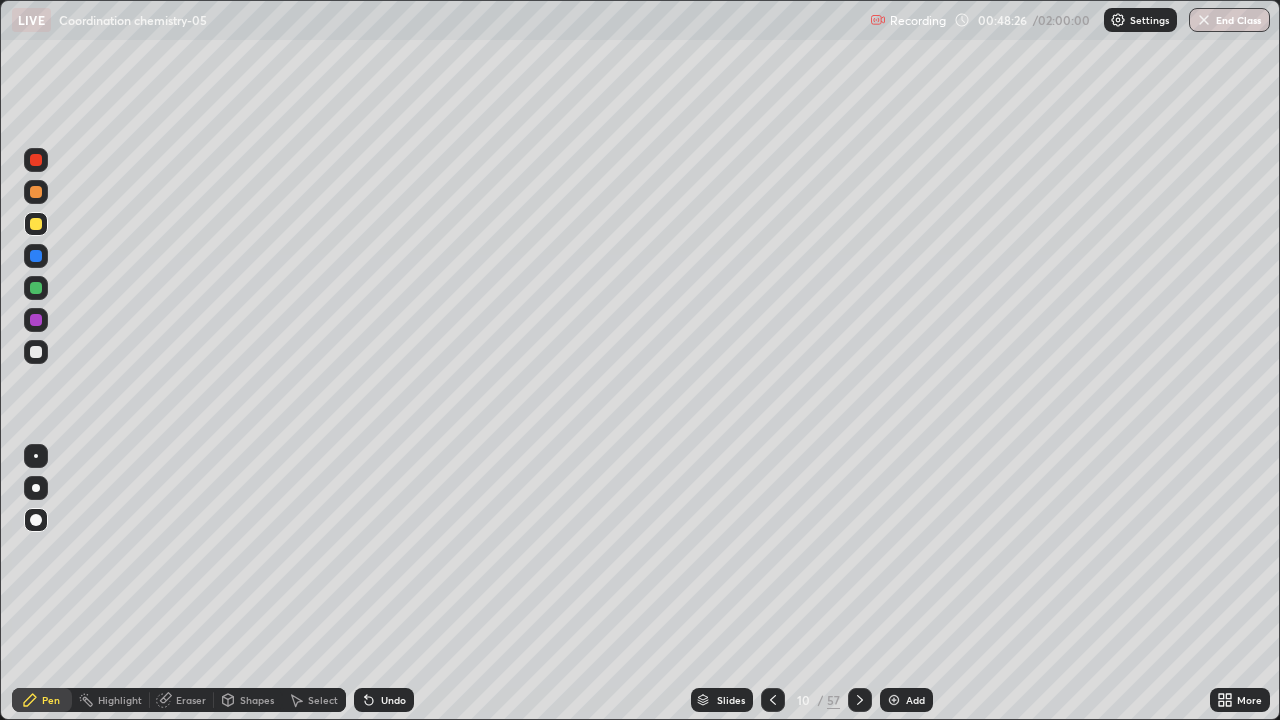 click 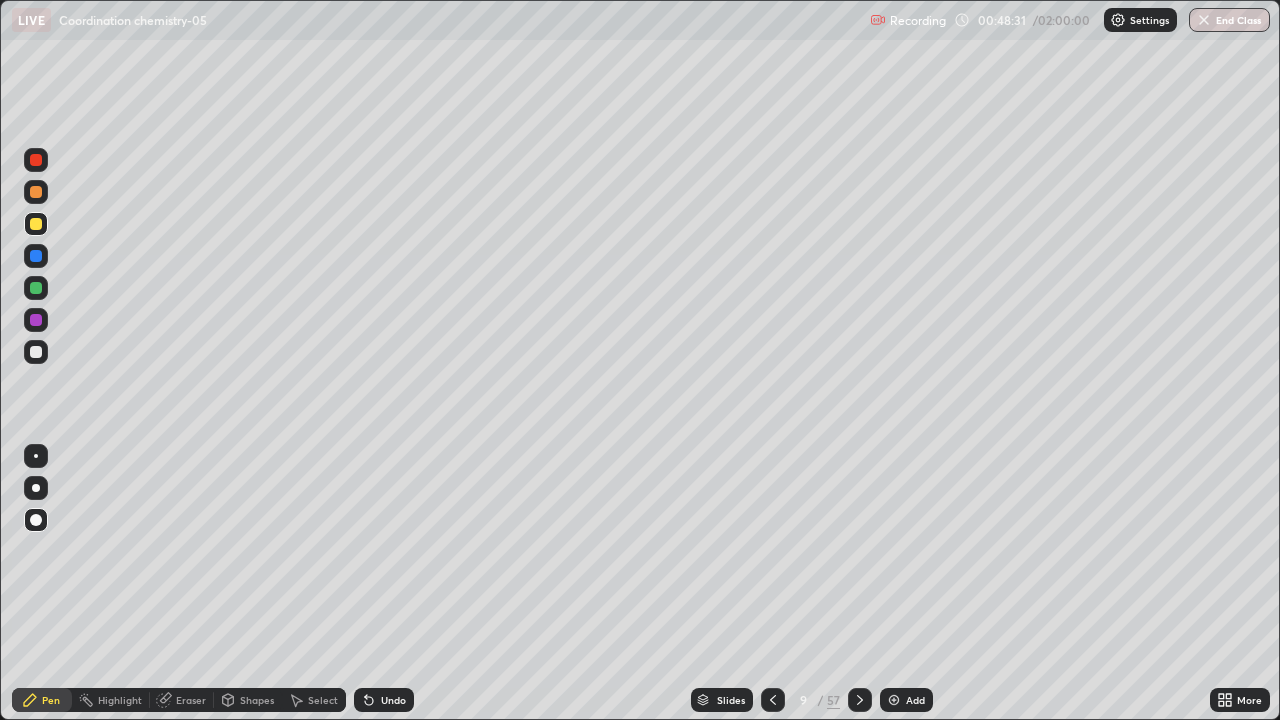 click 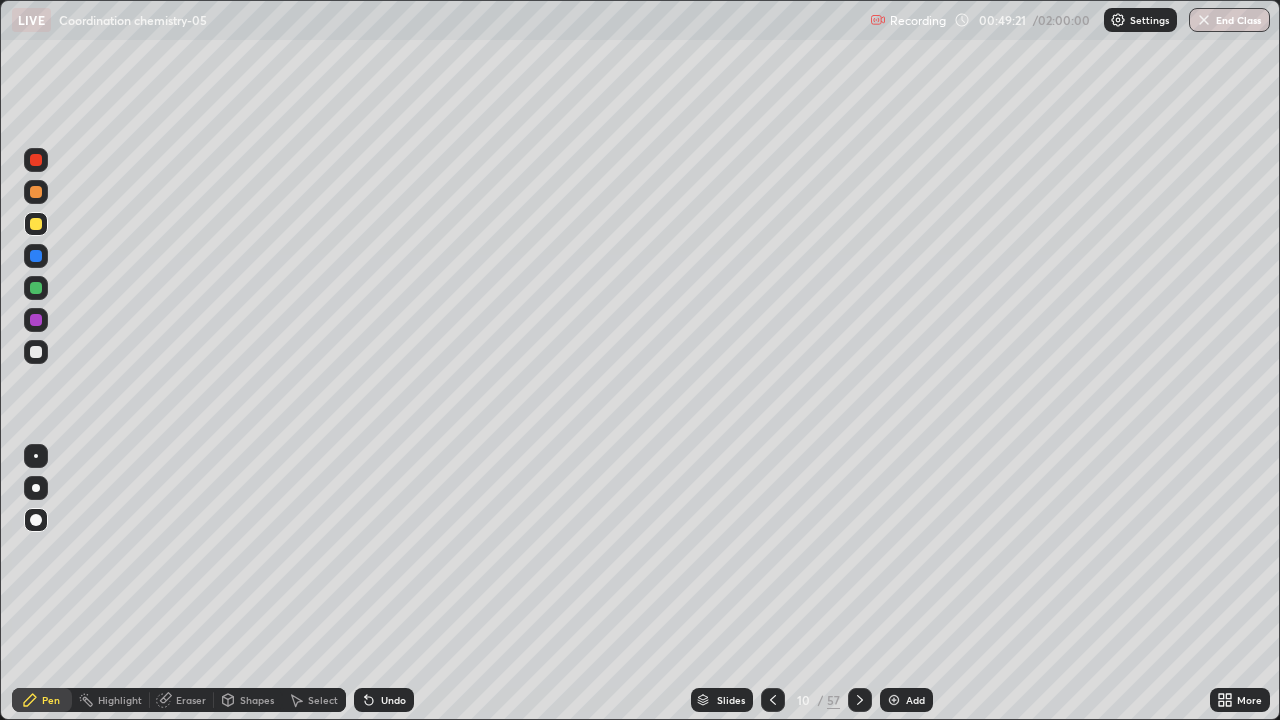click at bounding box center (894, 700) 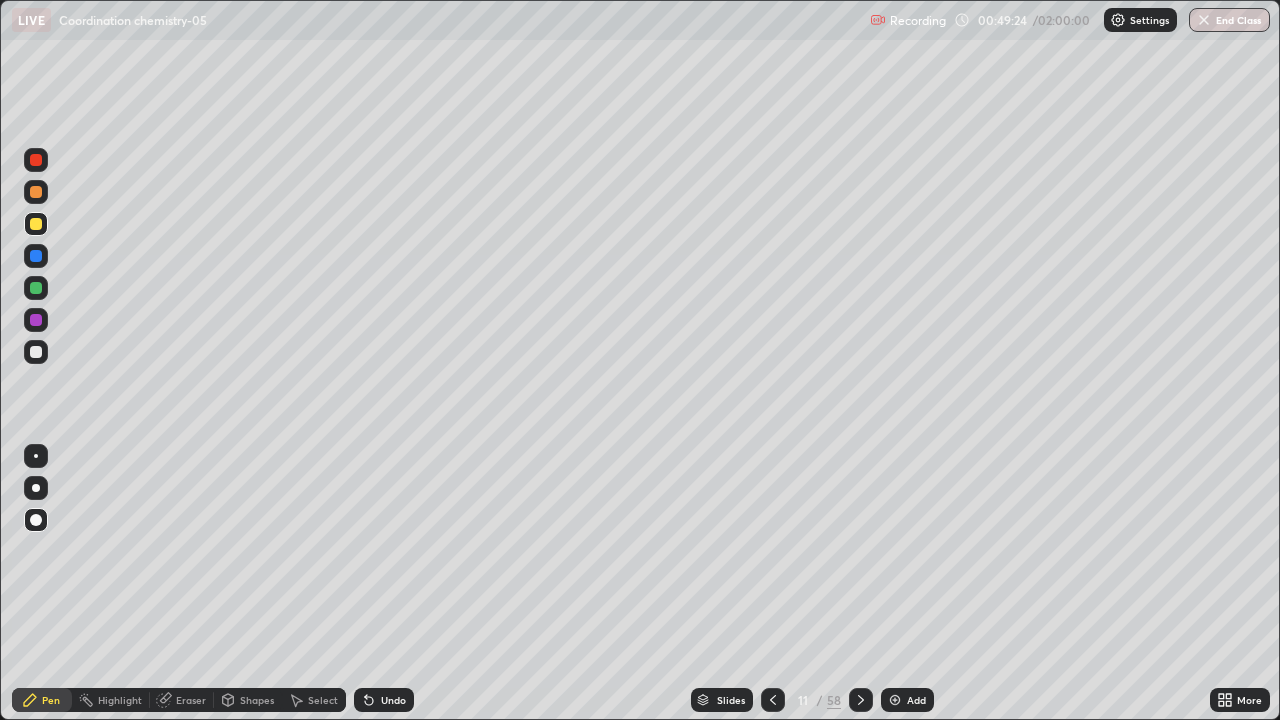 click at bounding box center (36, 352) 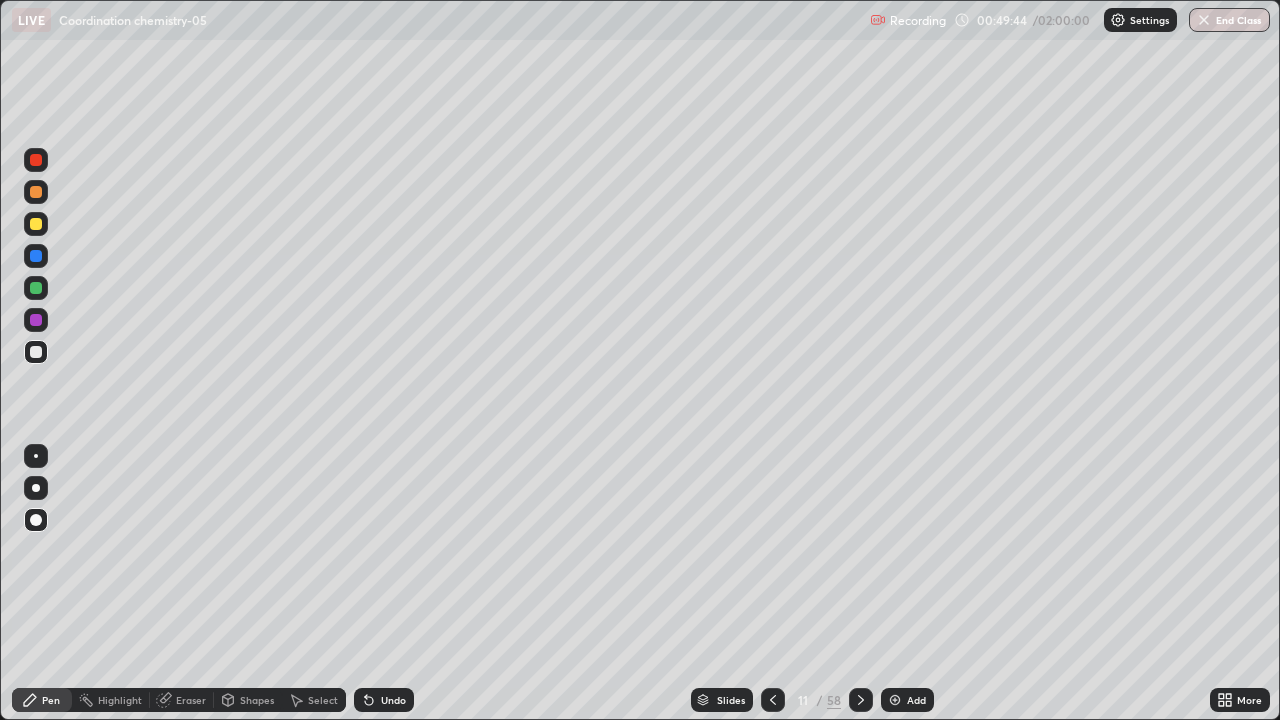 click on "Undo" at bounding box center [384, 700] 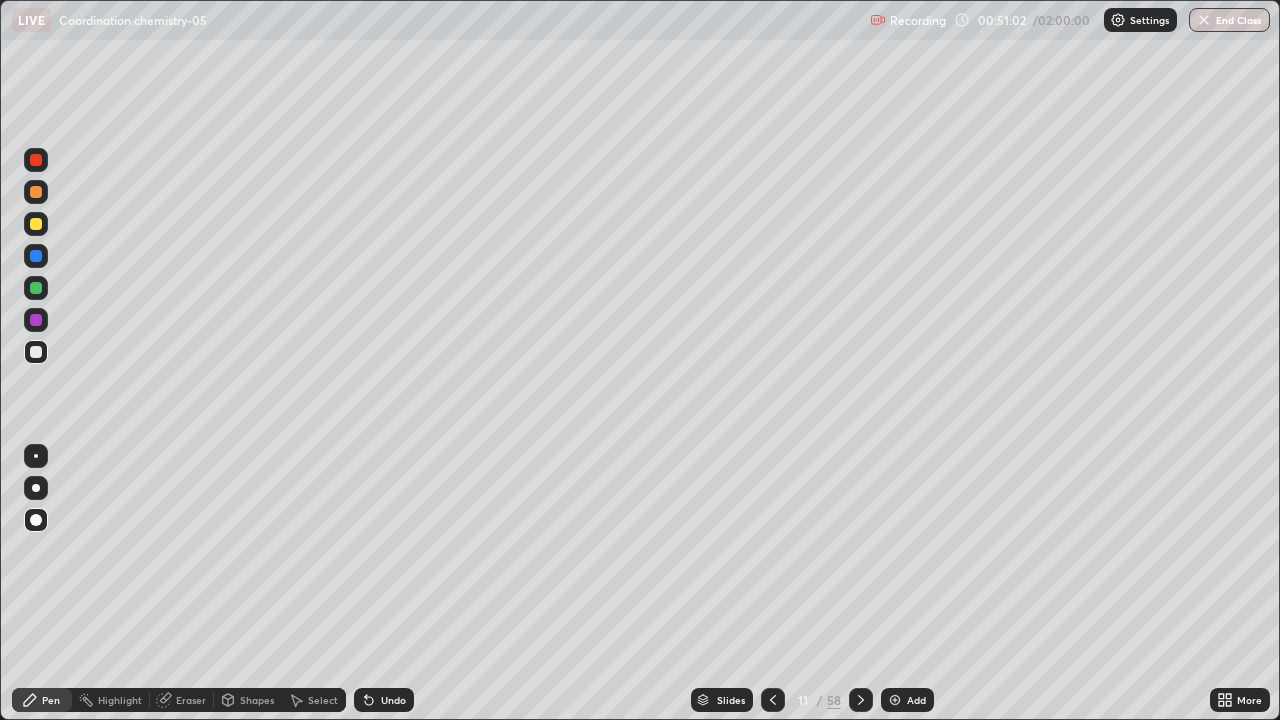 click at bounding box center [895, 700] 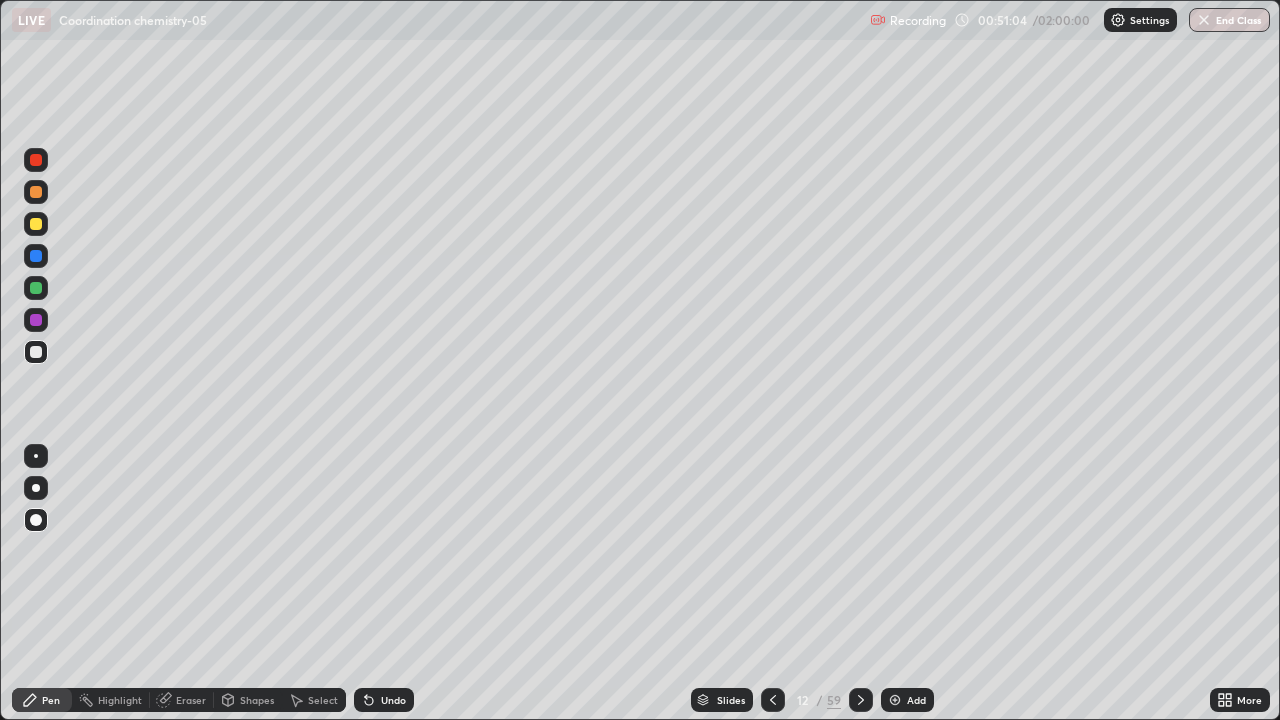 click on "Pen" at bounding box center [51, 700] 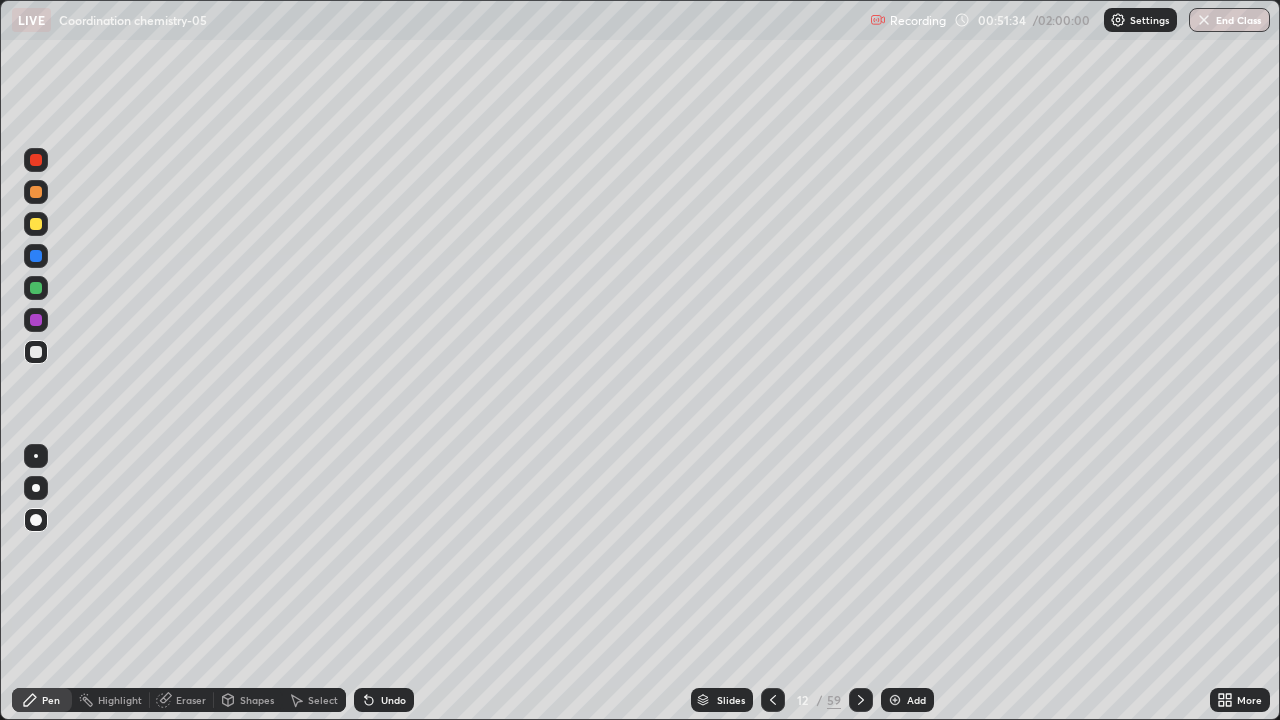click on "Pen" at bounding box center (42, 700) 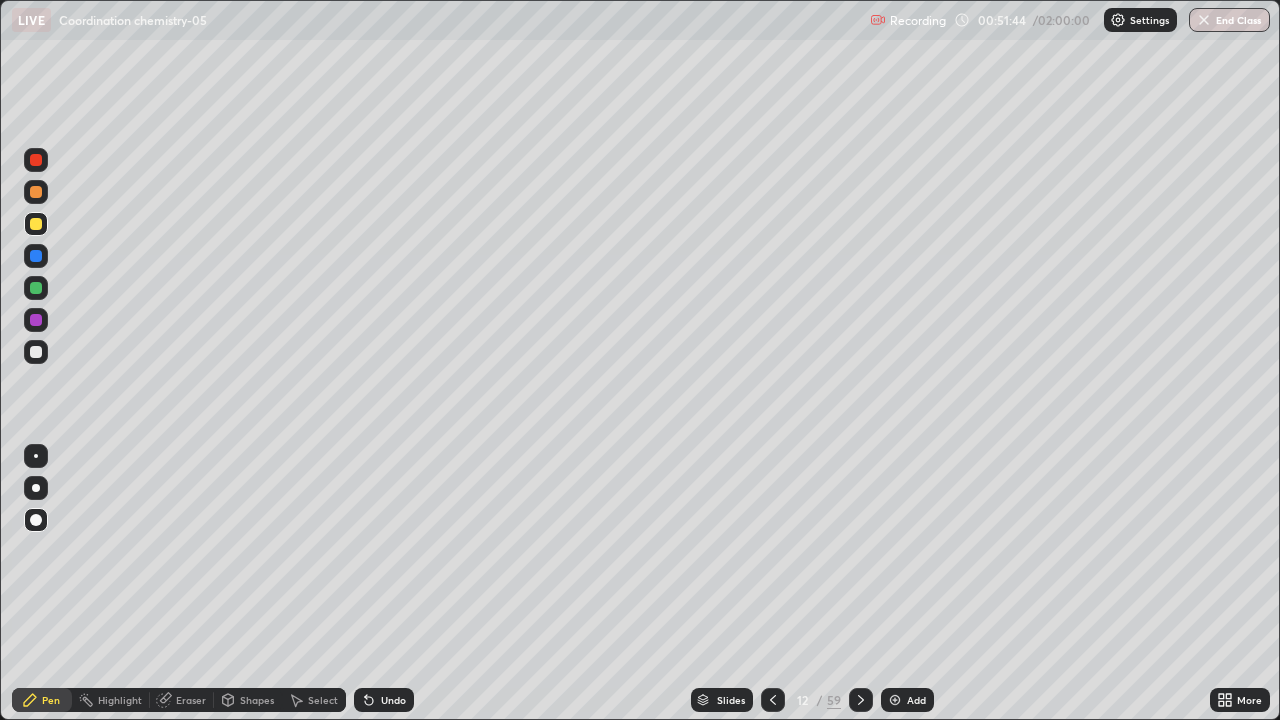 click at bounding box center (36, 256) 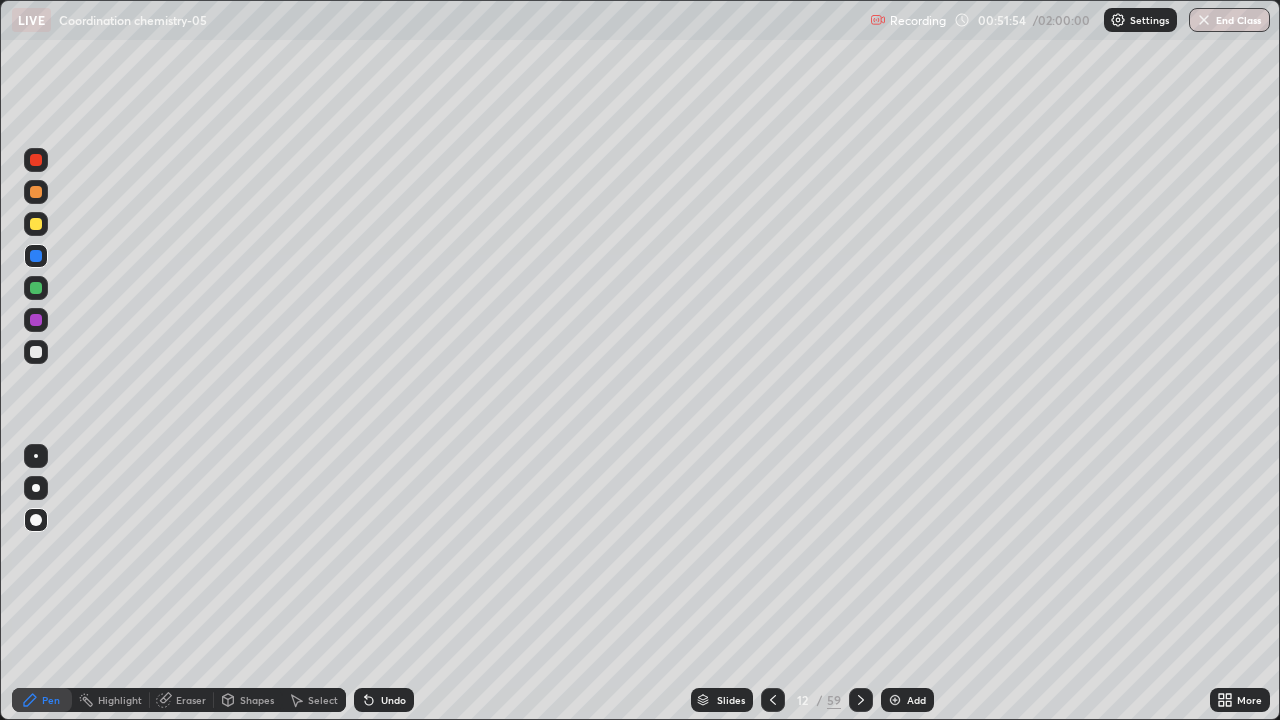 click at bounding box center (36, 224) 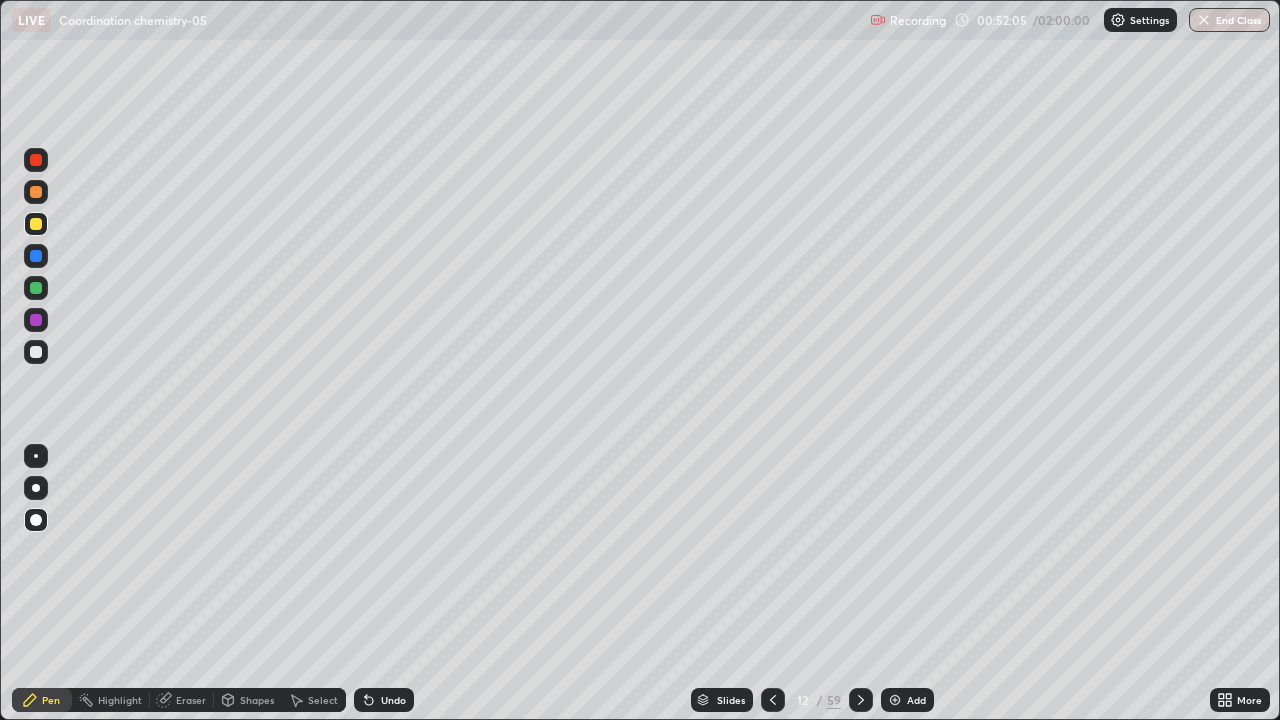 click at bounding box center [36, 352] 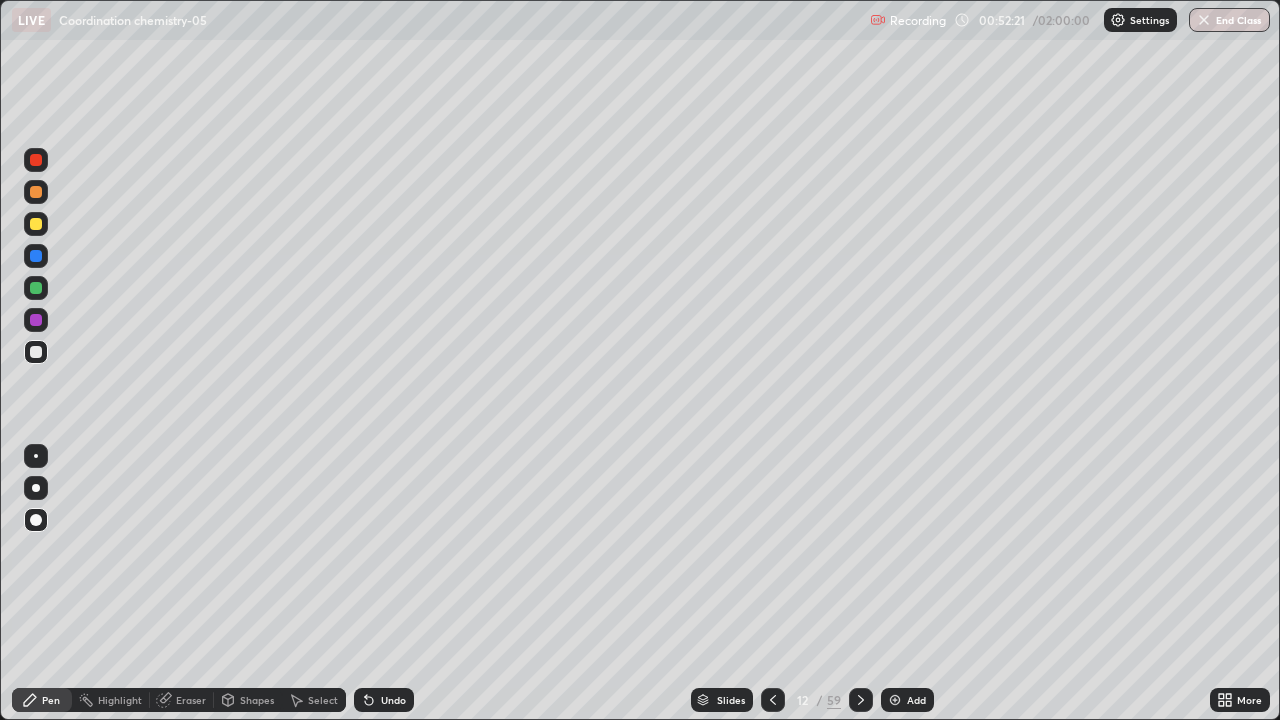 click on "Undo" at bounding box center [393, 700] 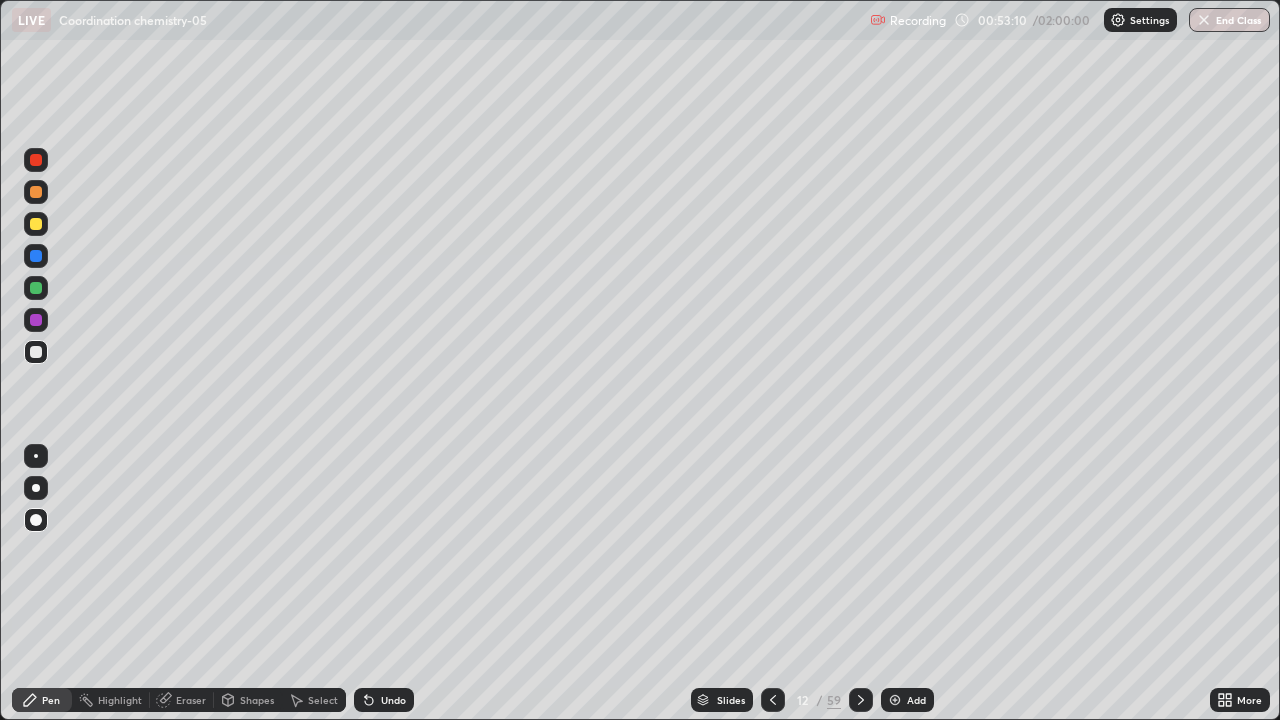 click 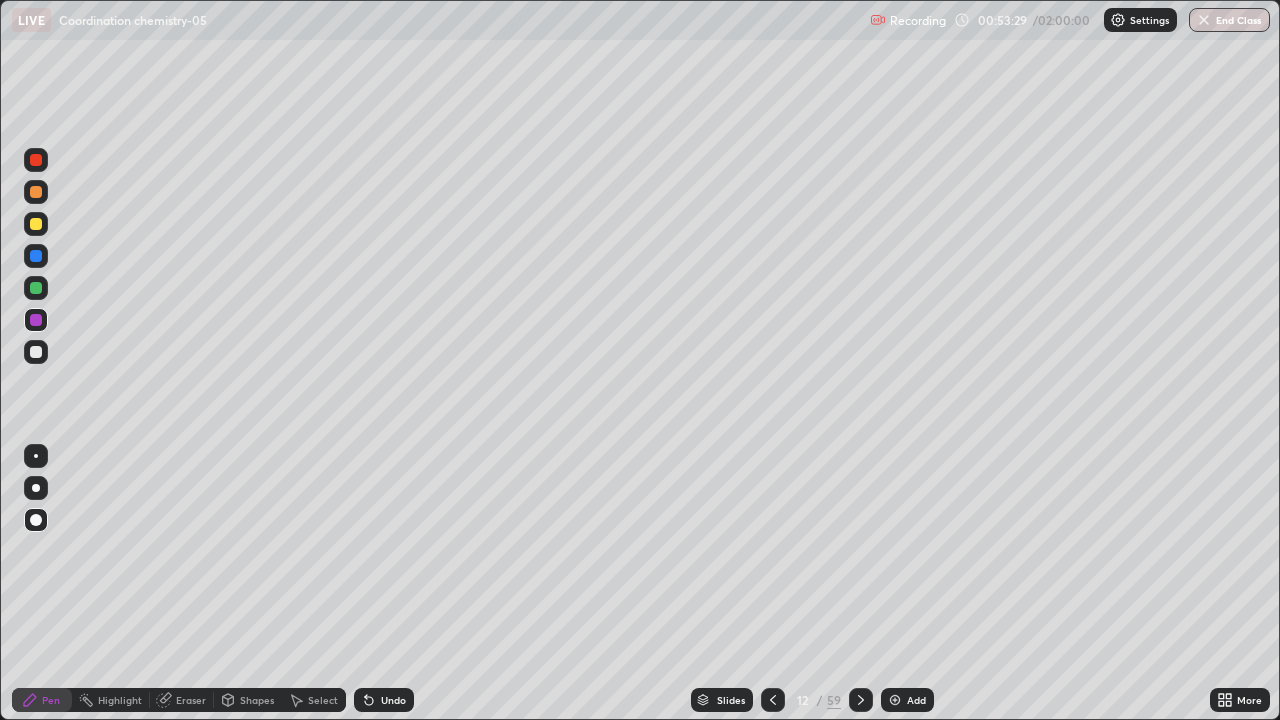 click at bounding box center [36, 320] 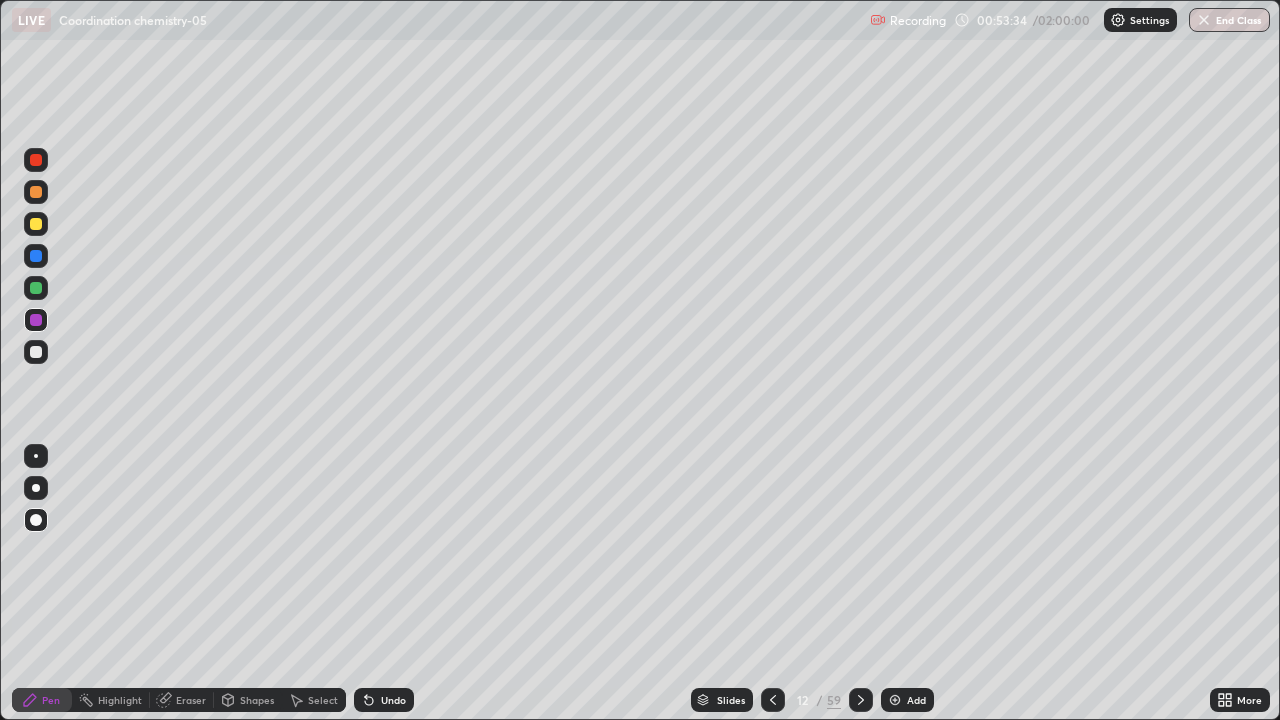 click on "Undo" at bounding box center [393, 700] 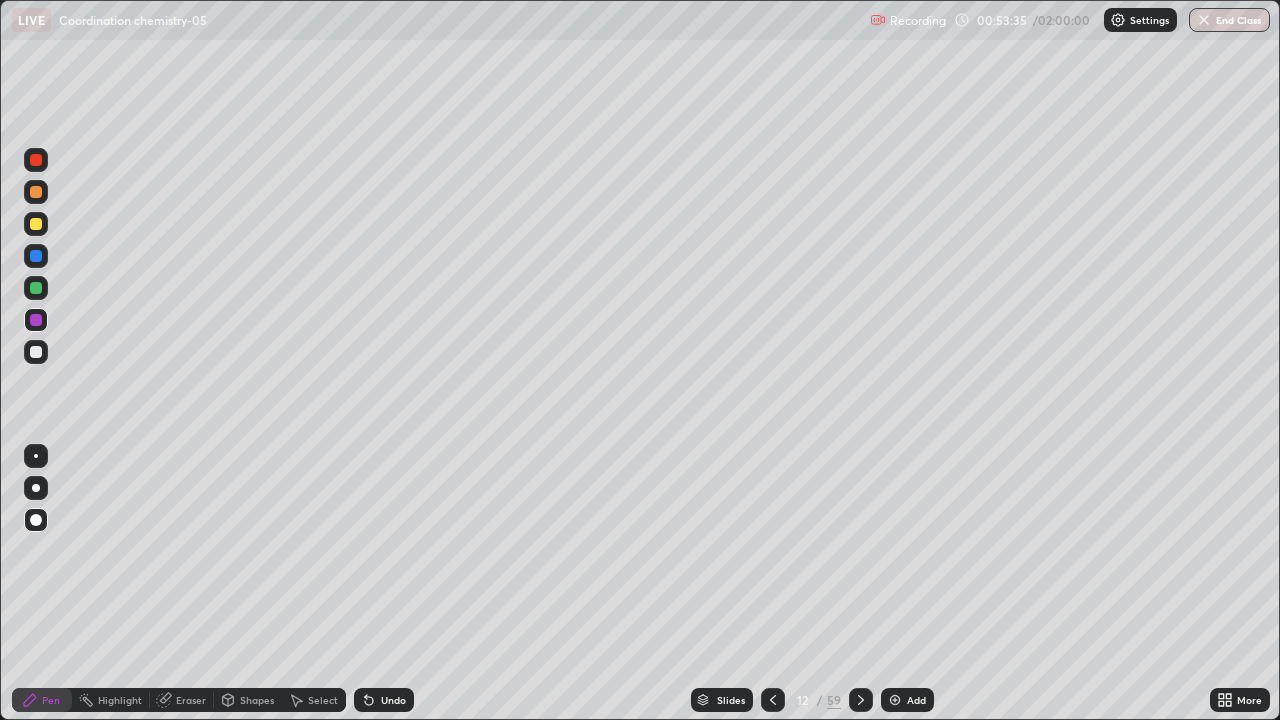 click on "Undo" at bounding box center [393, 700] 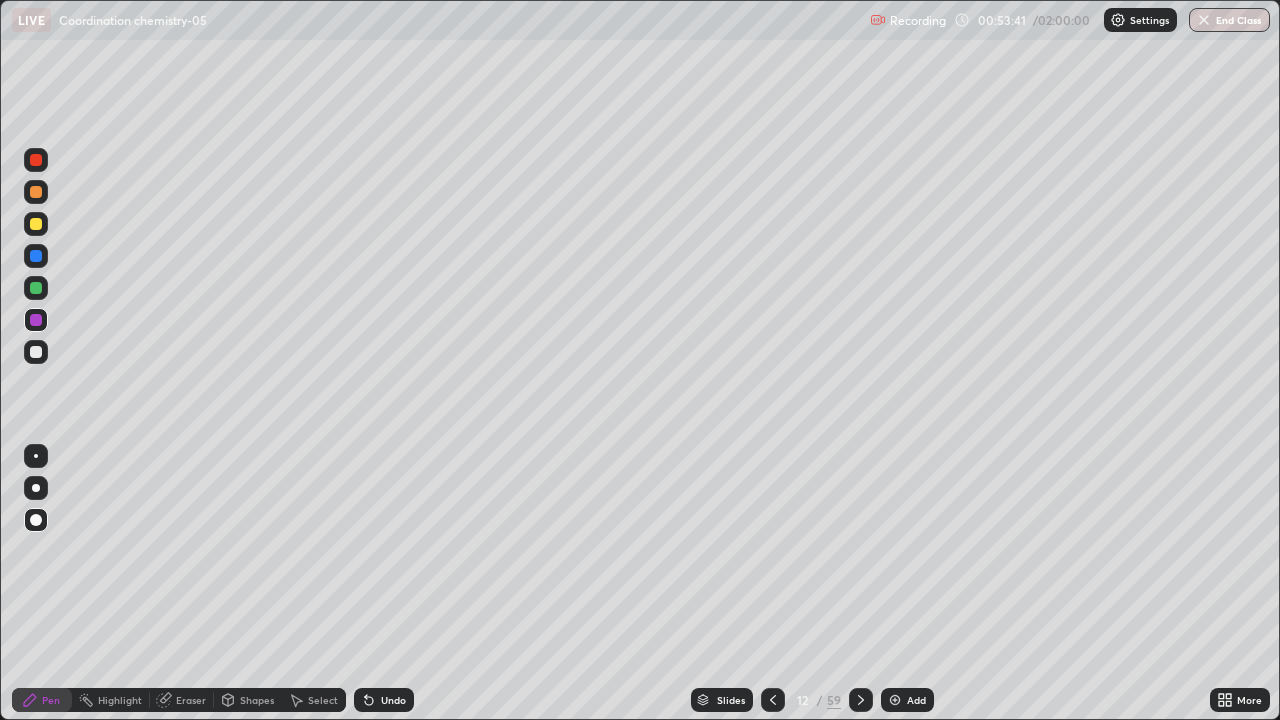 click at bounding box center (36, 352) 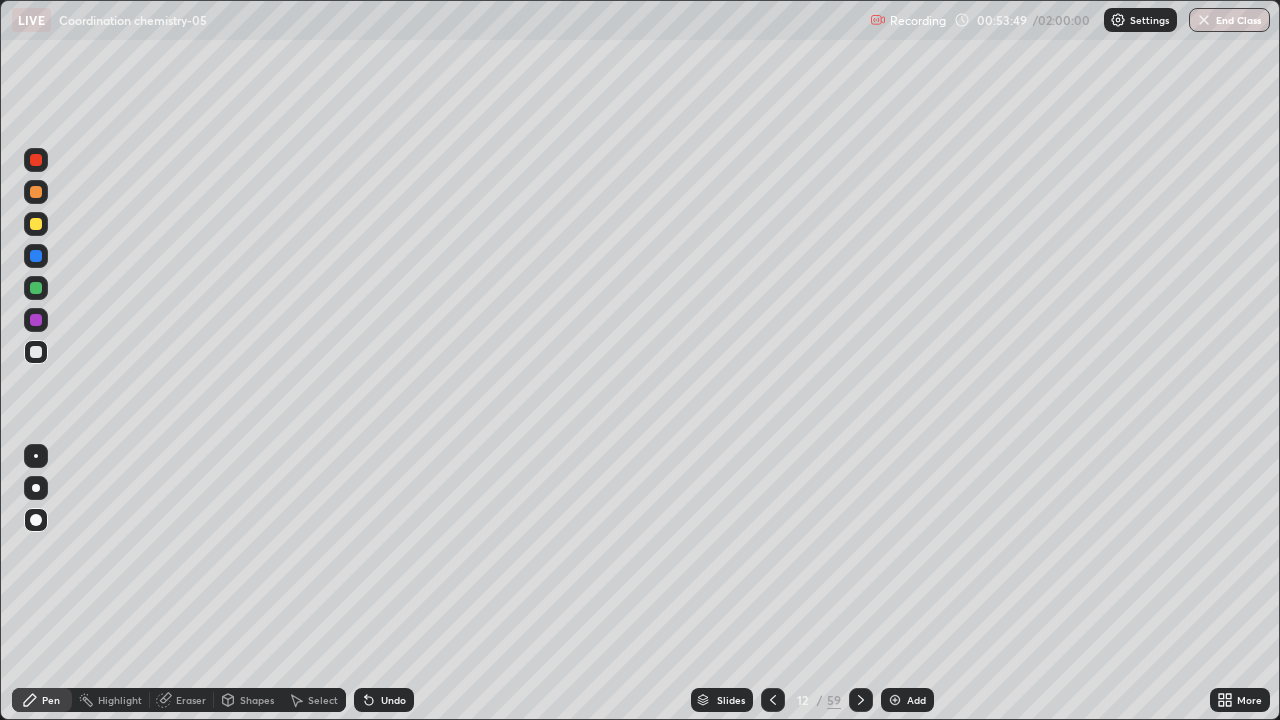 click on "Add" at bounding box center [916, 700] 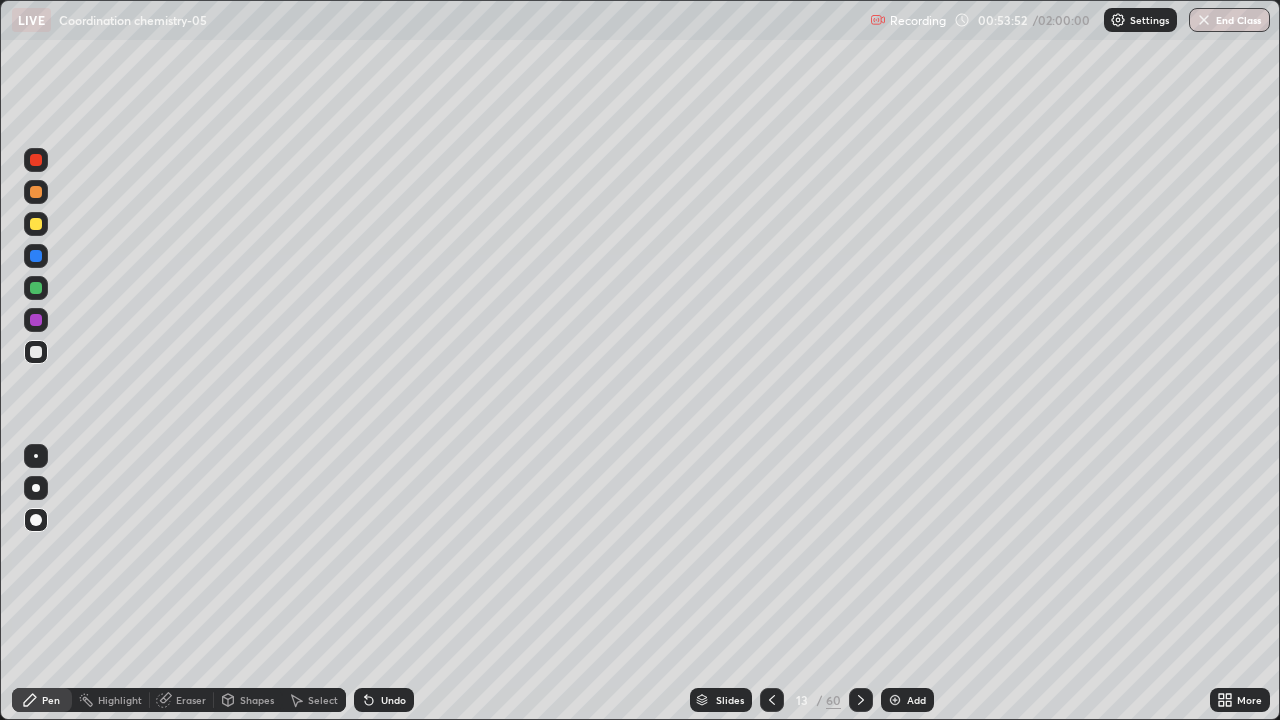 click at bounding box center [772, 700] 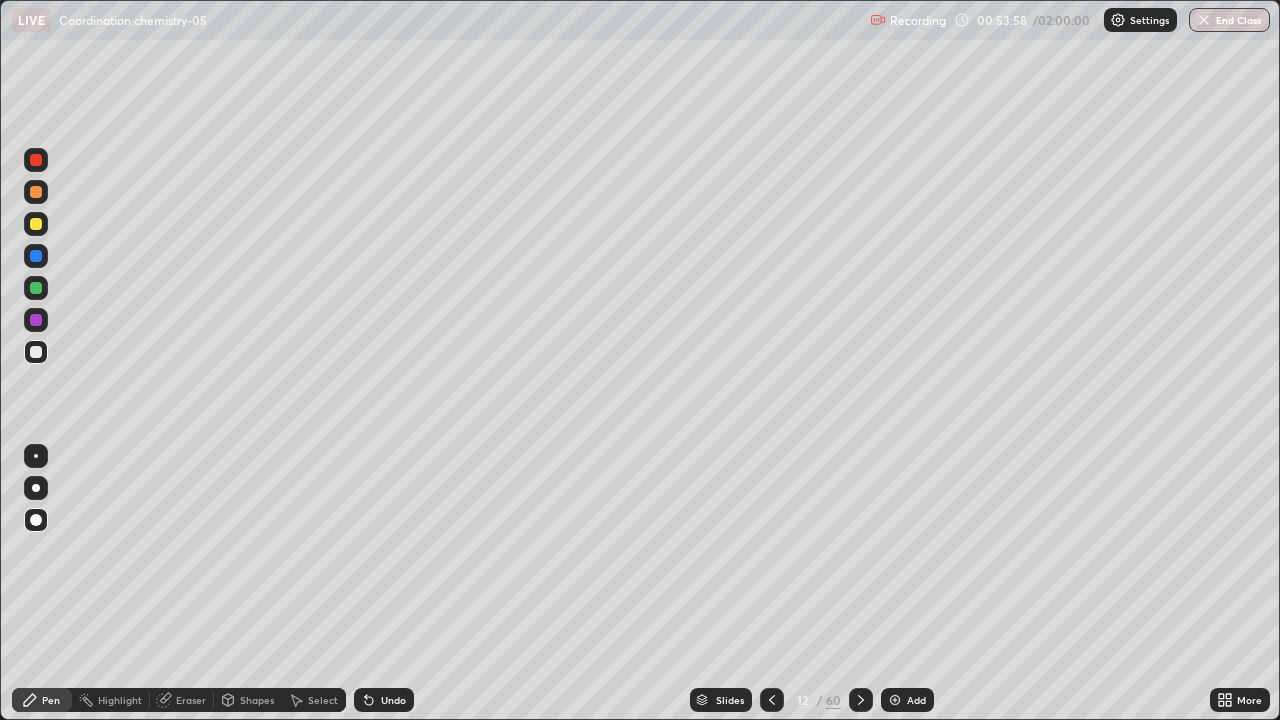 click 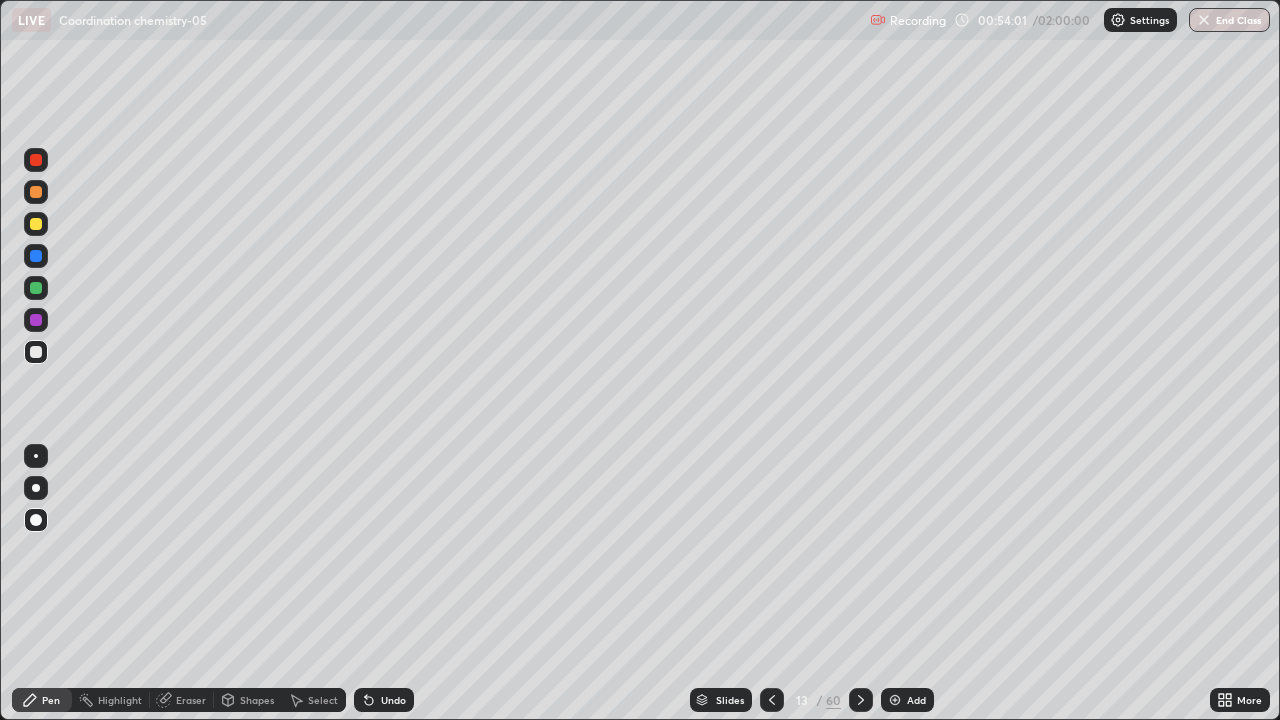 click 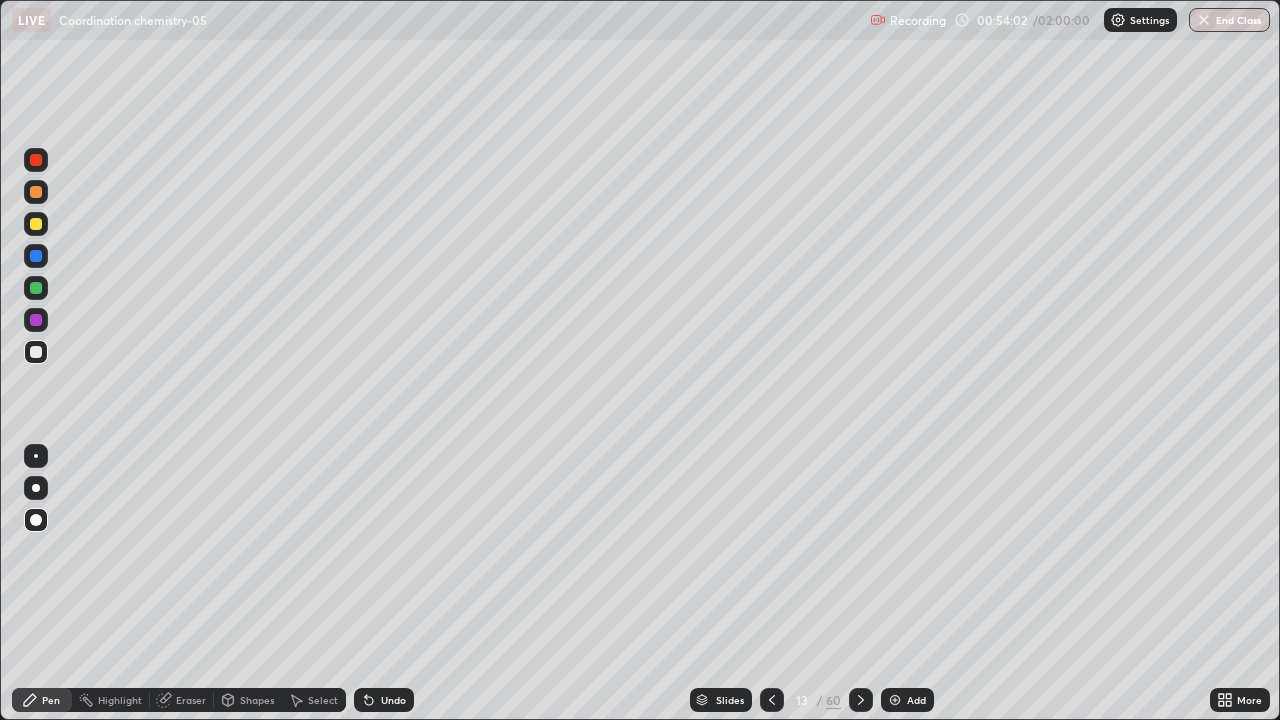 click on "Undo" at bounding box center [384, 700] 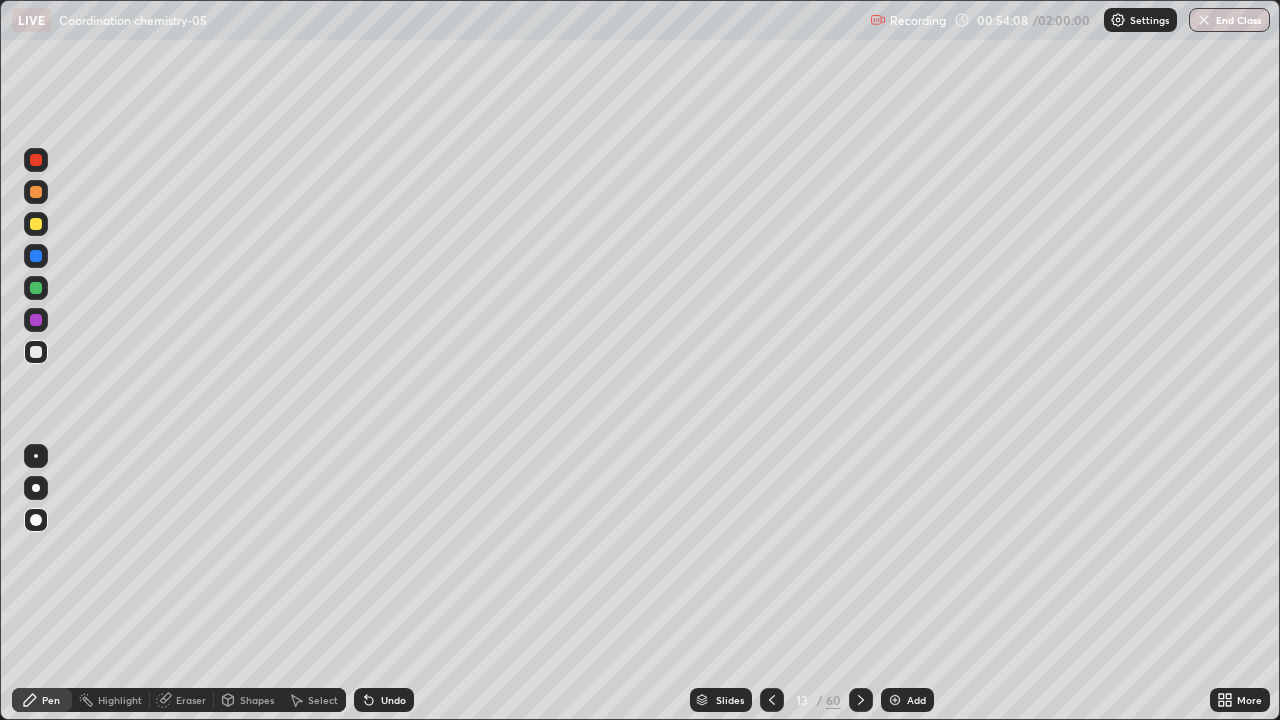 click at bounding box center (36, 256) 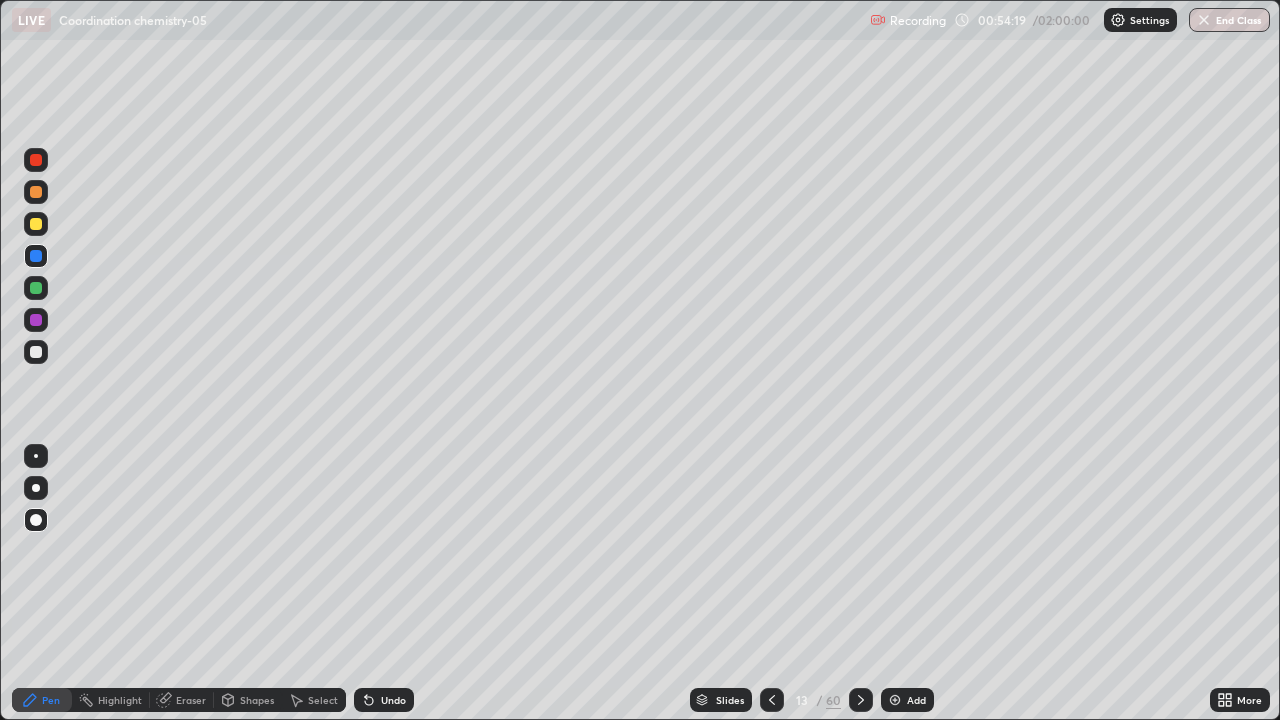 click at bounding box center (36, 352) 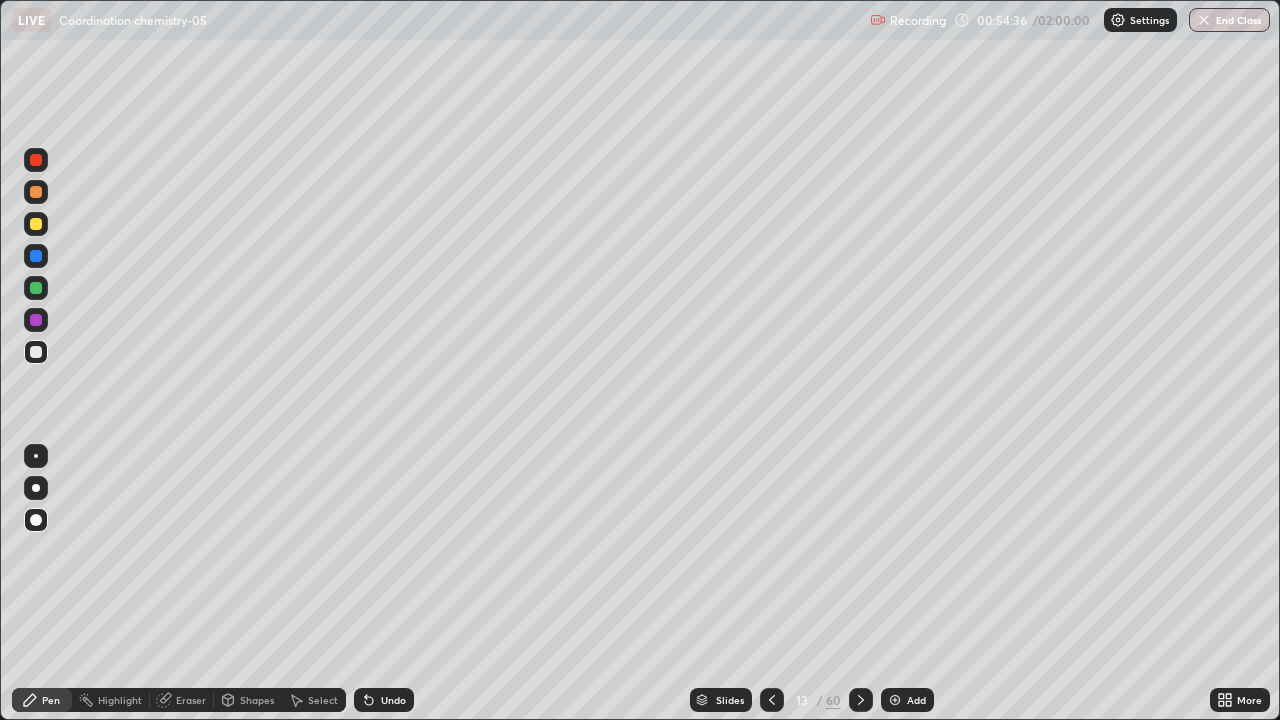 click at bounding box center [36, 224] 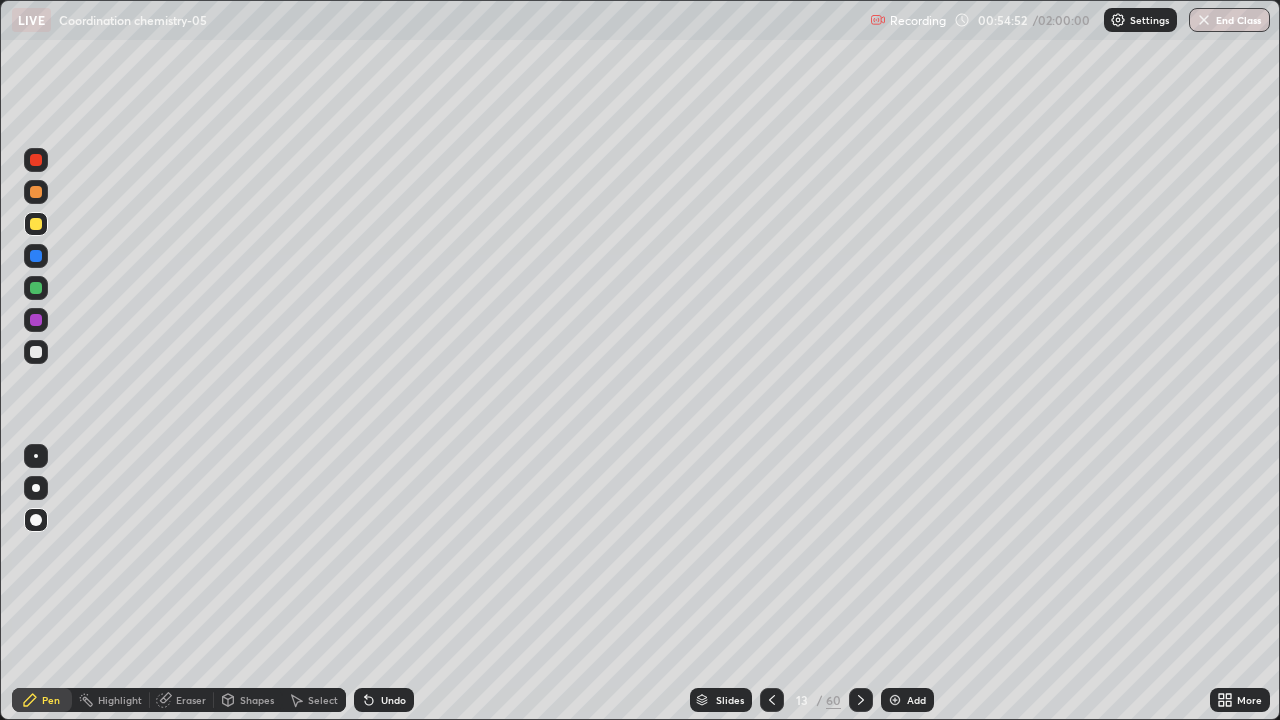 click on "Undo" at bounding box center [384, 700] 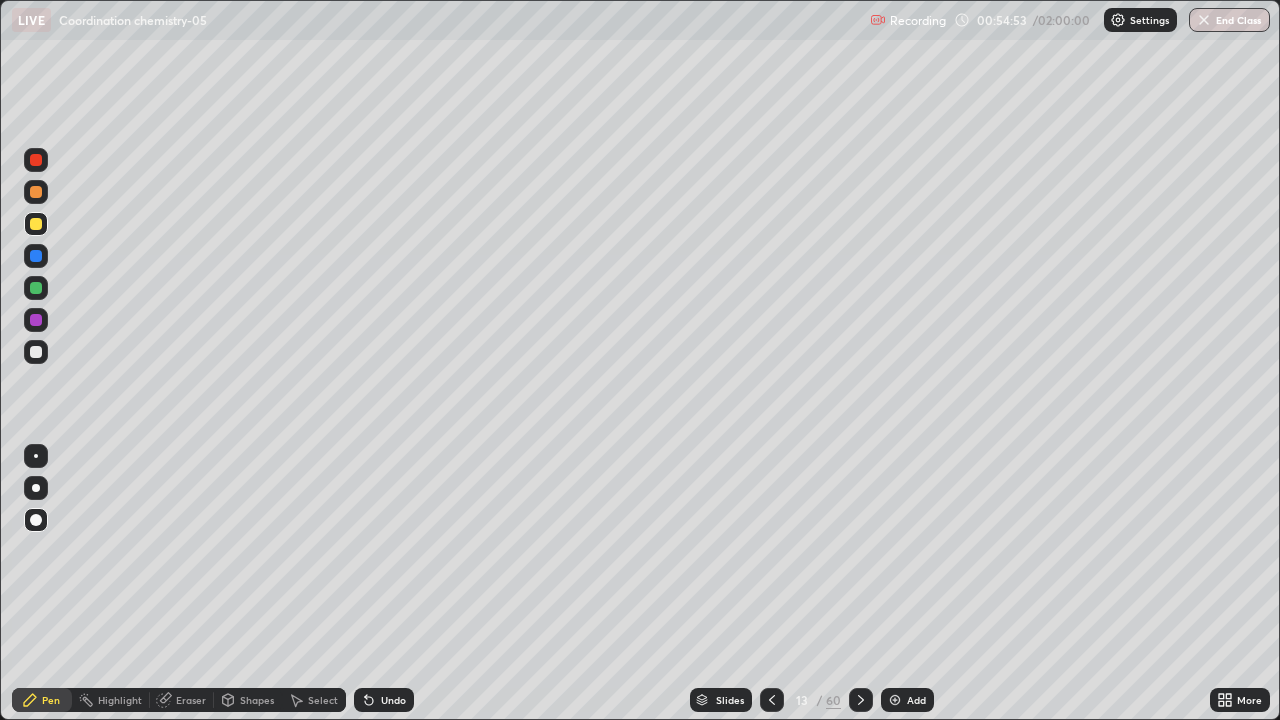 click on "Undo" at bounding box center [393, 700] 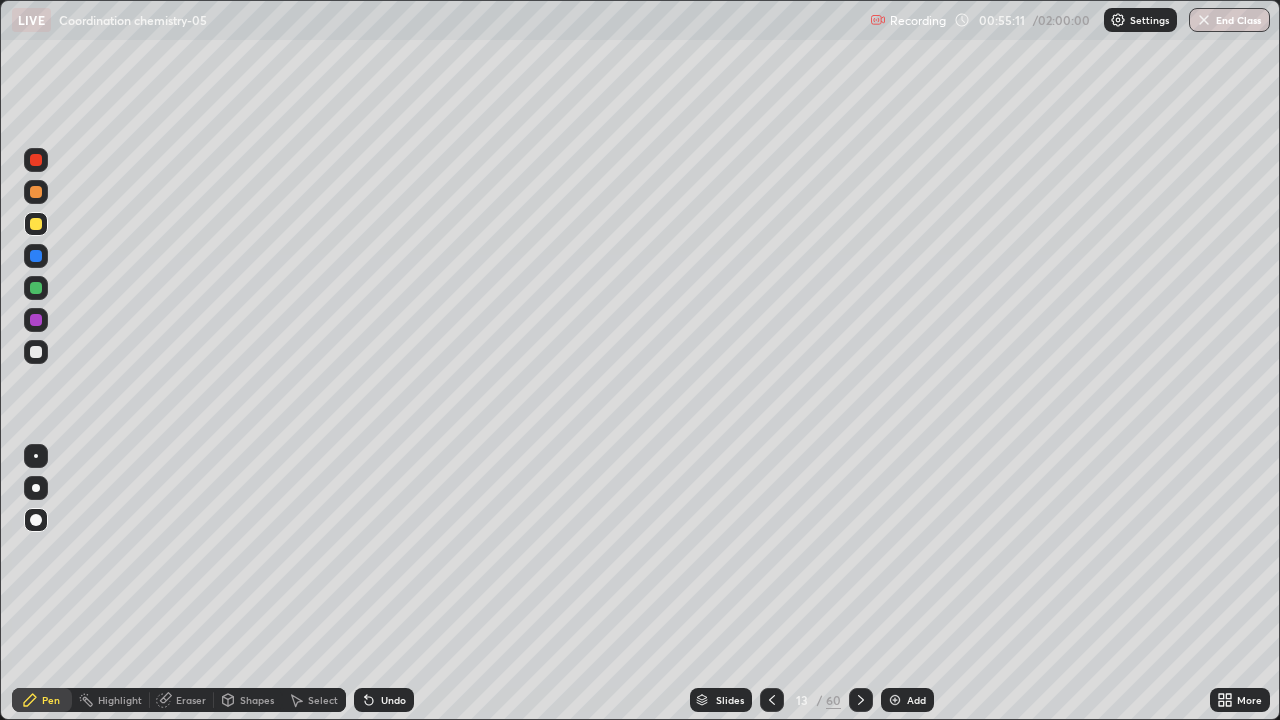 click at bounding box center [36, 520] 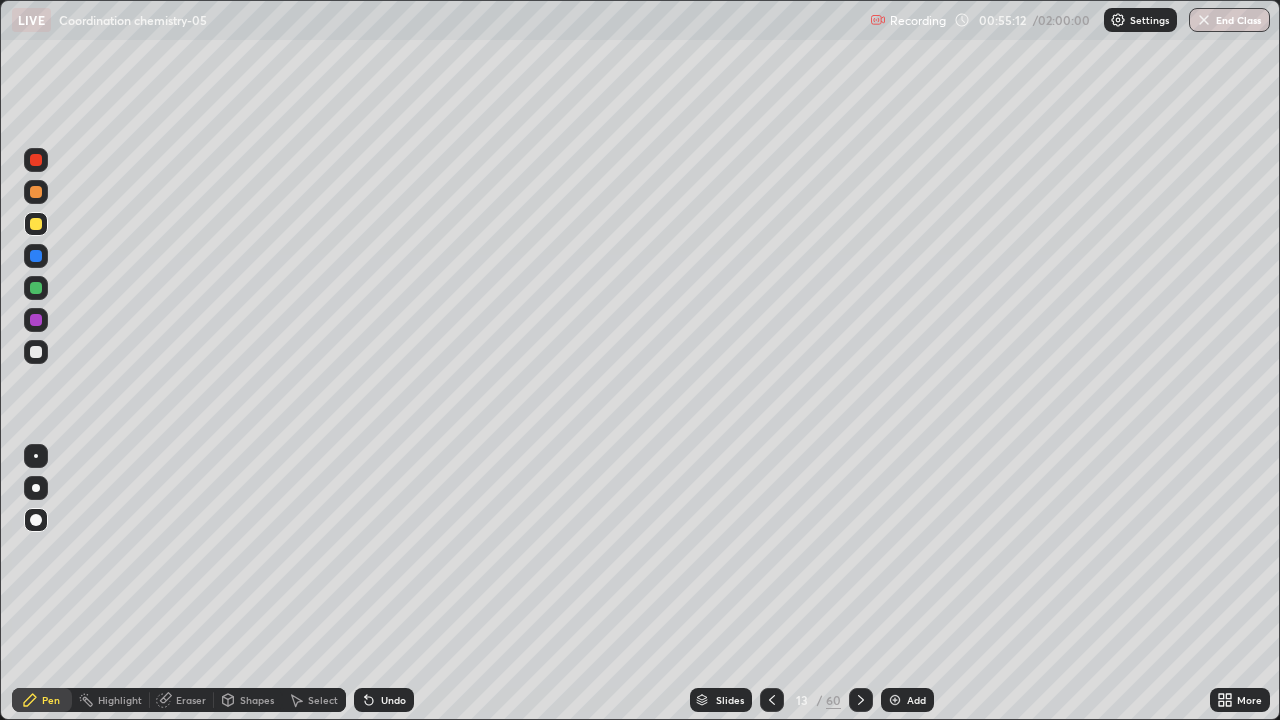 click at bounding box center (36, 352) 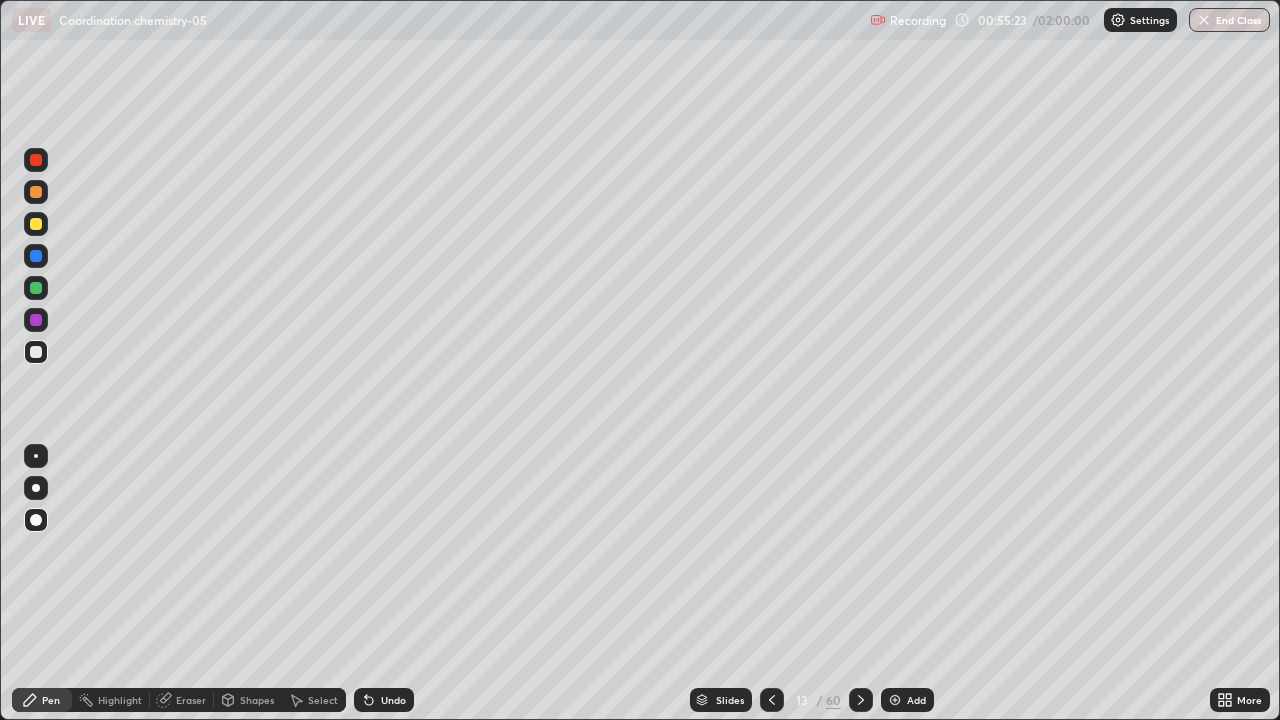 click on "Undo" at bounding box center [384, 700] 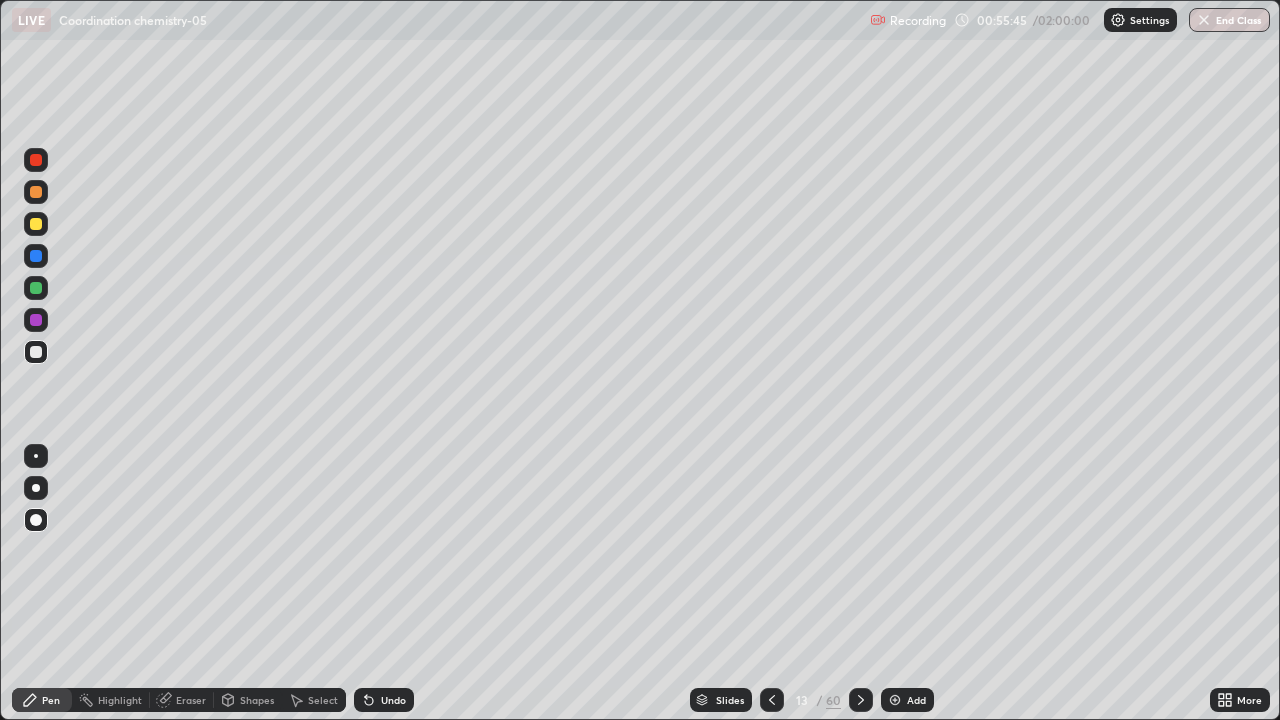 click at bounding box center (36, 320) 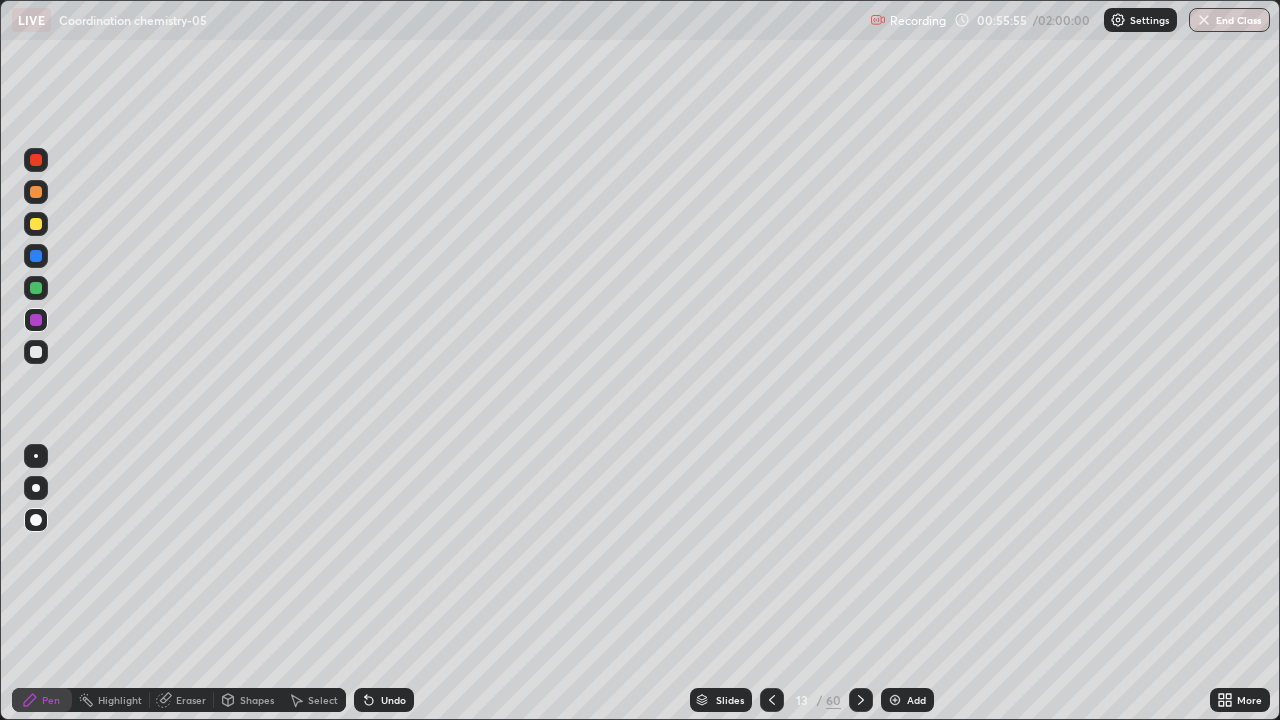 click at bounding box center [36, 256] 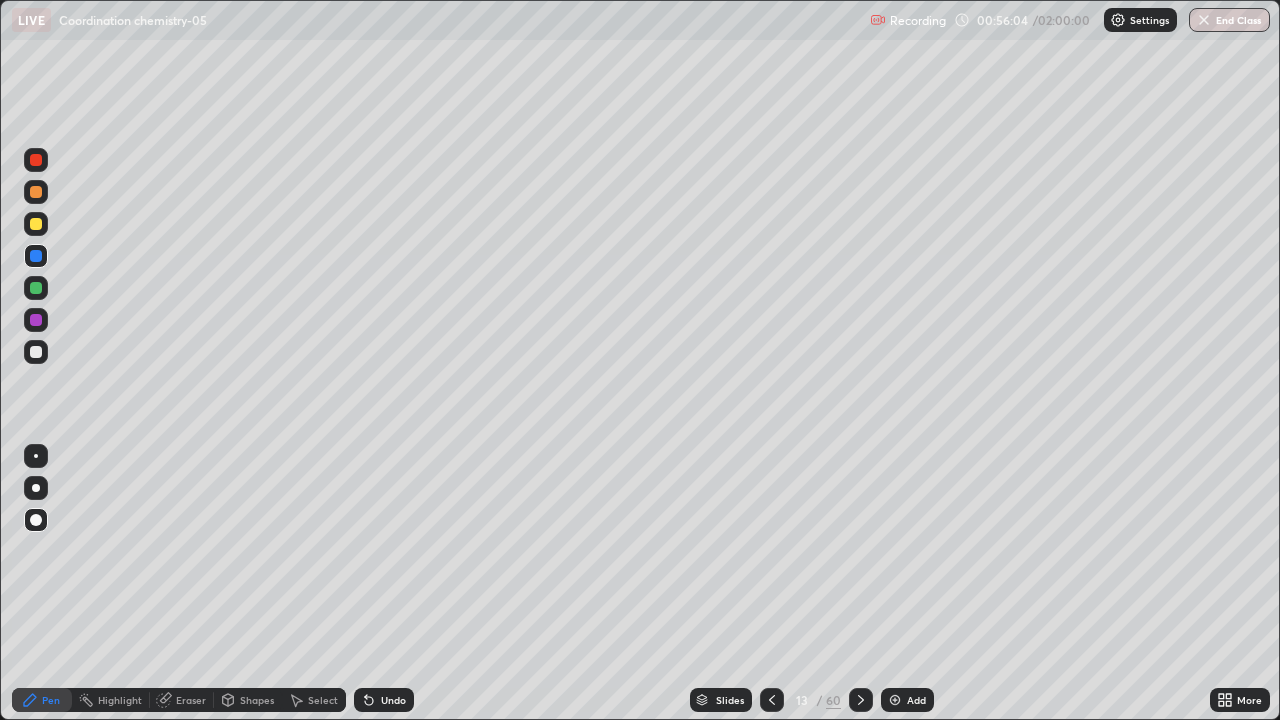 click at bounding box center [36, 288] 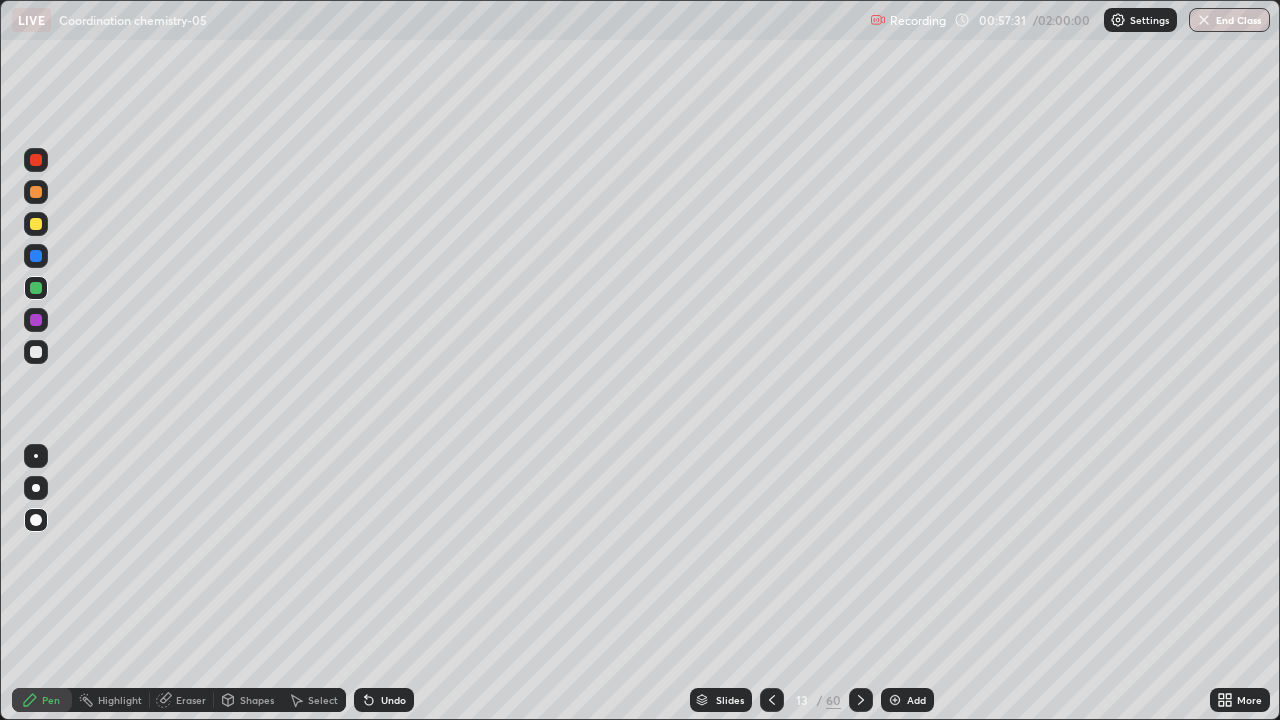 click on "Add" at bounding box center [916, 700] 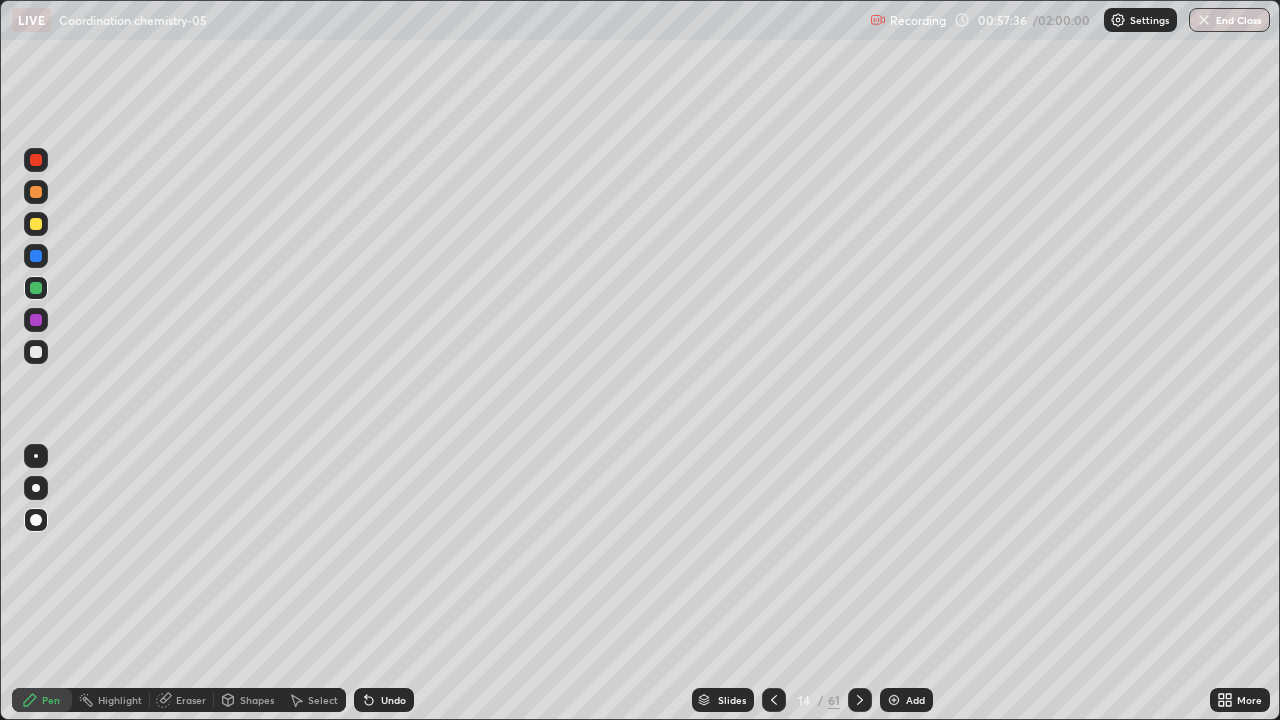 click 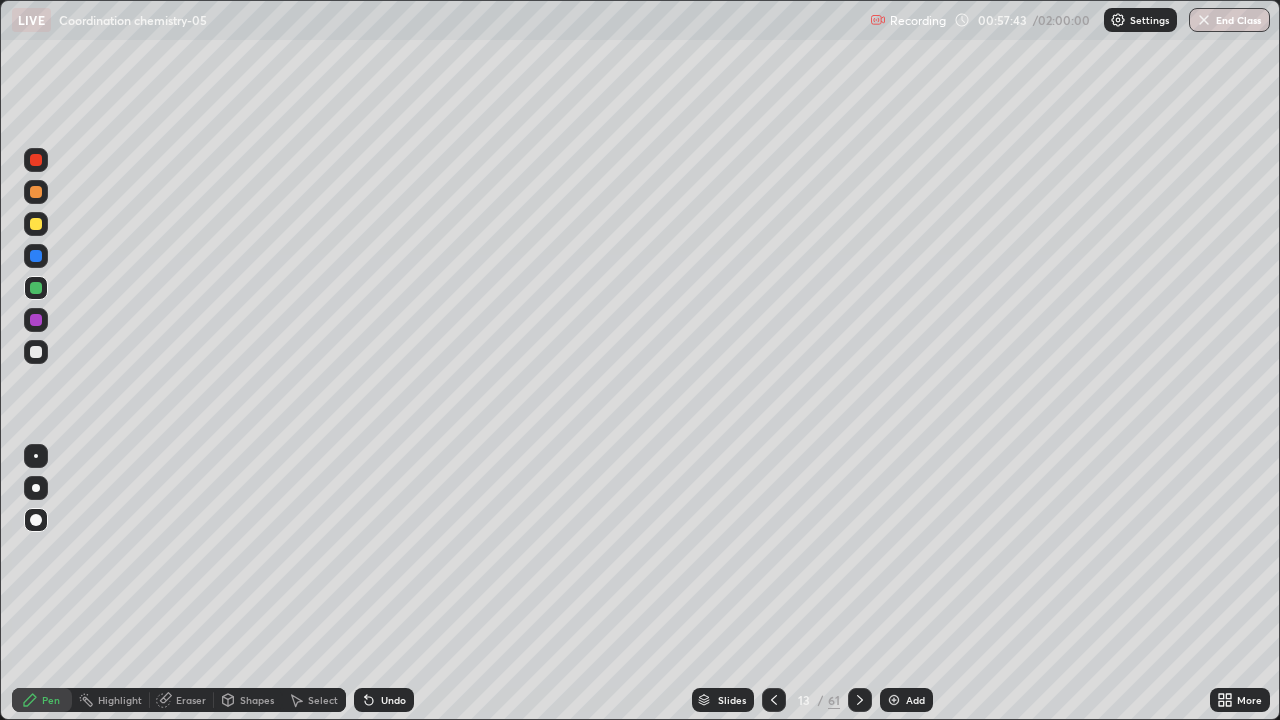 click 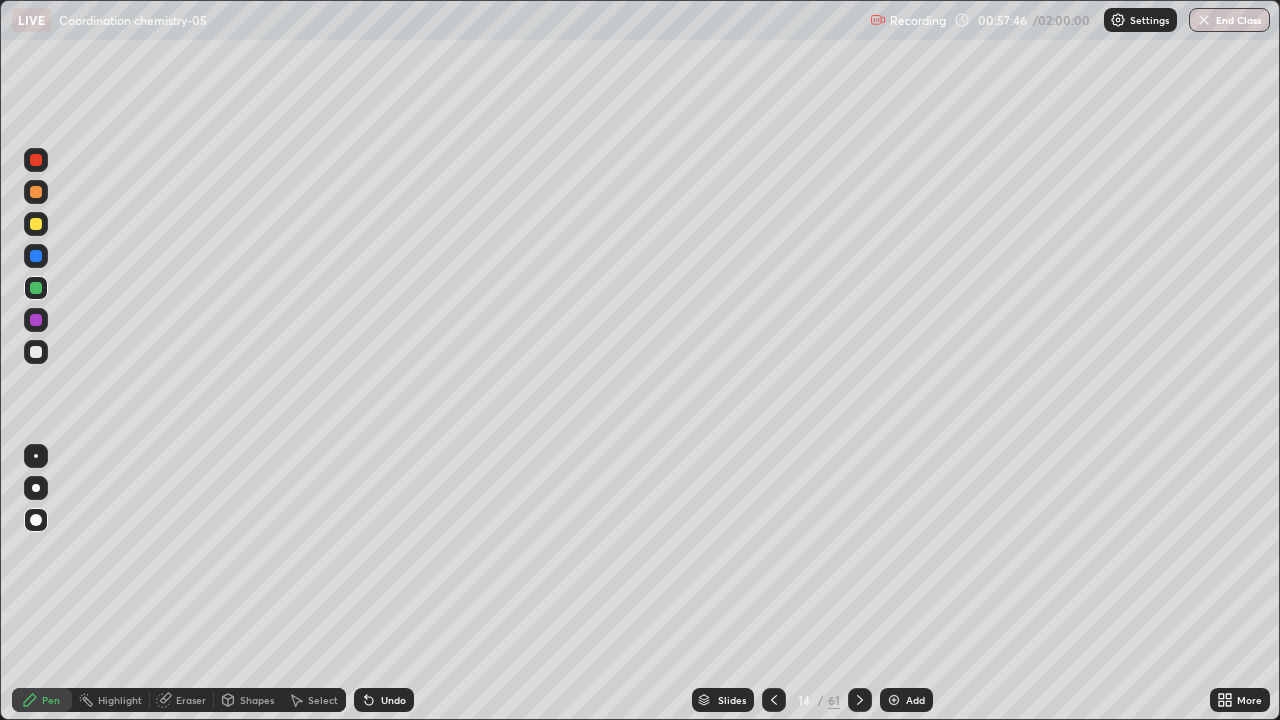click 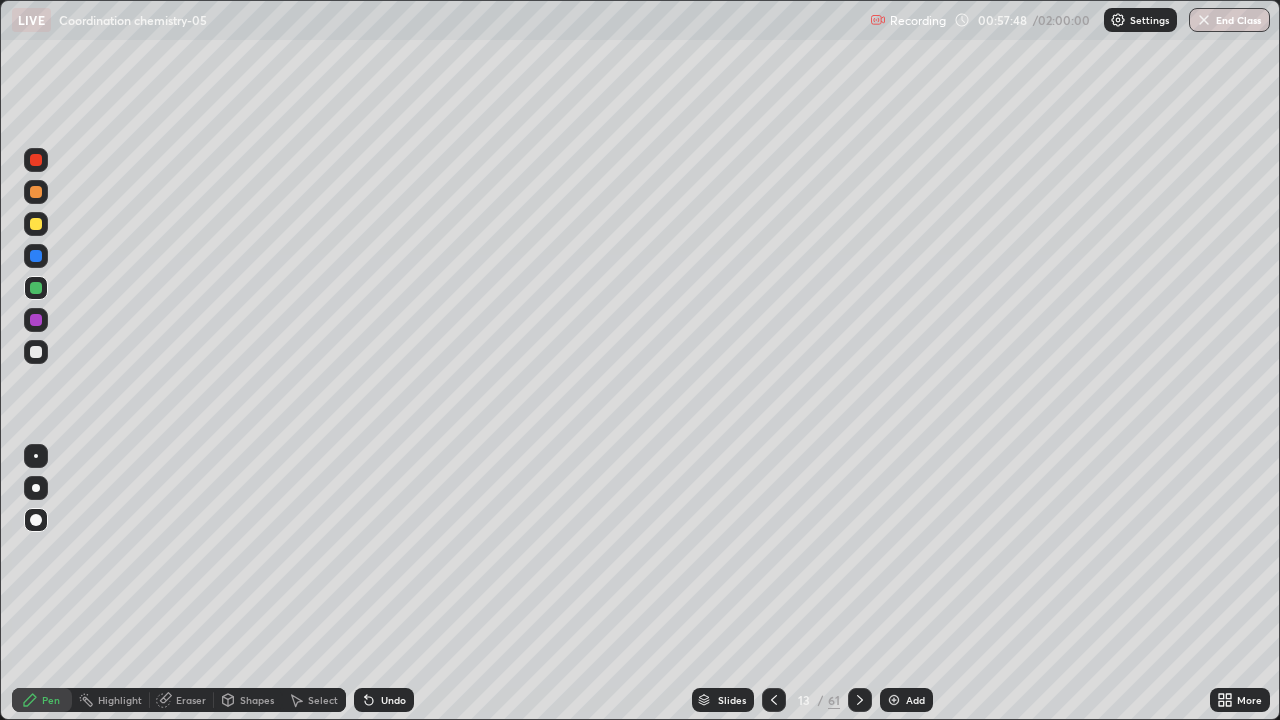 click 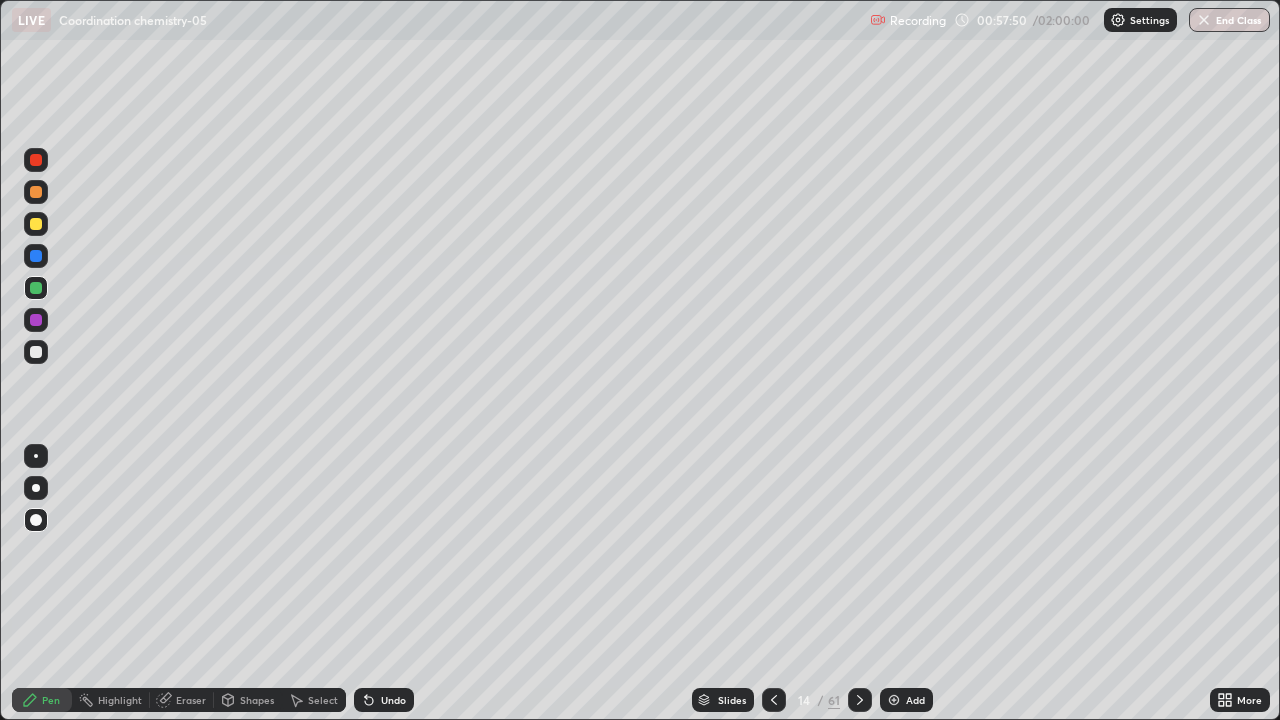 click 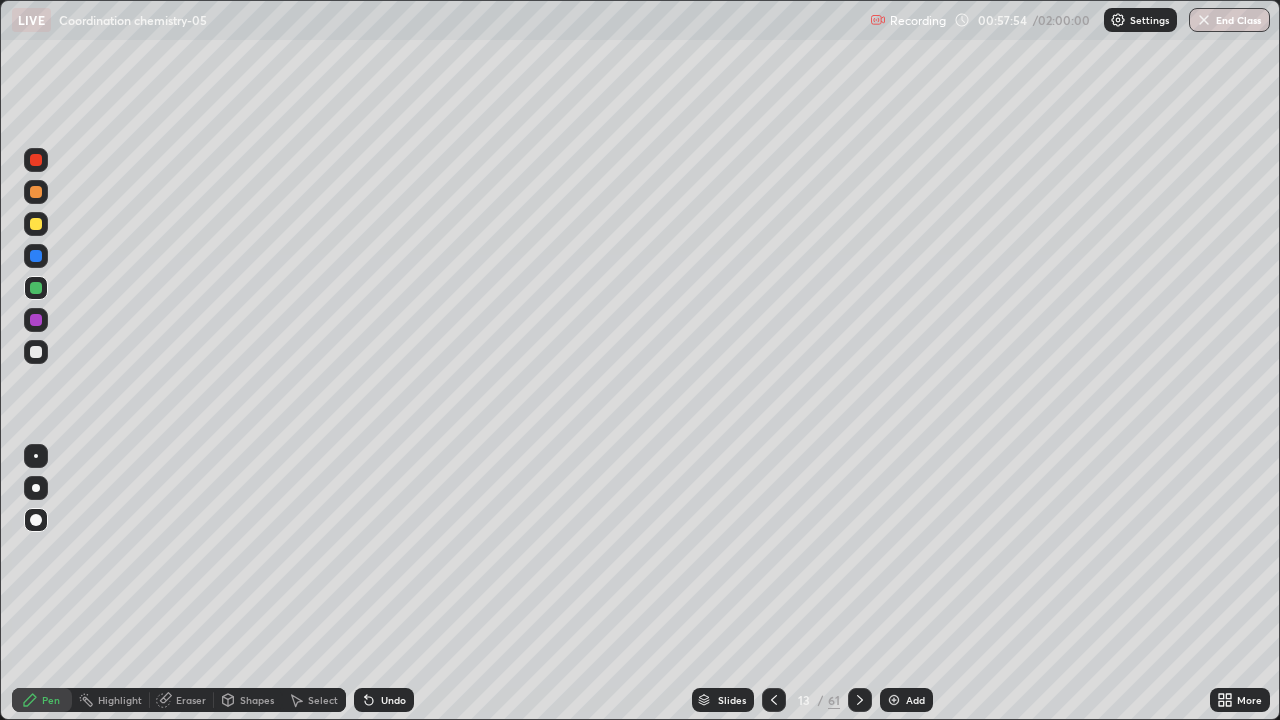 click 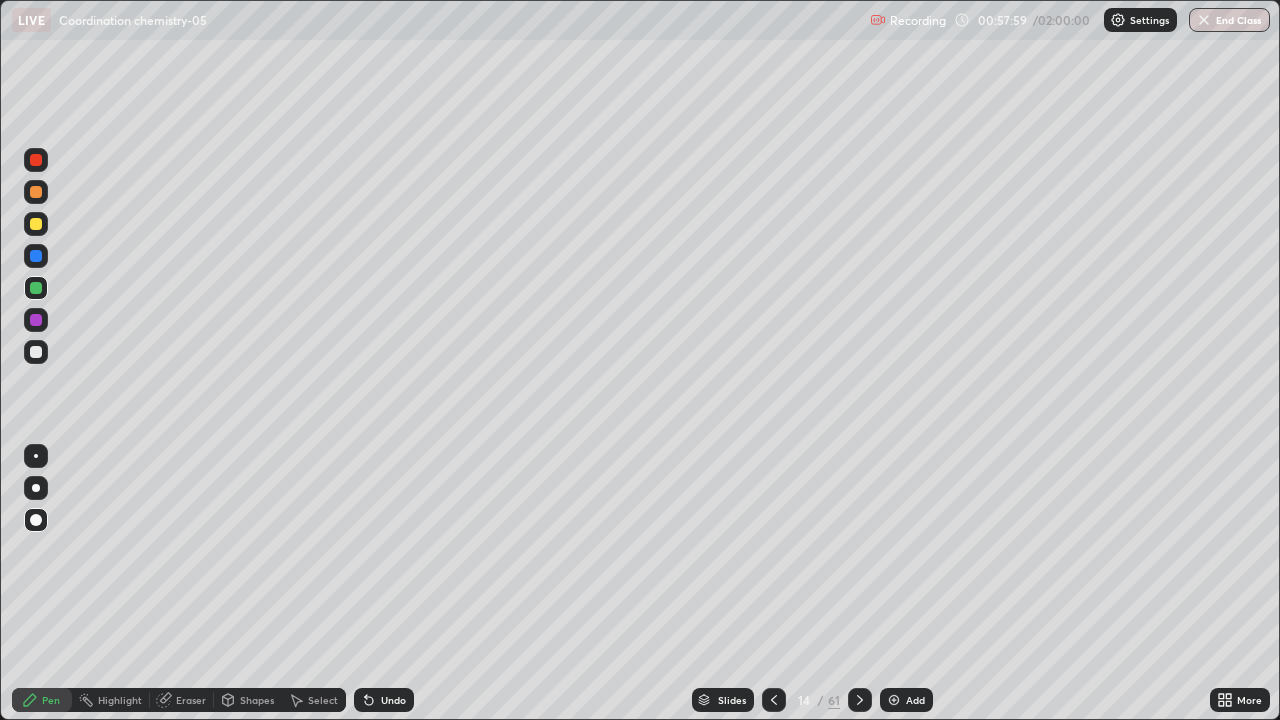 click 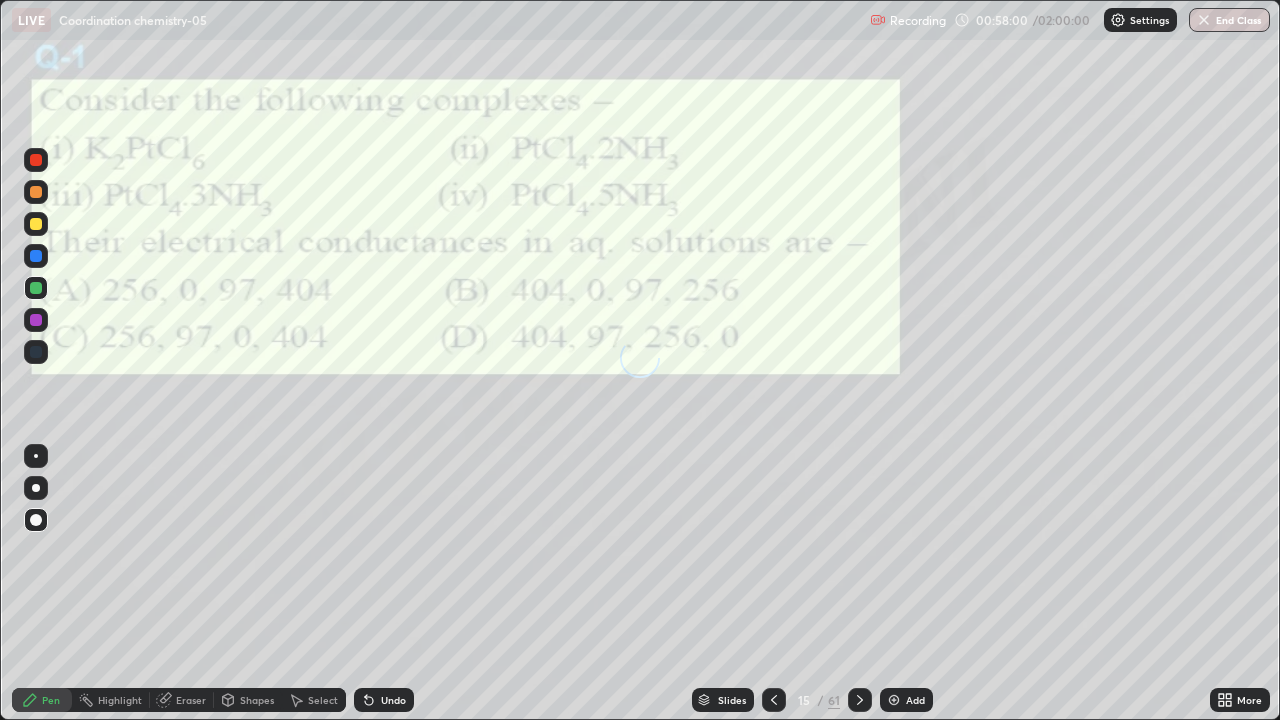 click 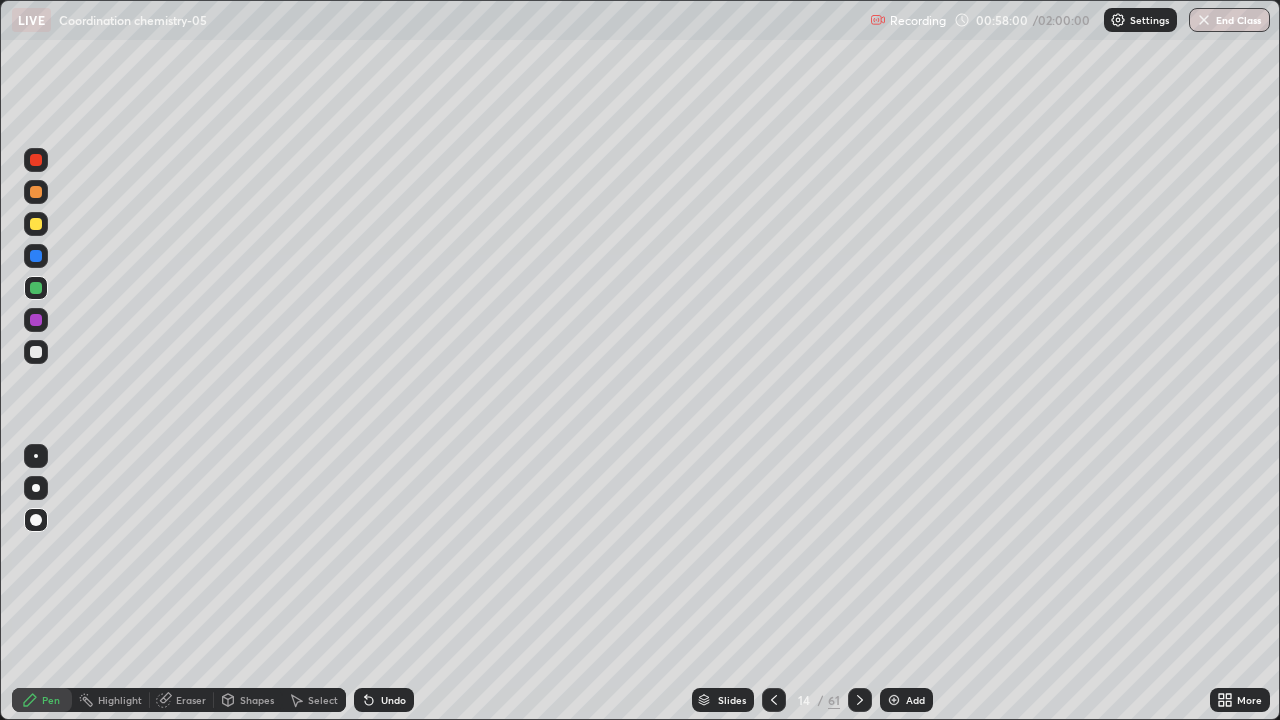 click 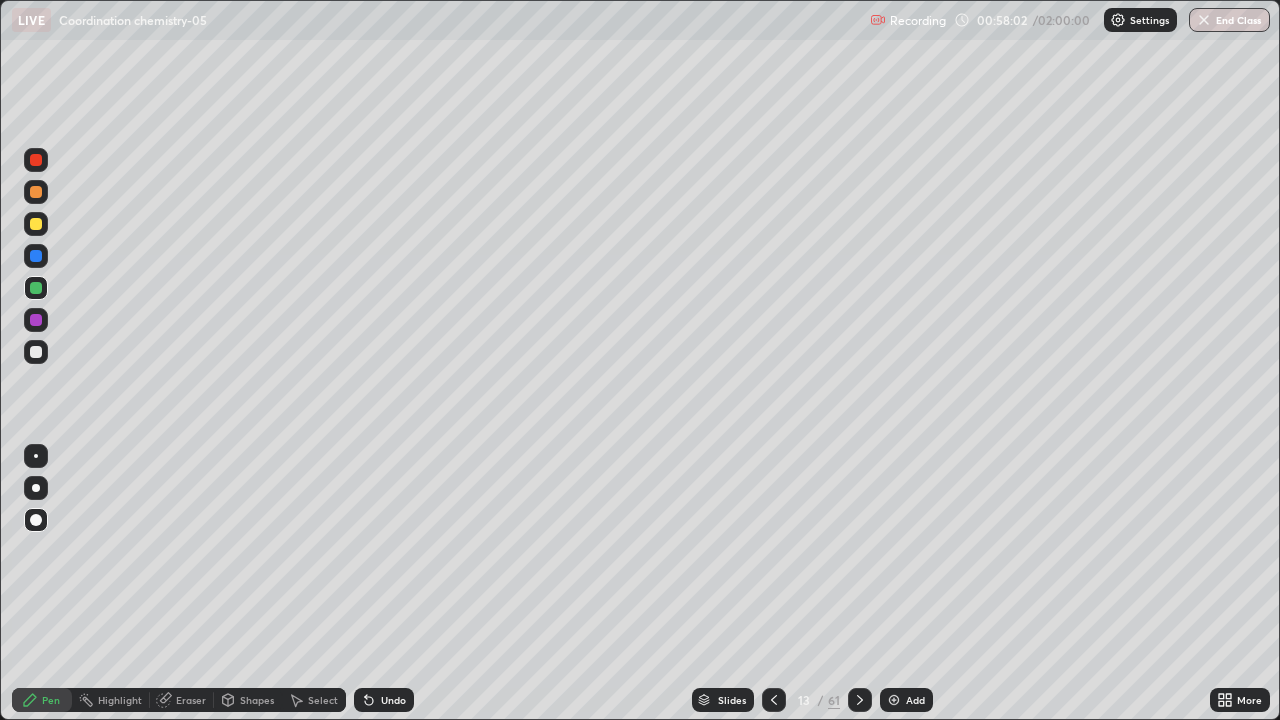 click 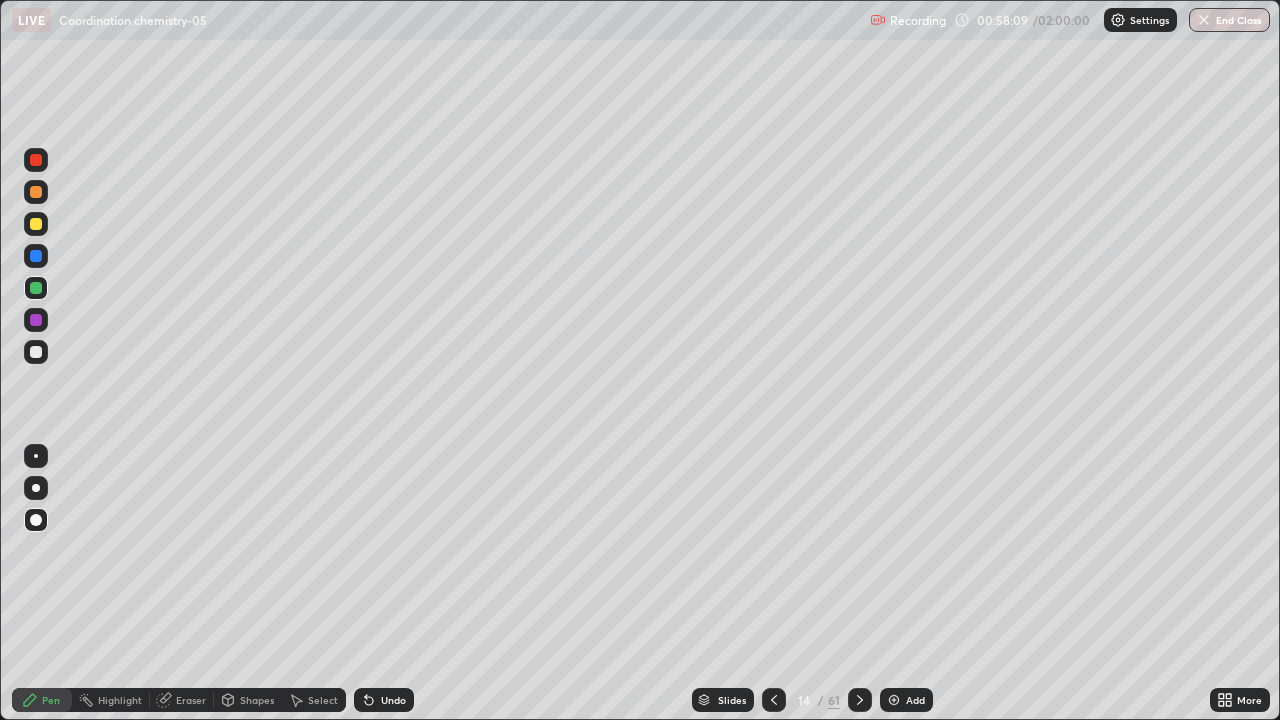 click 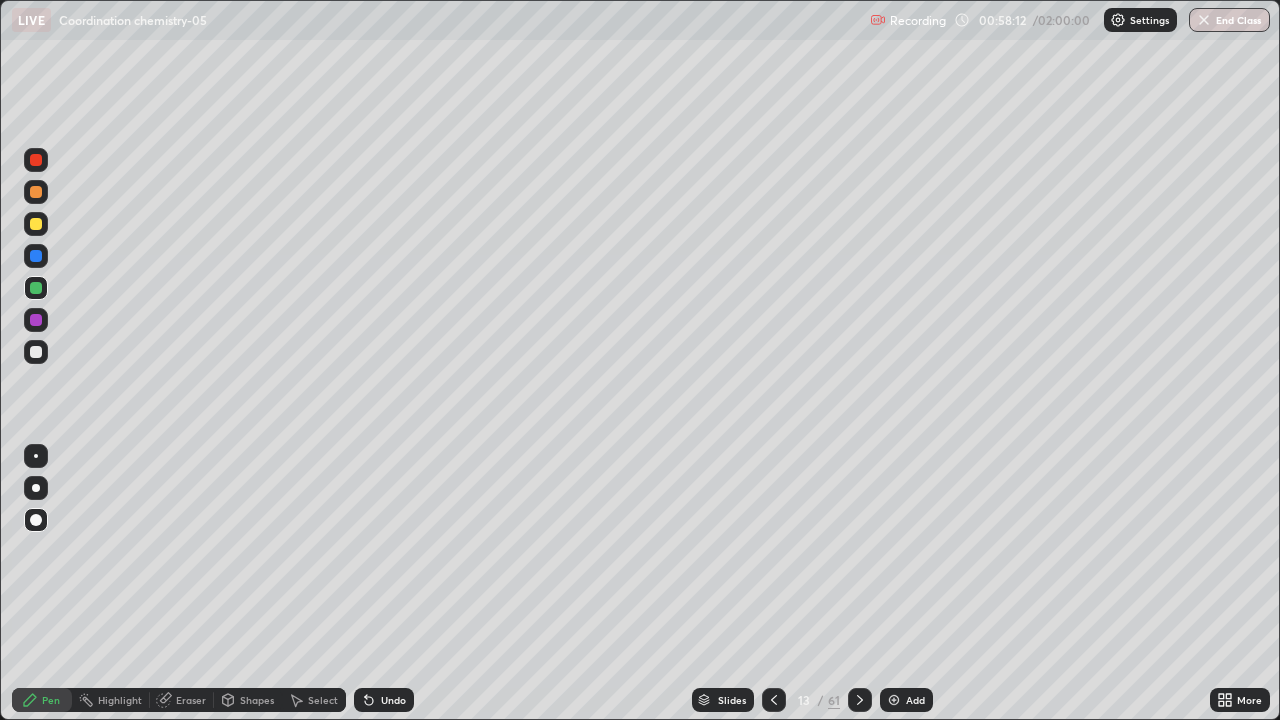 click 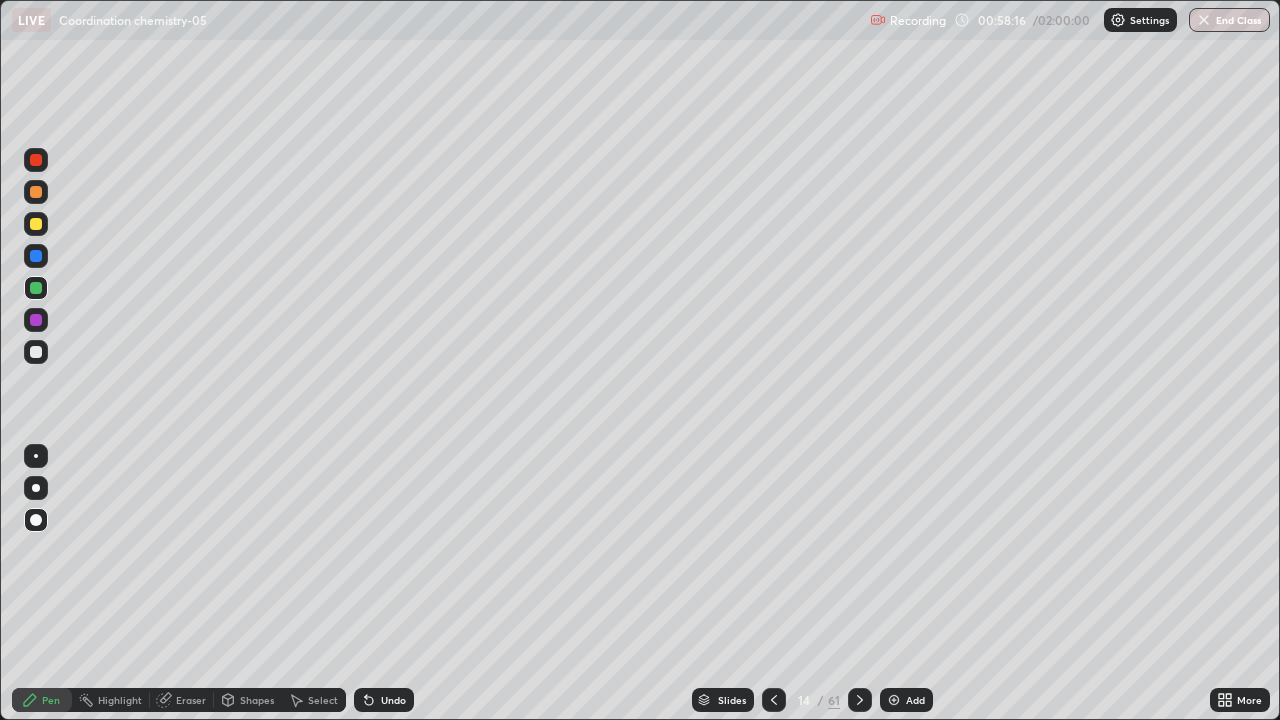 click on "Undo" at bounding box center (393, 700) 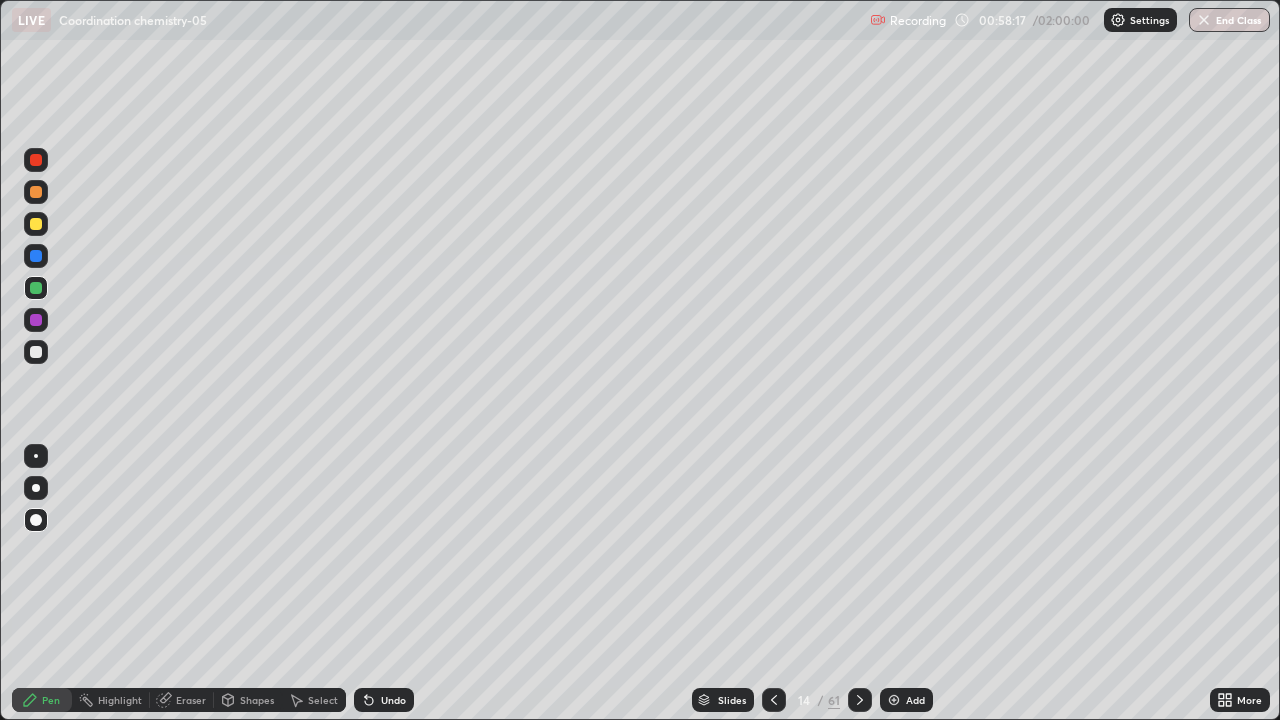 click on "Undo" at bounding box center (393, 700) 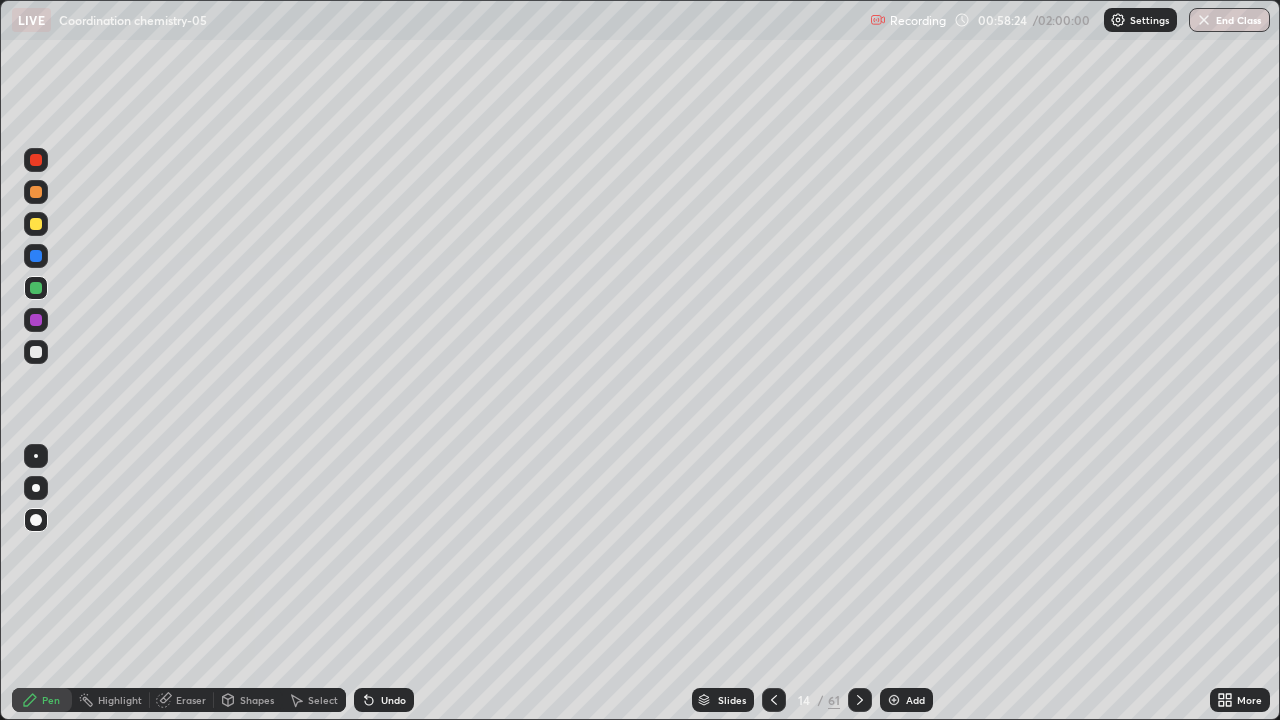 click on "Eraser" at bounding box center [182, 700] 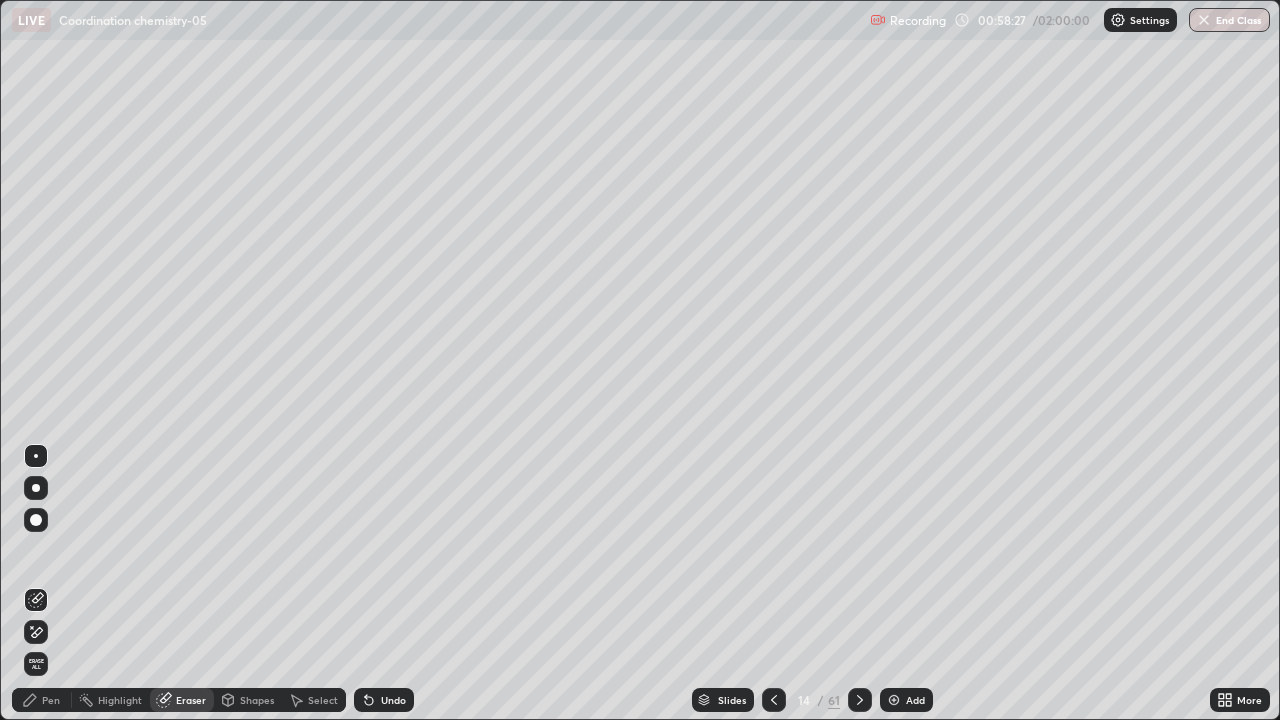 click on "Pen" at bounding box center [51, 700] 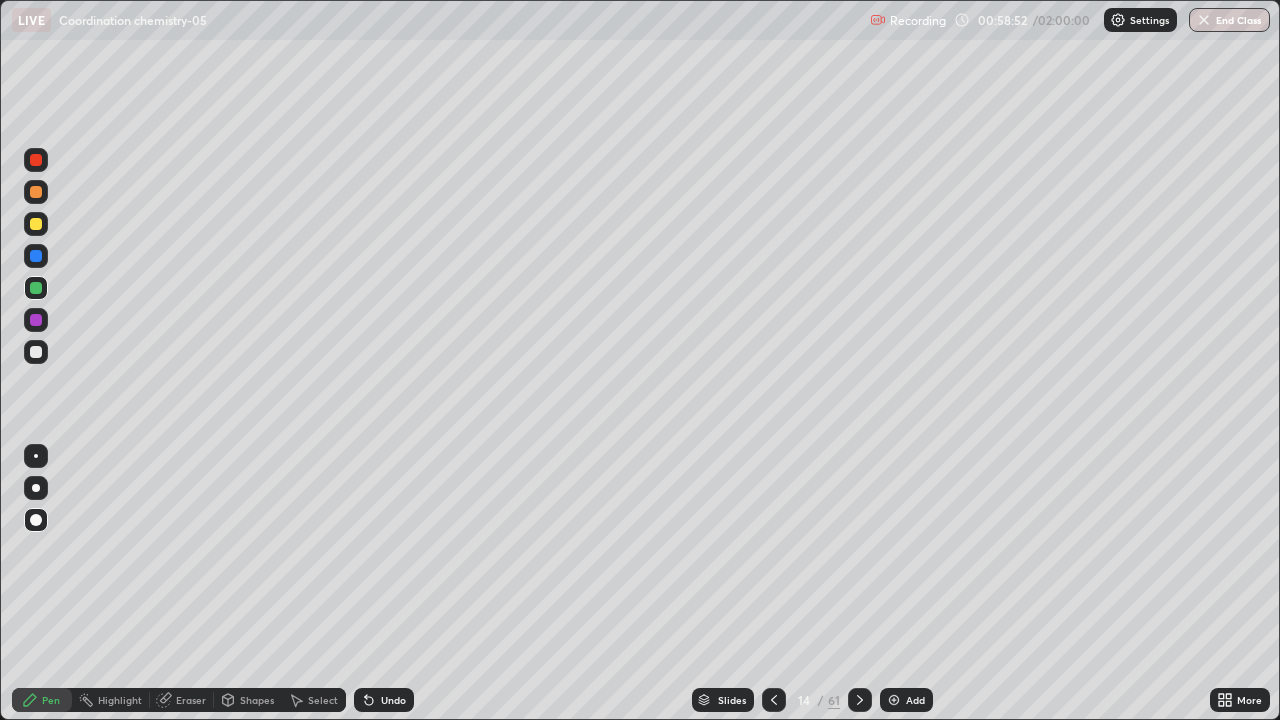 click 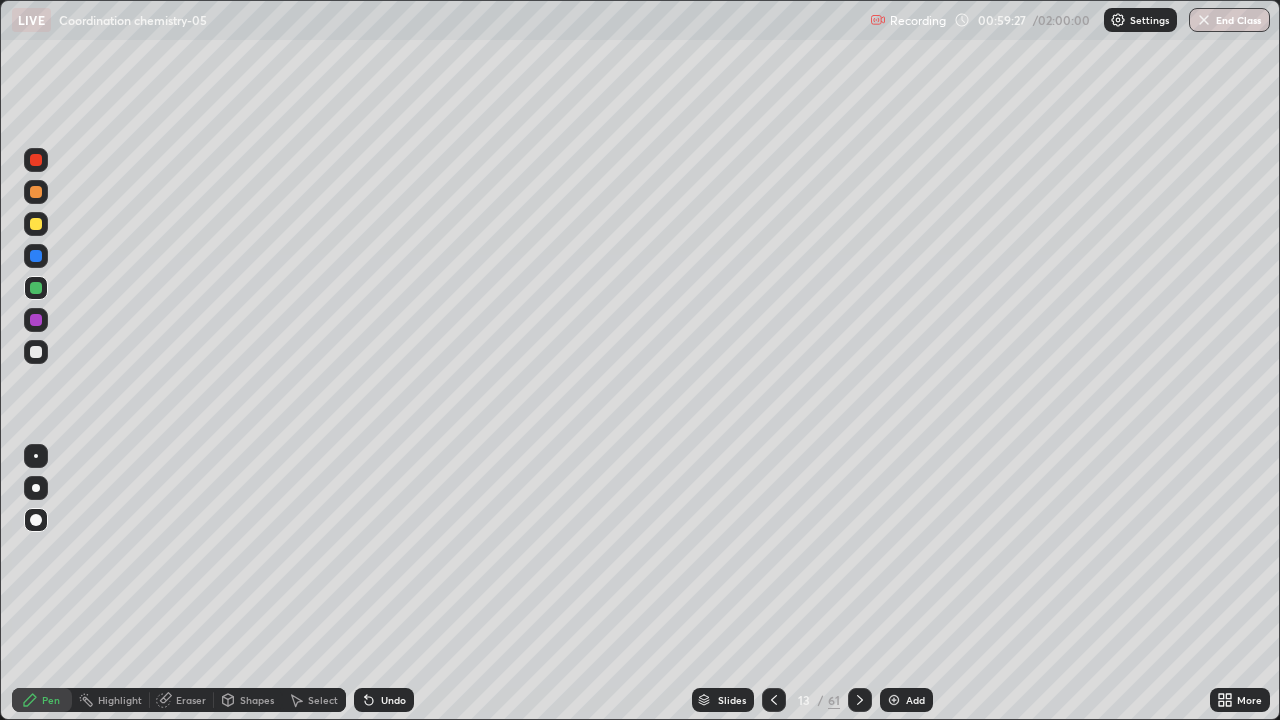 click 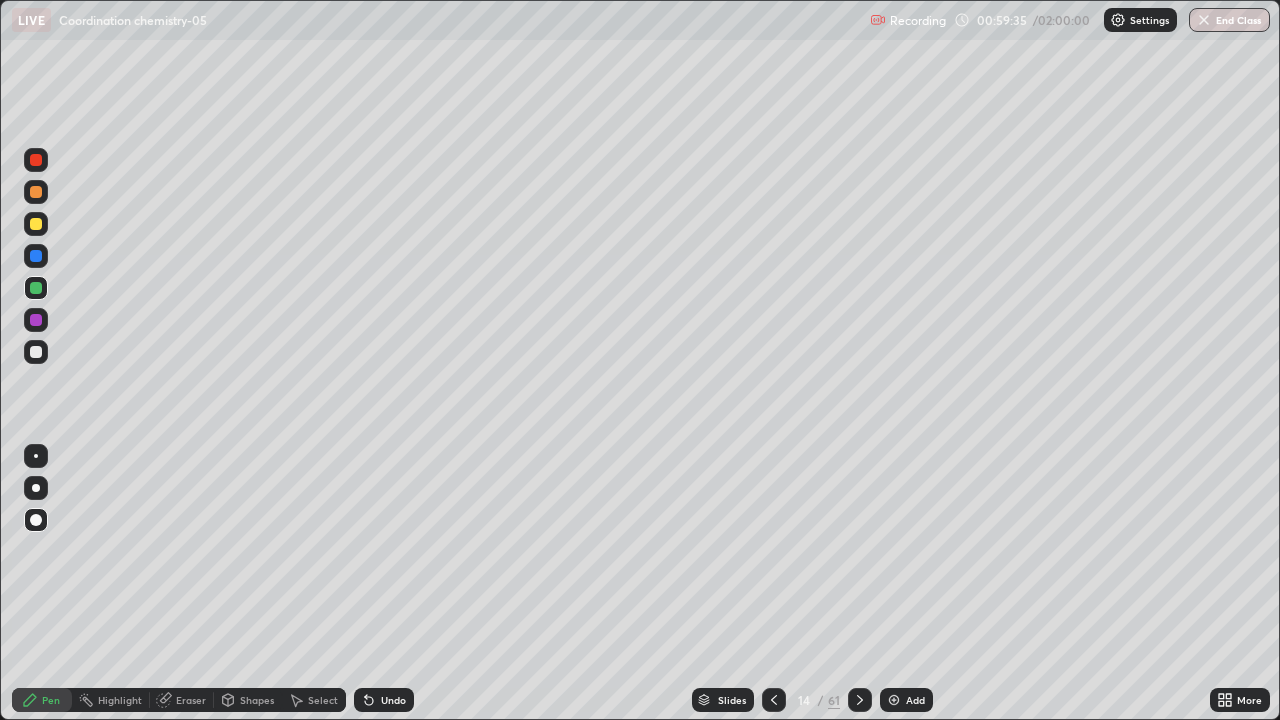 click 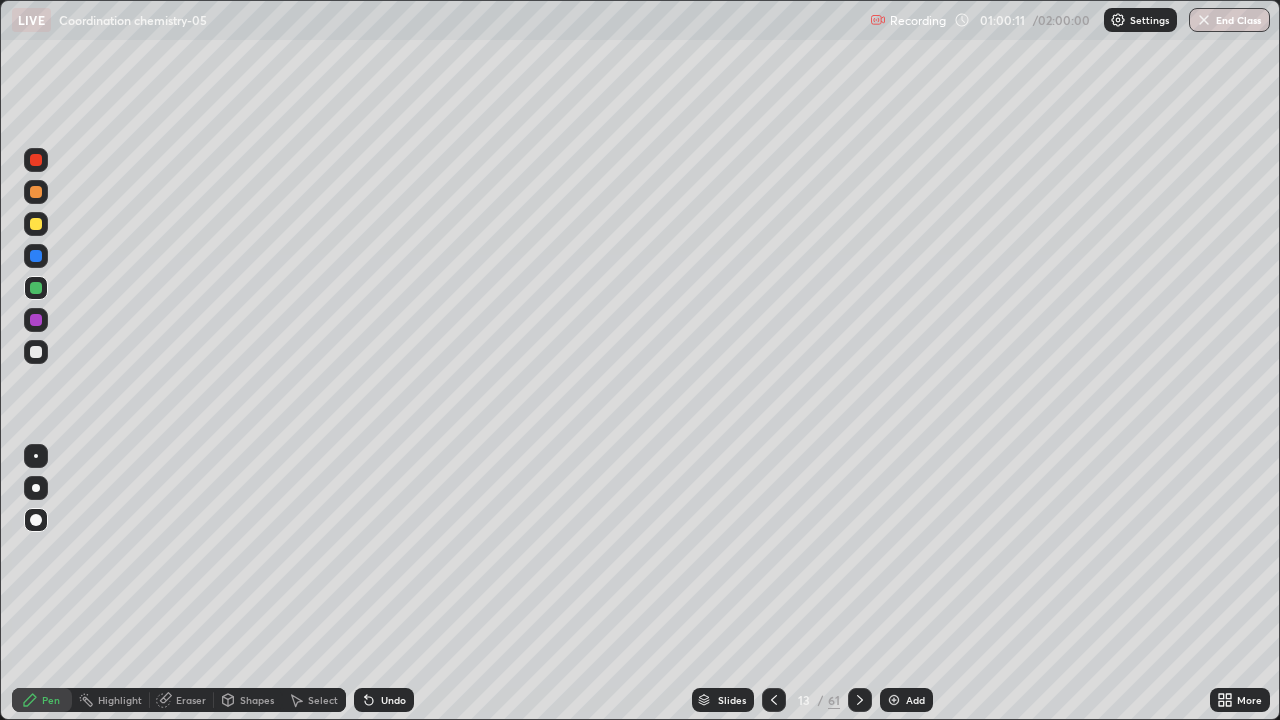 click 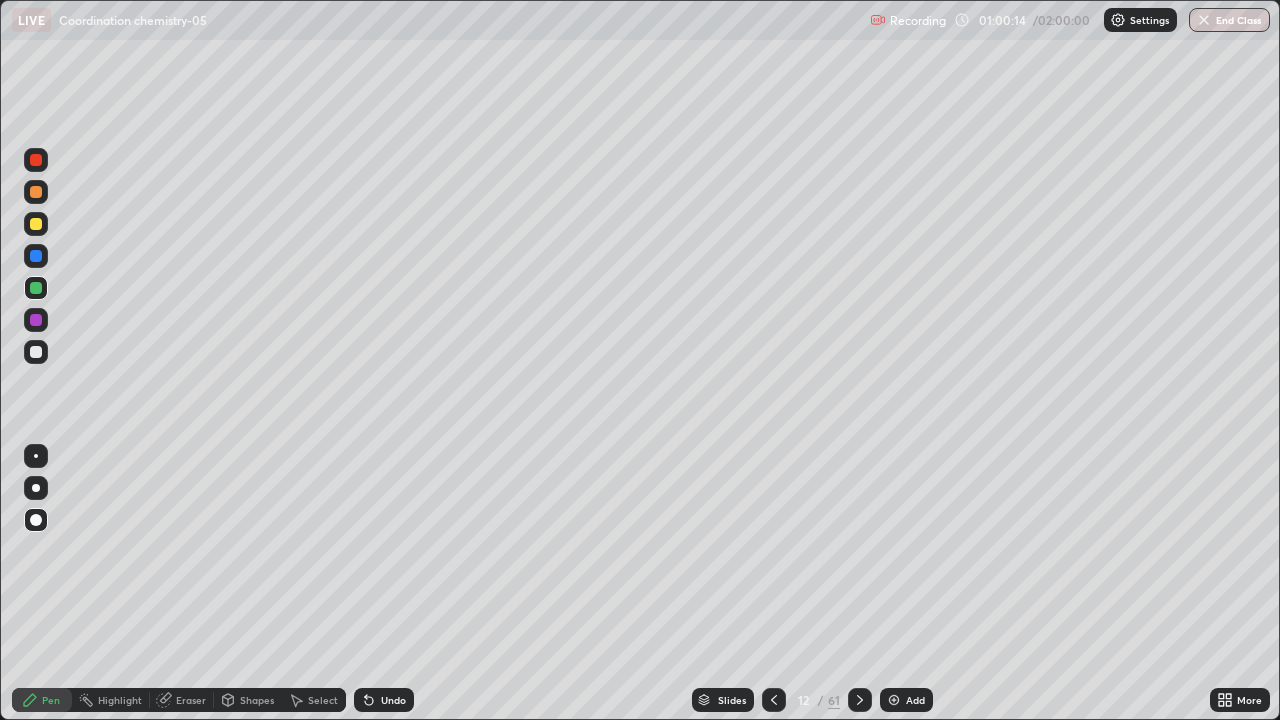 click 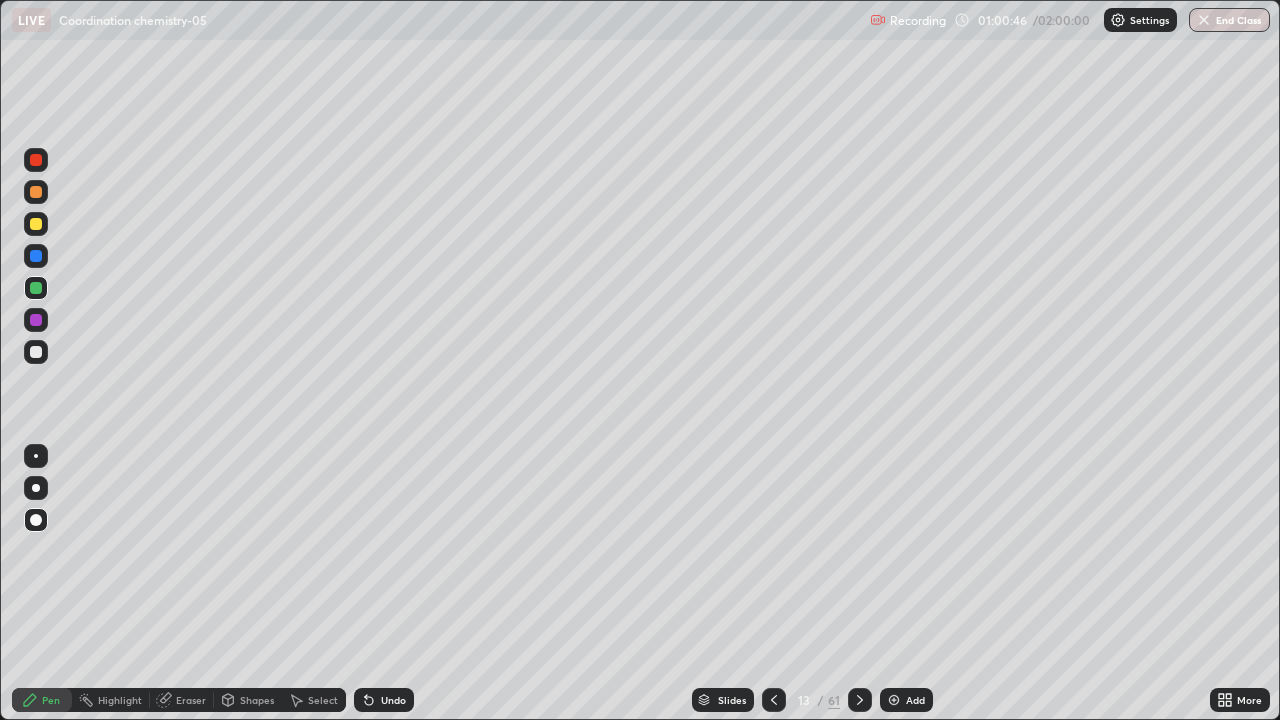 click 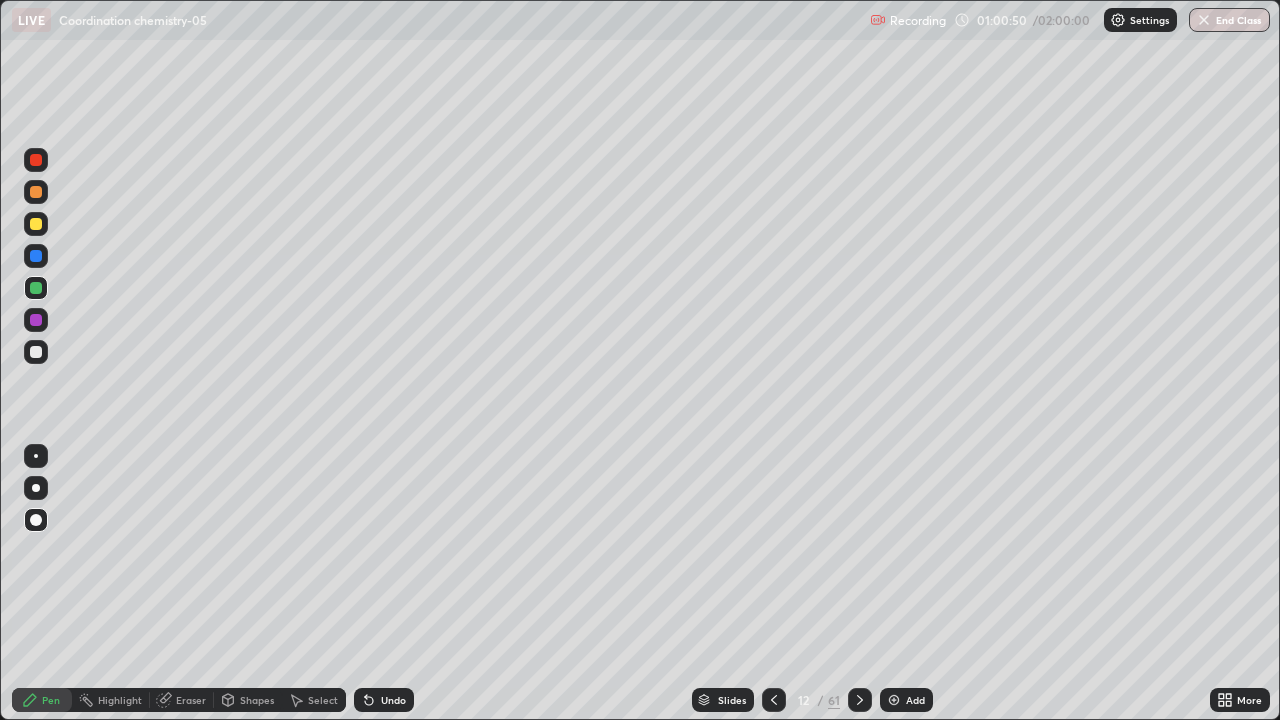 click 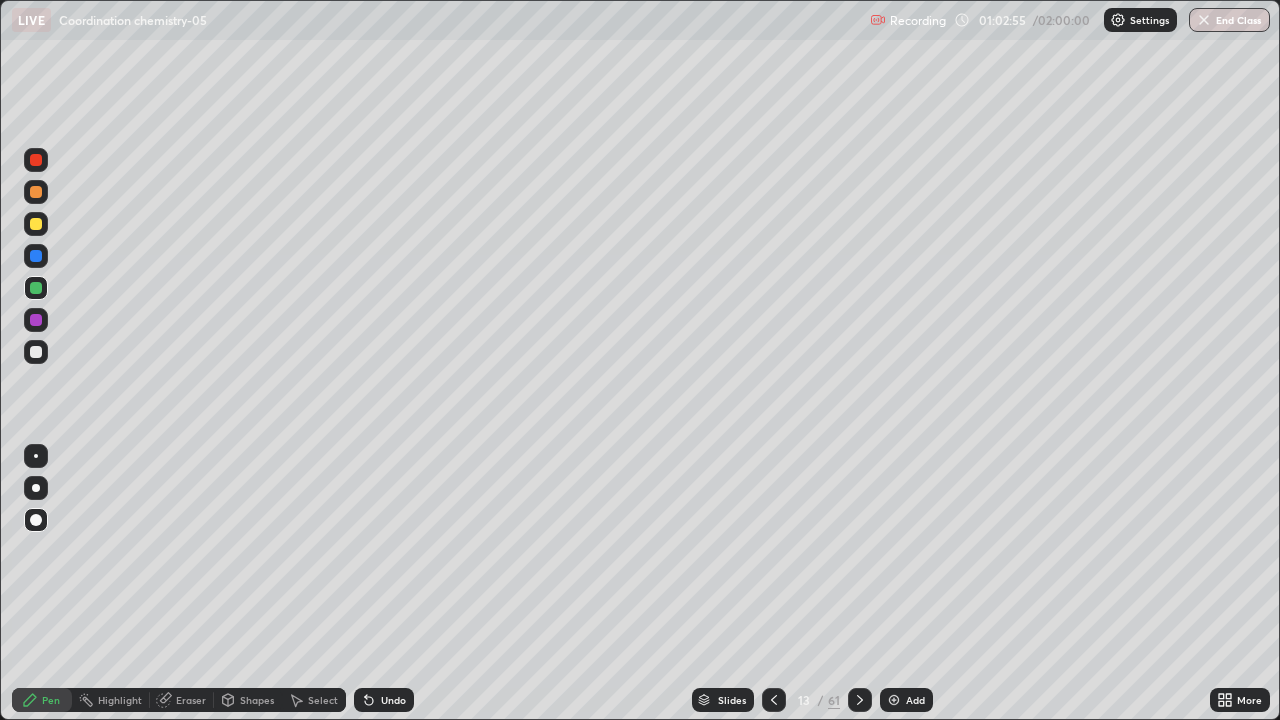 click 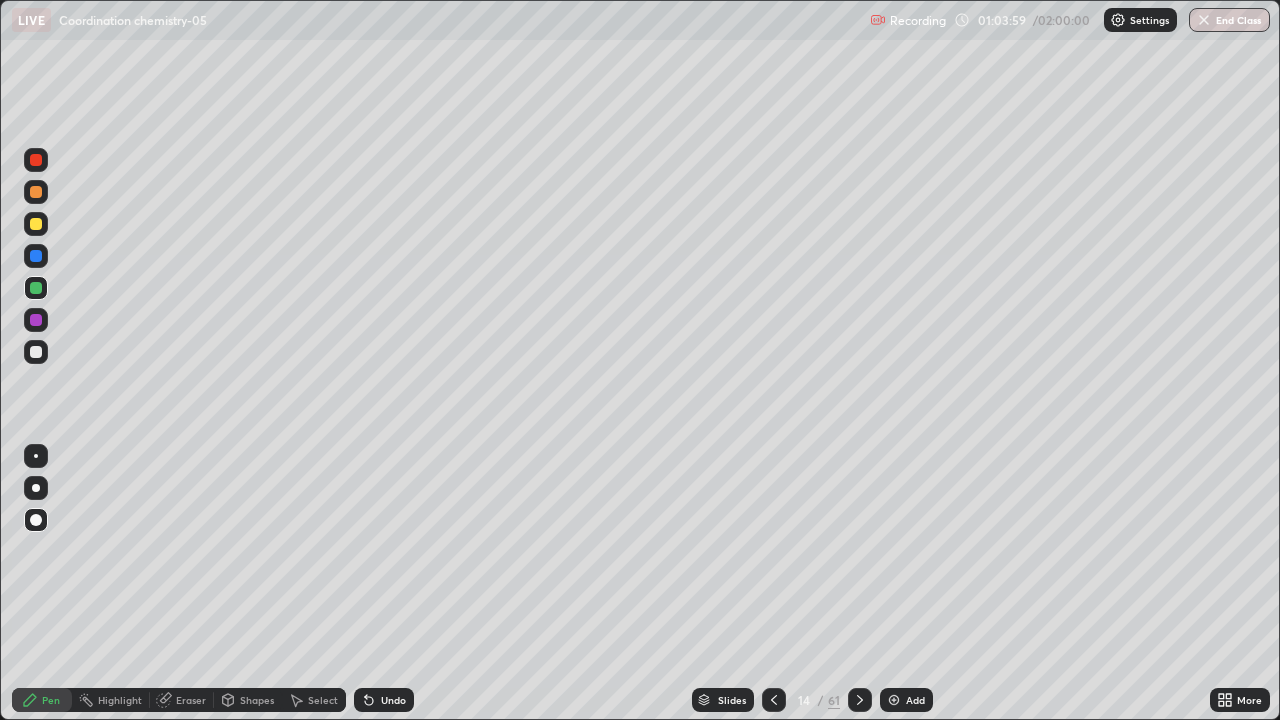 click on "Add" at bounding box center (915, 700) 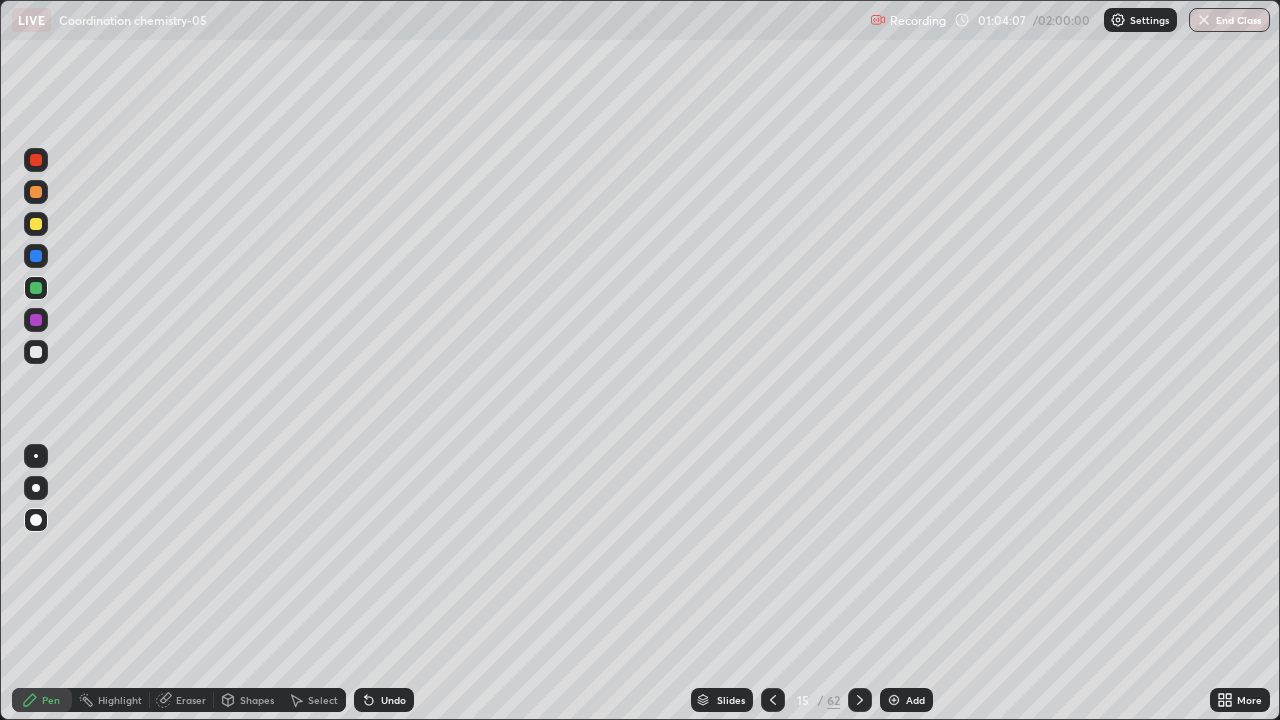 click at bounding box center [36, 224] 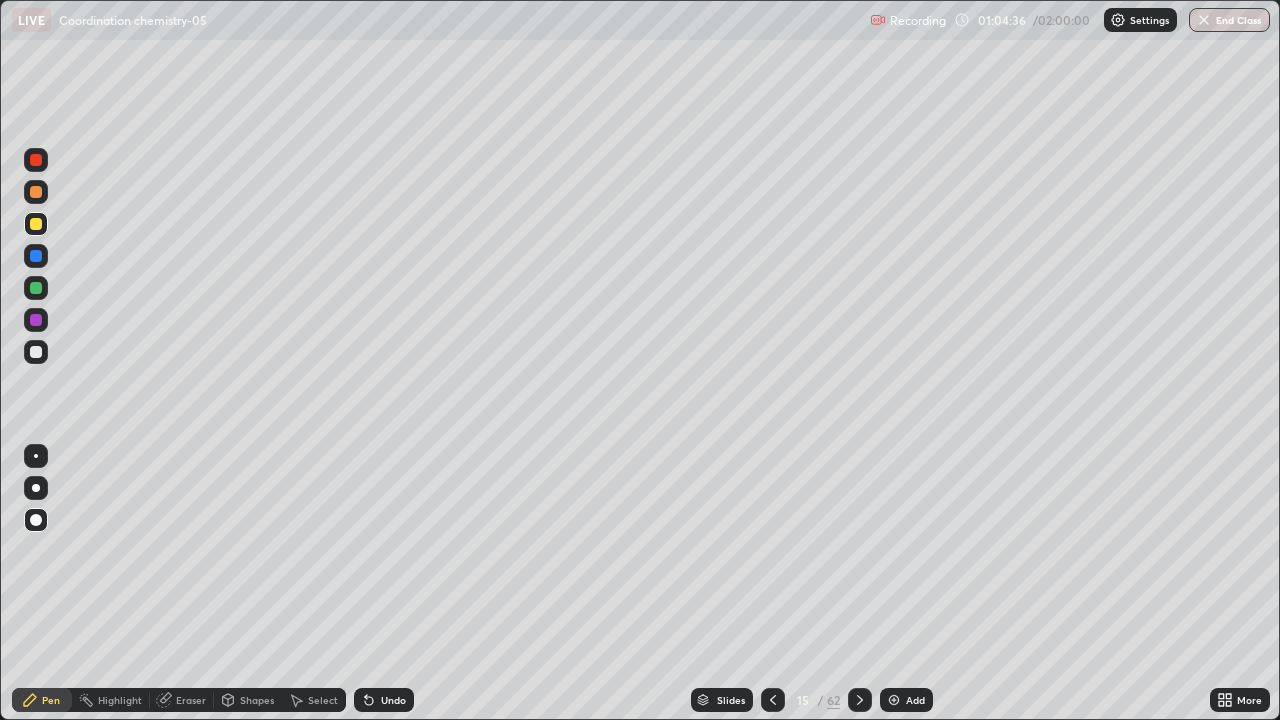 click on "Undo" at bounding box center (384, 700) 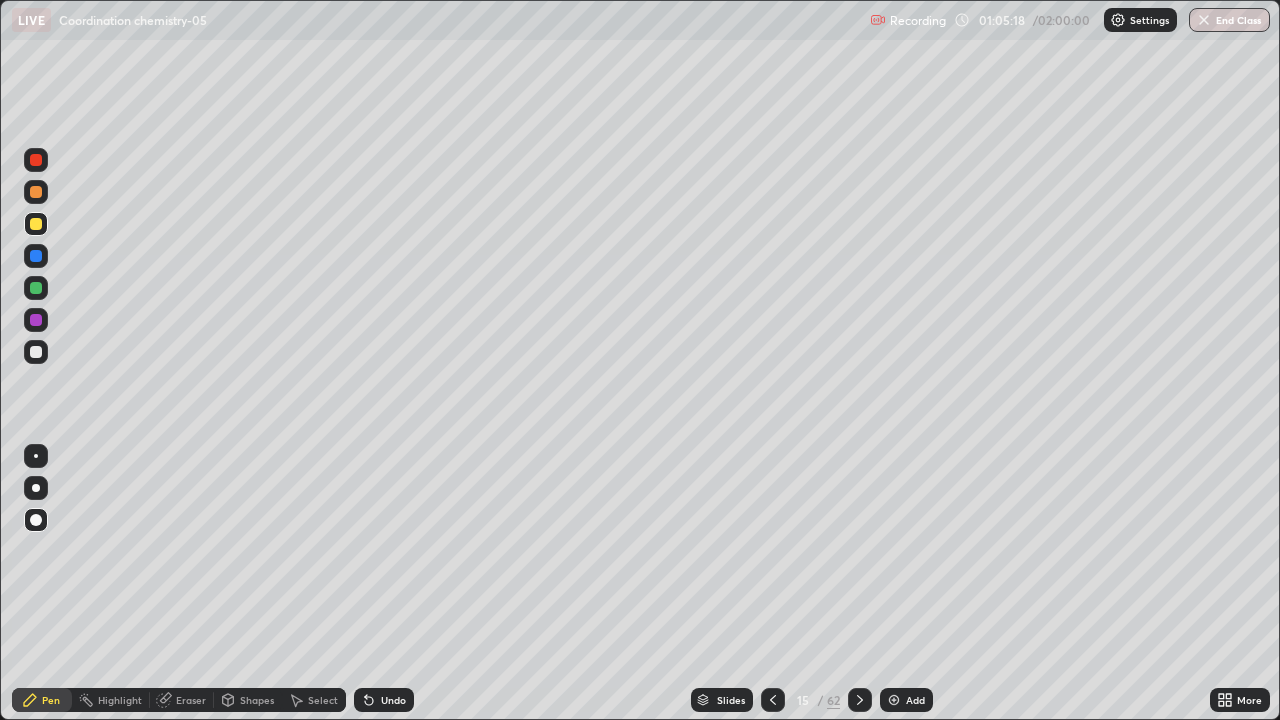 click at bounding box center [36, 288] 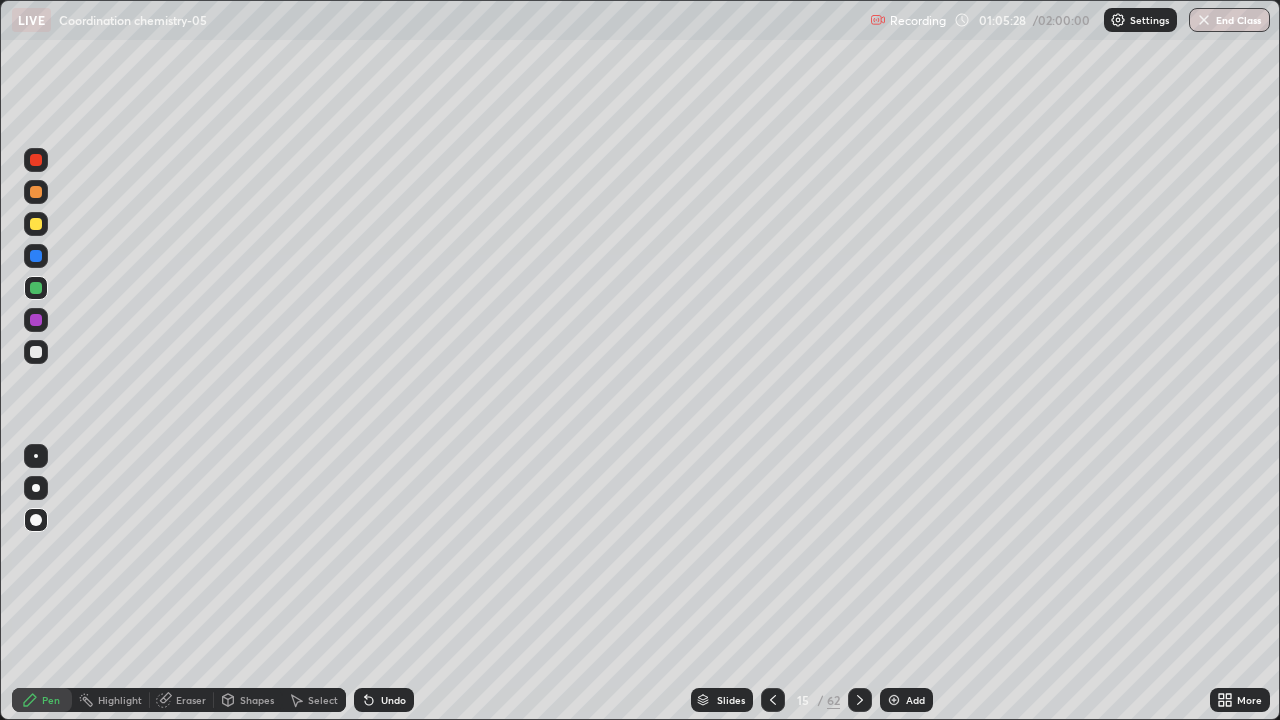click on "Undo" at bounding box center [393, 700] 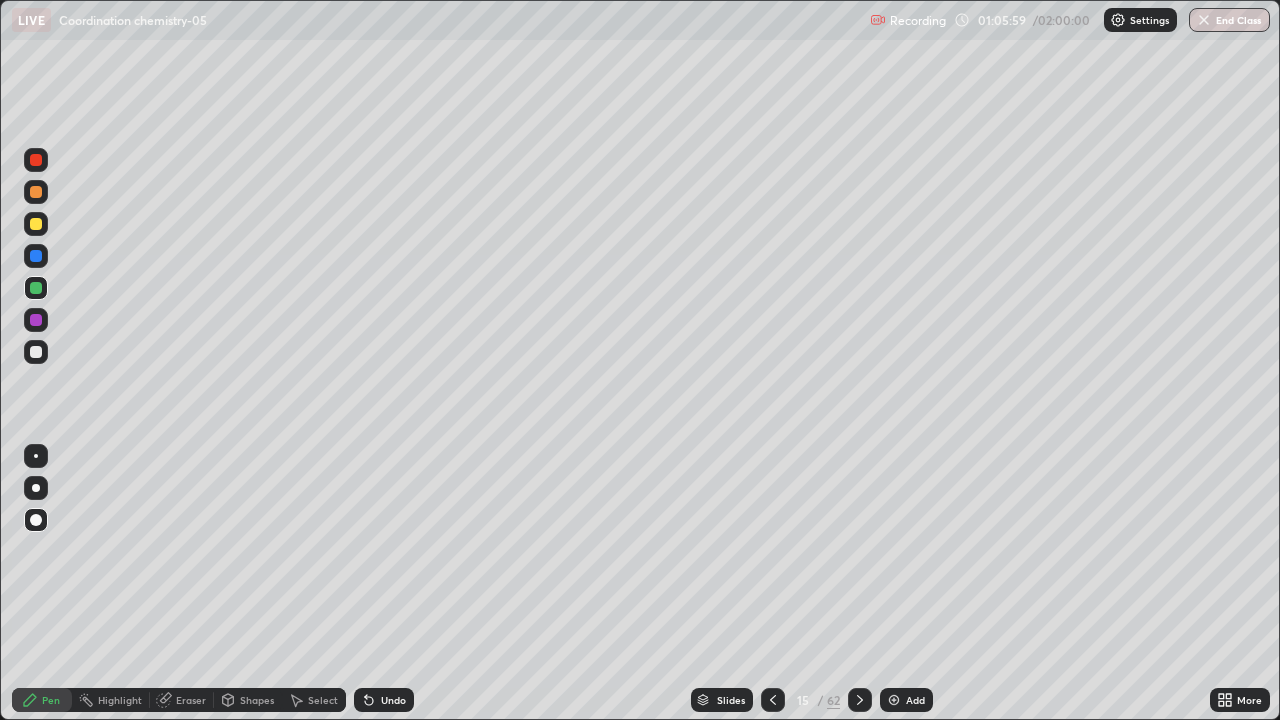 click 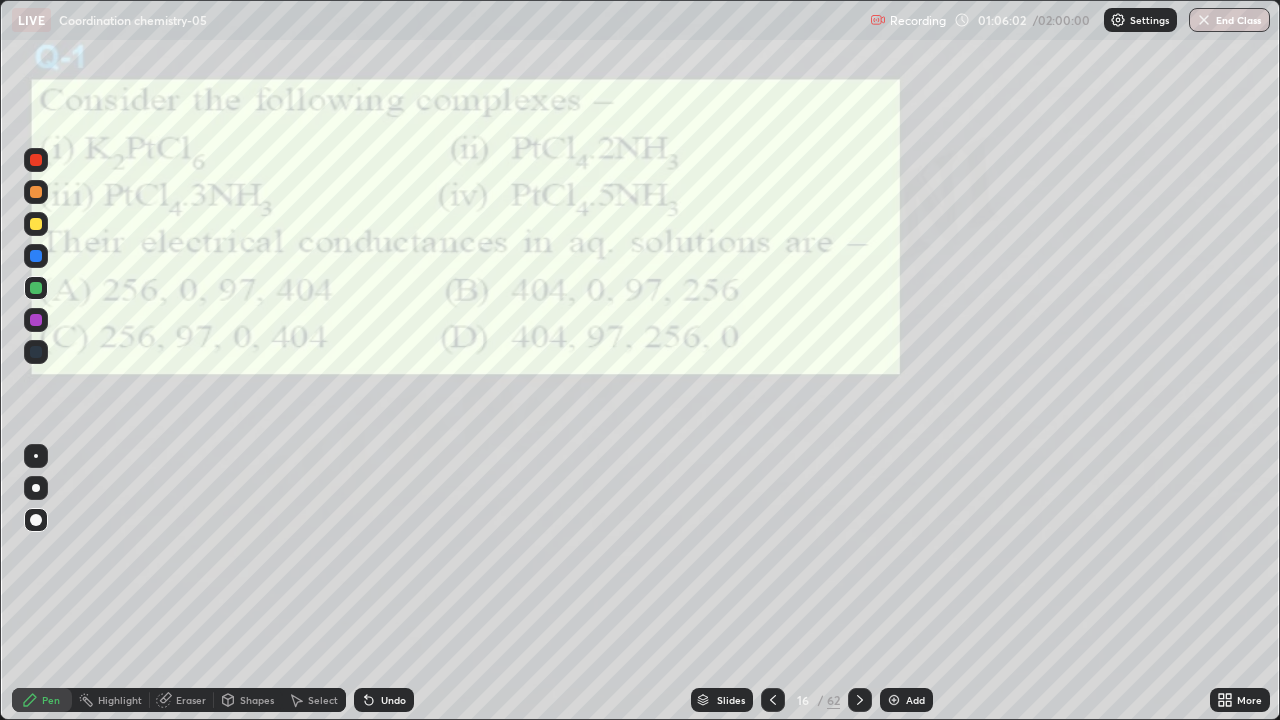 click on "Eraser" at bounding box center (191, 700) 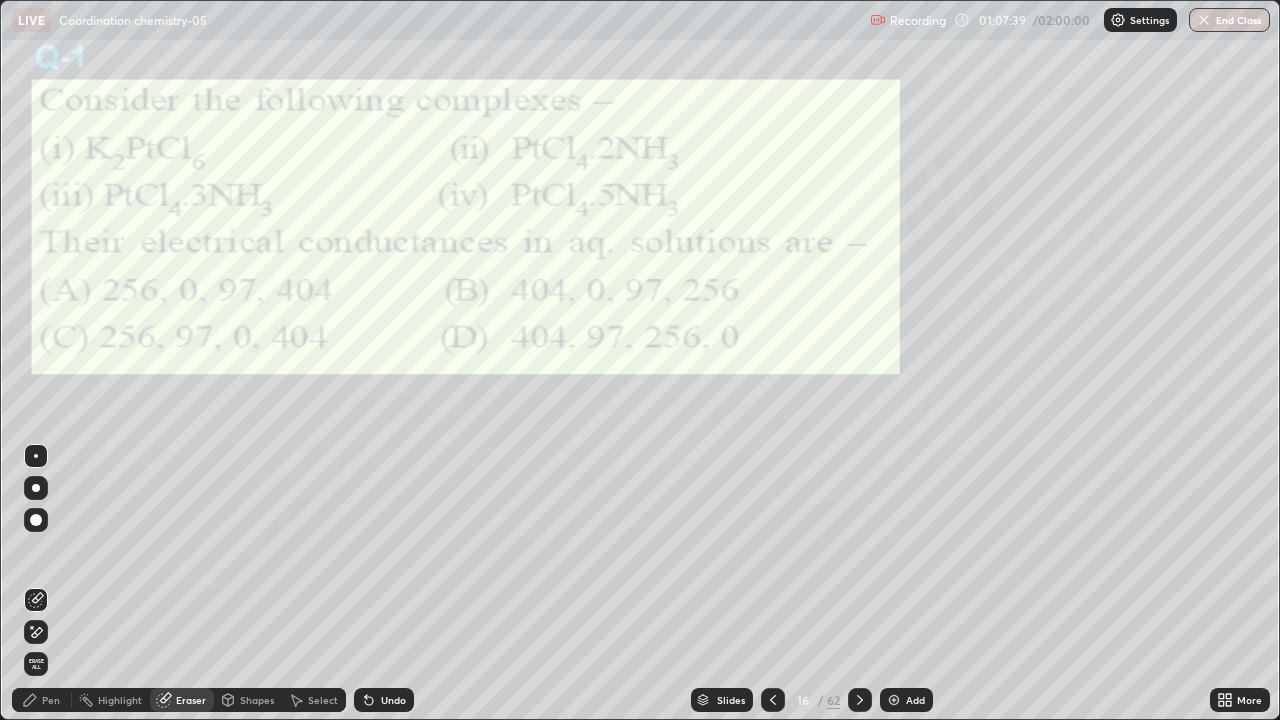click on "Pen" at bounding box center (42, 700) 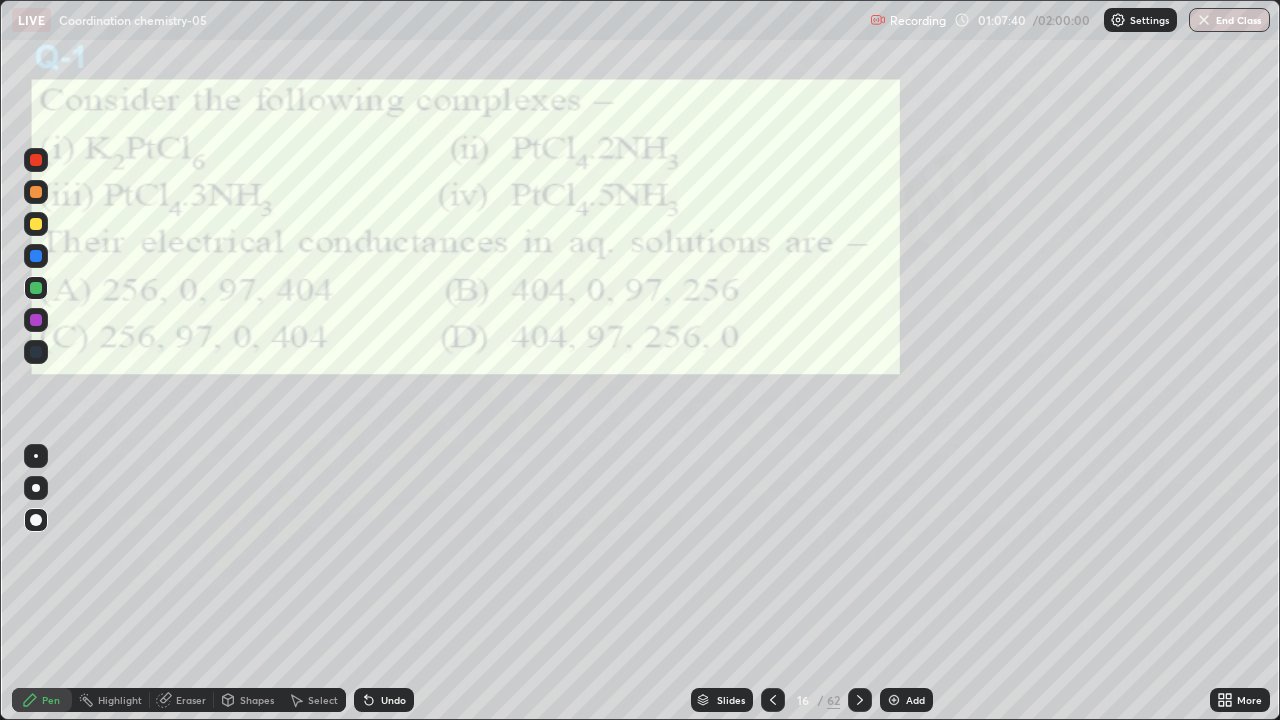 click at bounding box center [36, 320] 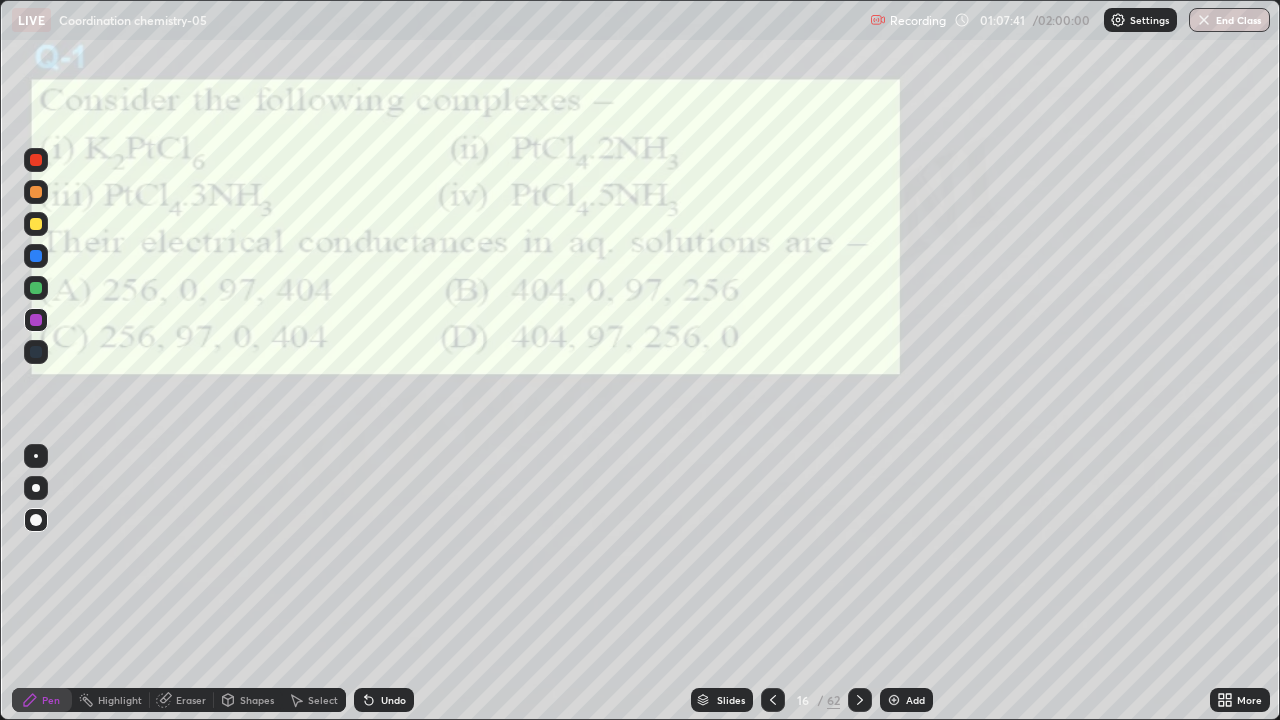 click at bounding box center [36, 192] 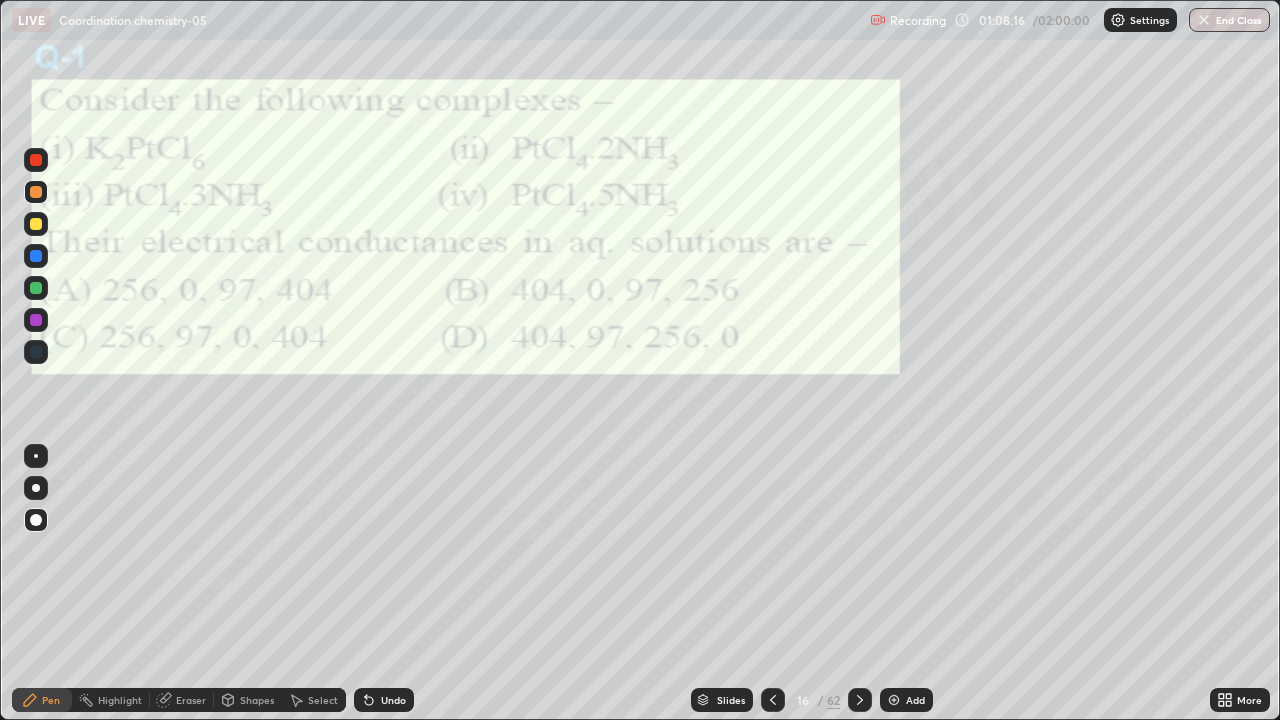 click on "Undo" at bounding box center [393, 700] 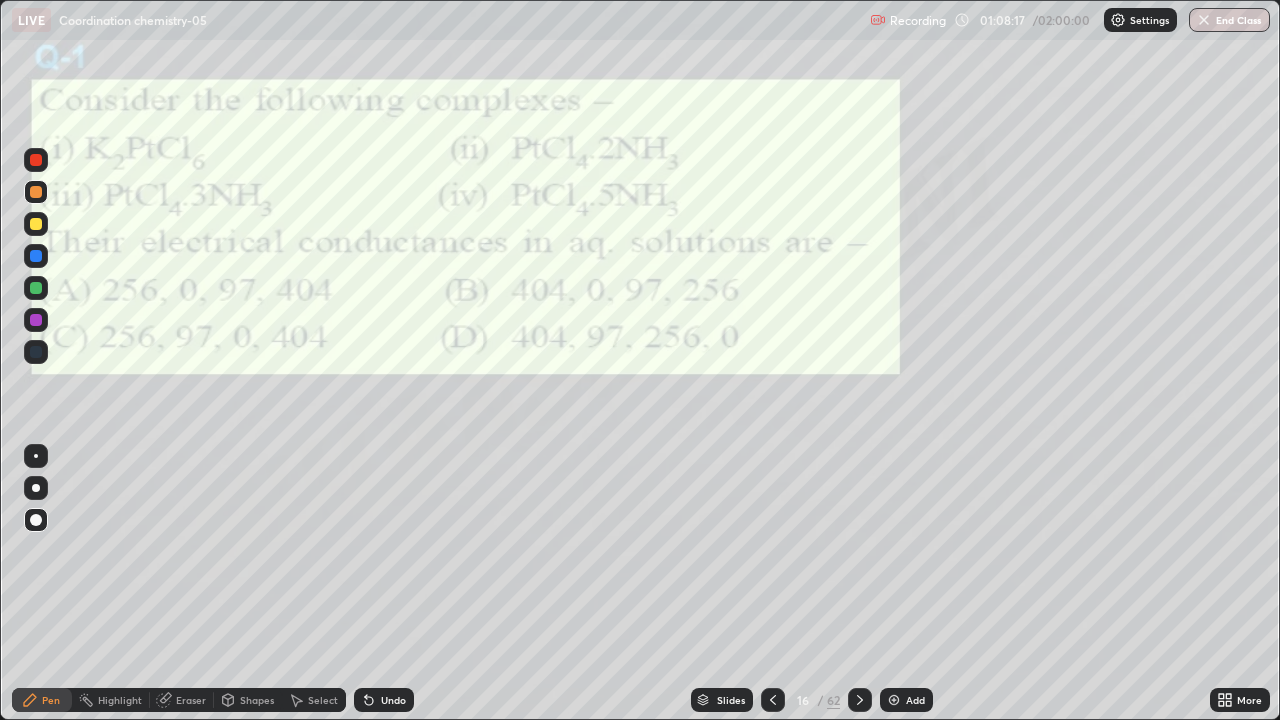click on "Undo" at bounding box center [393, 700] 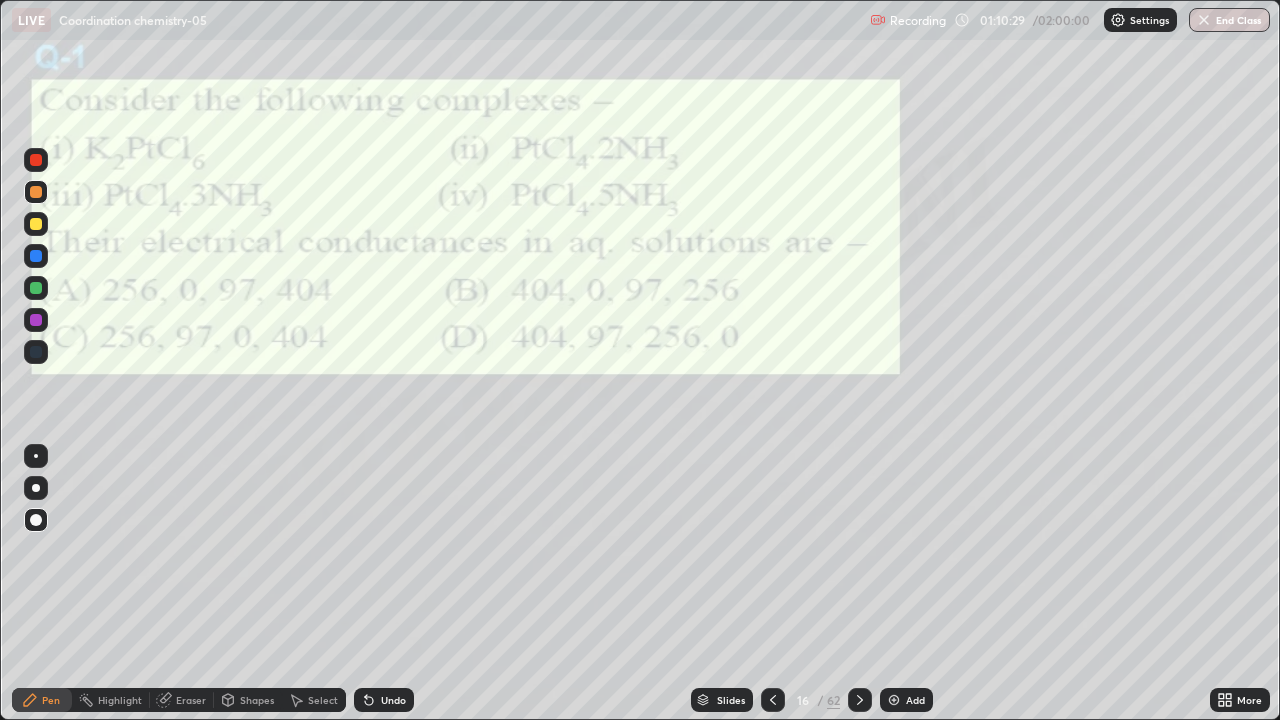 click 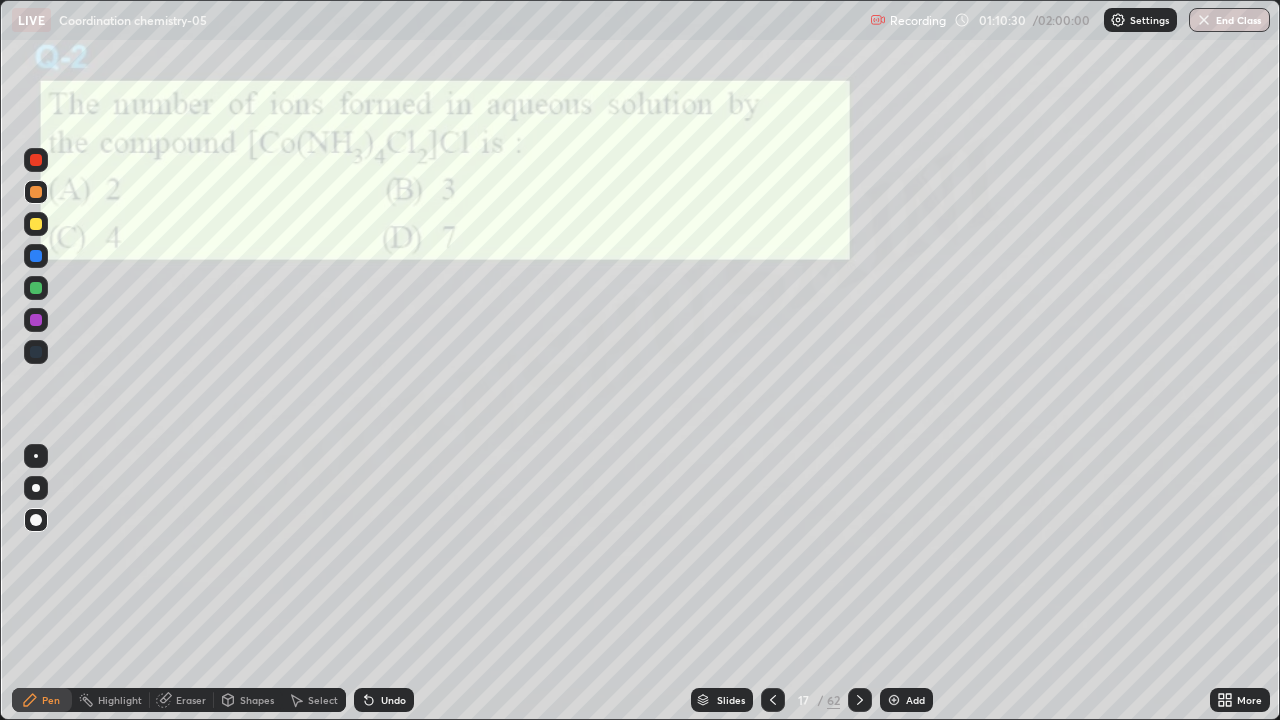 click on "Eraser" at bounding box center (182, 700) 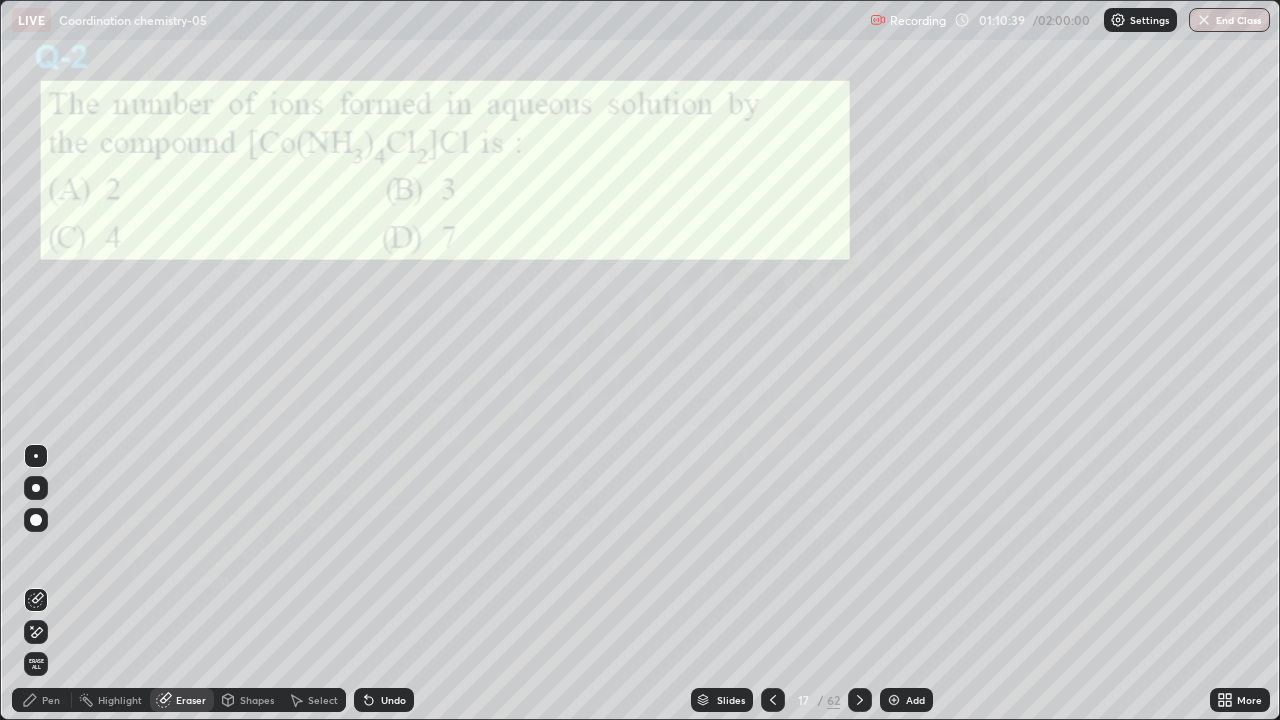 click on "Pen" at bounding box center (42, 700) 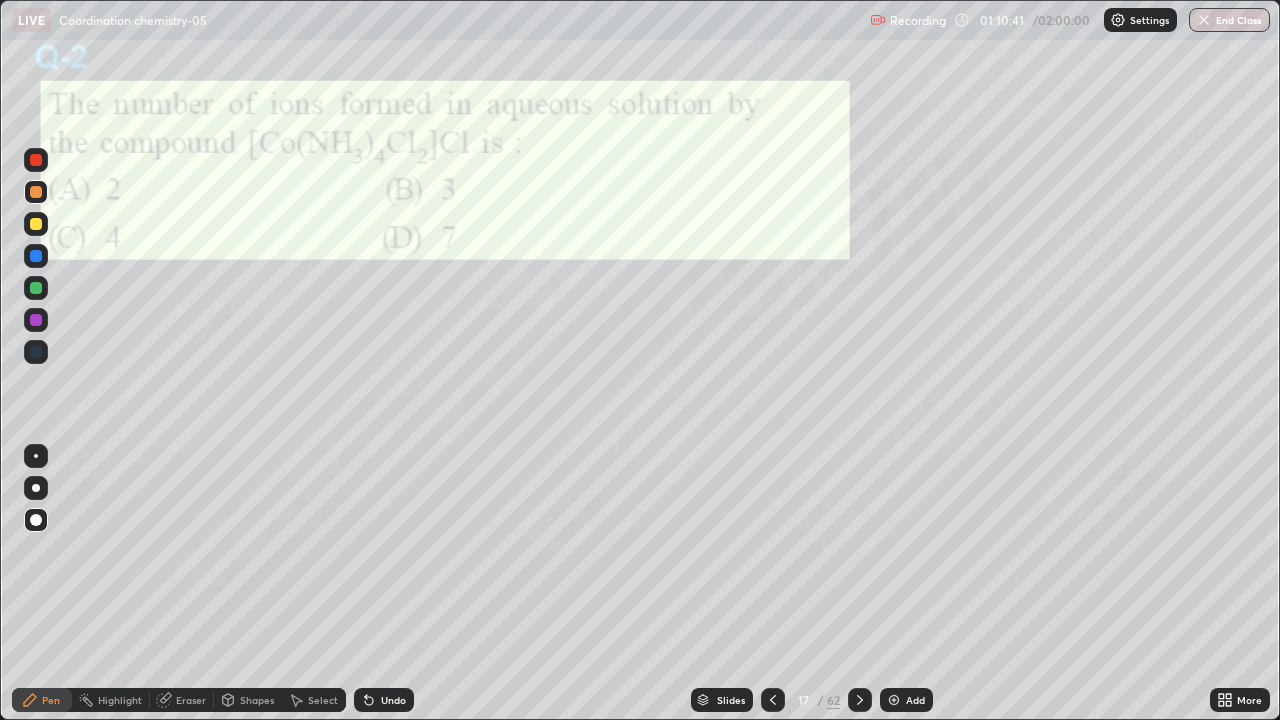 click 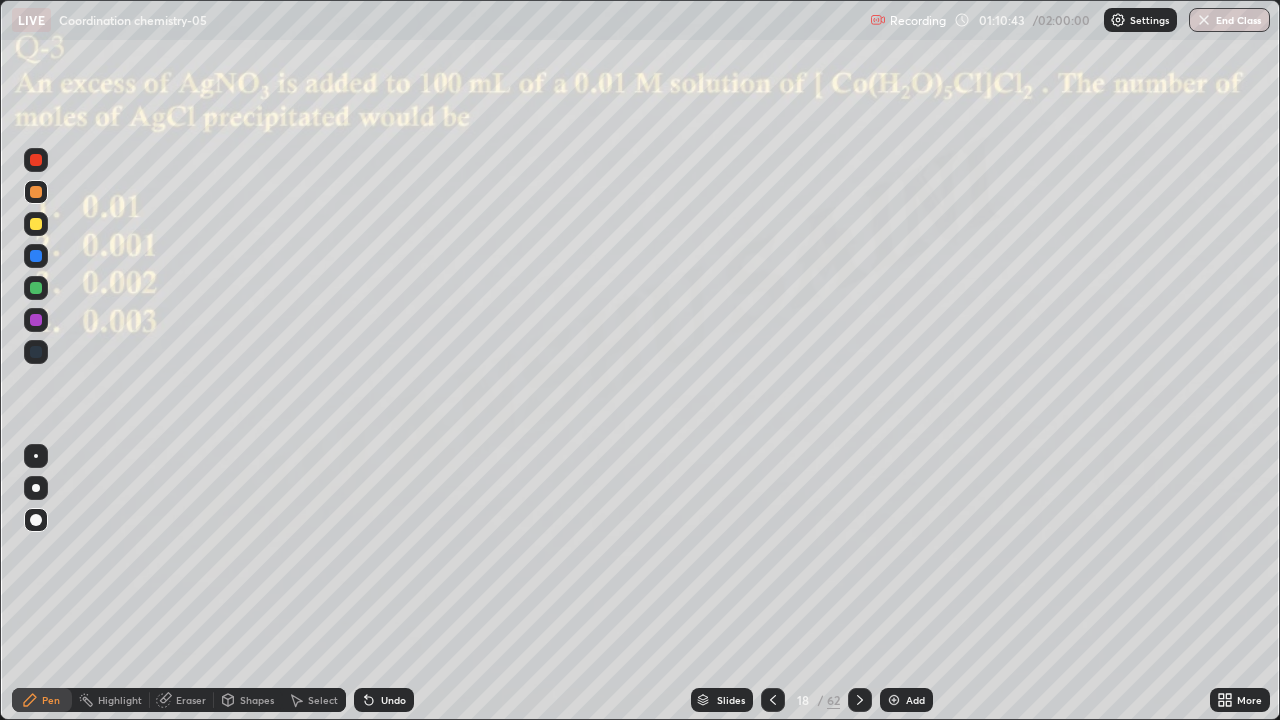 click on "Eraser" at bounding box center [182, 700] 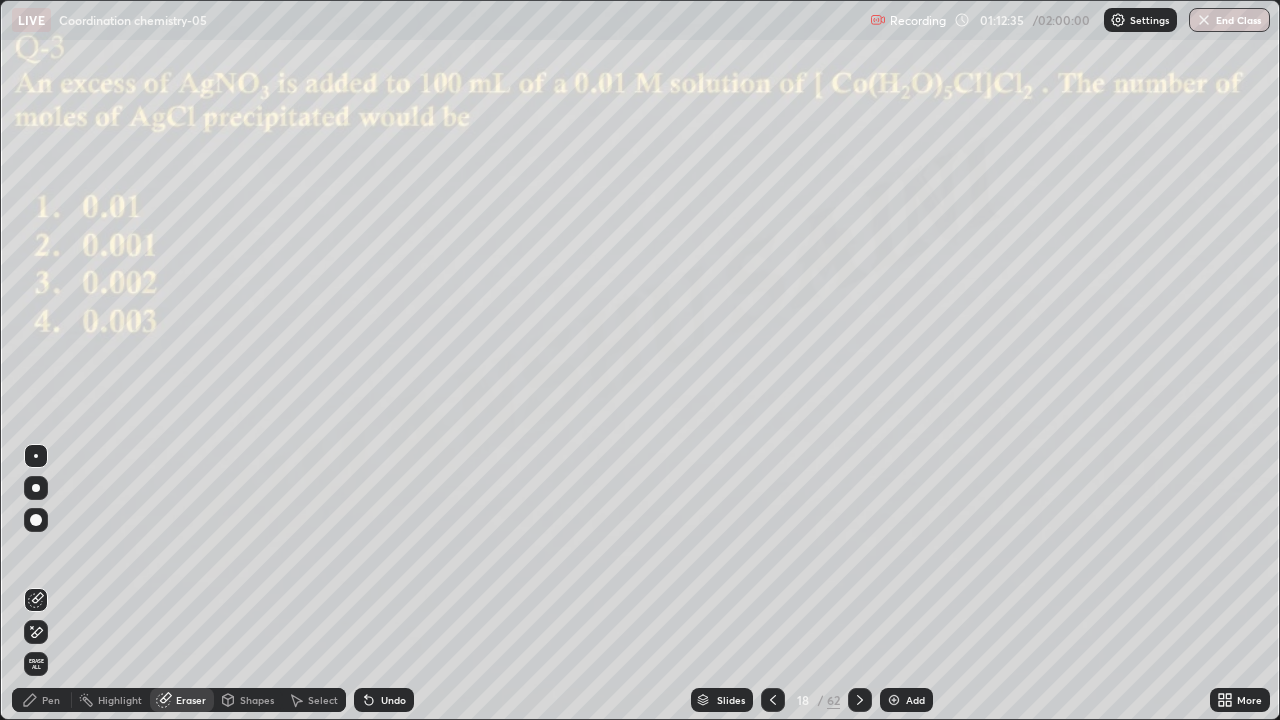 click on "Pen" at bounding box center (51, 700) 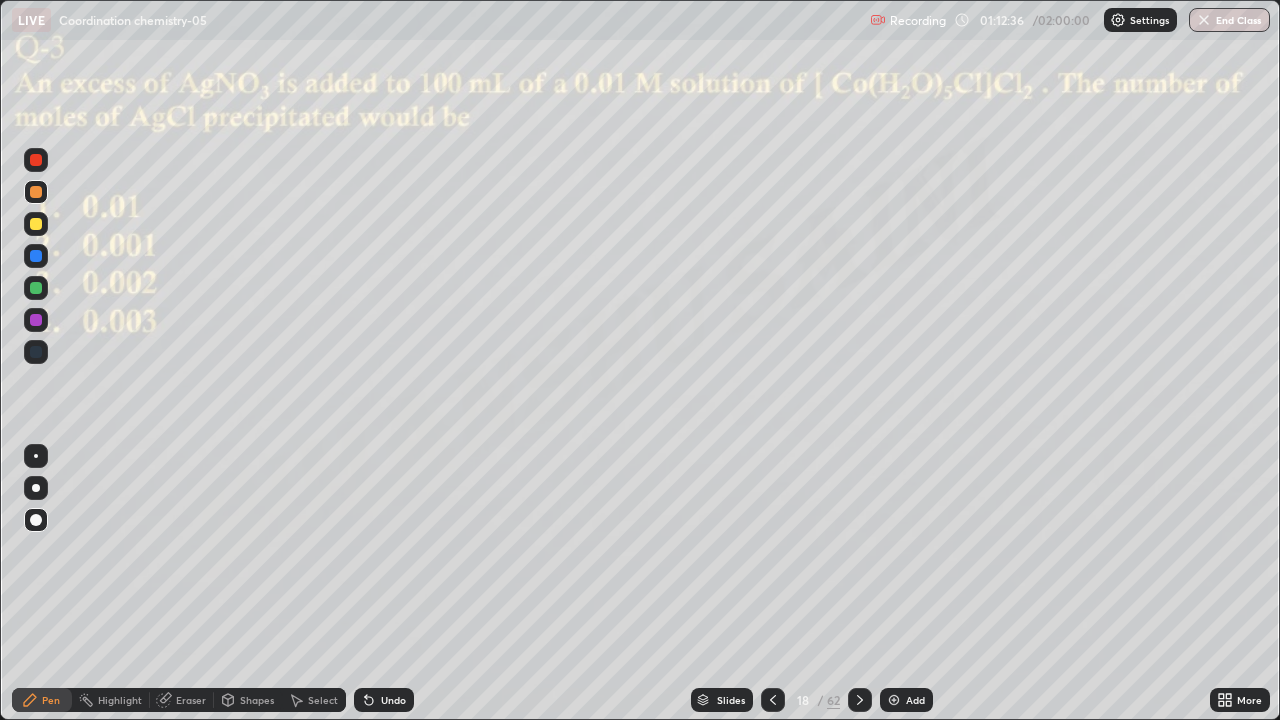 click at bounding box center [36, 288] 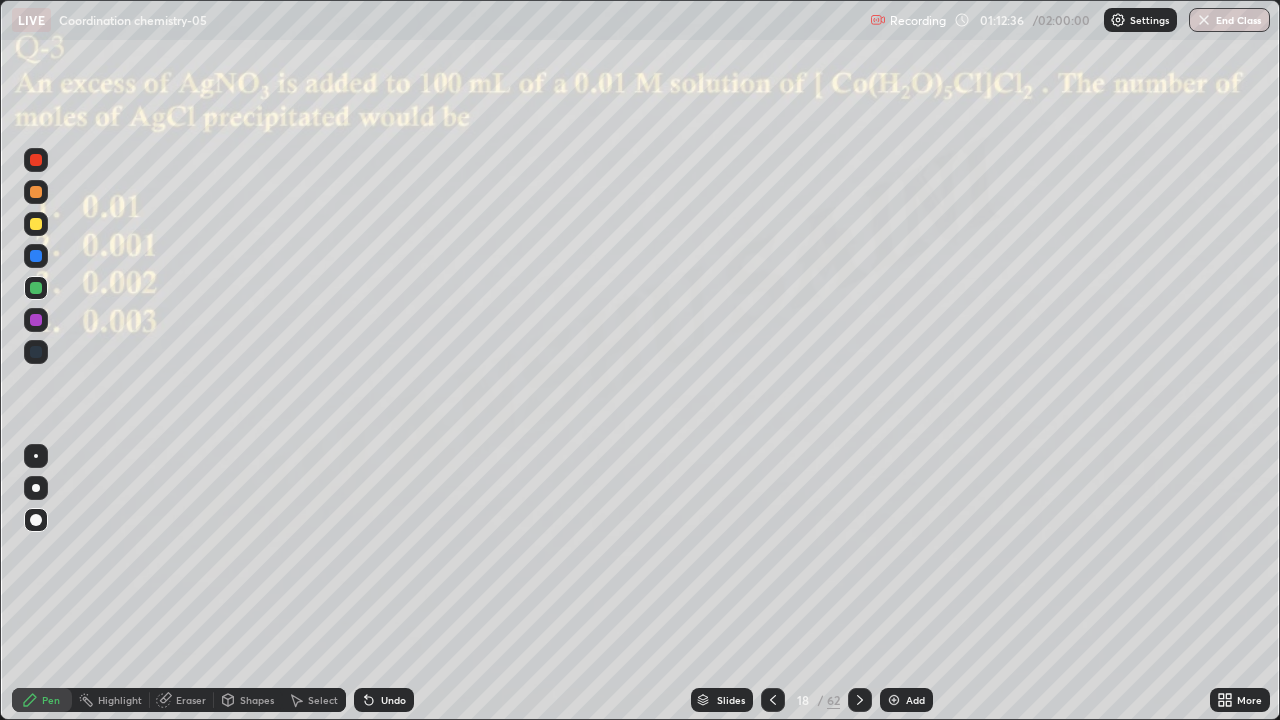click at bounding box center [36, 256] 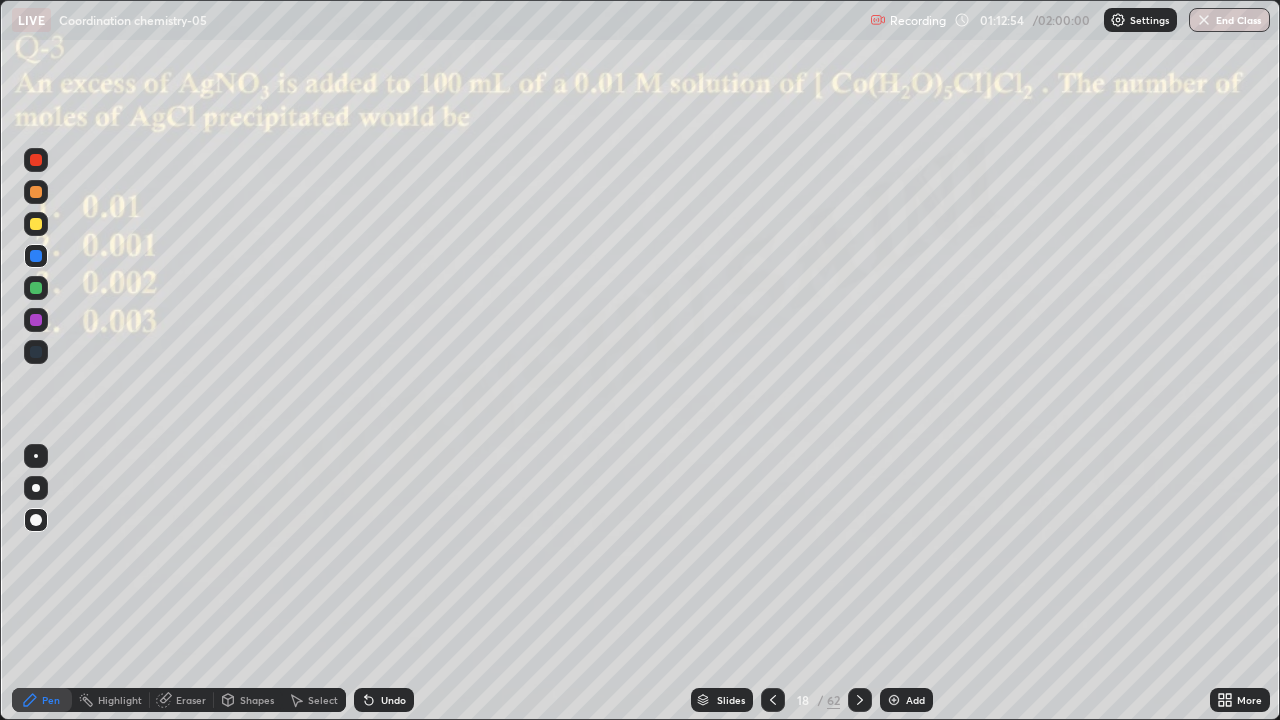 click at bounding box center (36, 224) 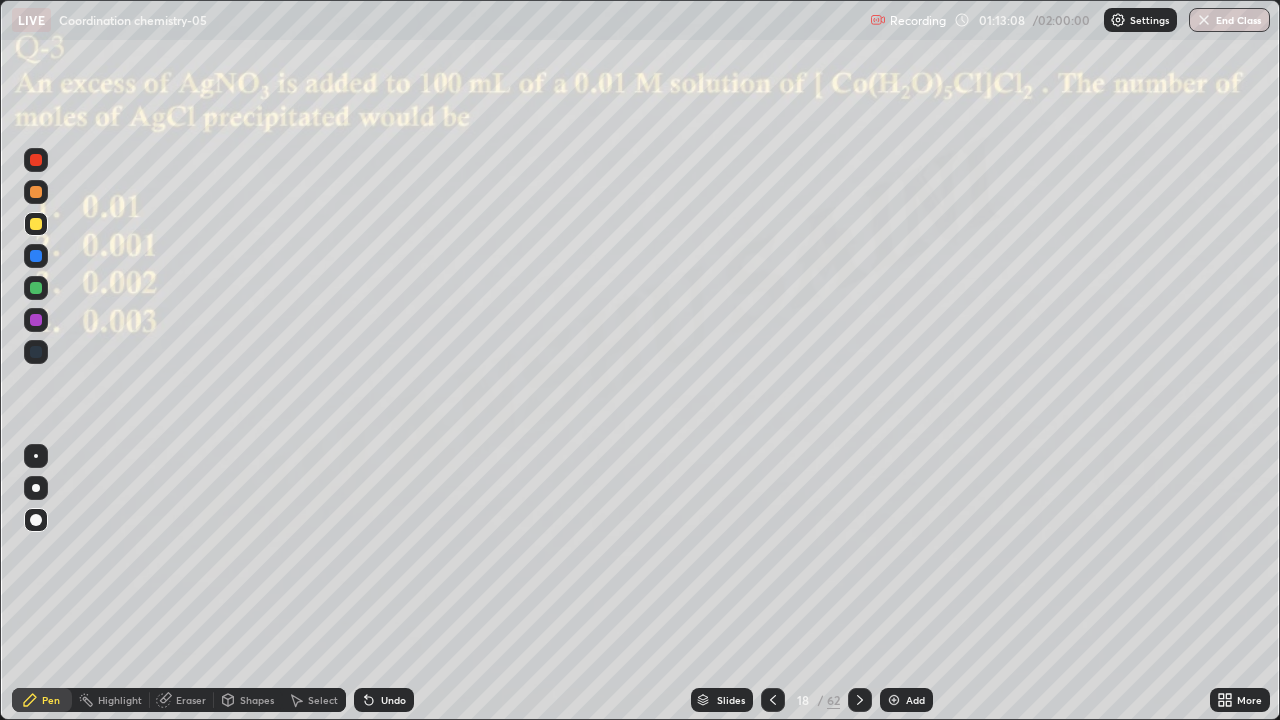 click on "Undo" at bounding box center (393, 700) 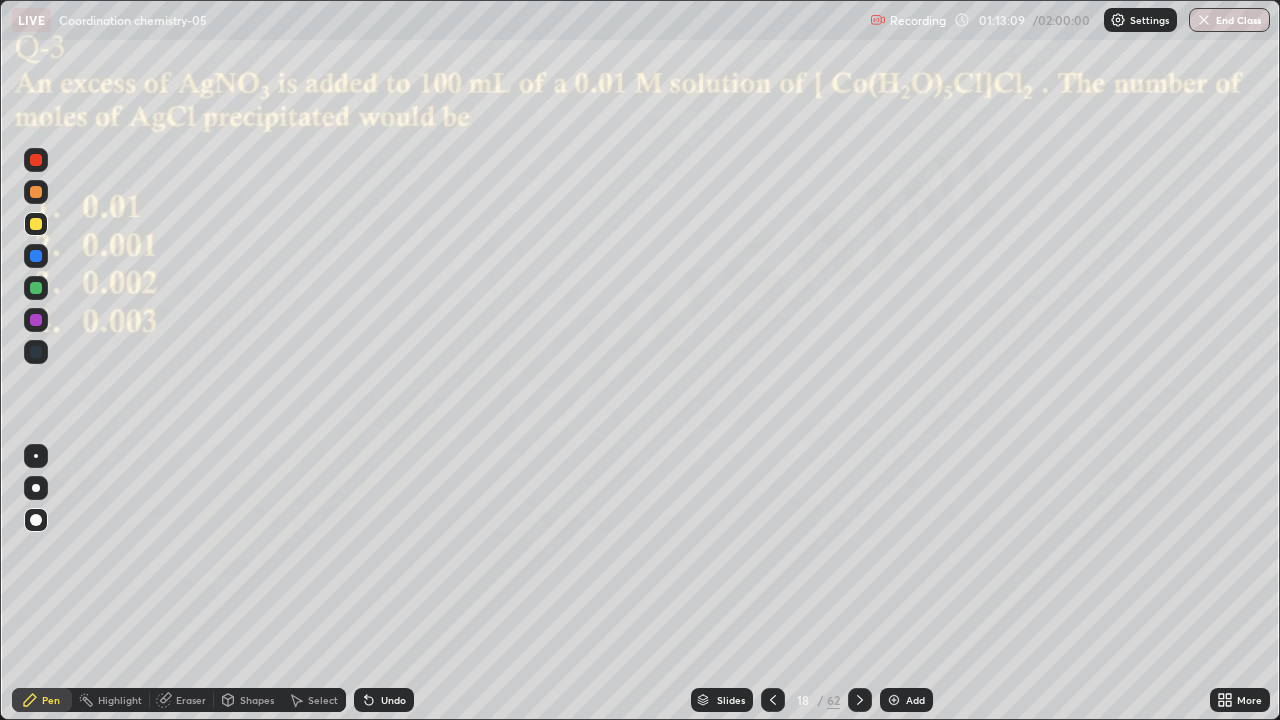 click on "Undo" at bounding box center (393, 700) 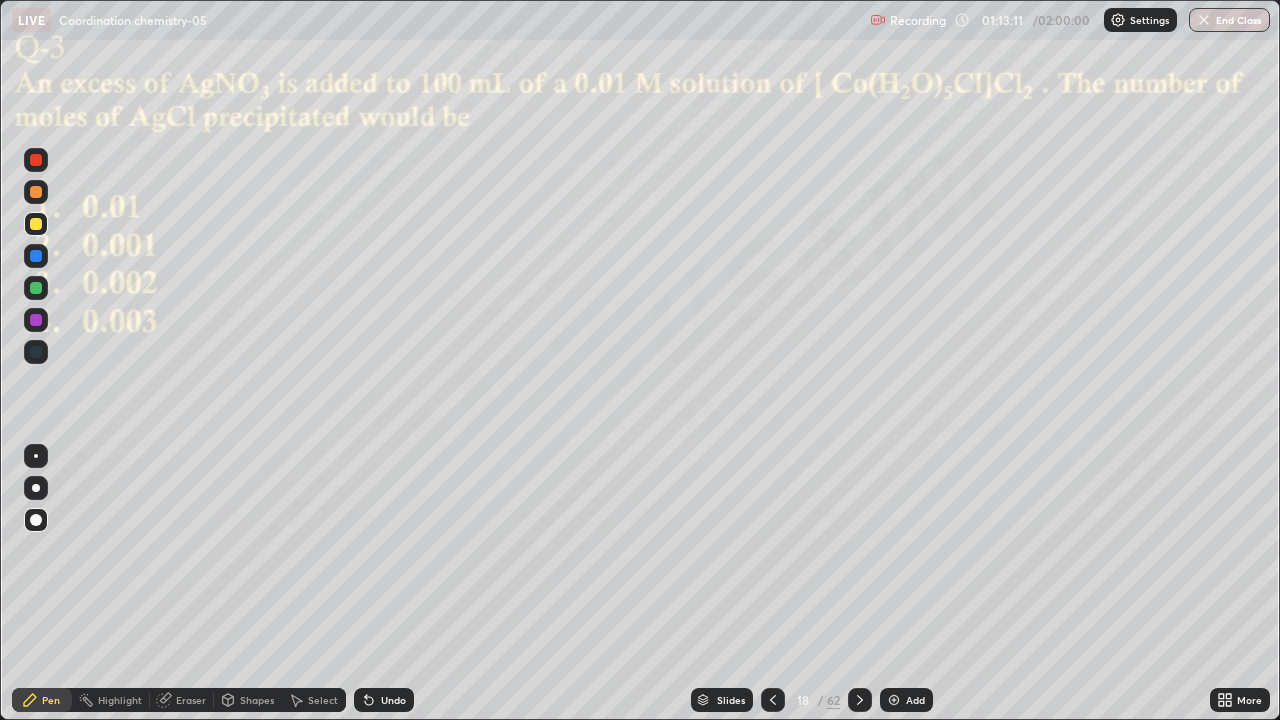 click at bounding box center (36, 320) 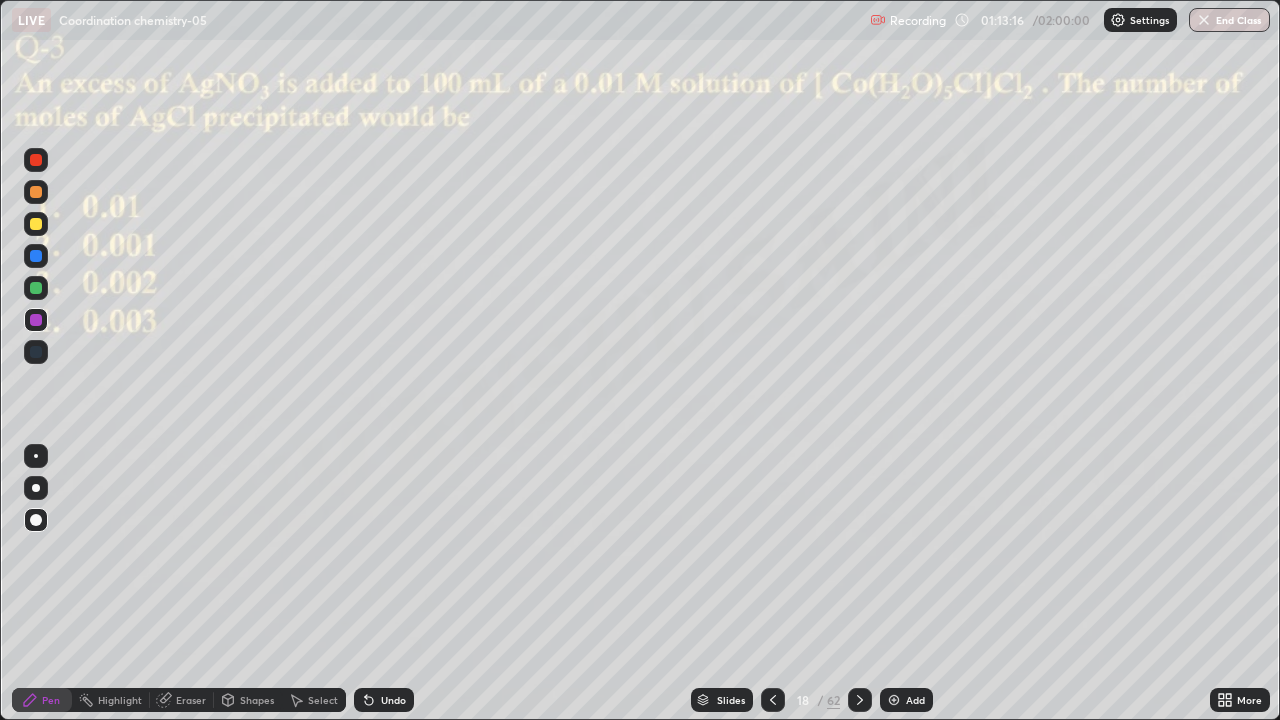 click on "Undo" at bounding box center (393, 700) 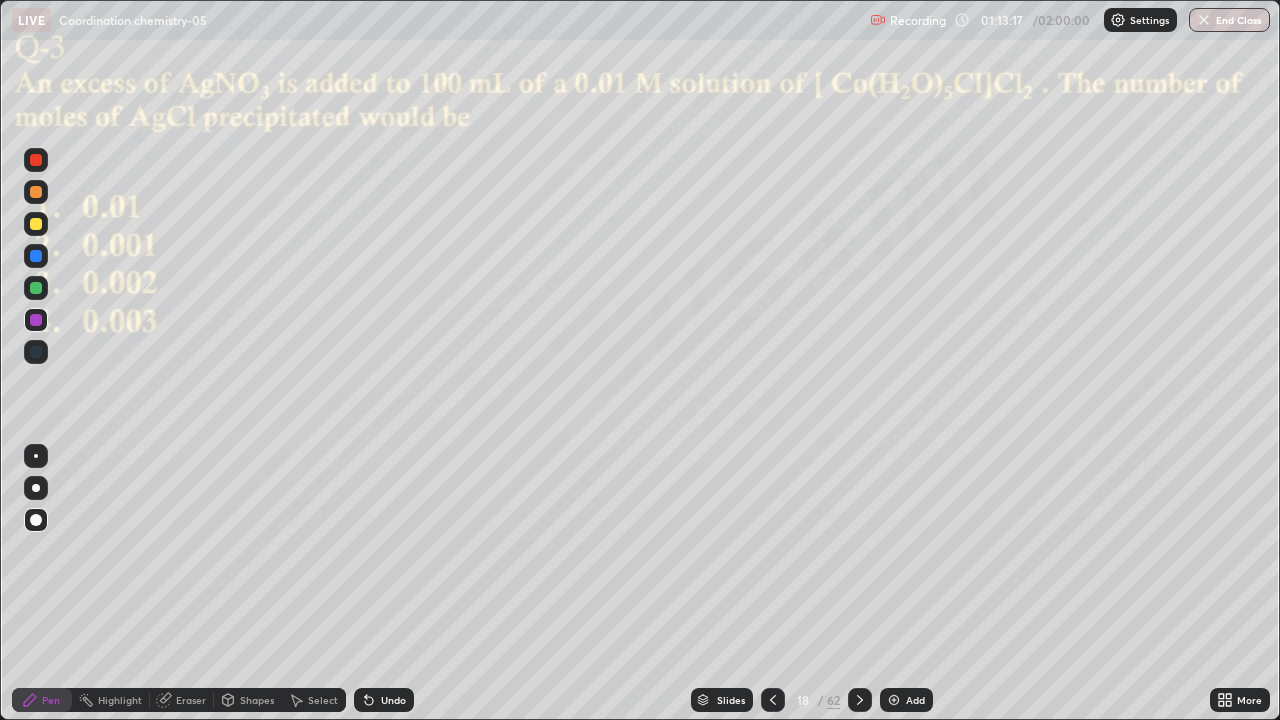 click on "Undo" at bounding box center (393, 700) 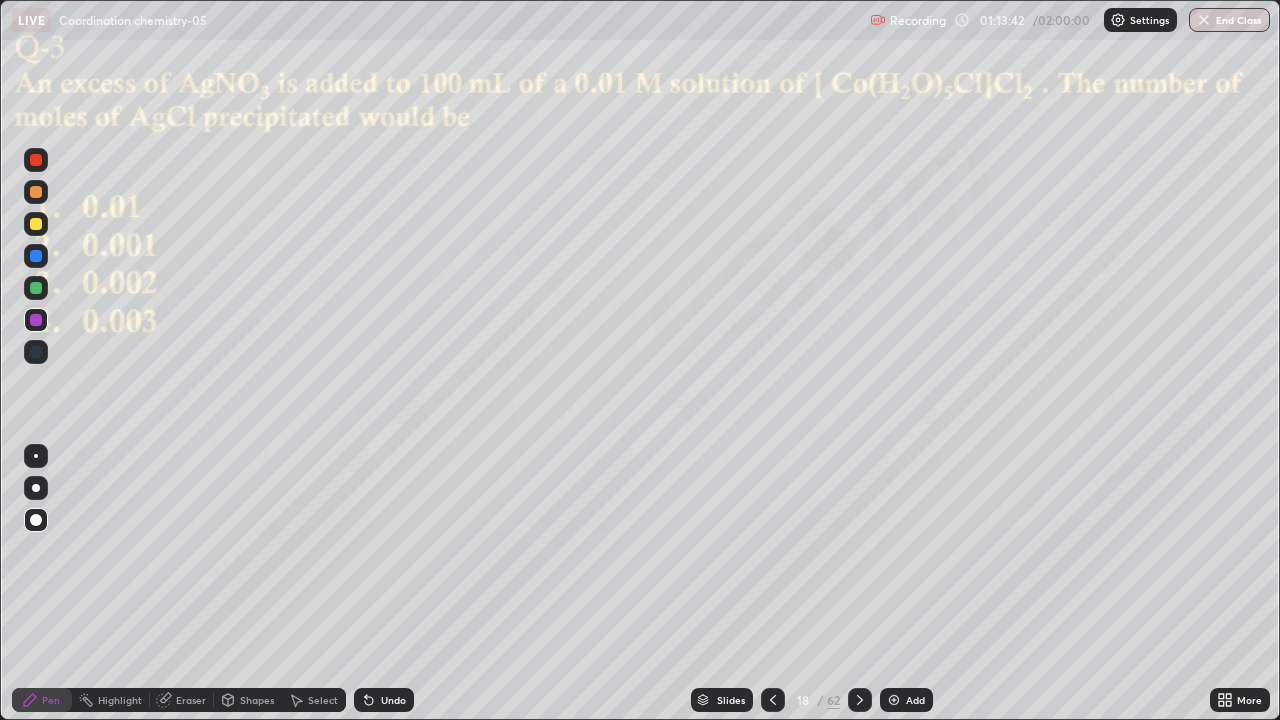 click at bounding box center (36, 288) 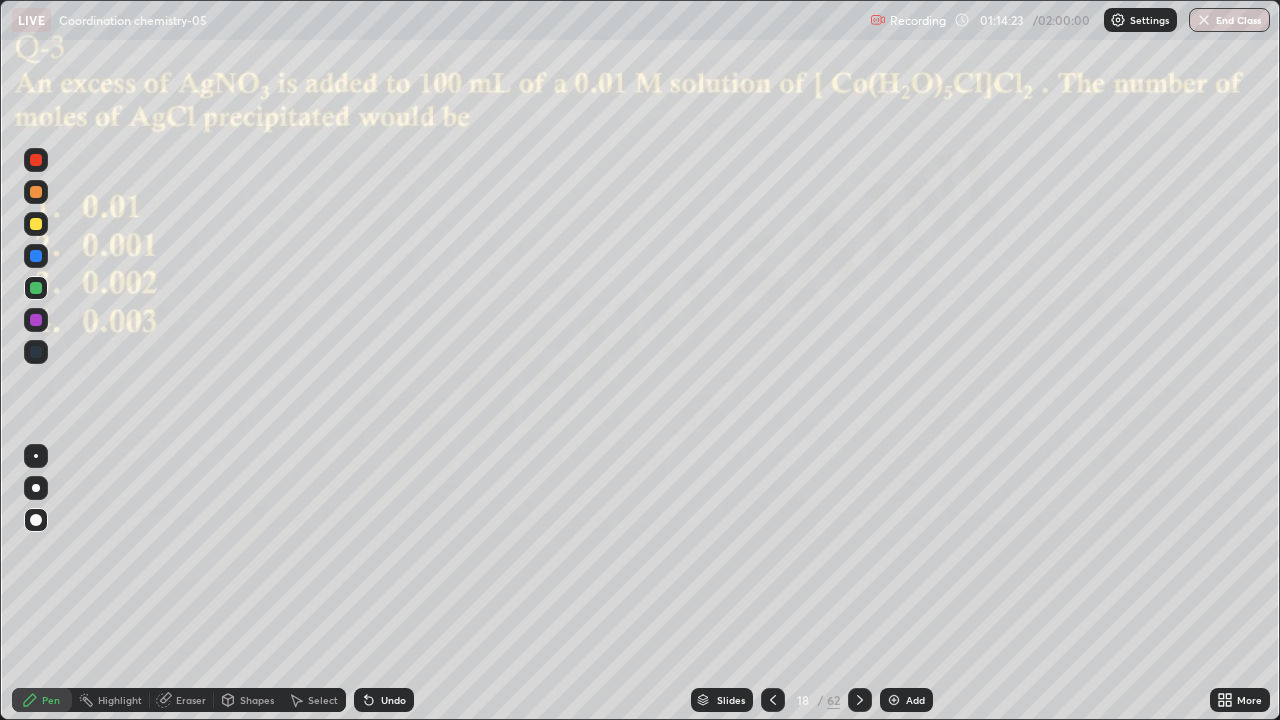 click at bounding box center (36, 320) 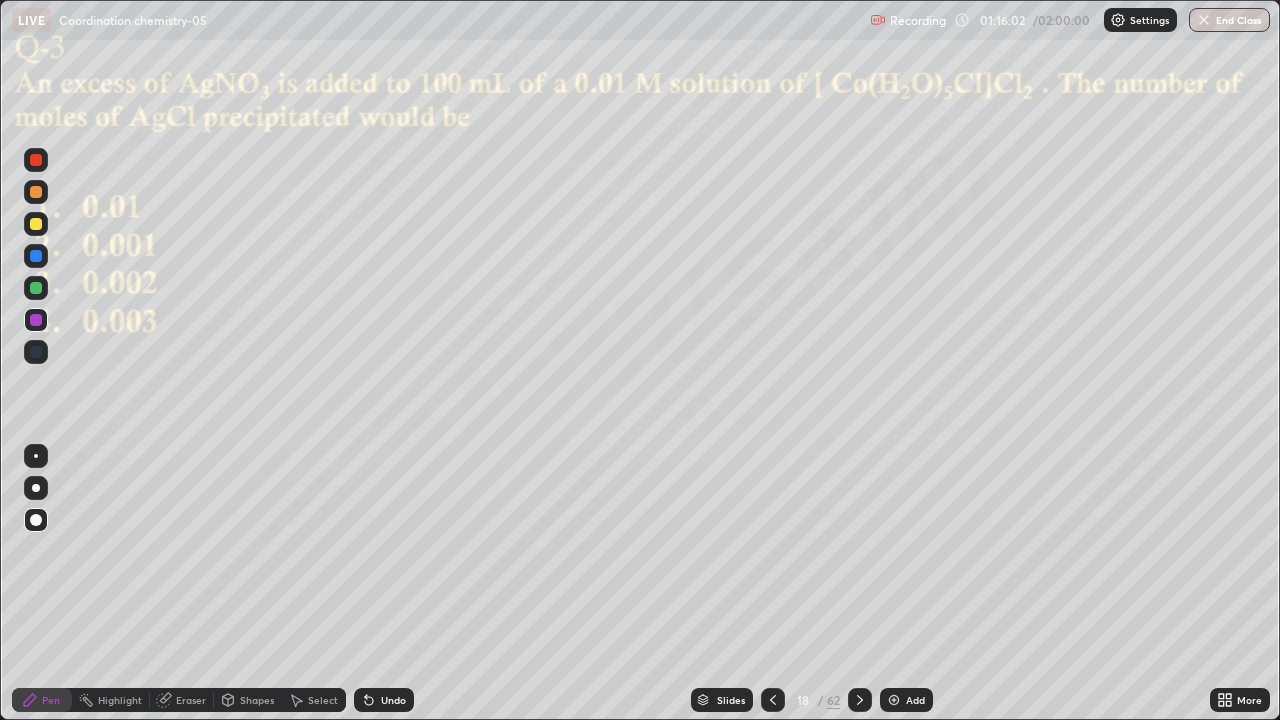 click 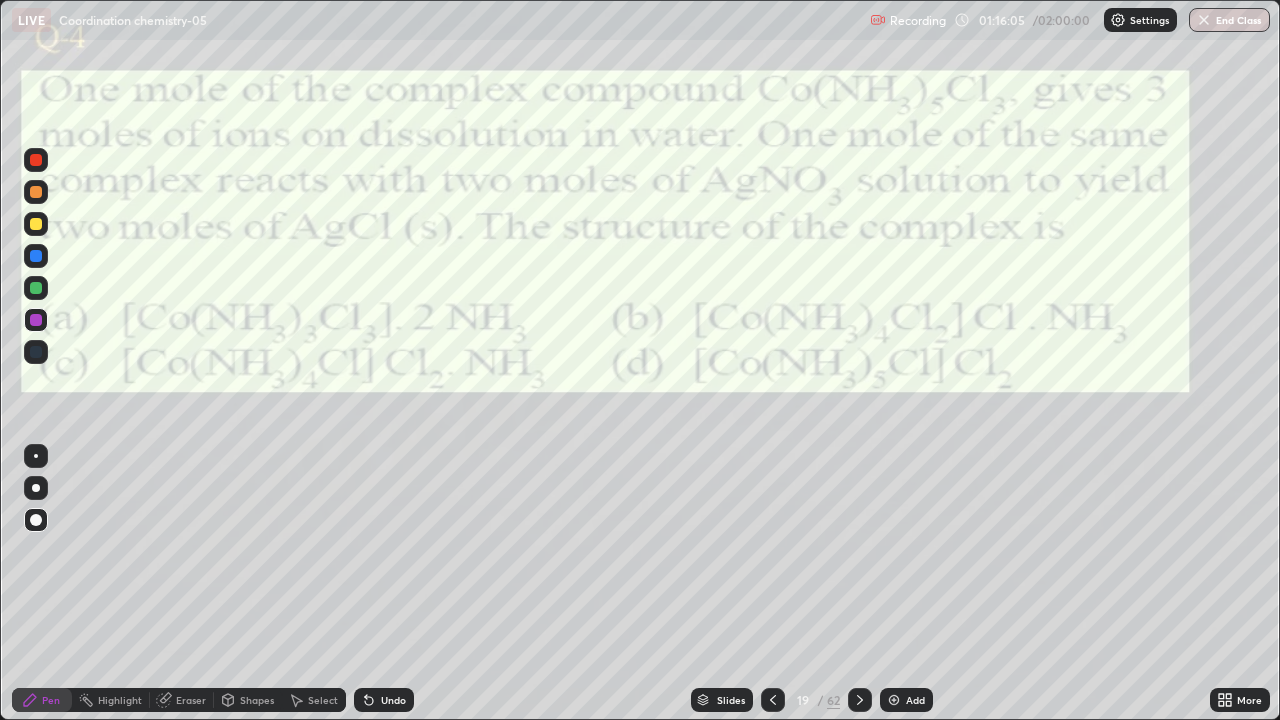 click on "Slides" at bounding box center (731, 700) 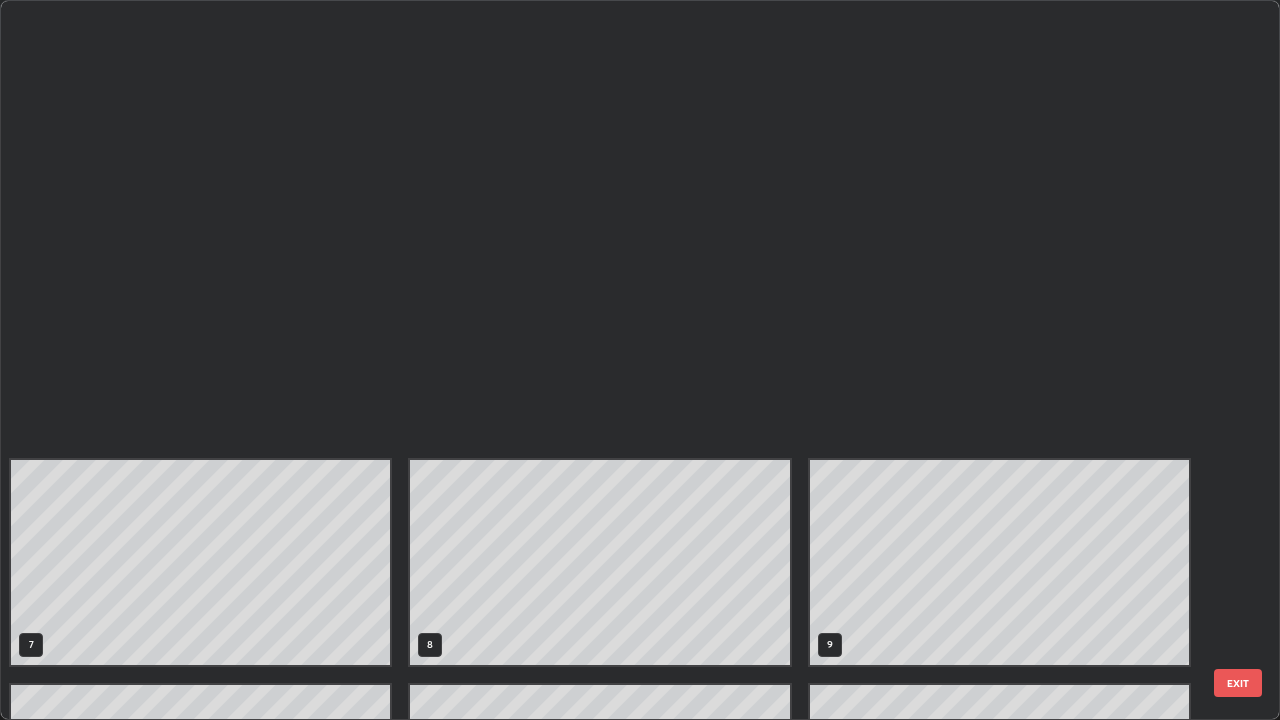 scroll, scrollTop: 854, scrollLeft: 0, axis: vertical 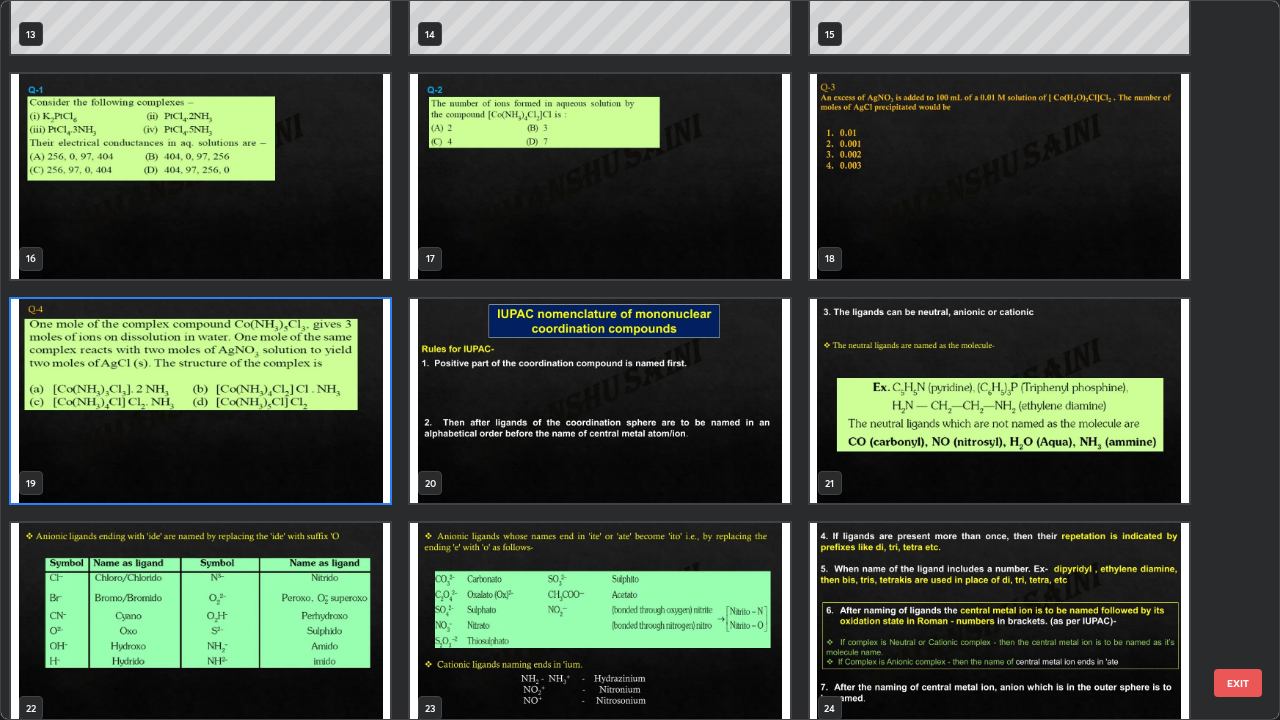 click at bounding box center (200, 401) 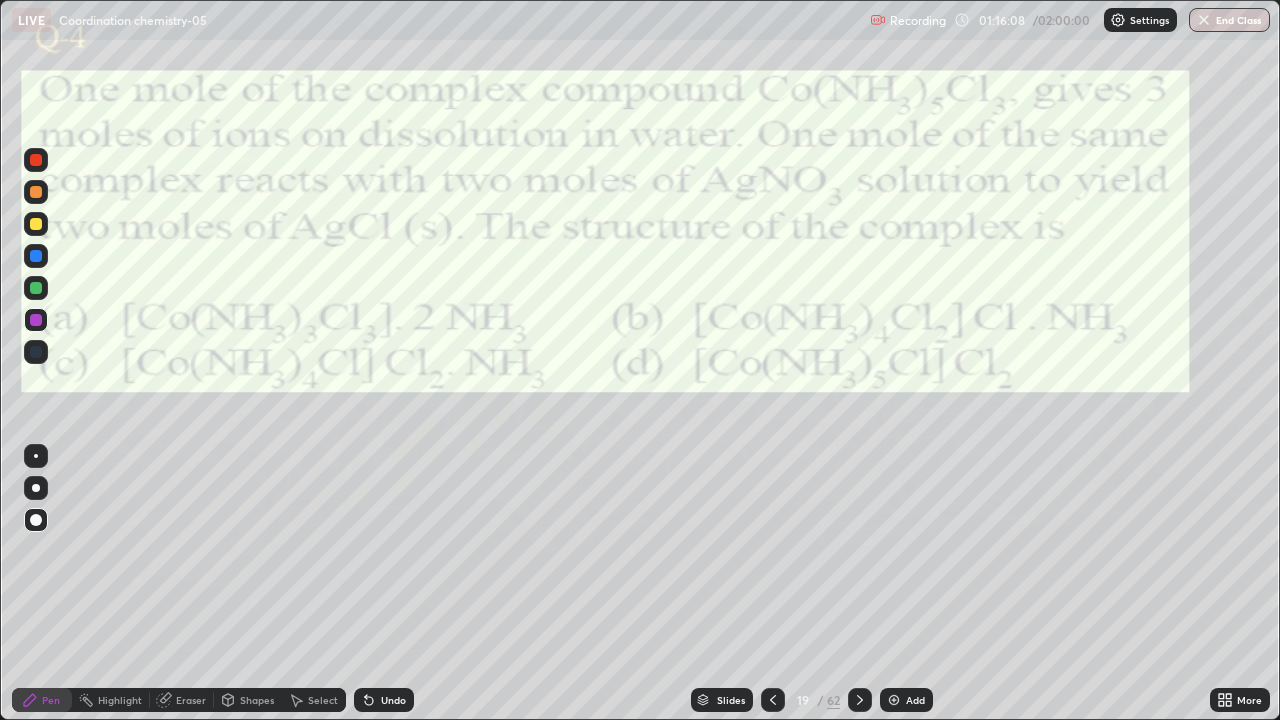 click at bounding box center (200, 401) 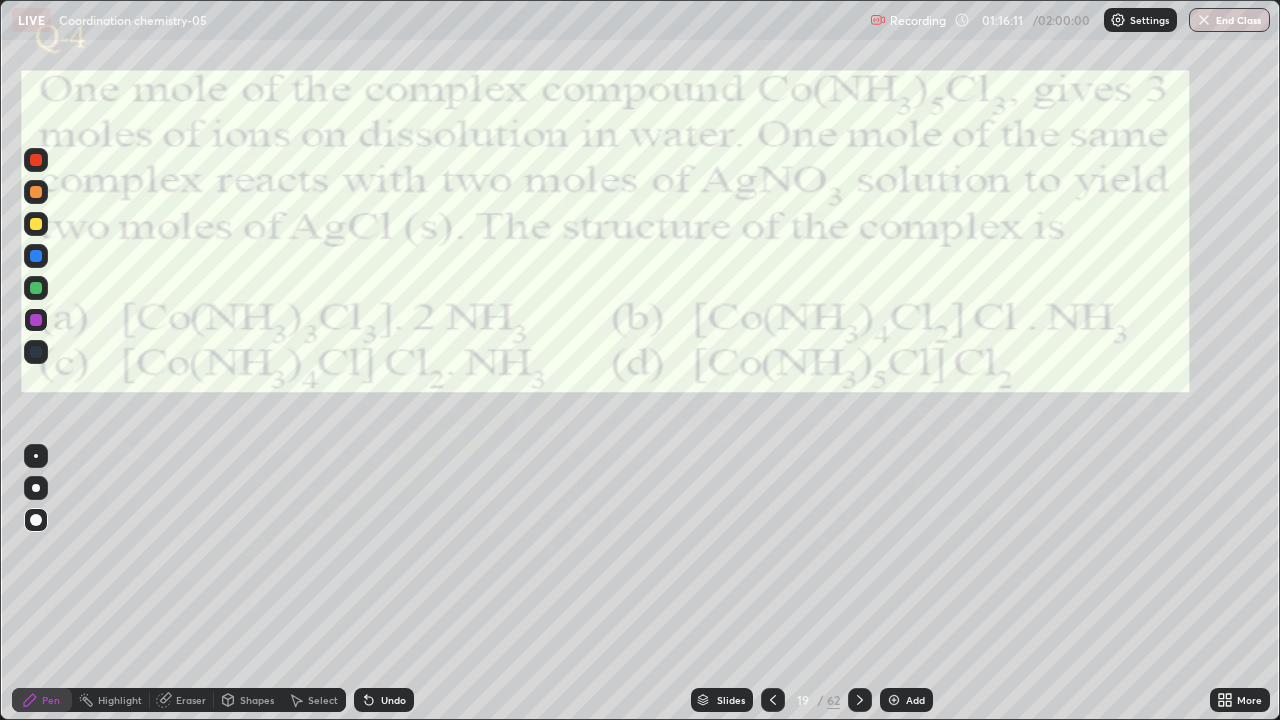 click on "Eraser" at bounding box center (191, 700) 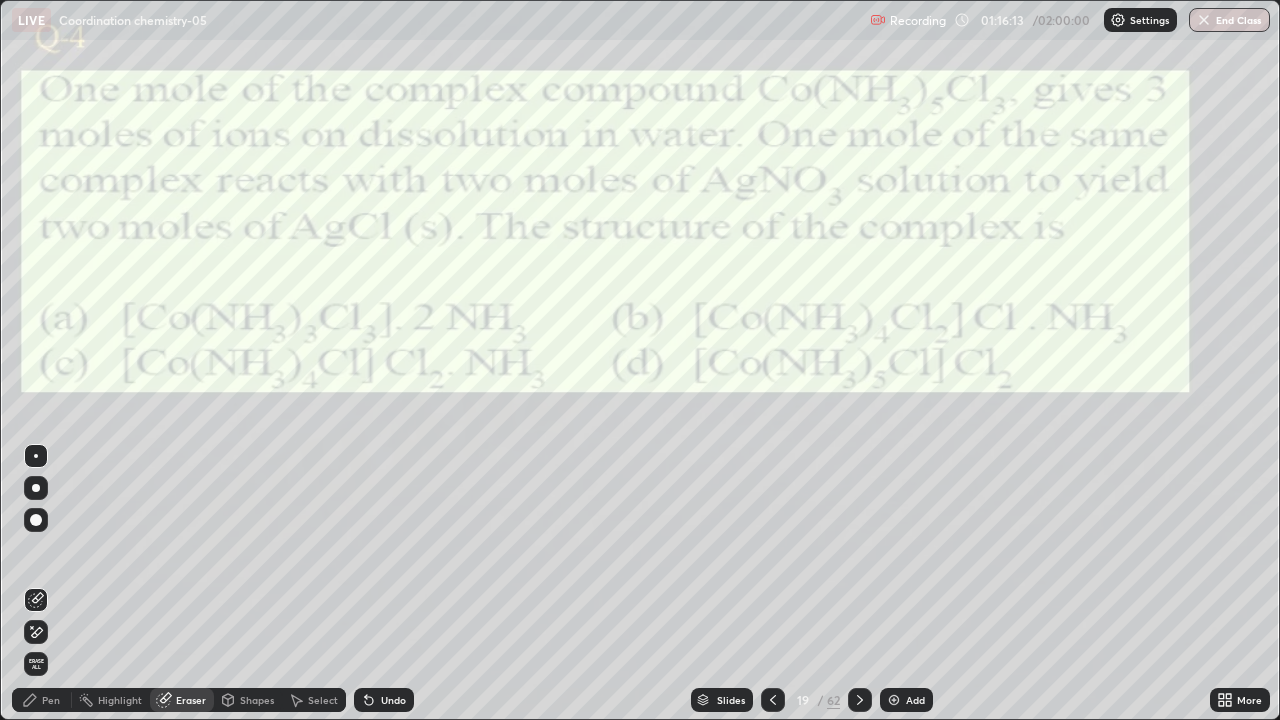 click on "Erase all" at bounding box center [36, 664] 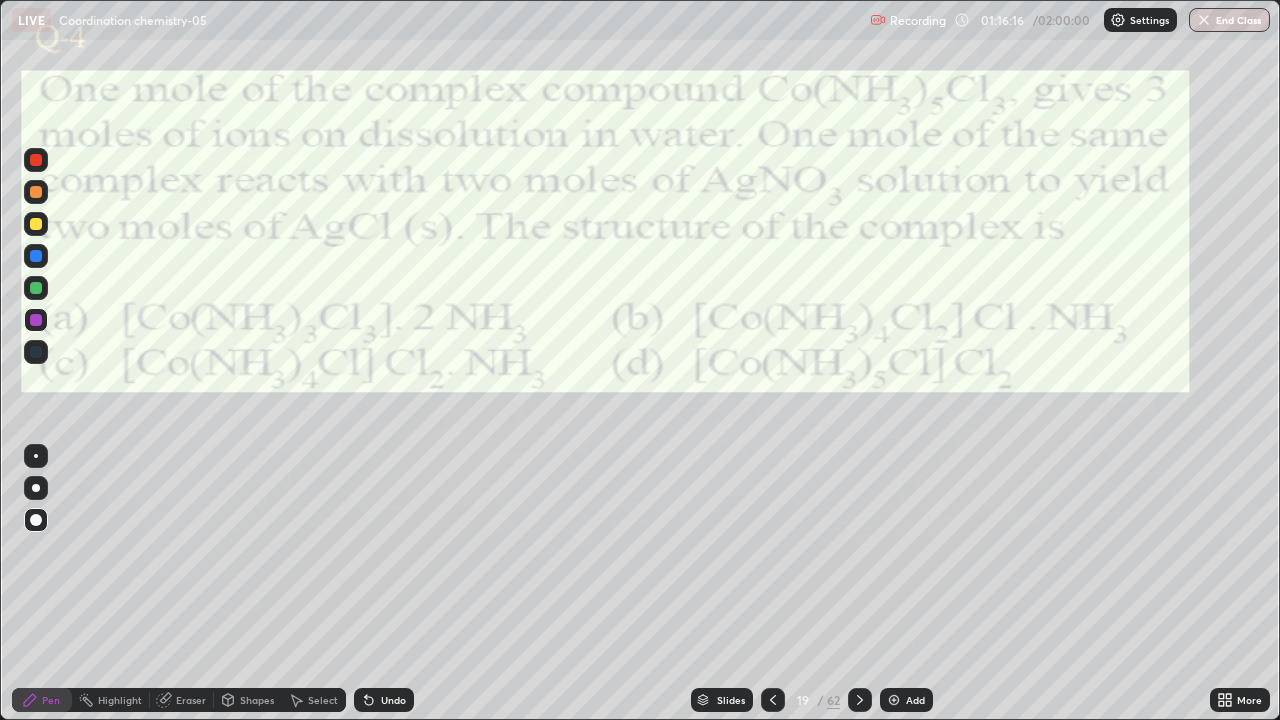 click on "Eraser" at bounding box center [191, 700] 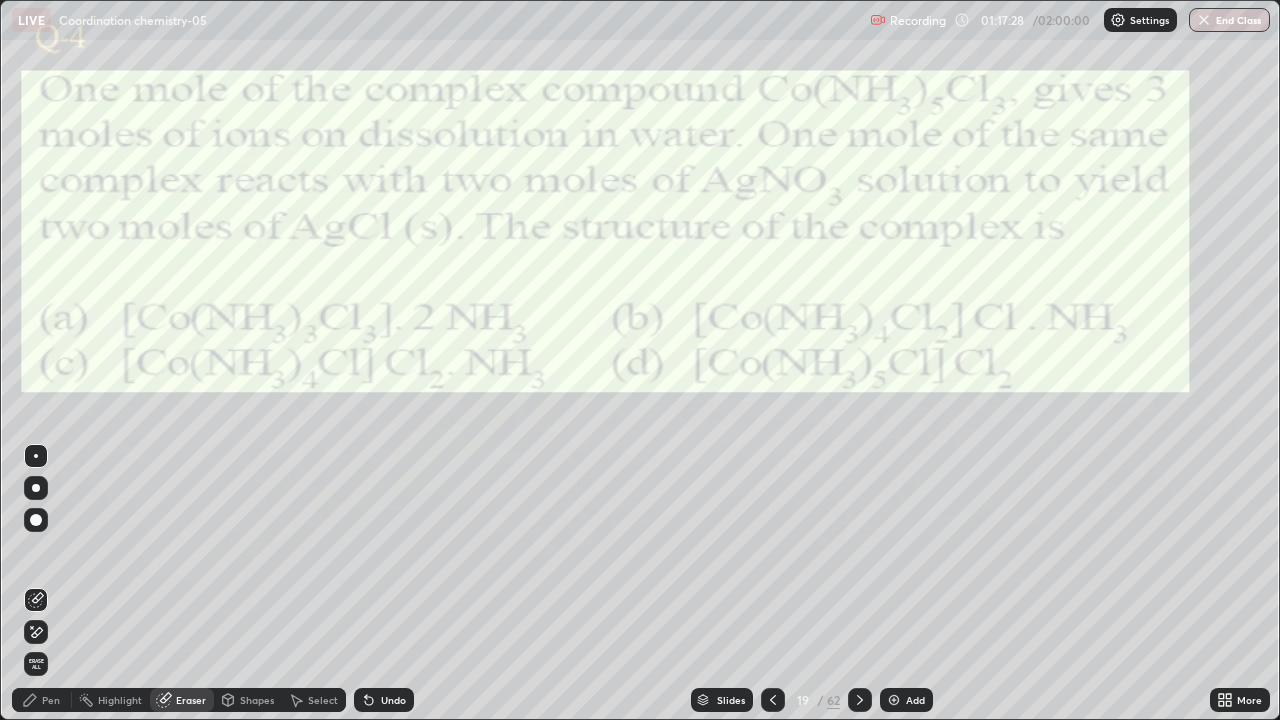 click on "Pen" at bounding box center [51, 700] 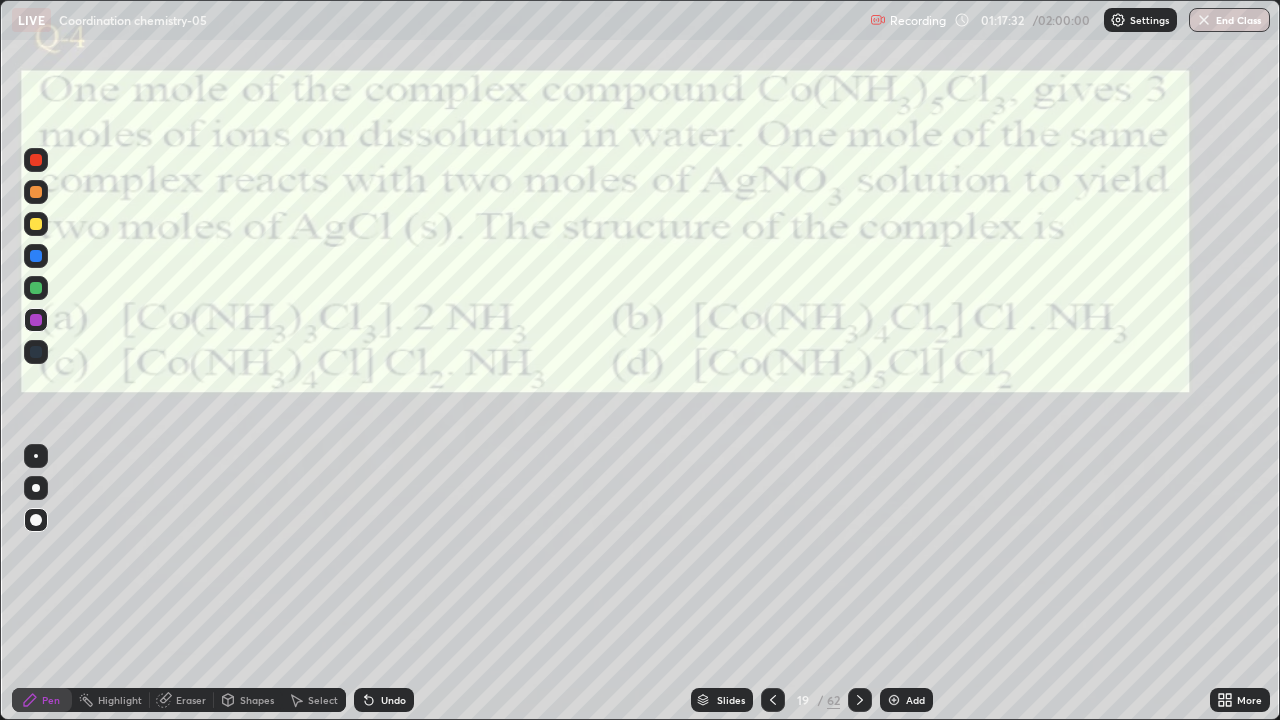 click 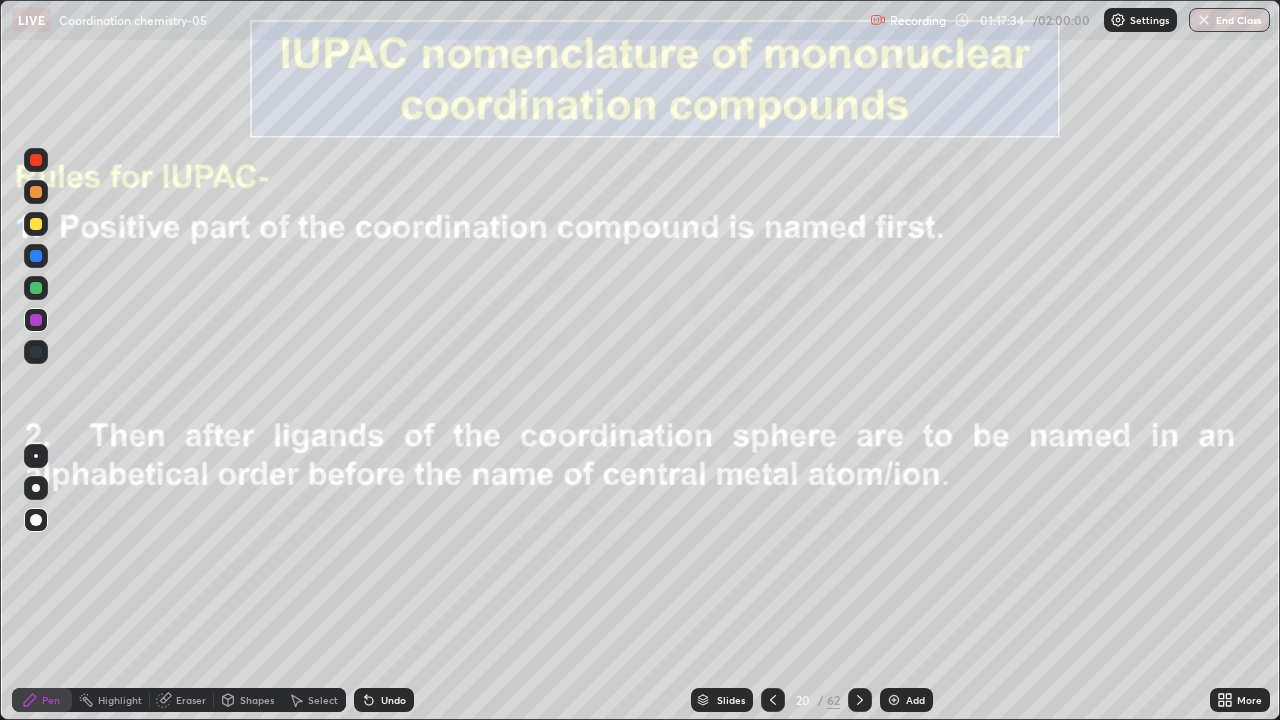 click on "Eraser" at bounding box center (191, 700) 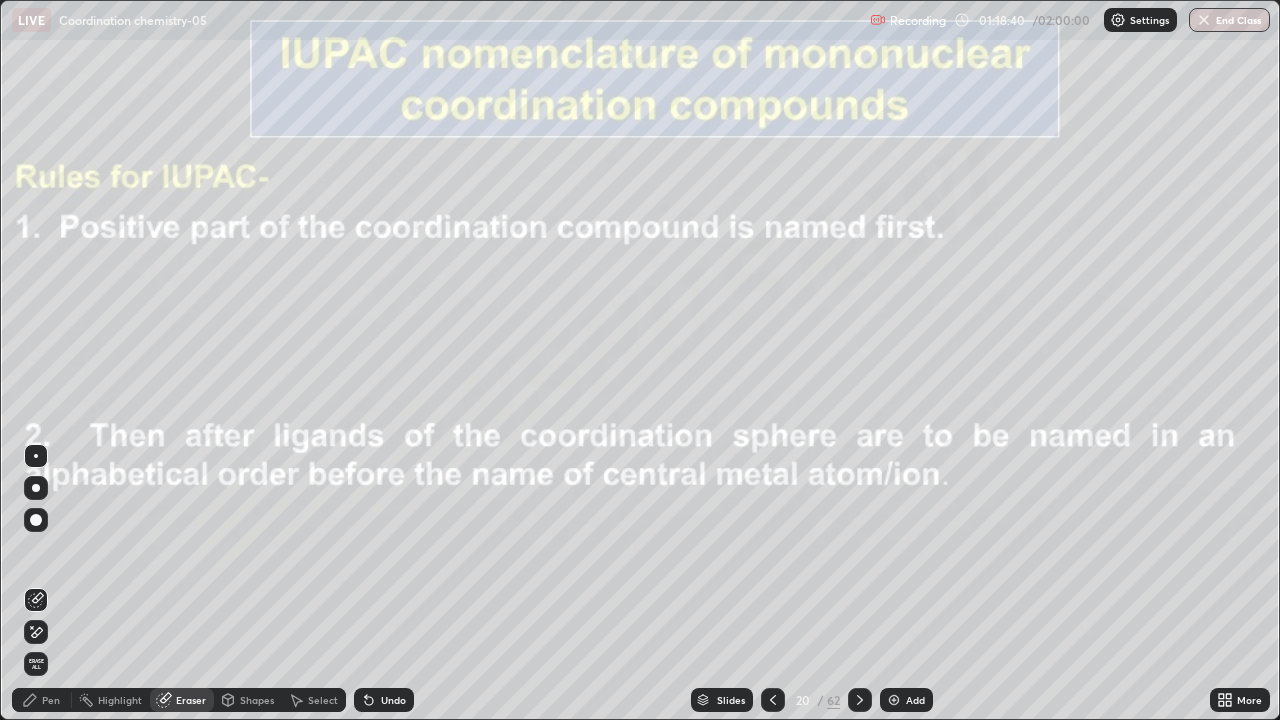 click 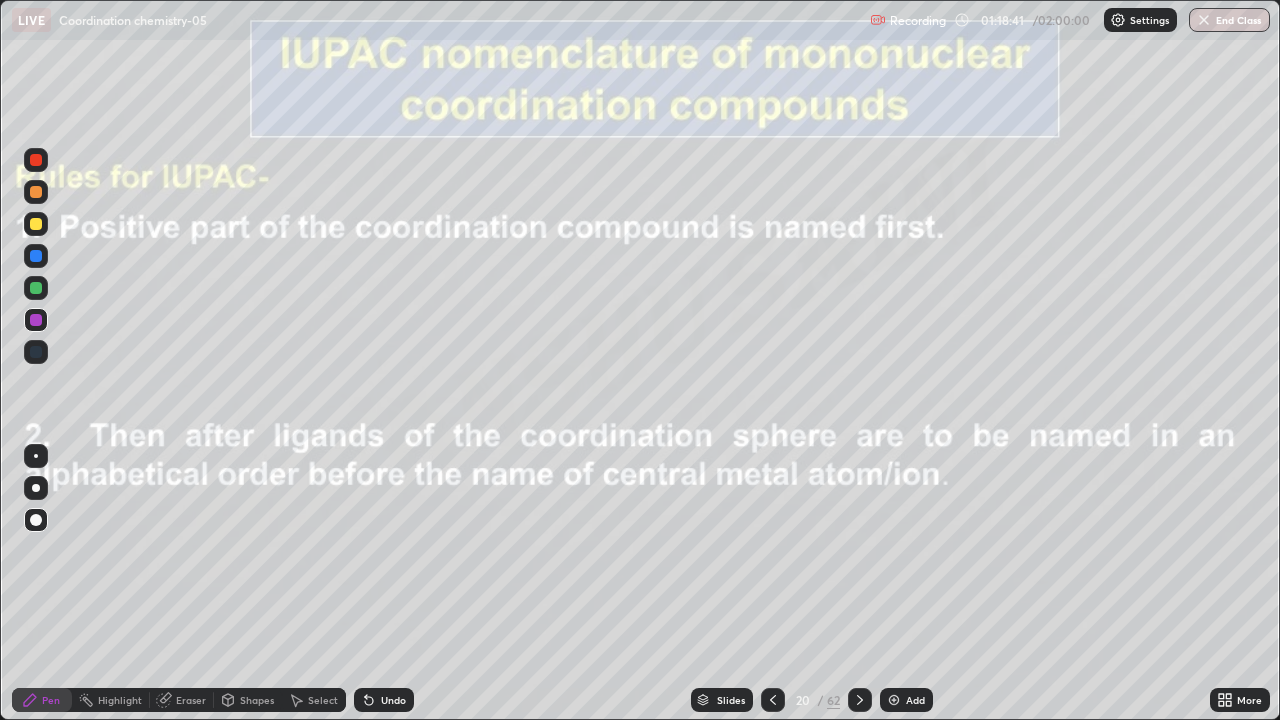 click at bounding box center (36, 288) 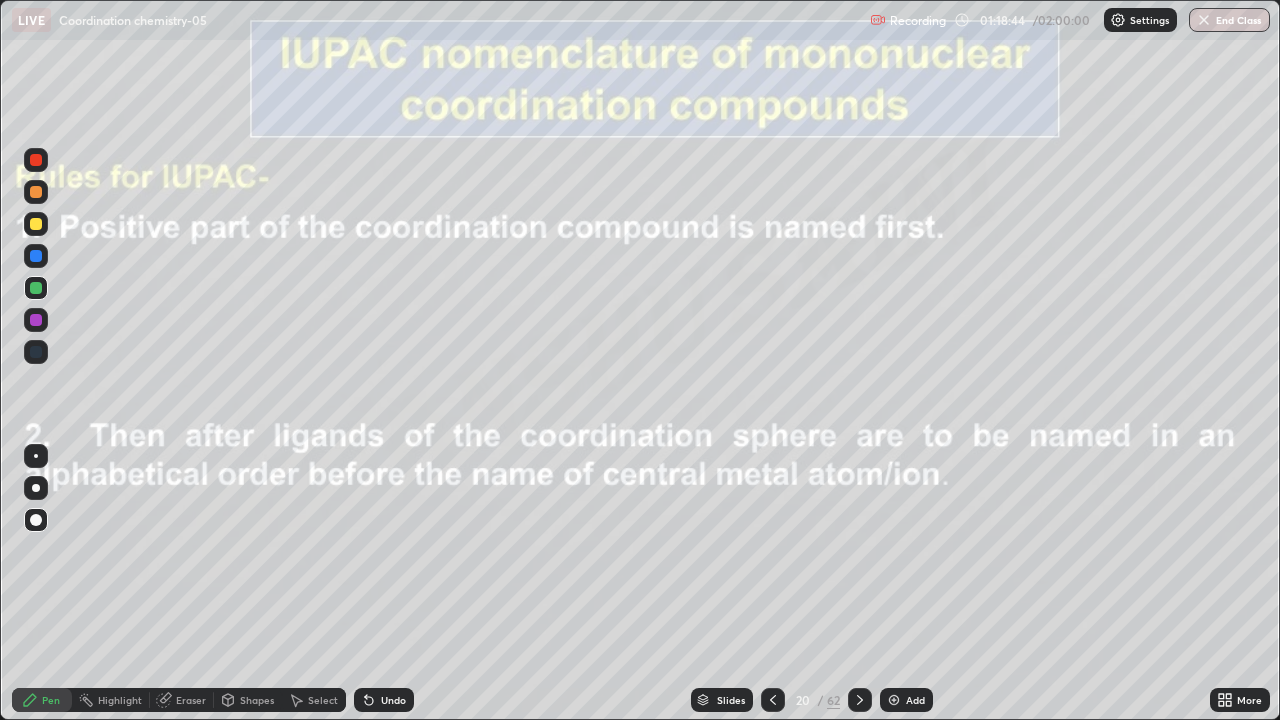 click on "Shapes" at bounding box center [257, 700] 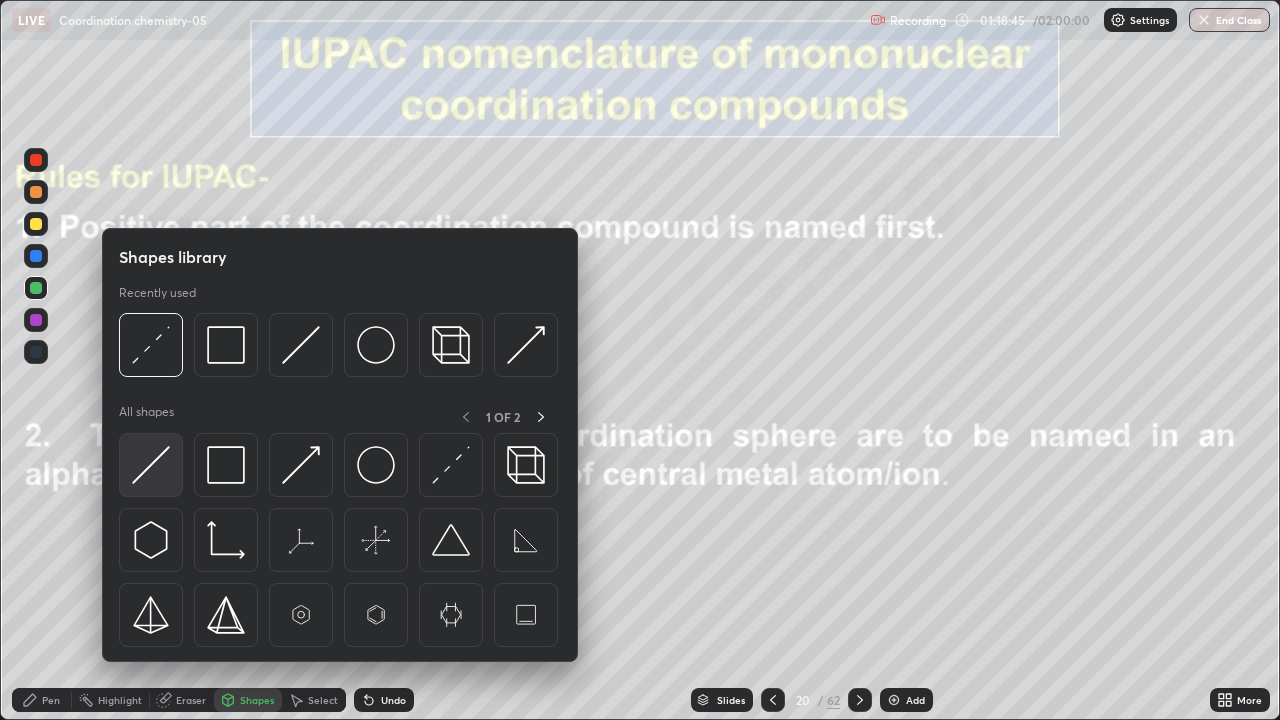 click at bounding box center [151, 465] 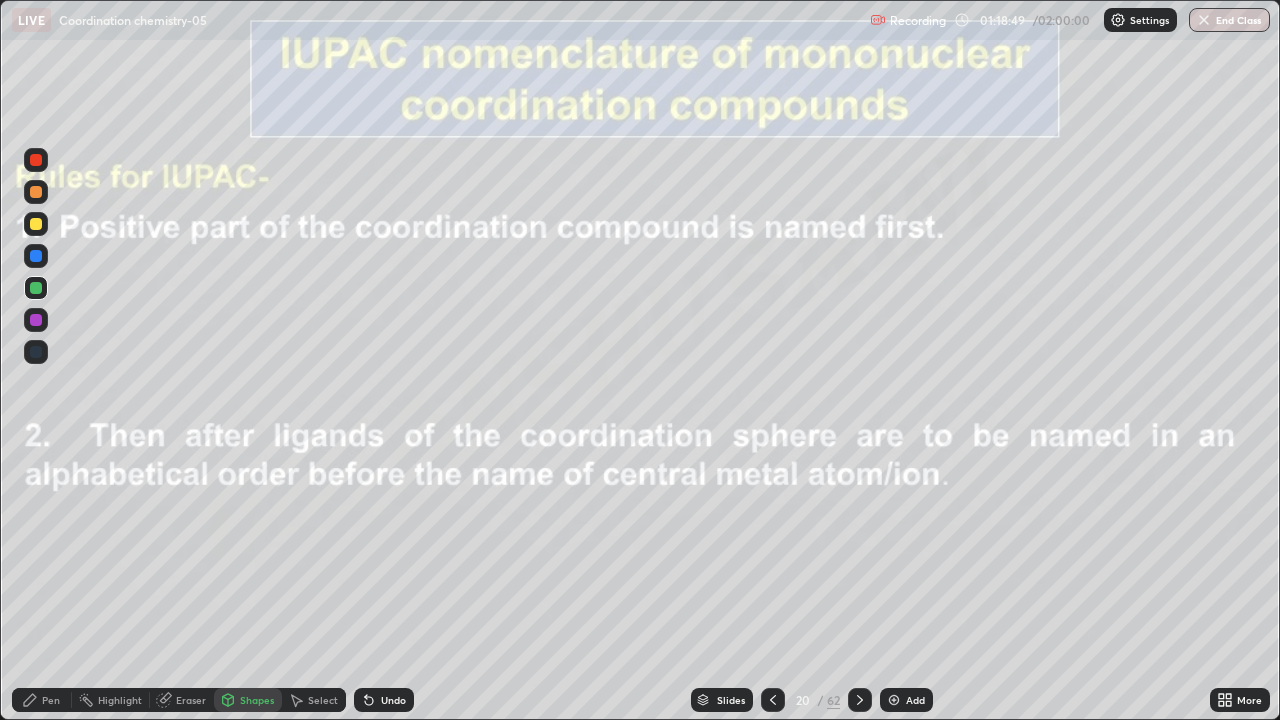 click on "Pen" at bounding box center [42, 700] 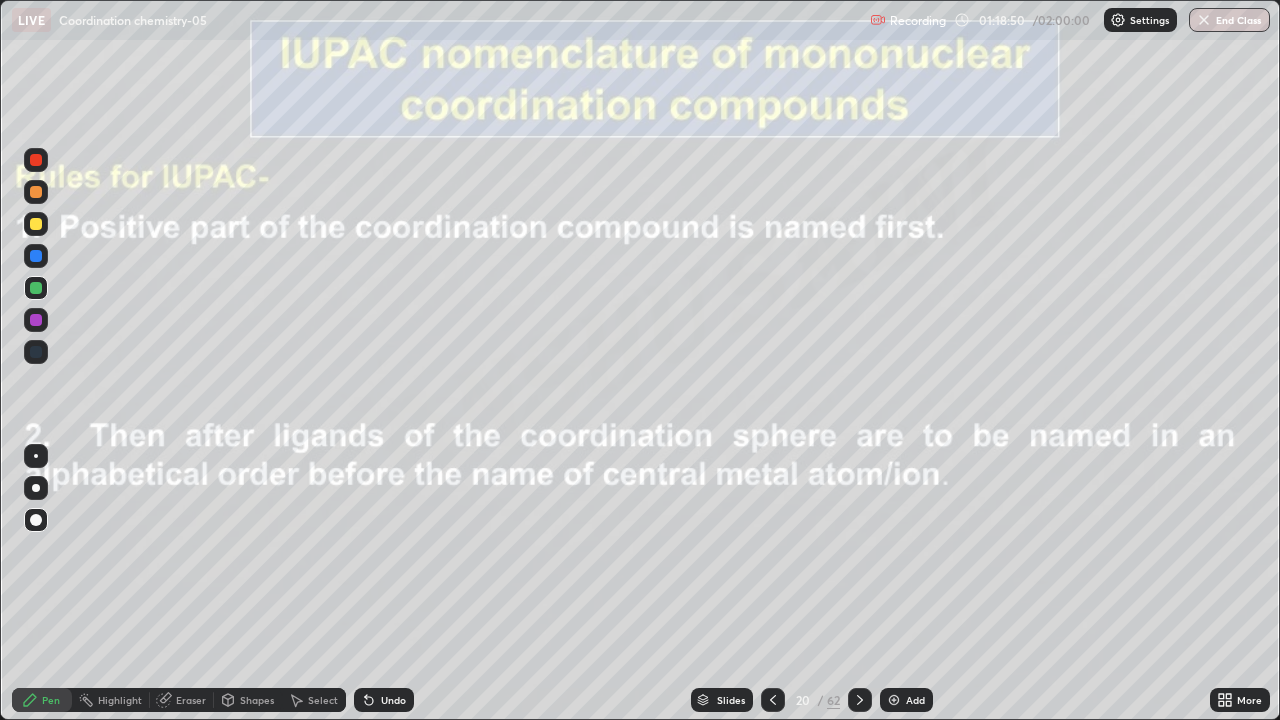 click at bounding box center (36, 320) 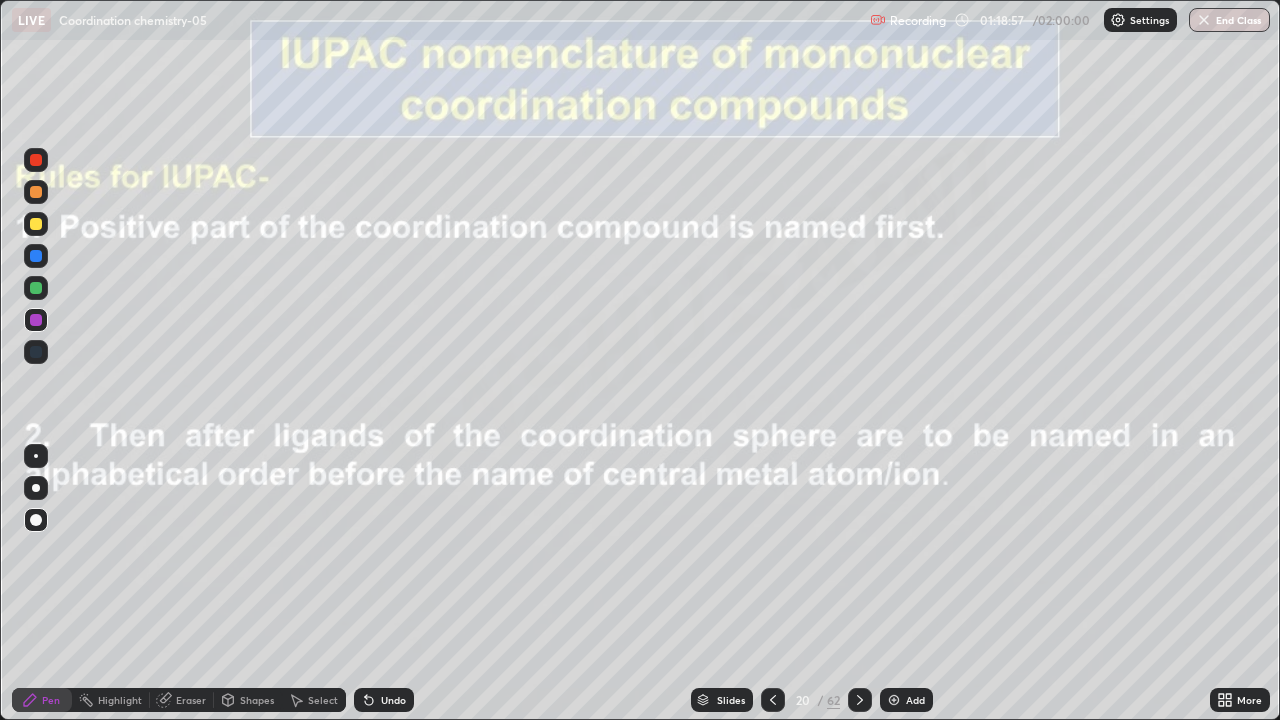 click 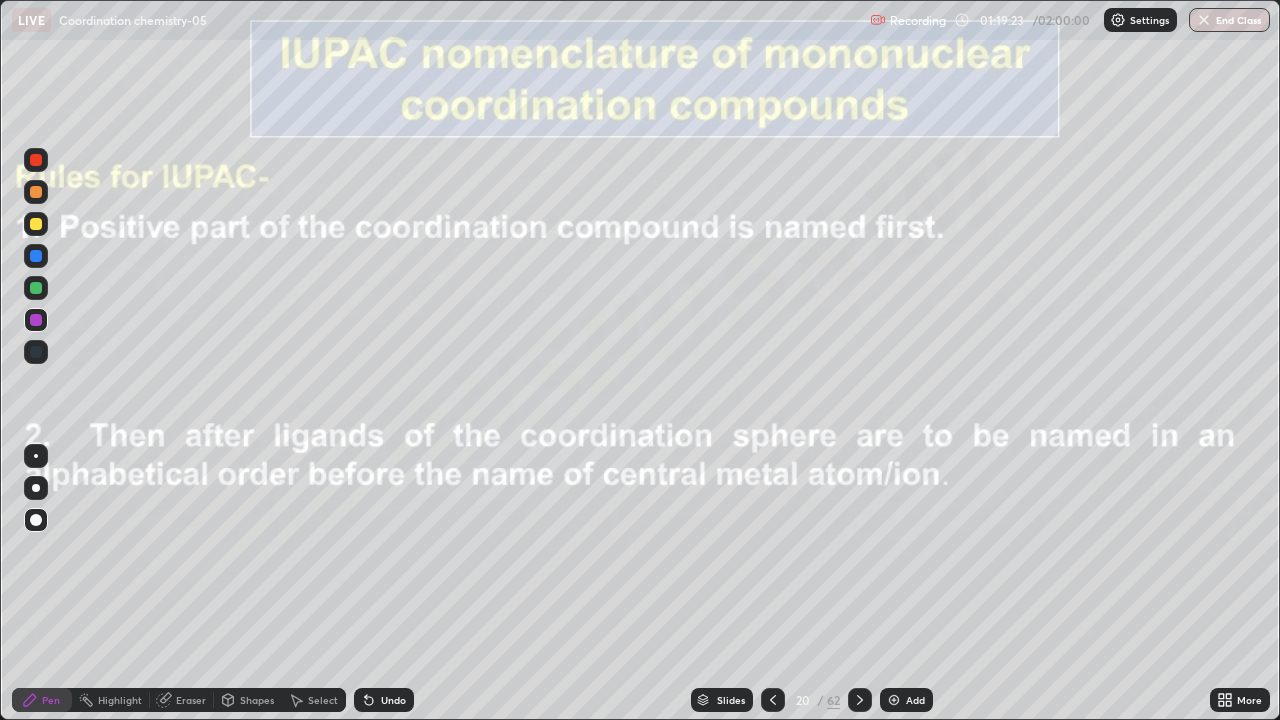 click at bounding box center (36, 224) 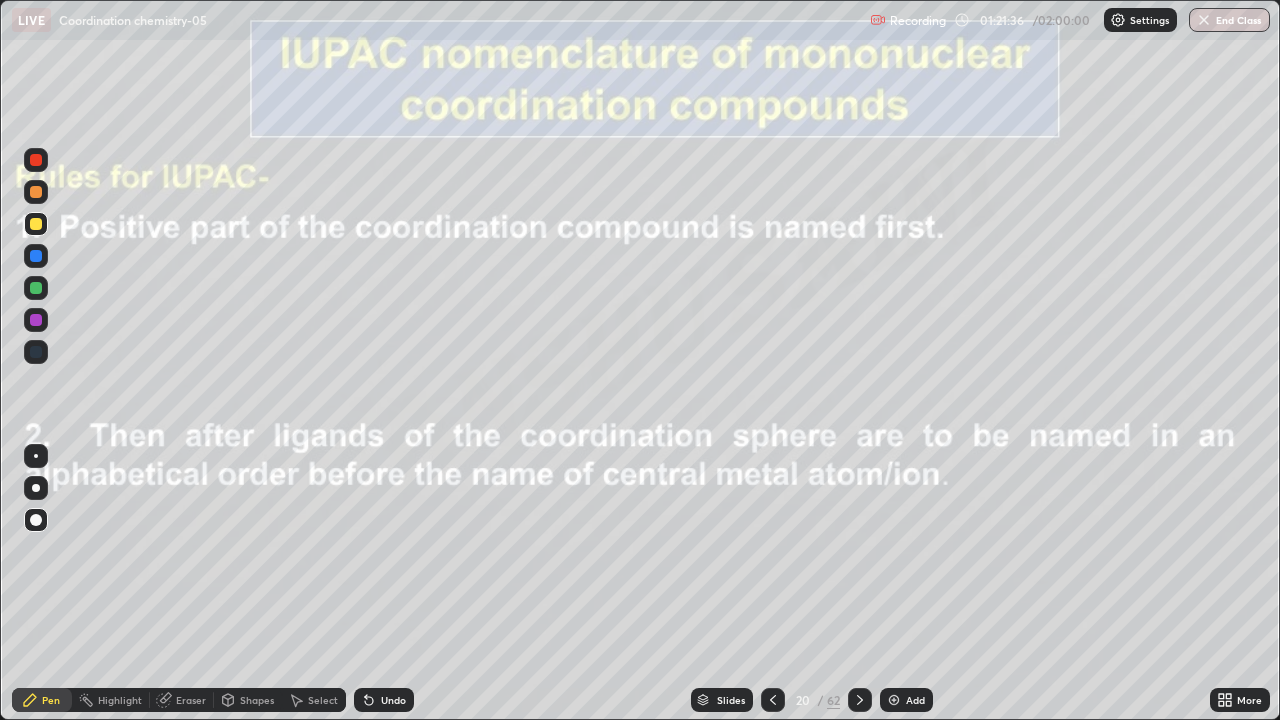 click at bounding box center [860, 700] 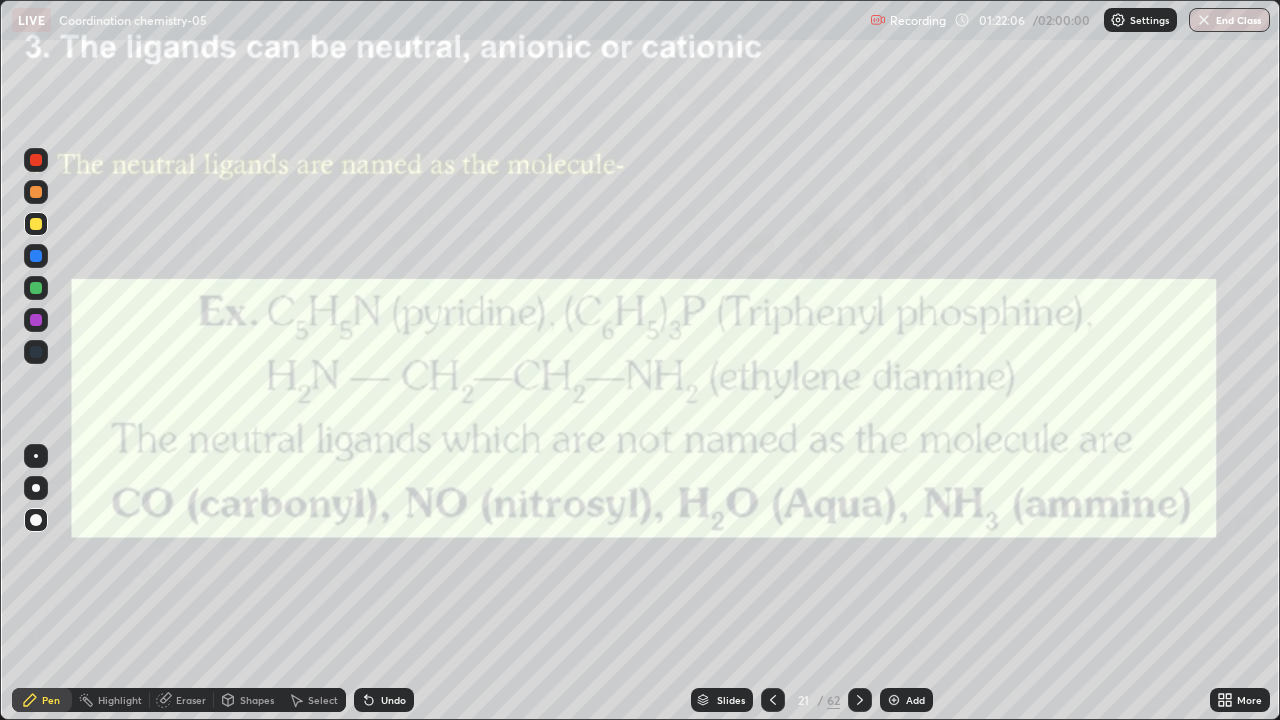 click on "Eraser" at bounding box center (191, 700) 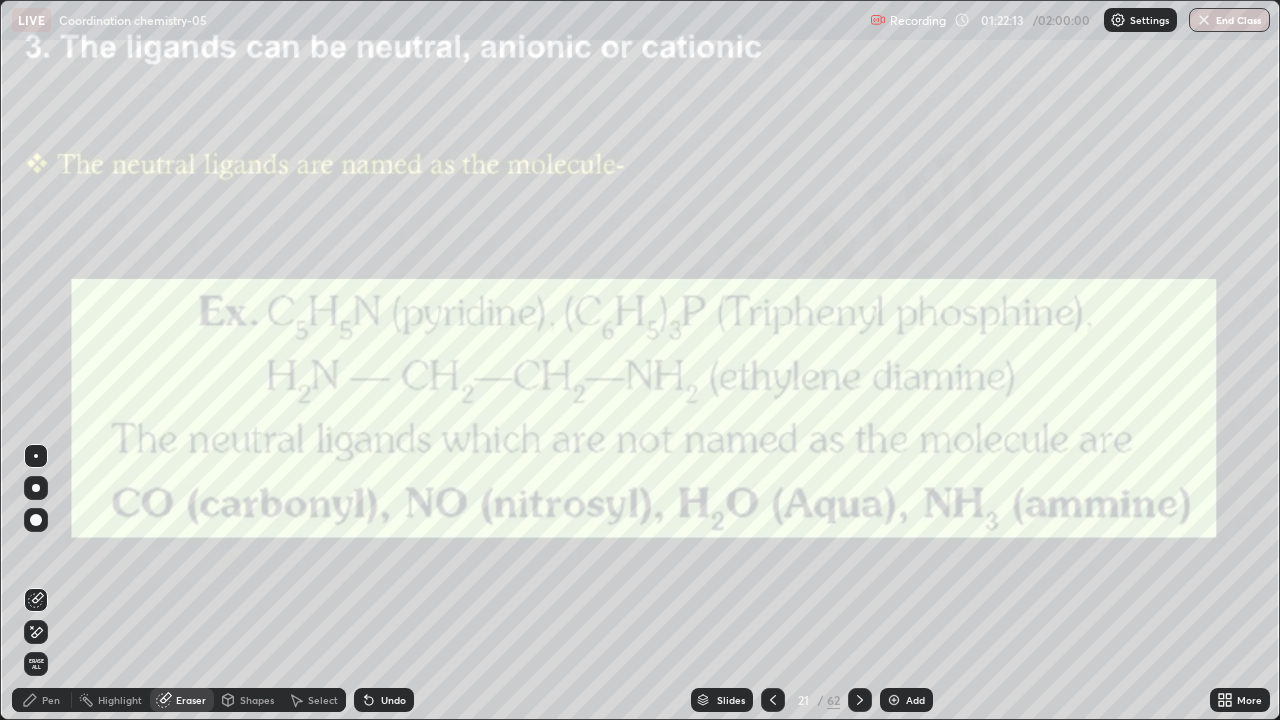 click on "Pen" at bounding box center [51, 700] 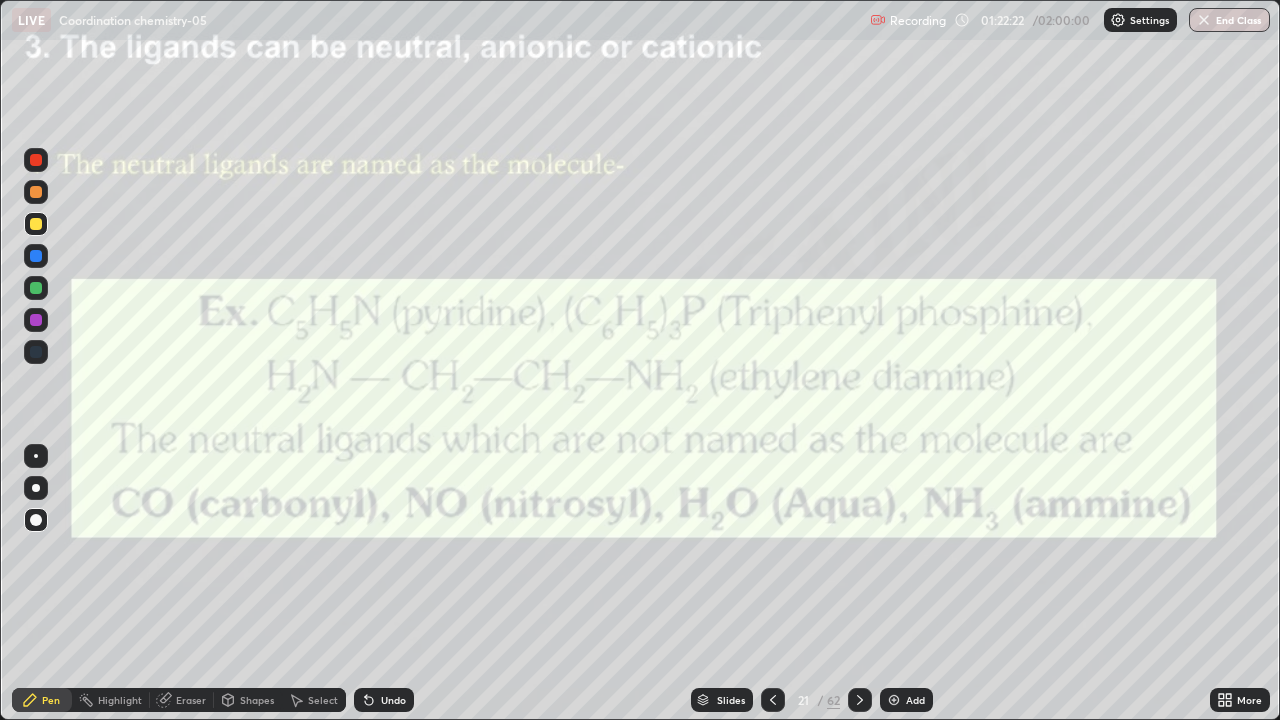 click at bounding box center [36, 320] 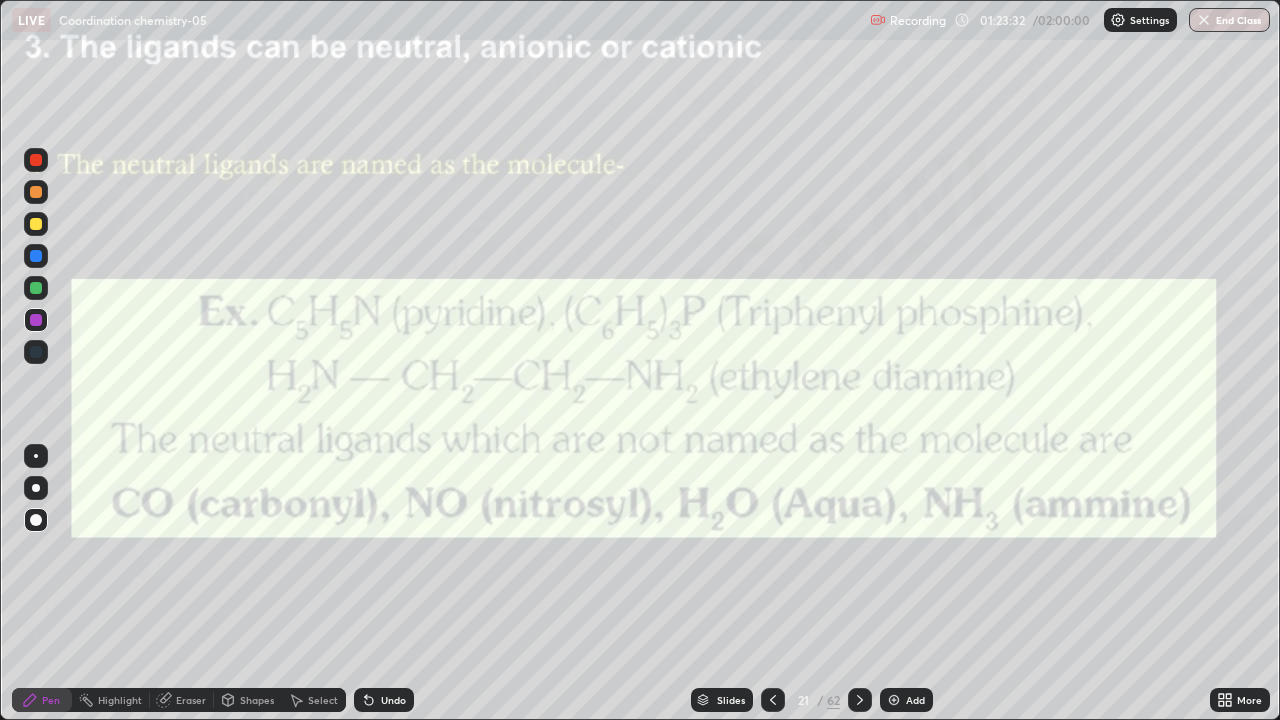 click on "Eraser" at bounding box center (191, 700) 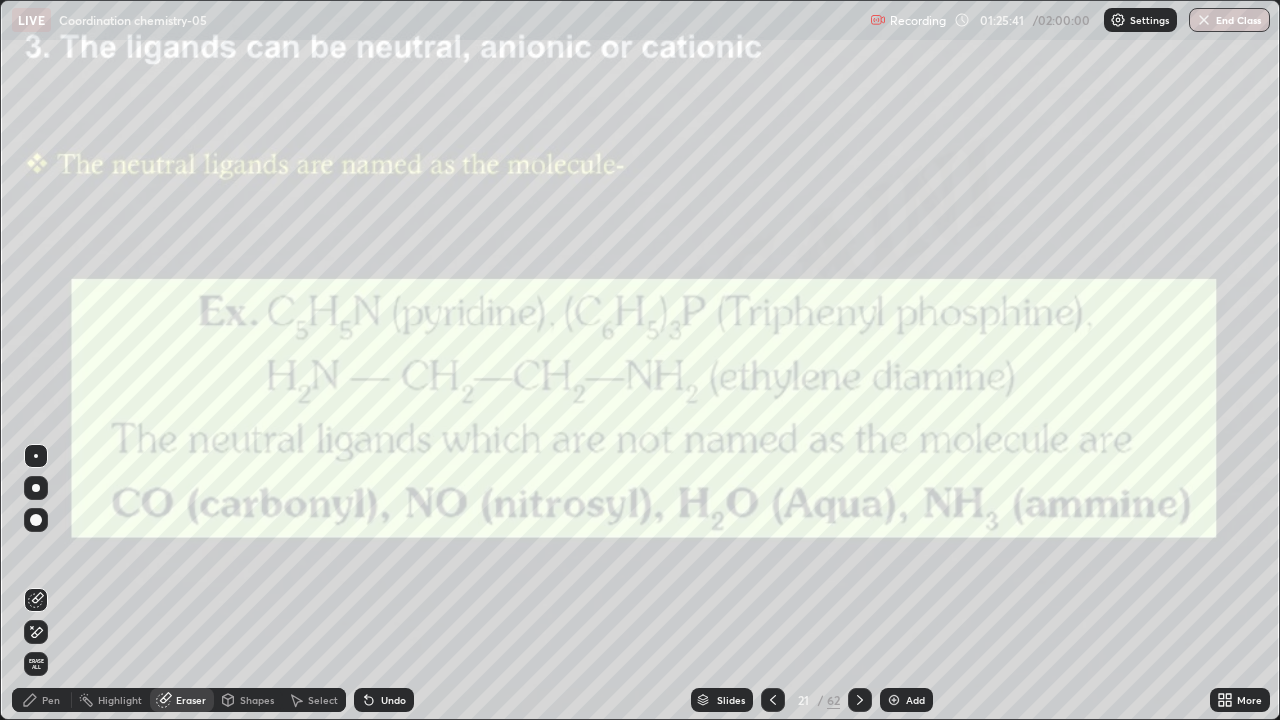 click 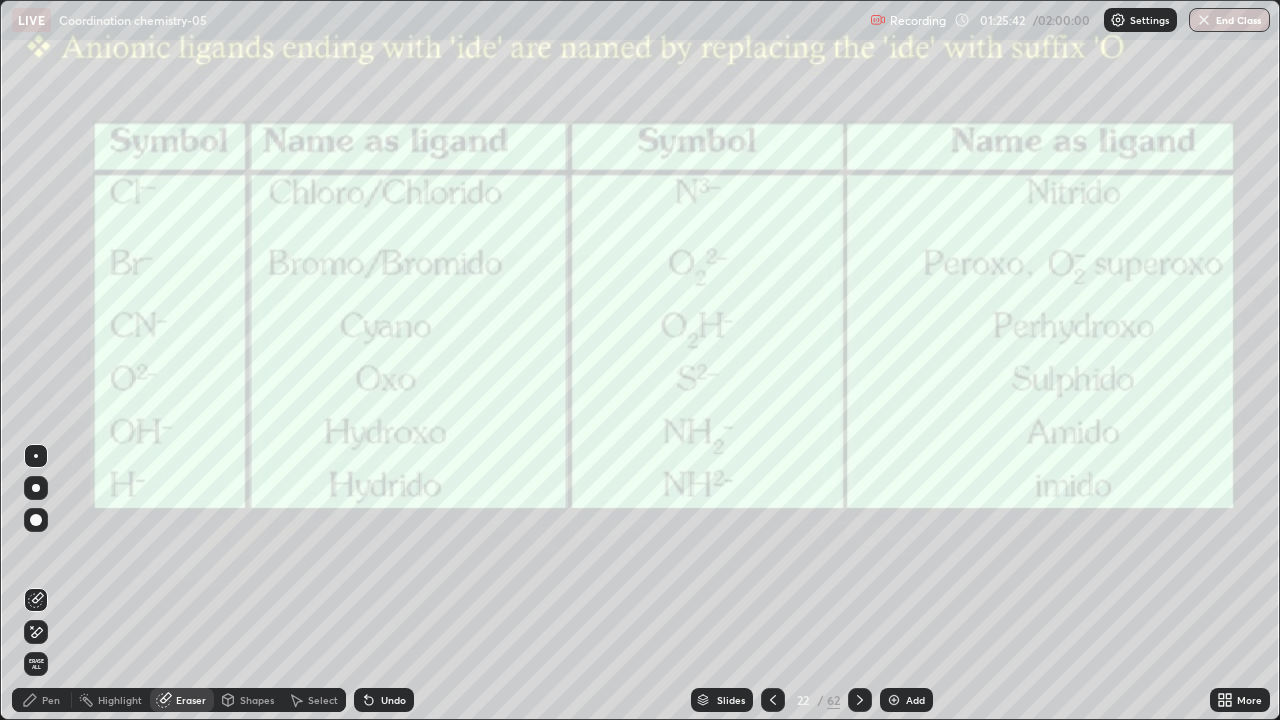 click 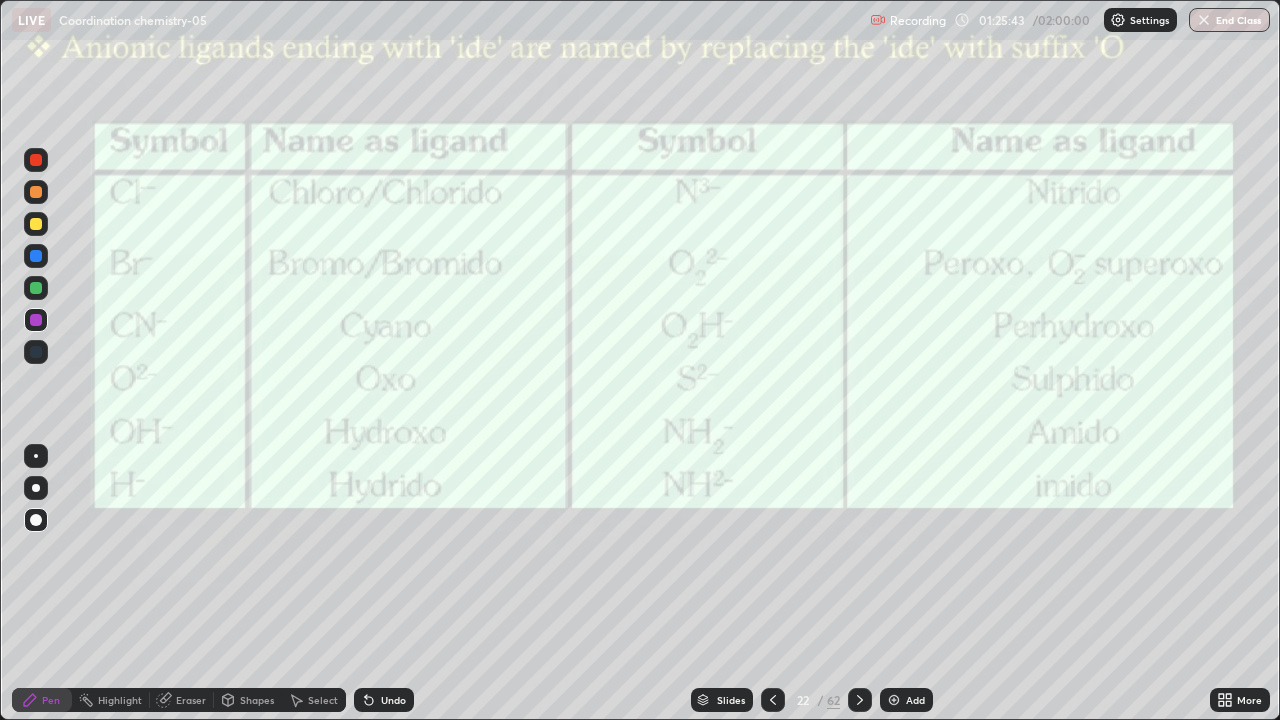 click at bounding box center (36, 288) 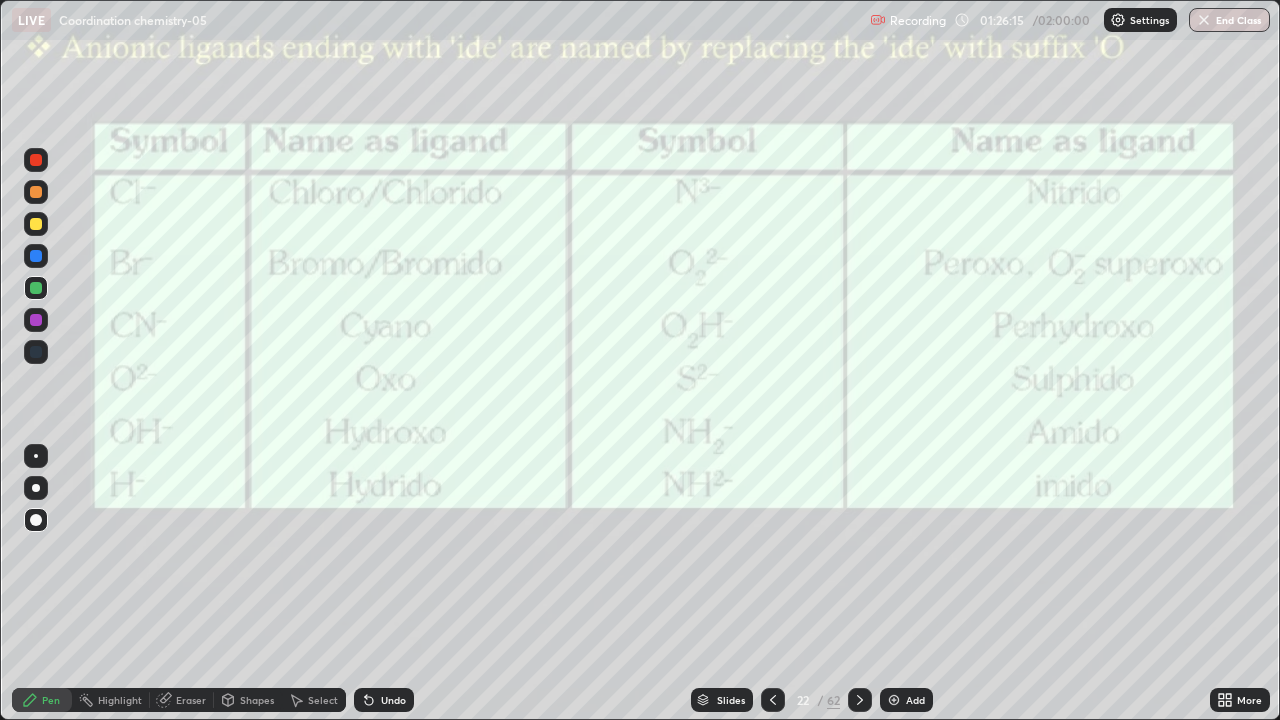 click on "Undo" at bounding box center (393, 700) 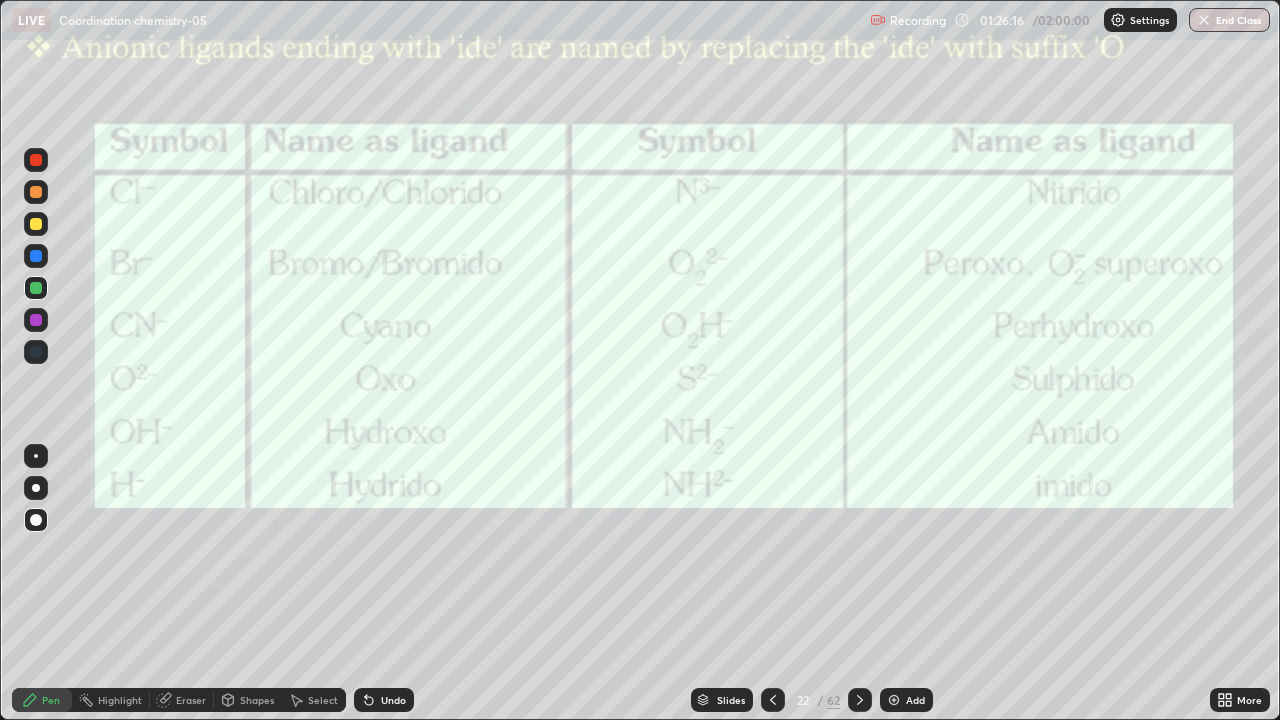 click 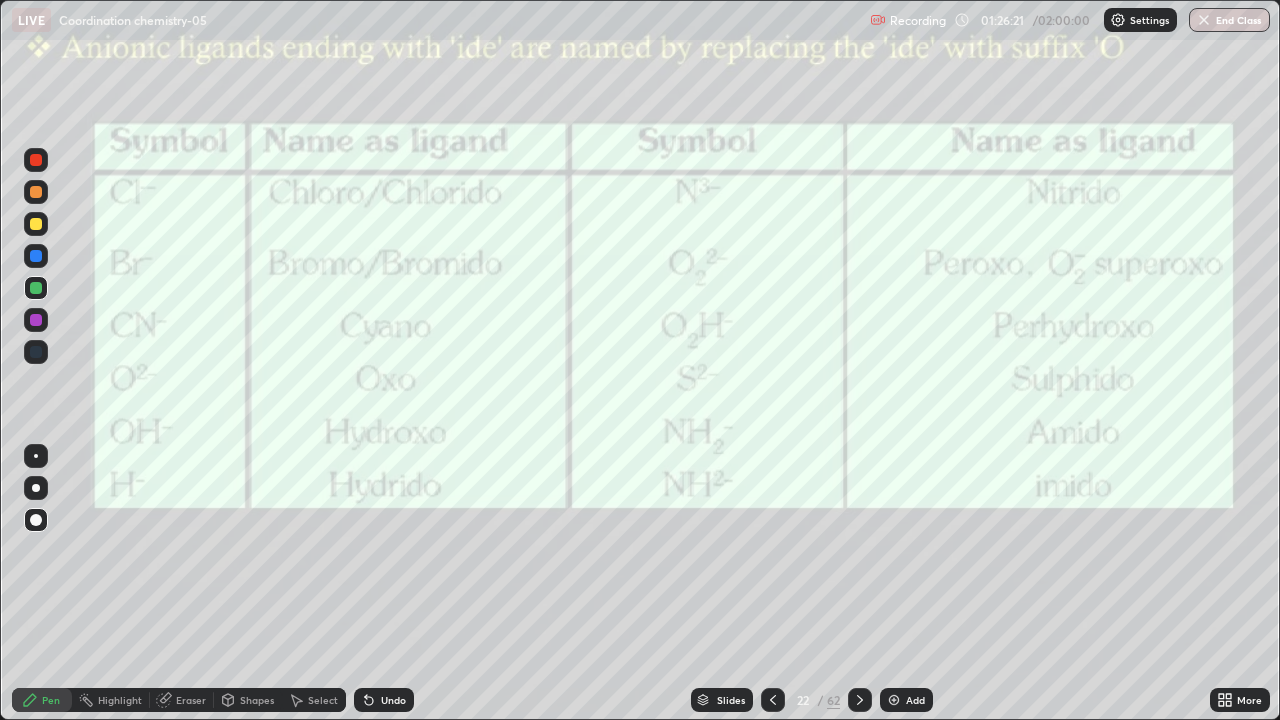 click at bounding box center [36, 224] 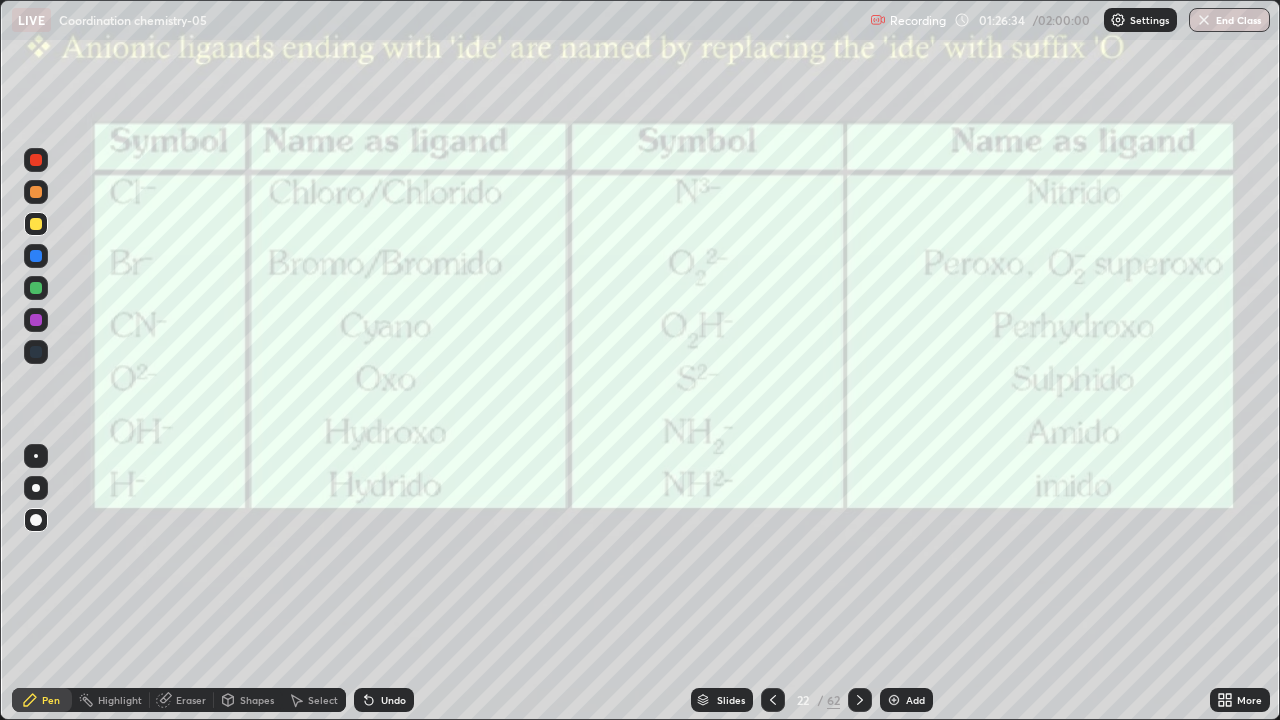 click on "Undo" at bounding box center [384, 700] 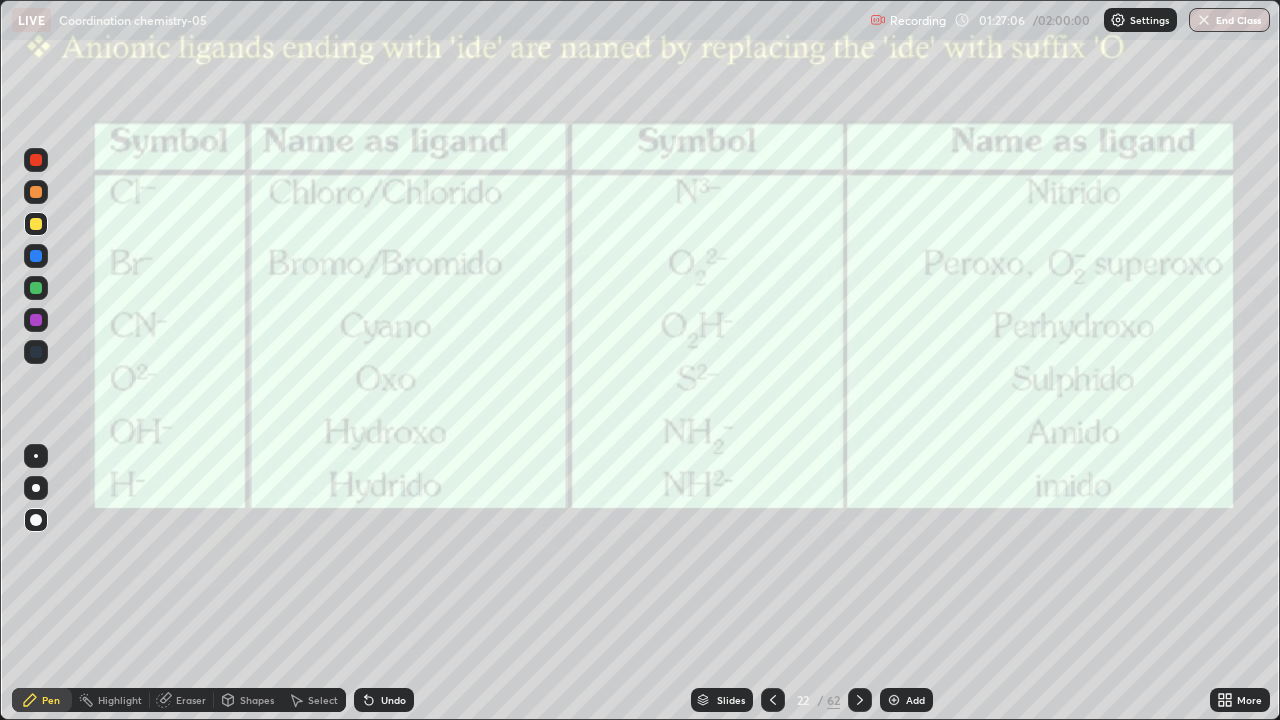 click at bounding box center [36, 320] 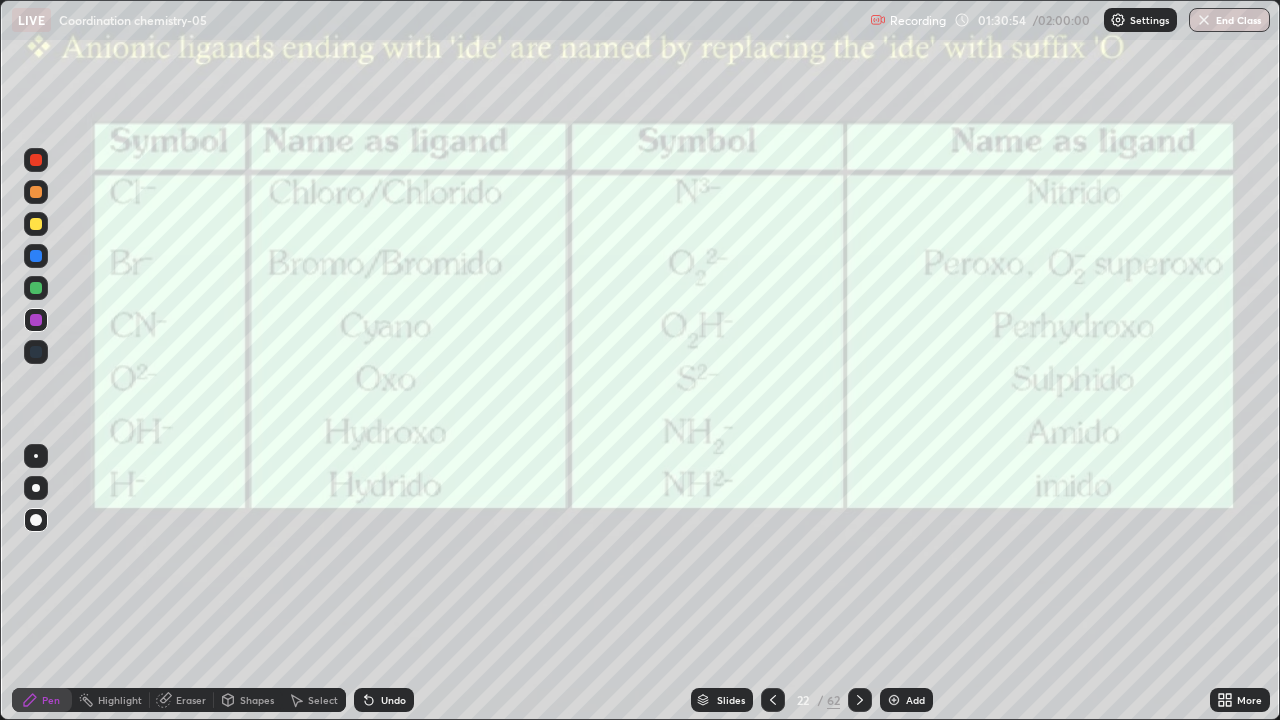 click 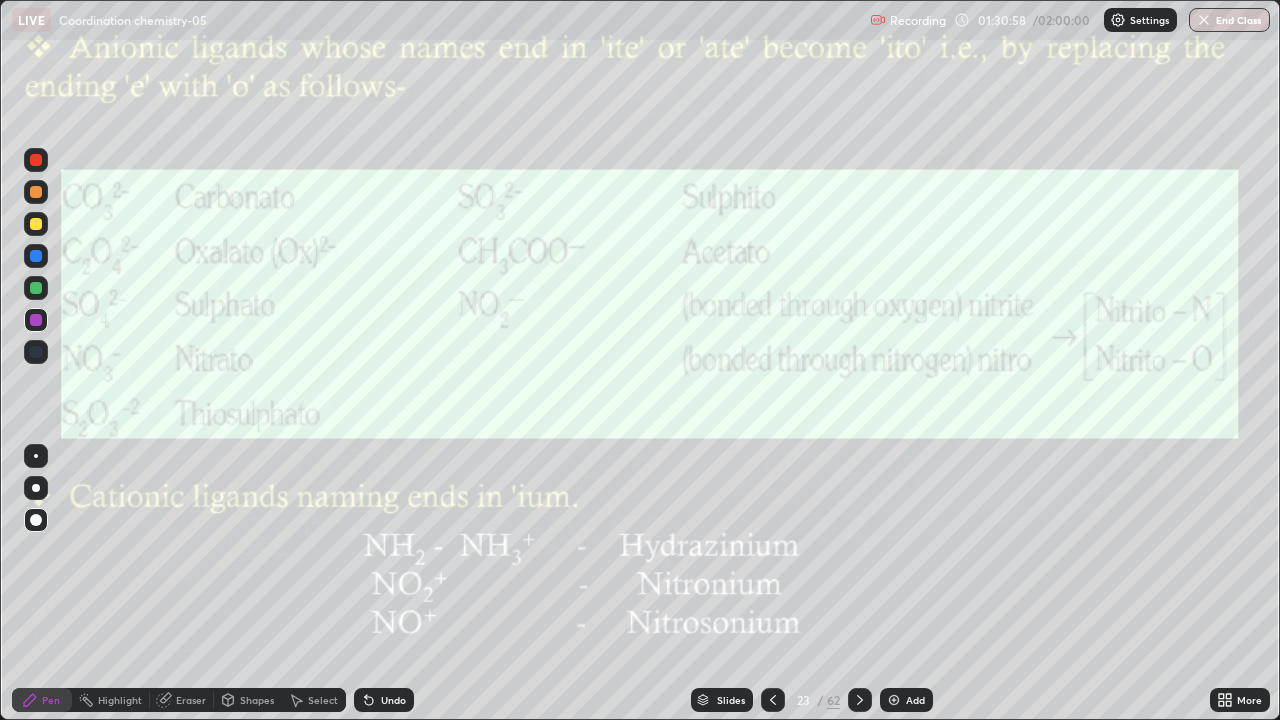 click at bounding box center [773, 700] 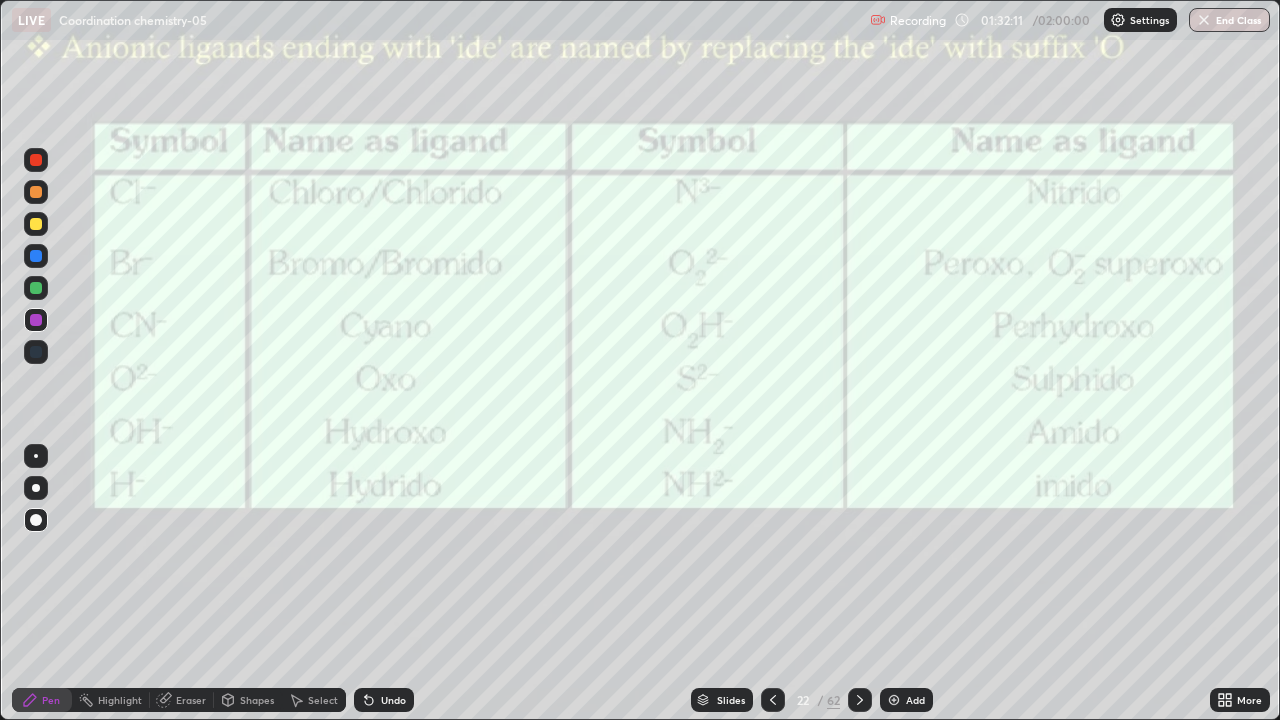 click 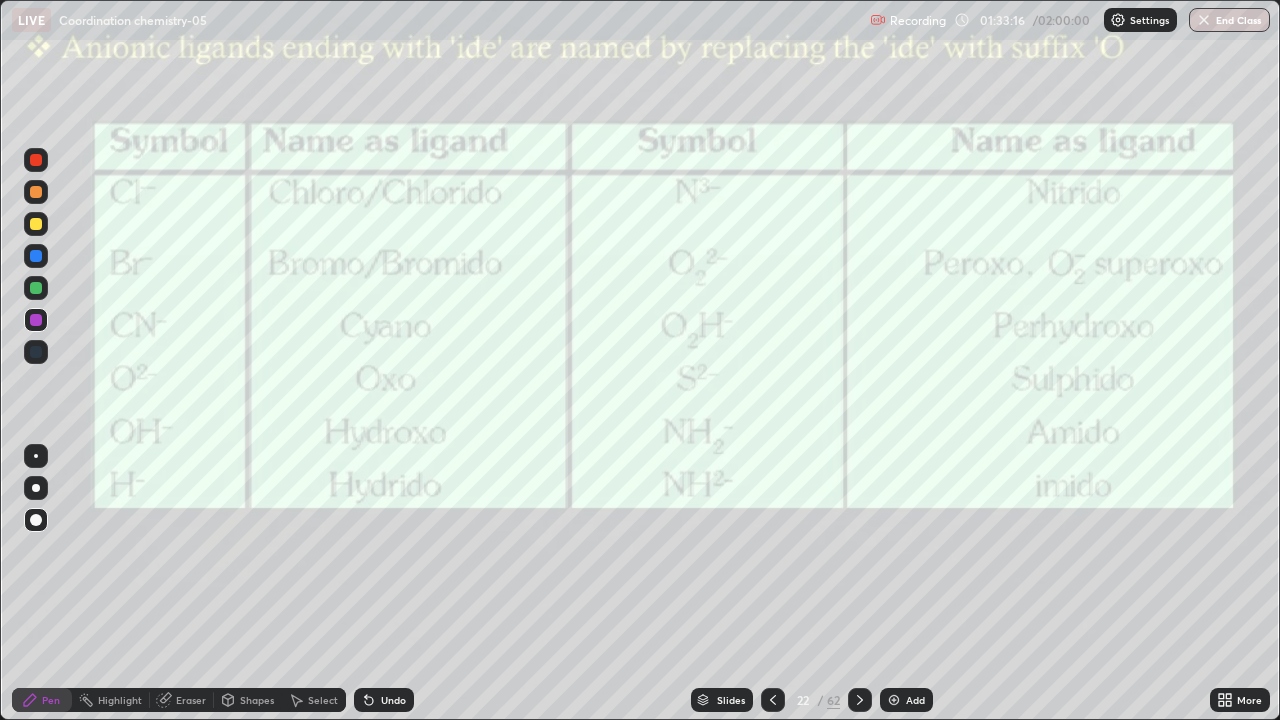 click on "Add" at bounding box center (915, 700) 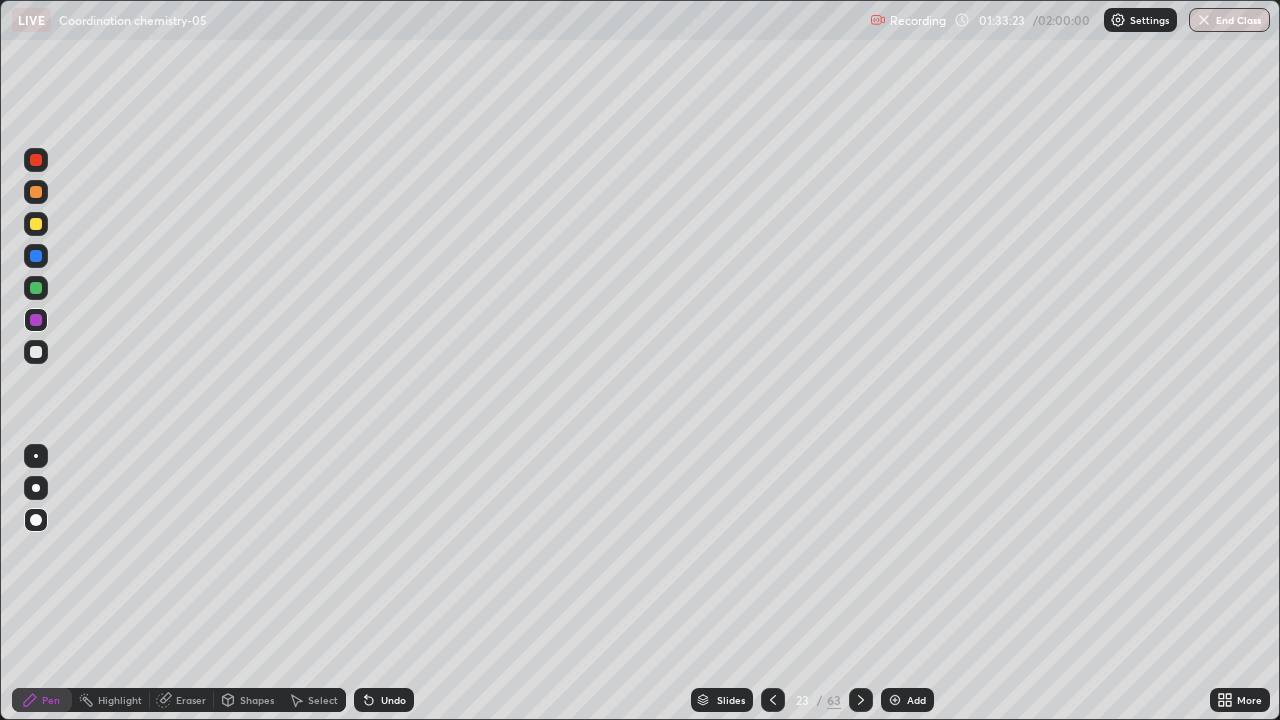 click at bounding box center (36, 352) 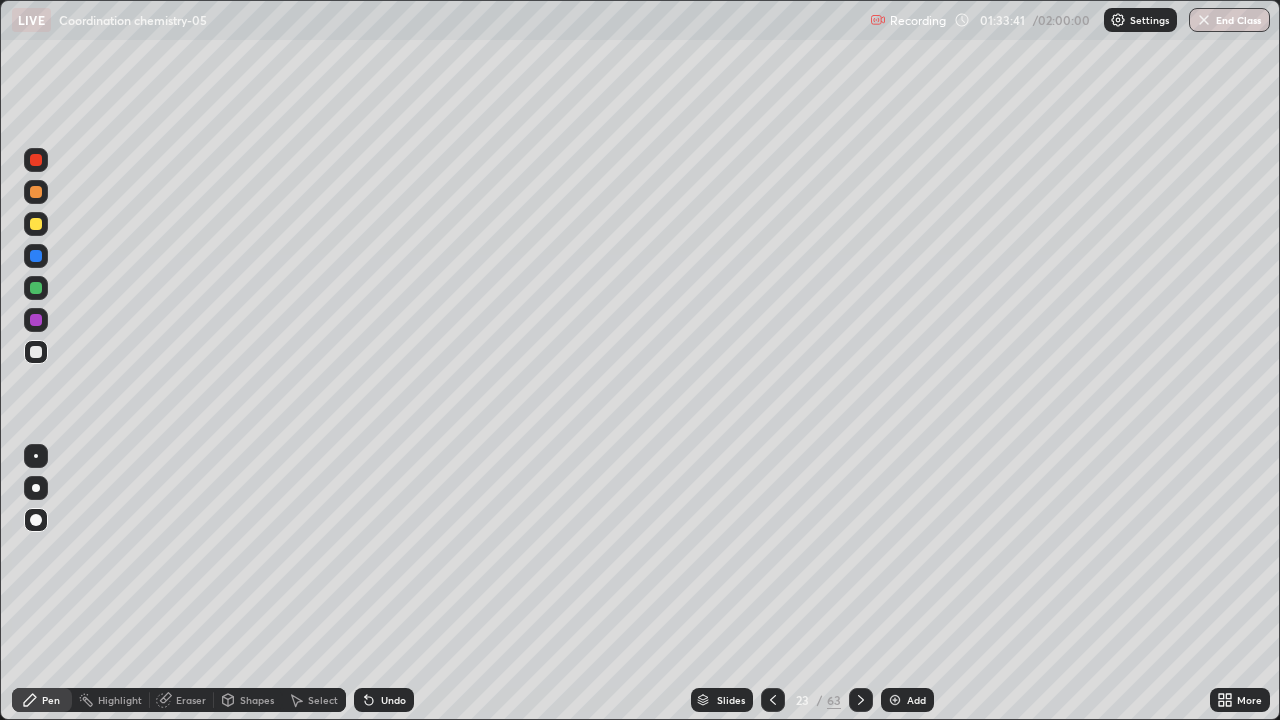 click 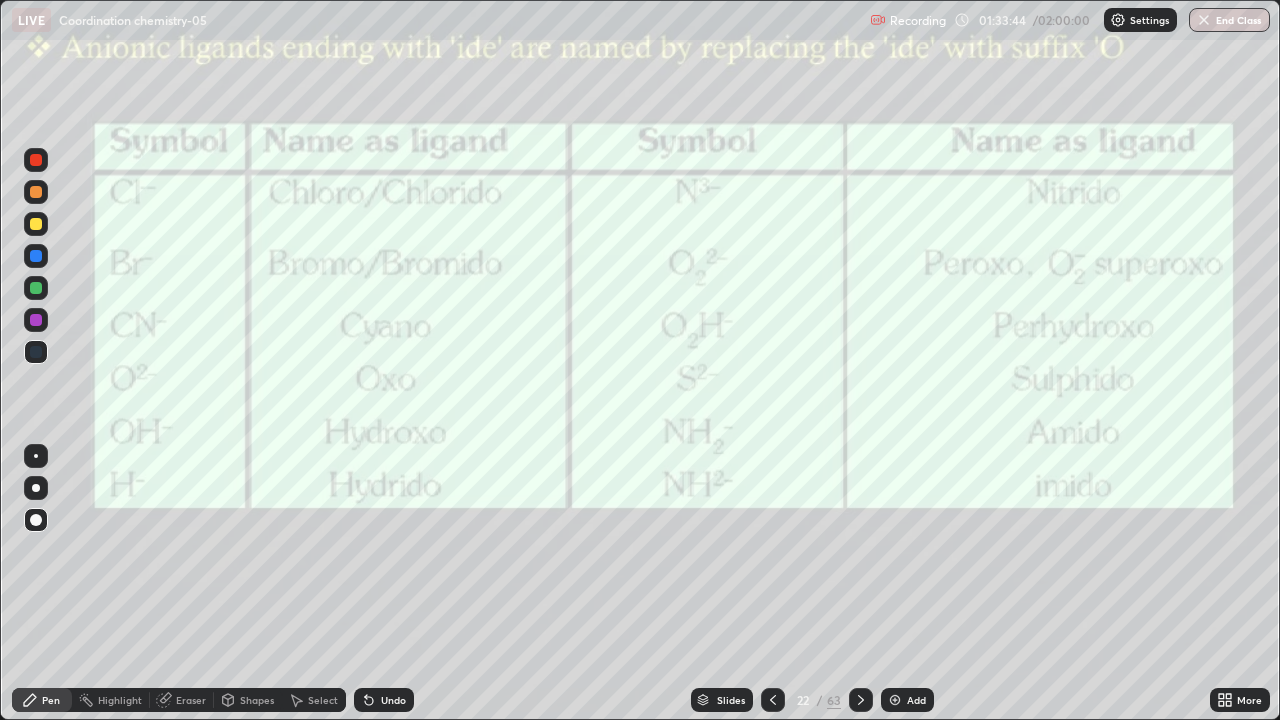 click 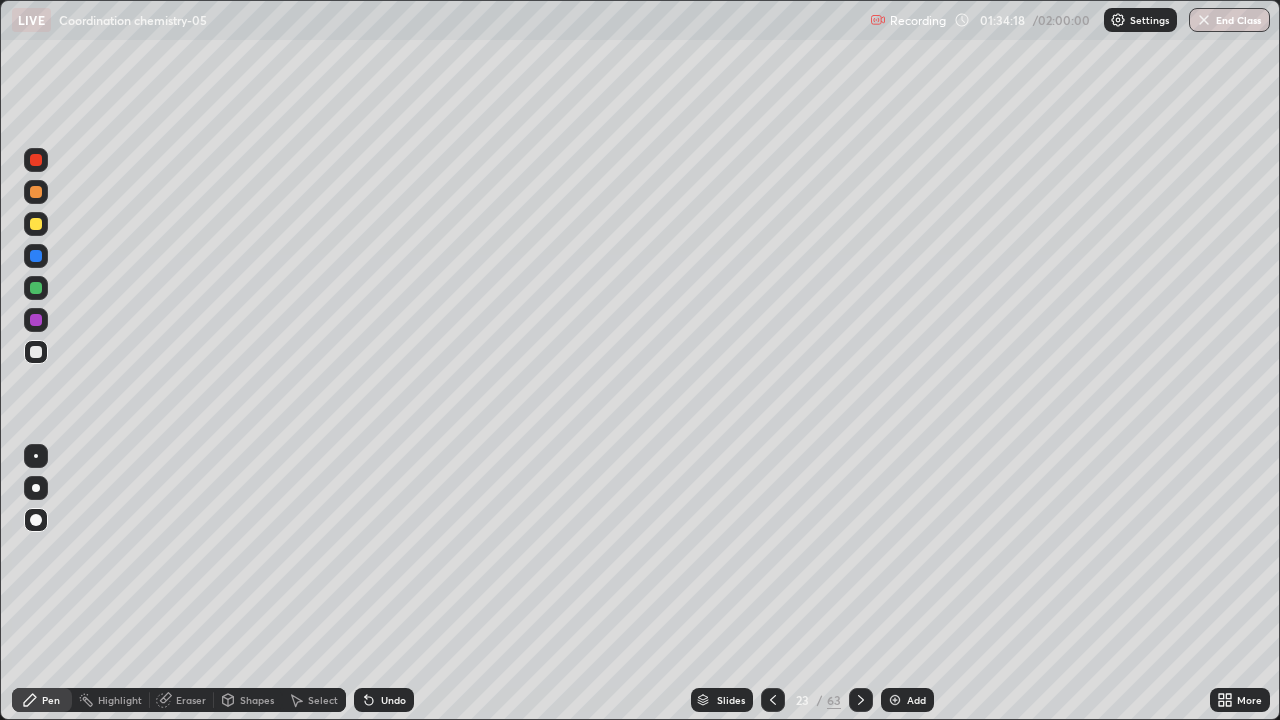 click at bounding box center (36, 288) 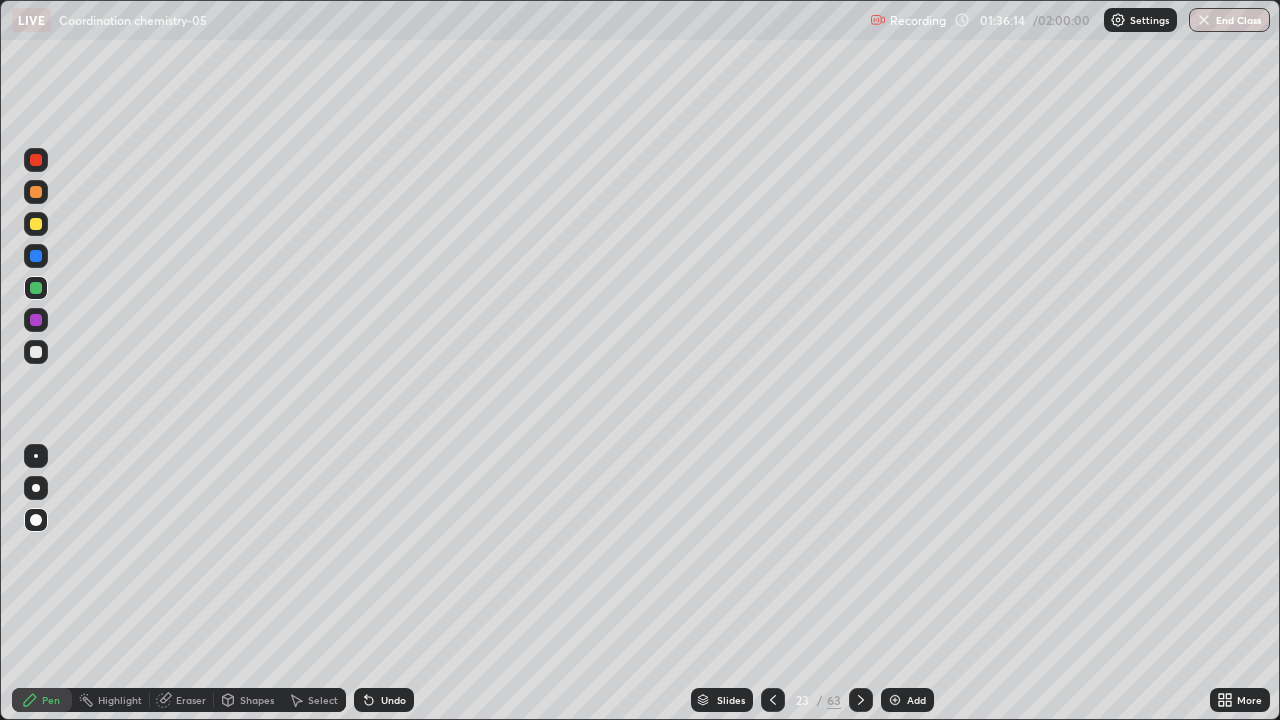 click 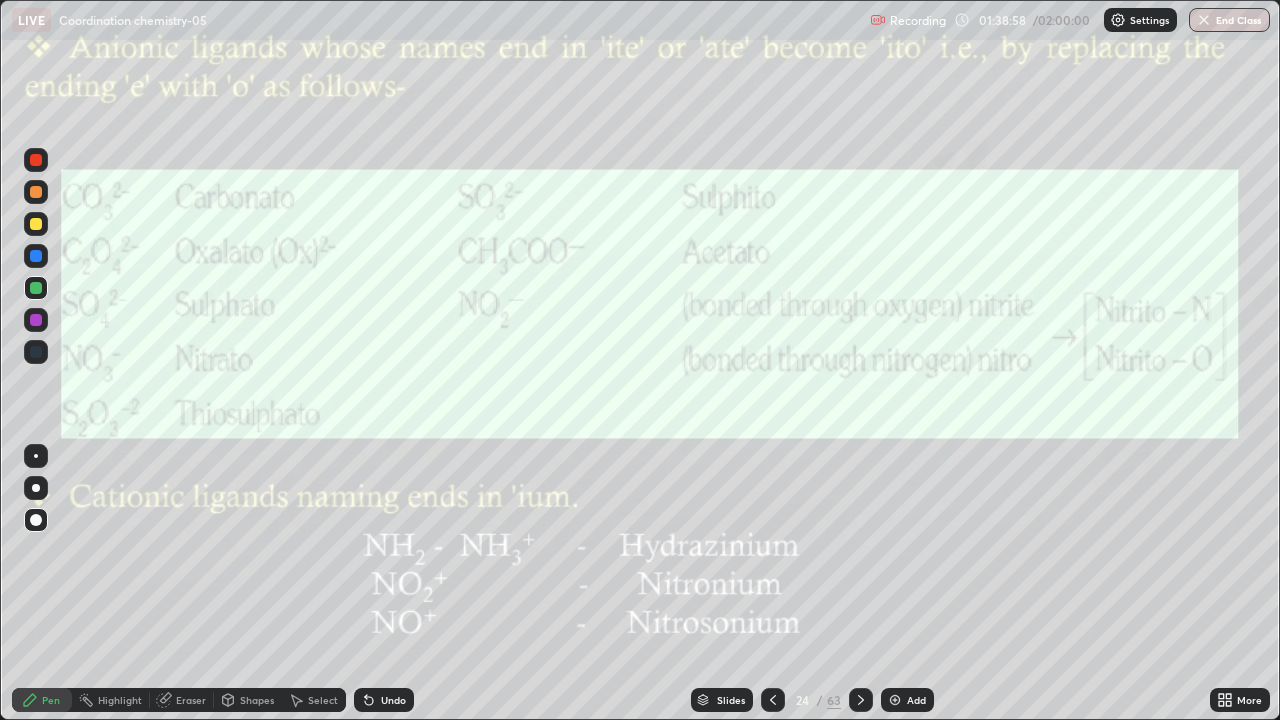 click at bounding box center (36, 256) 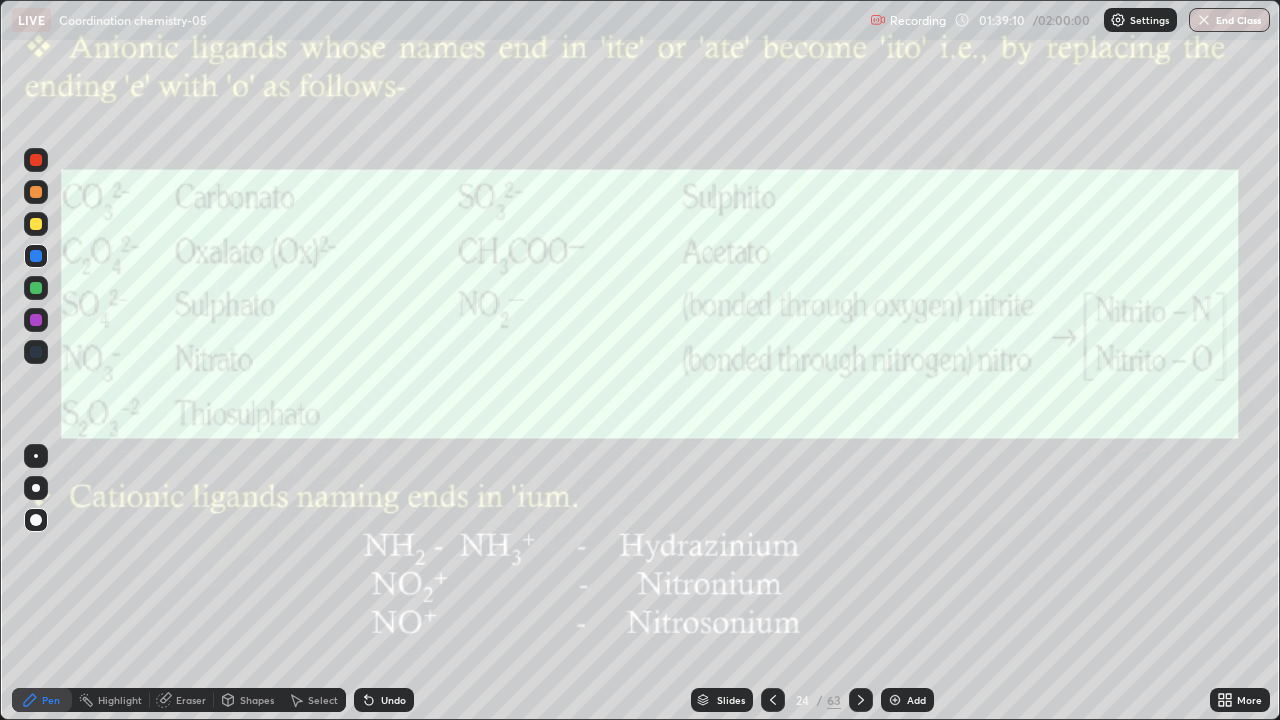 click 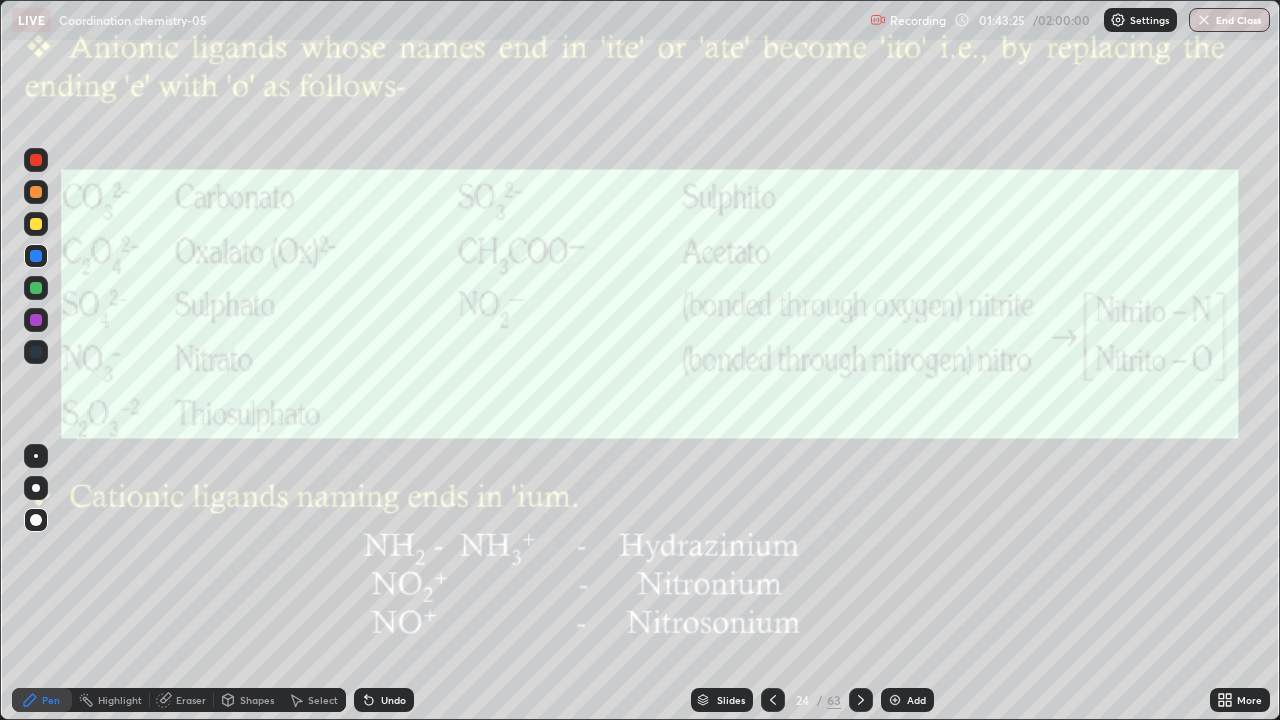 click 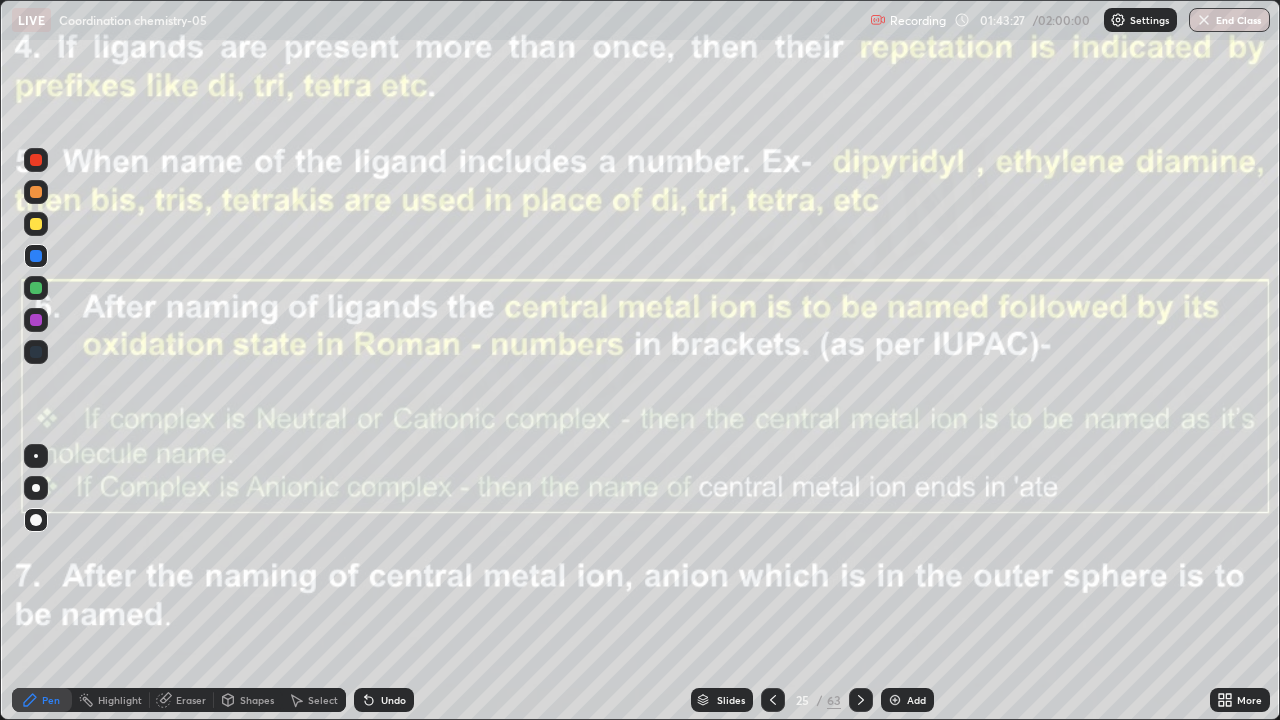 click on "Eraser" at bounding box center [191, 700] 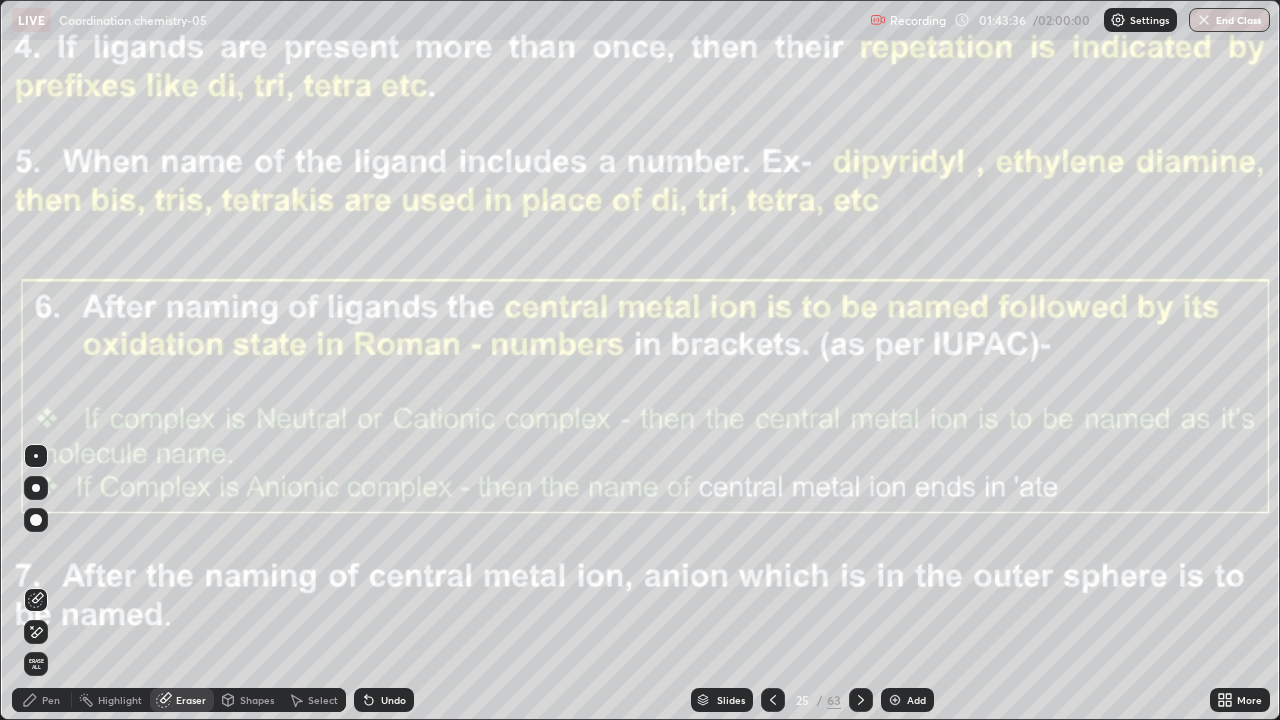 click 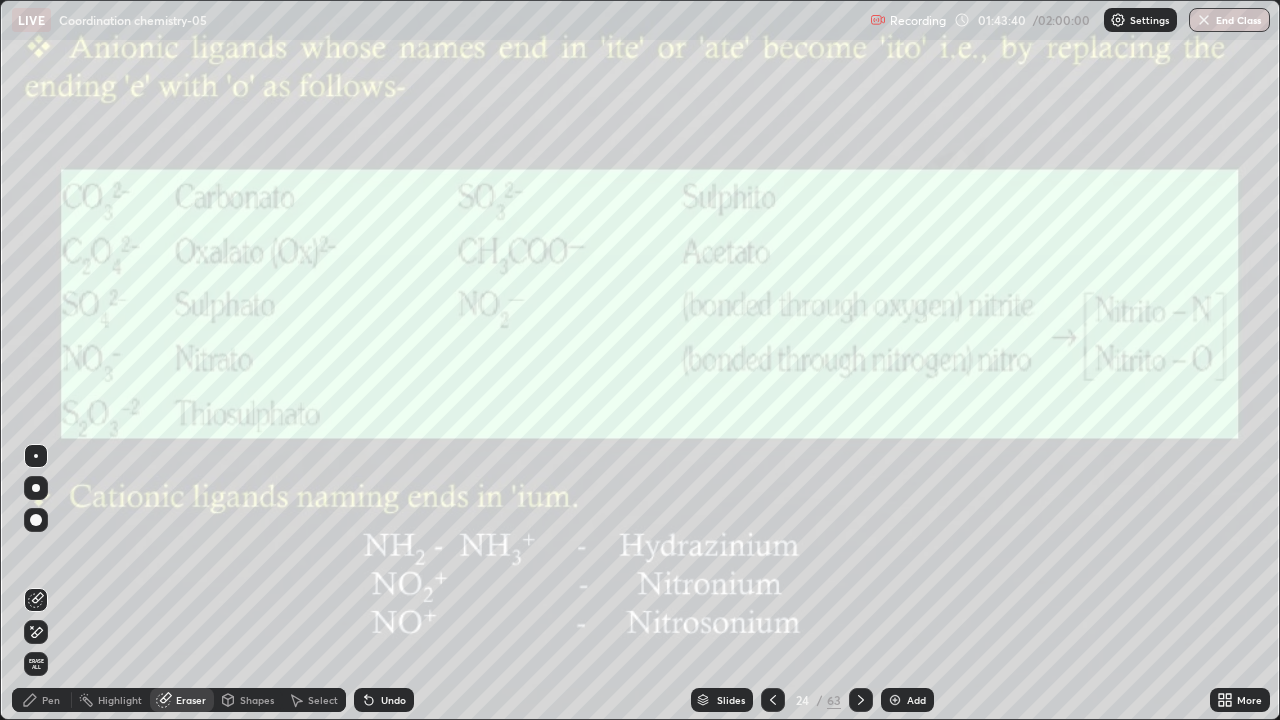 click 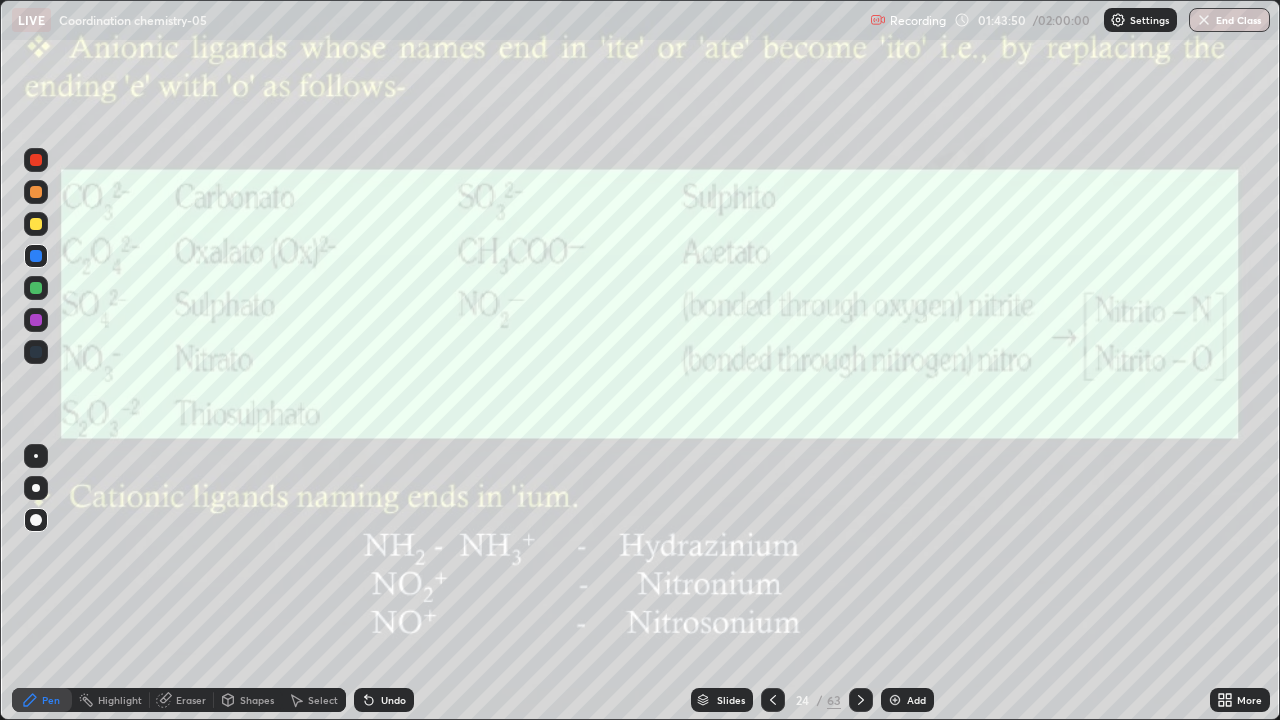 click 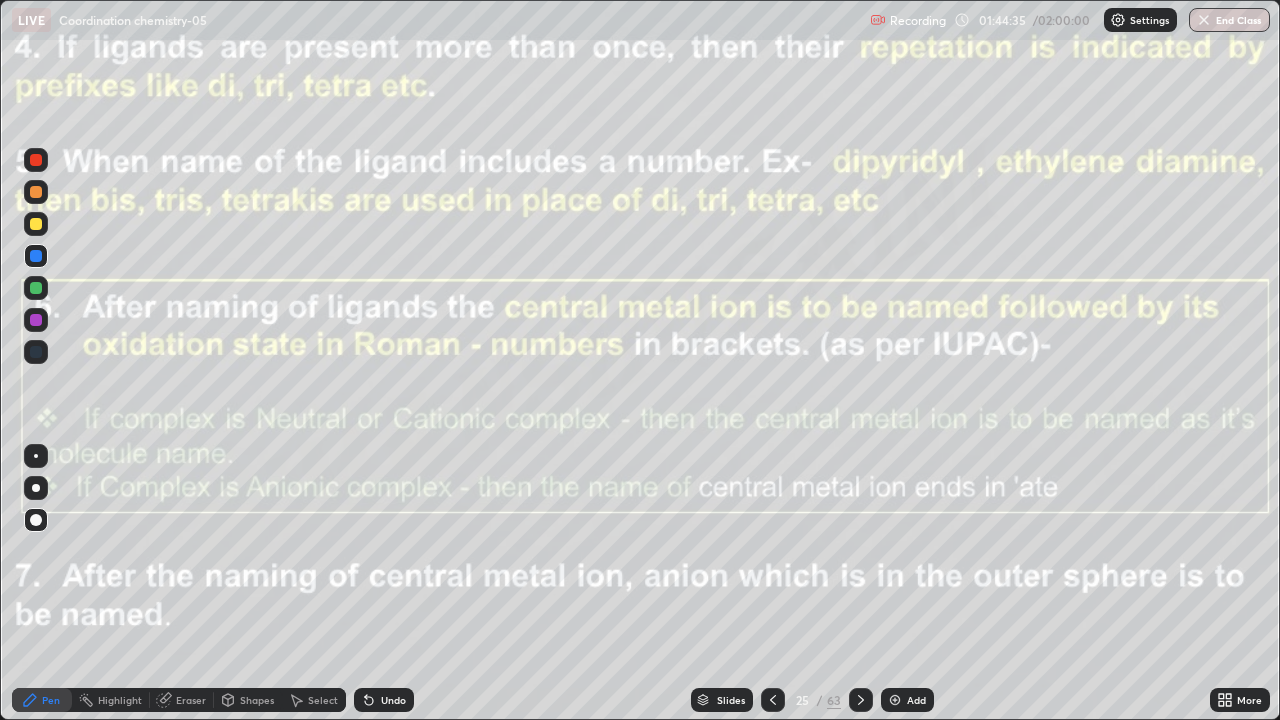 click at bounding box center (36, 224) 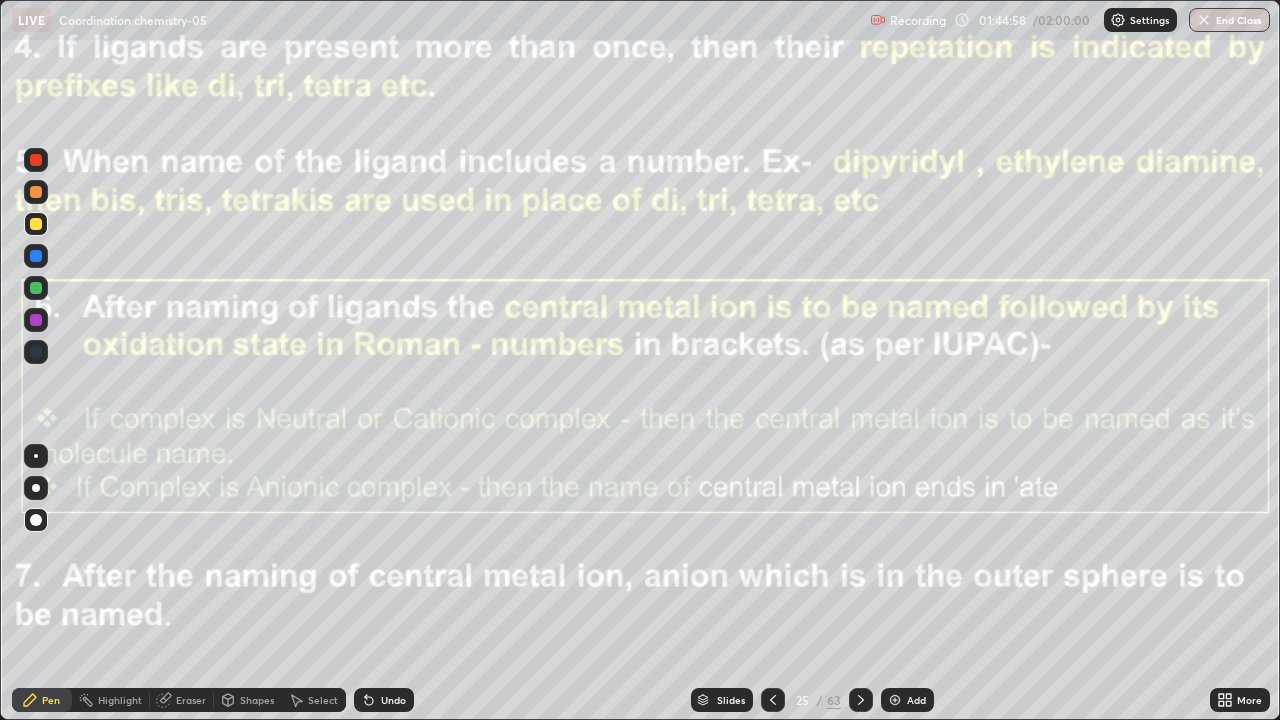 click at bounding box center (36, 256) 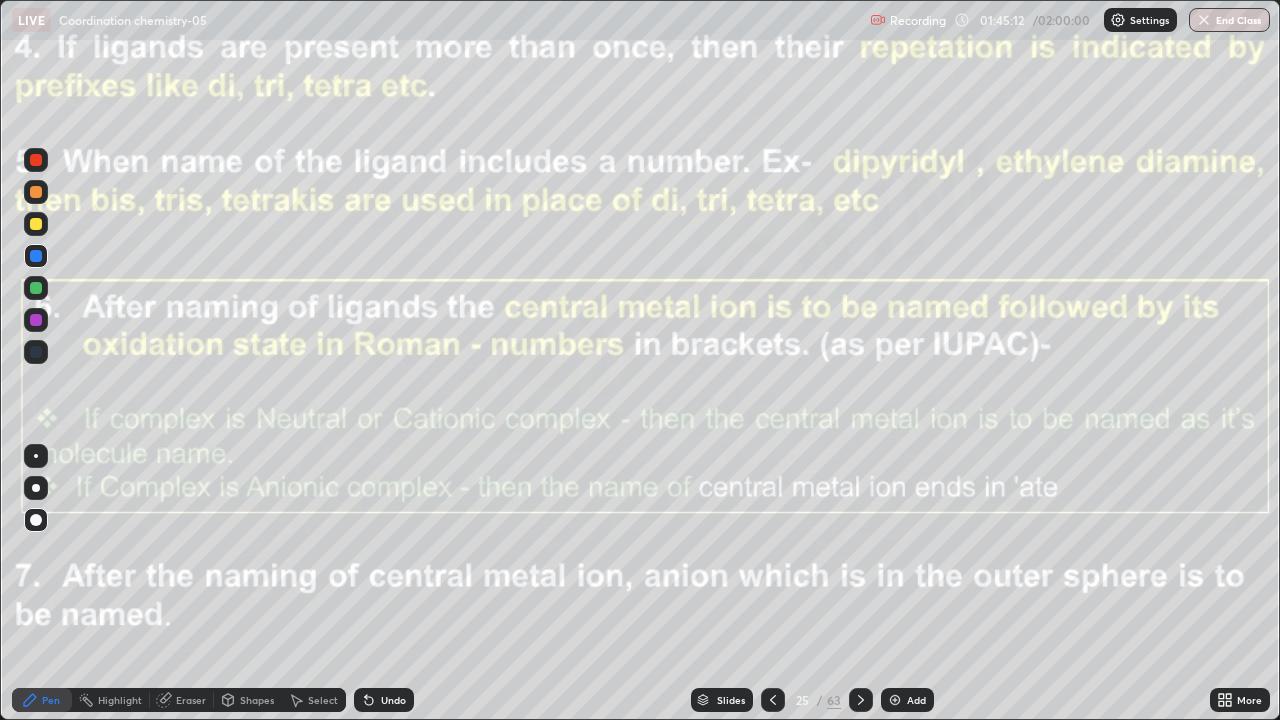 click on "Undo" at bounding box center [393, 700] 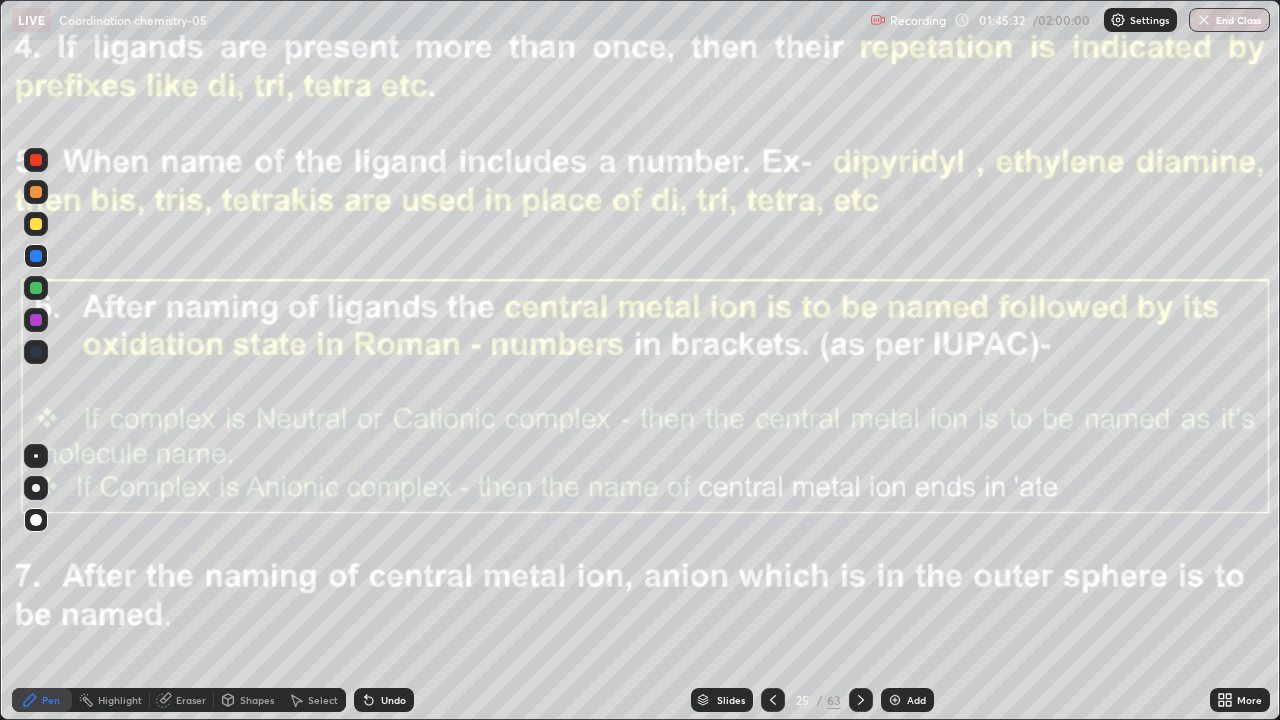 click on "Eraser" at bounding box center [191, 700] 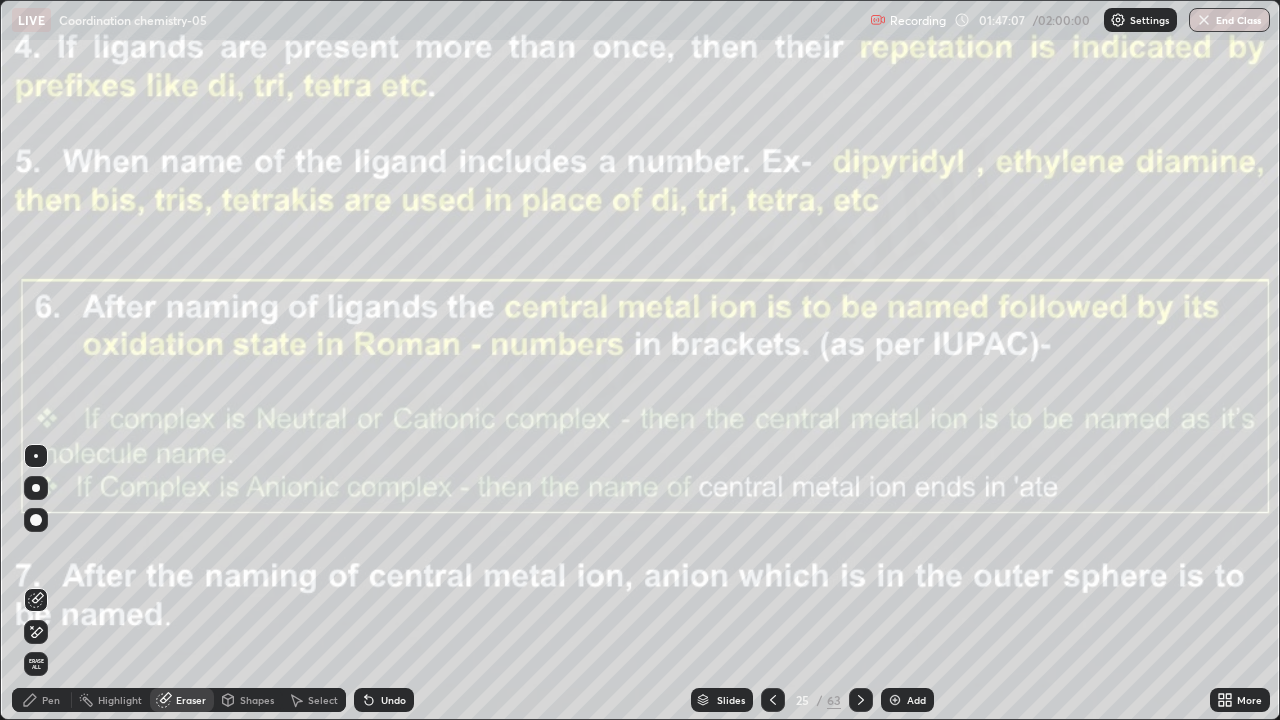 click on "Pen" at bounding box center (51, 700) 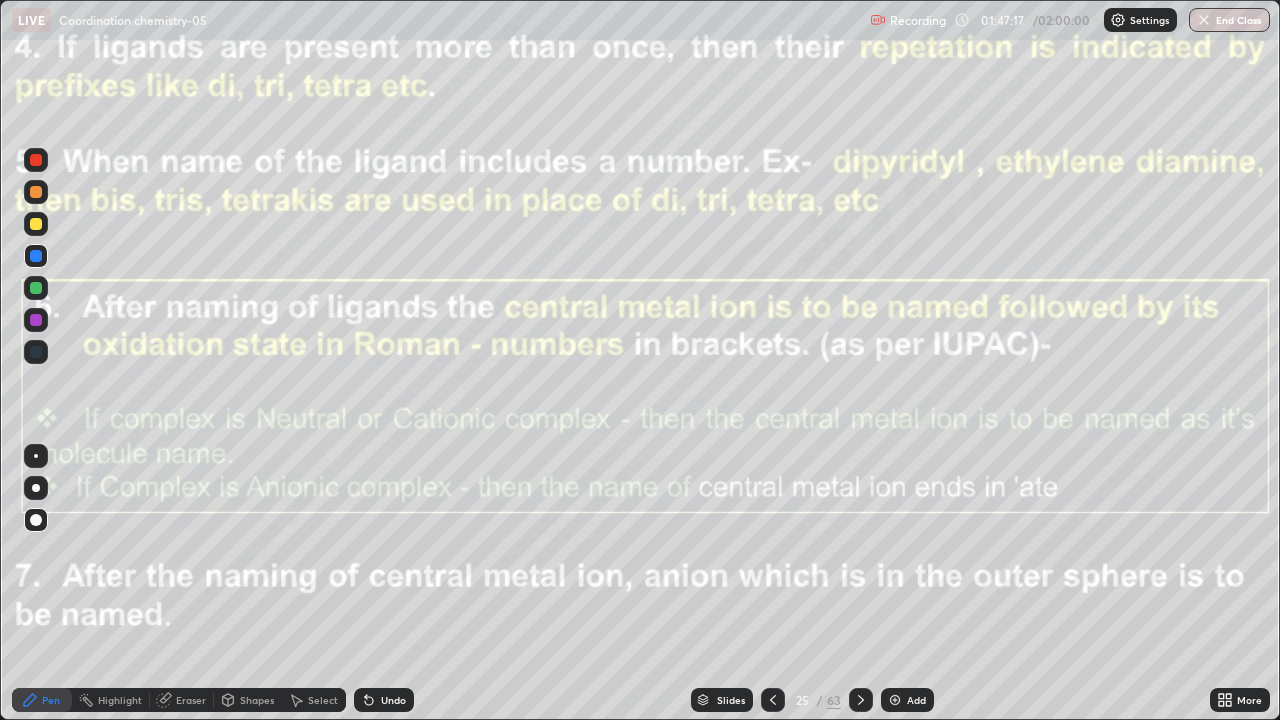 click 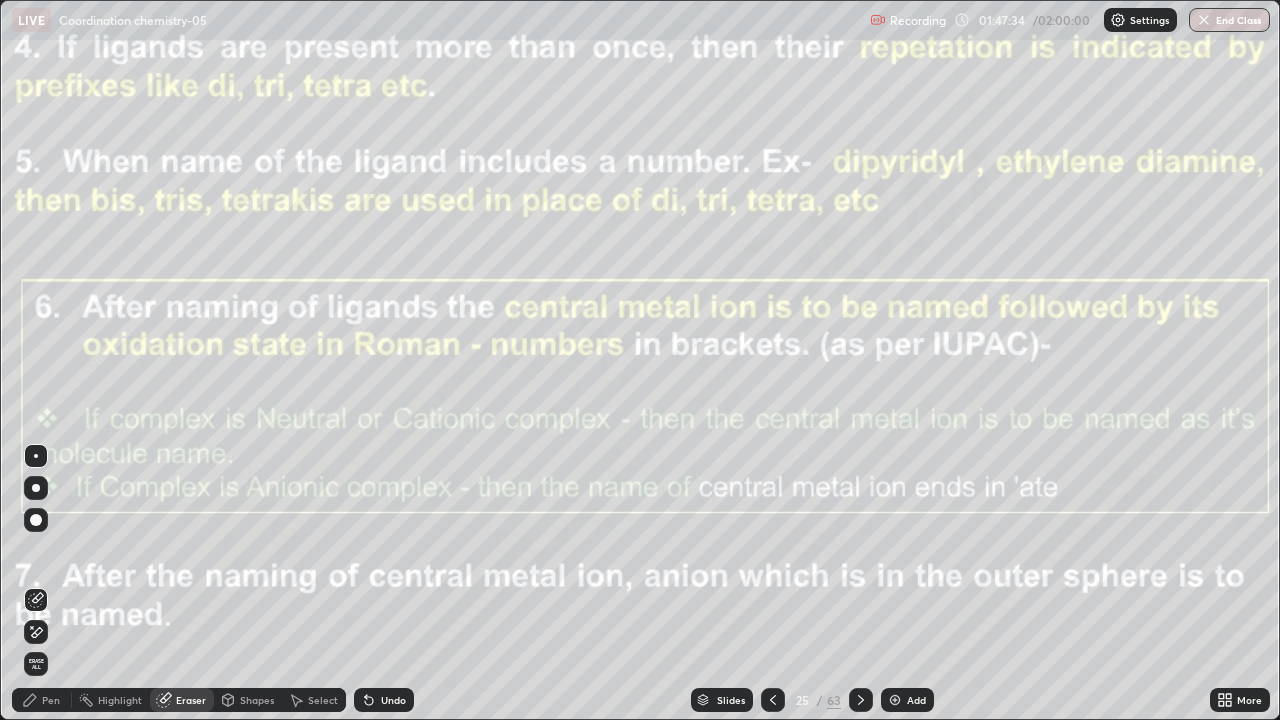 click on "Pen" at bounding box center (51, 700) 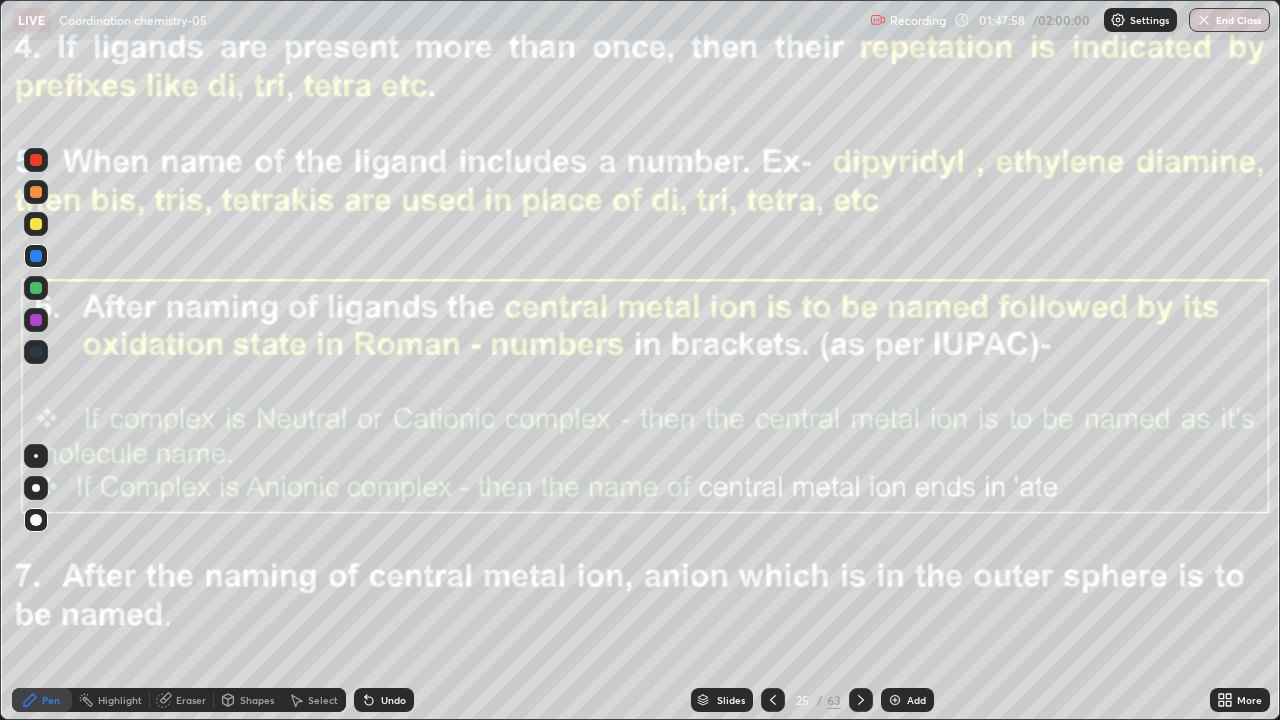 click on "Eraser" at bounding box center (191, 700) 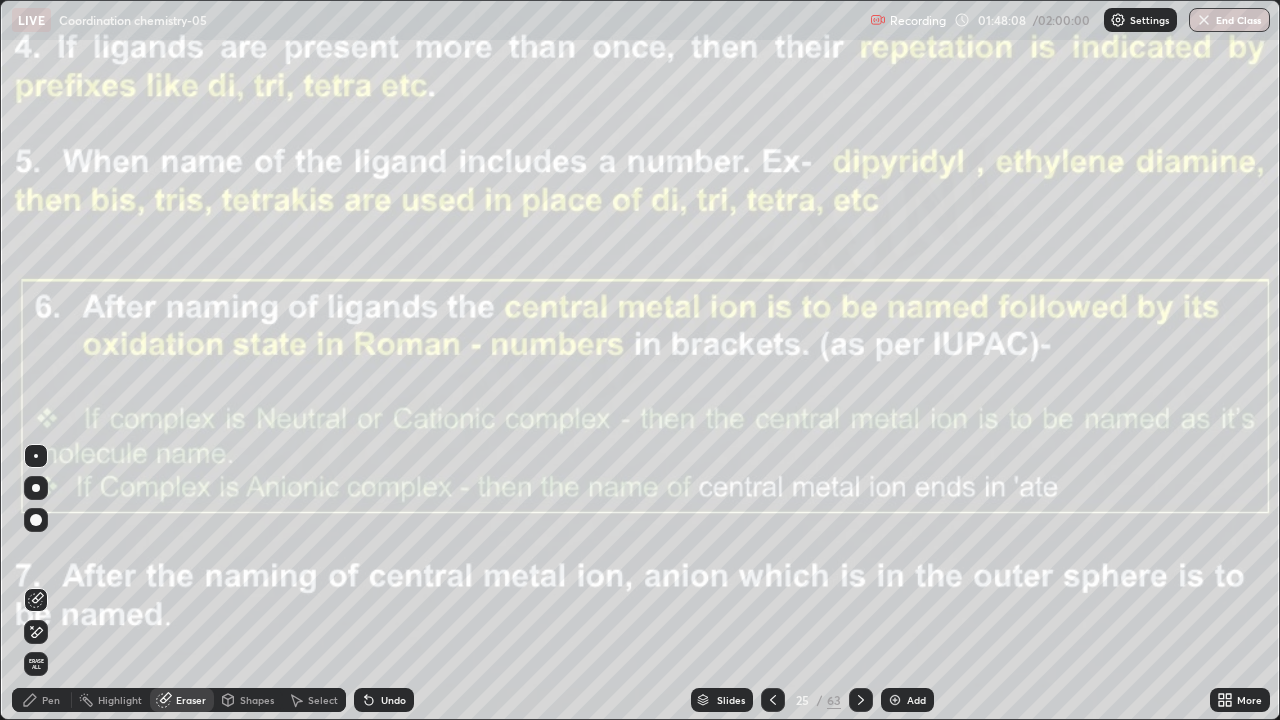 click on "Pen" at bounding box center (42, 700) 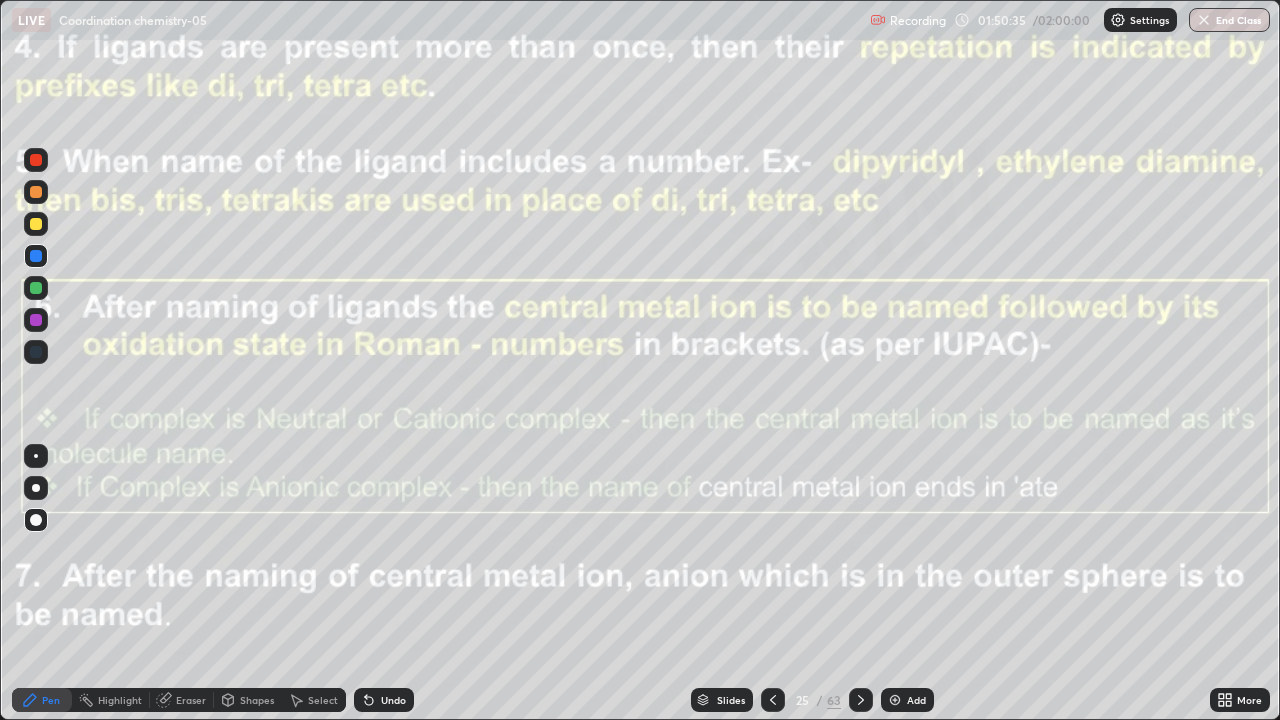click on "Eraser" at bounding box center [182, 700] 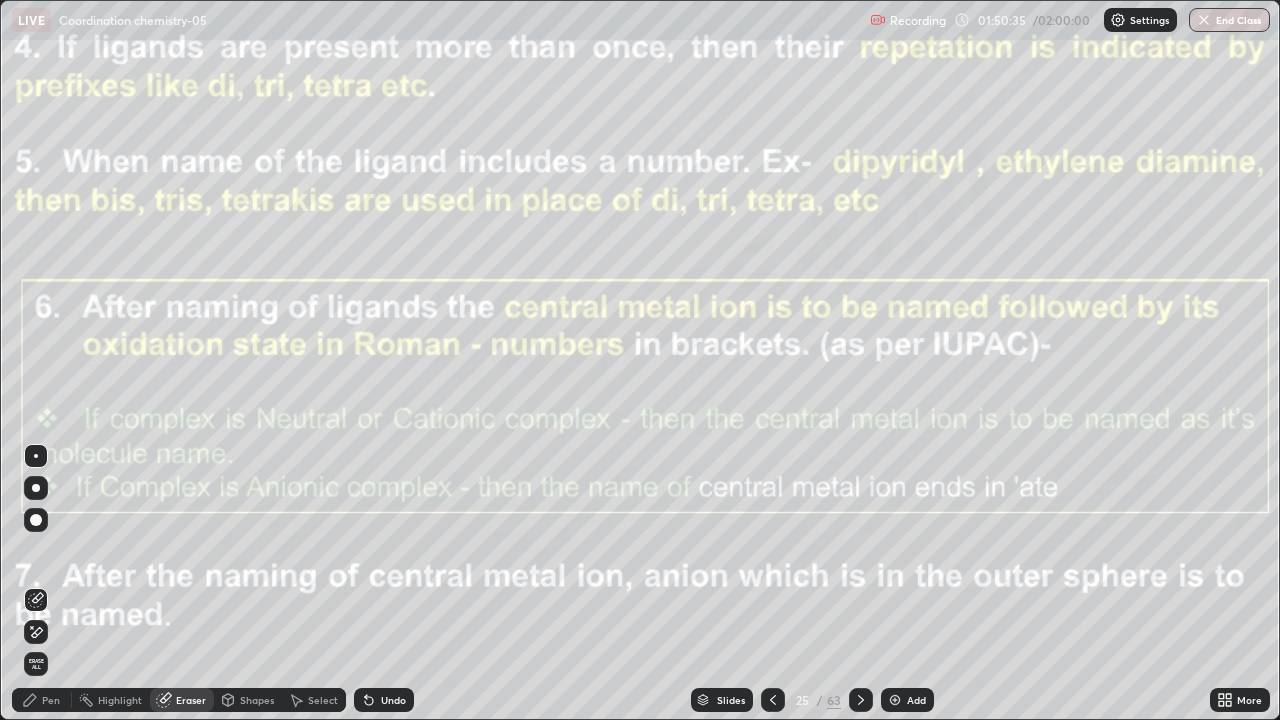 click on "Erase all" at bounding box center (36, 664) 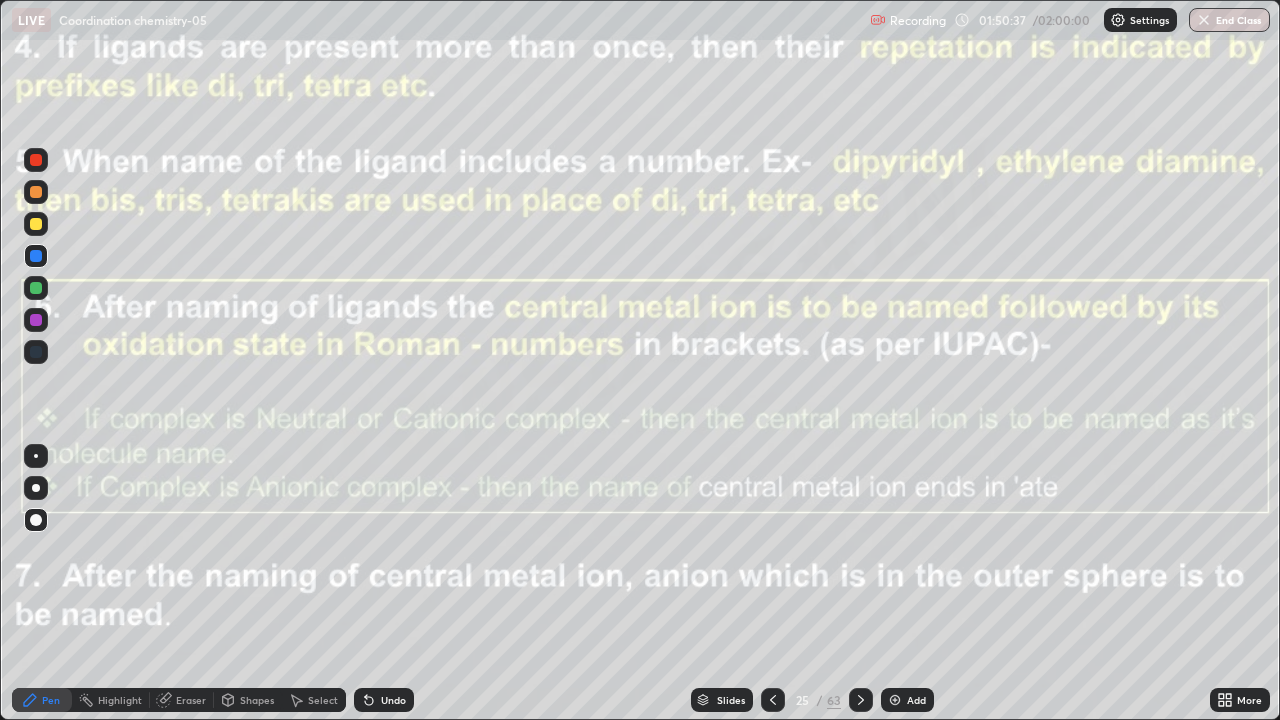click 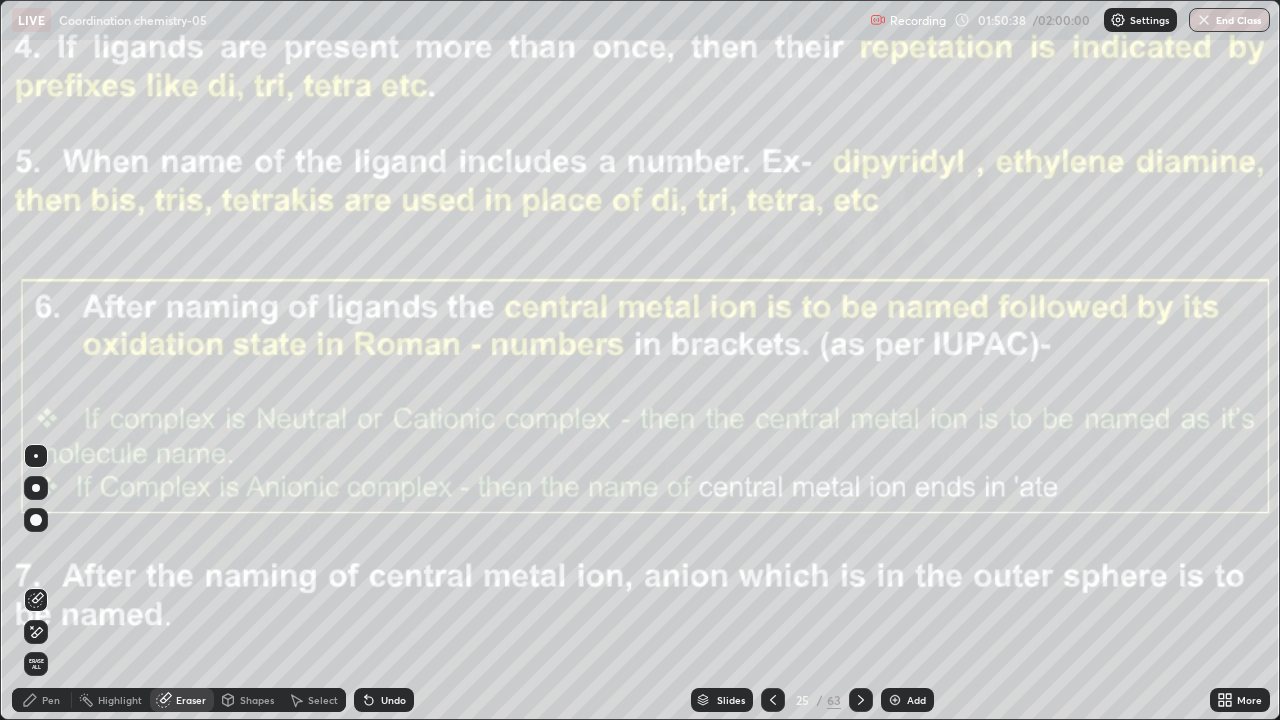 click 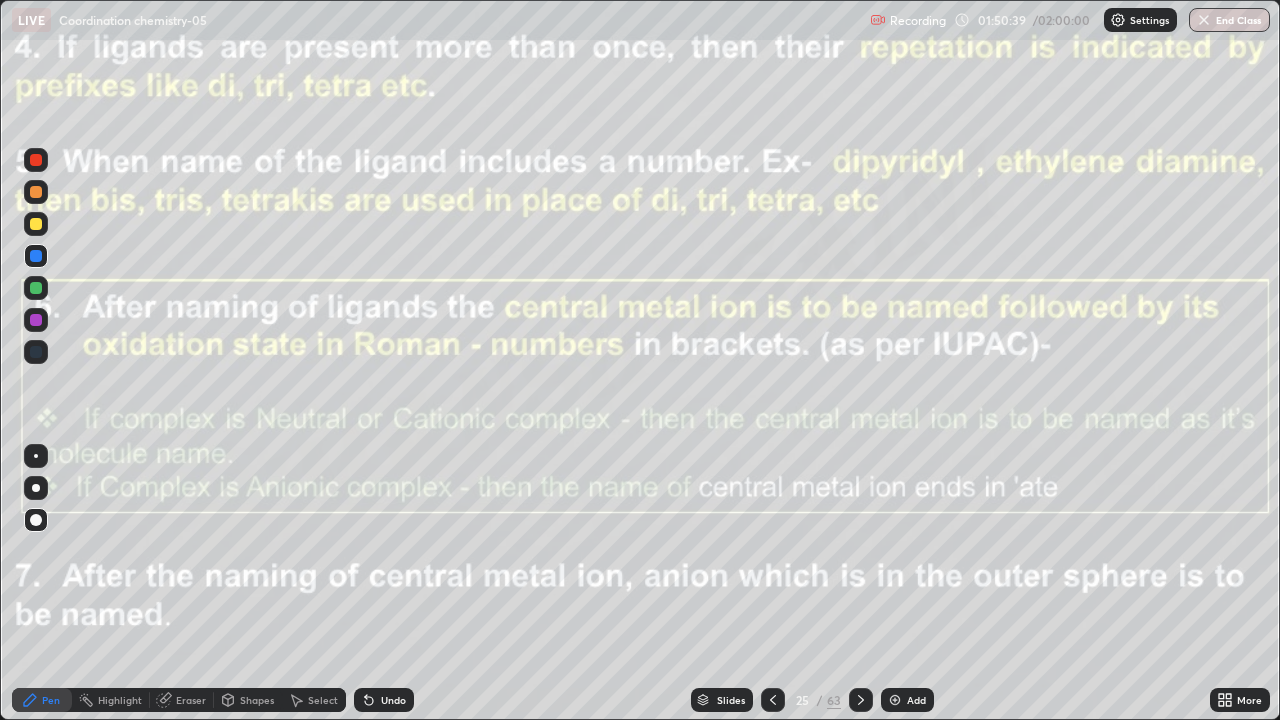 click at bounding box center (36, 224) 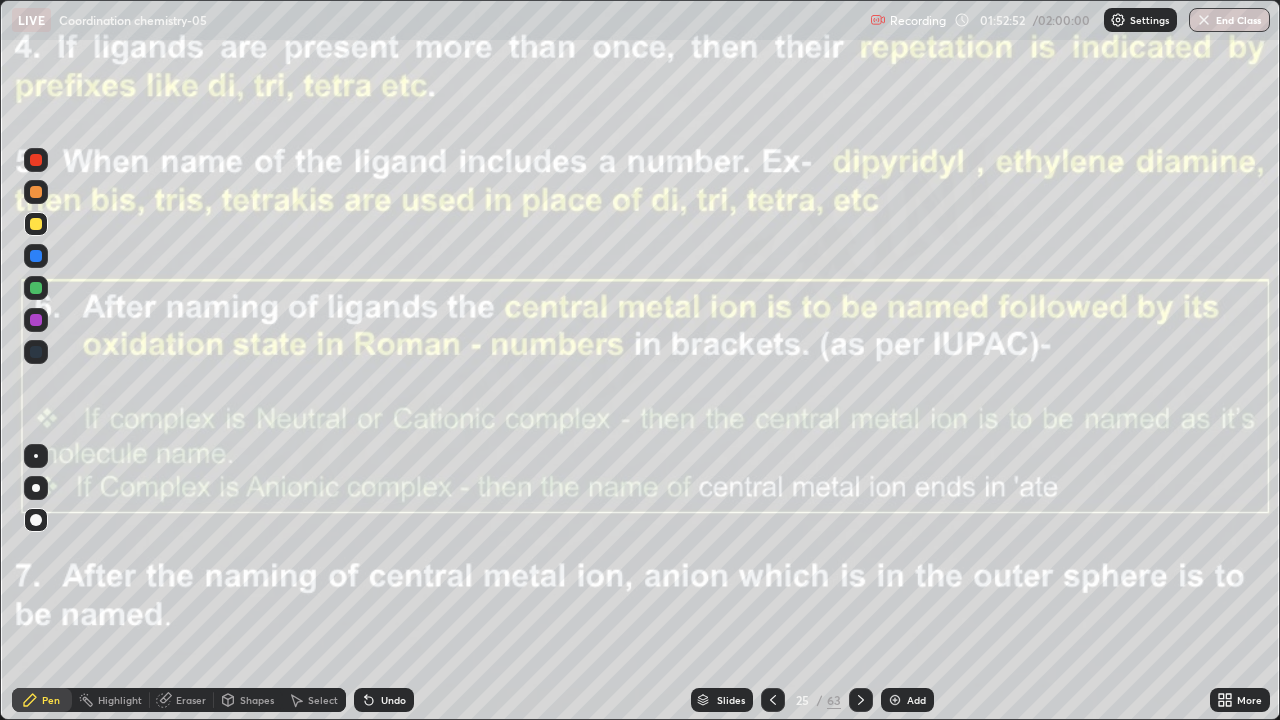 click at bounding box center [895, 700] 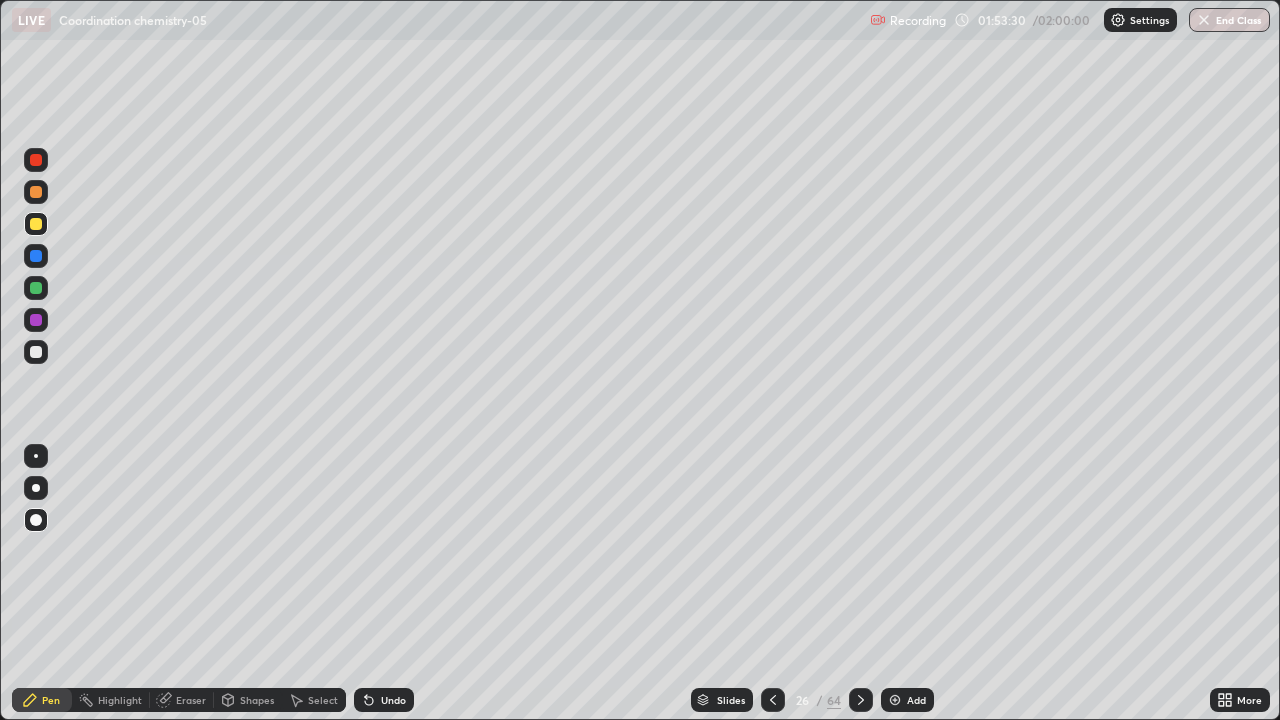 click 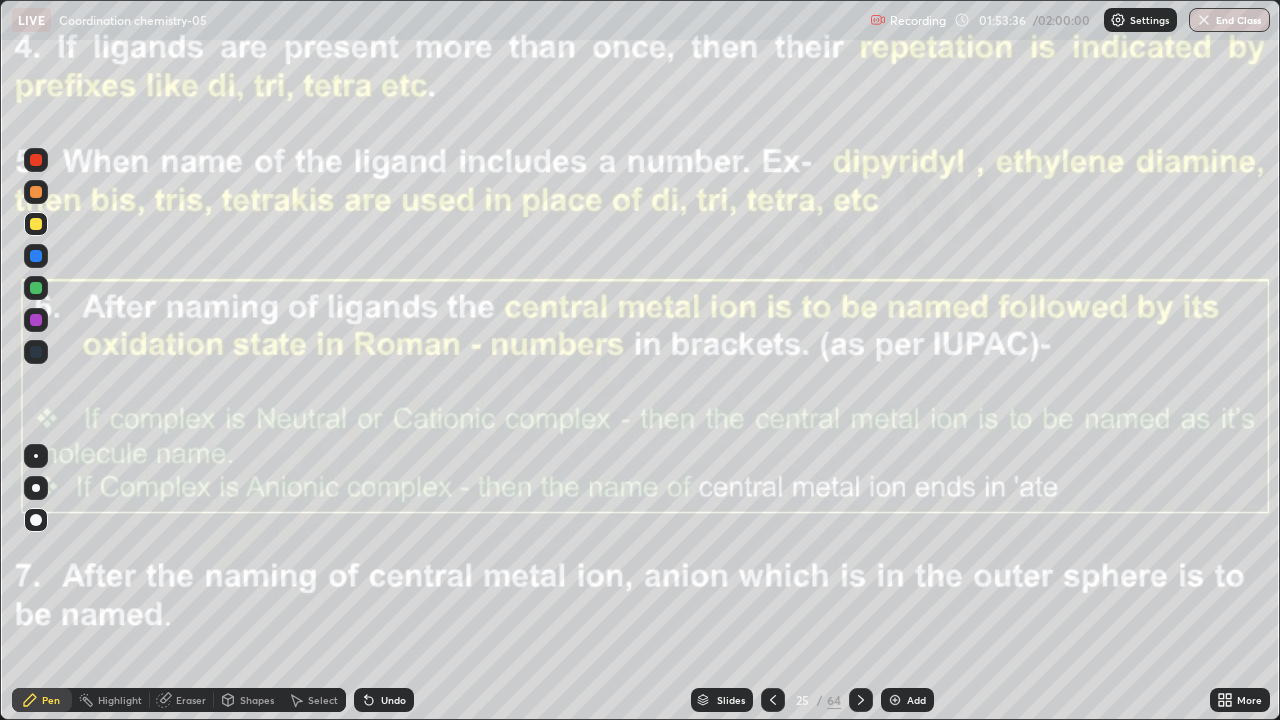 click on "Undo" at bounding box center [393, 700] 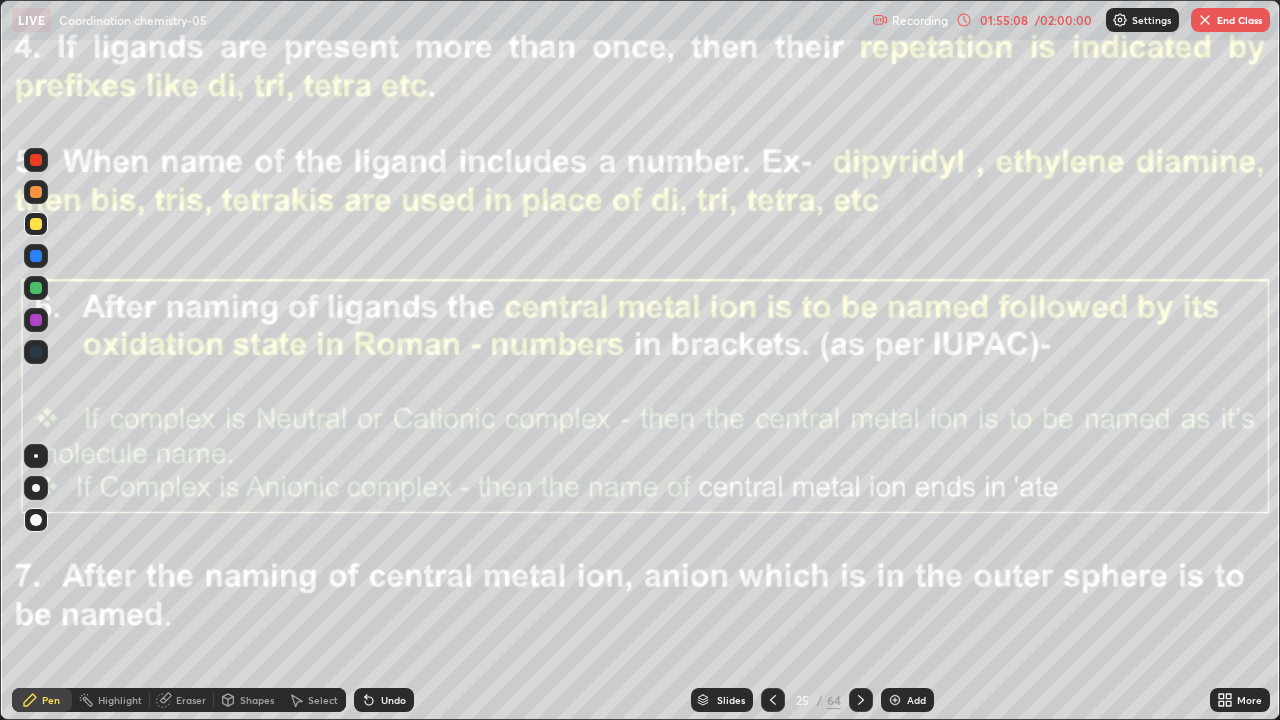 click 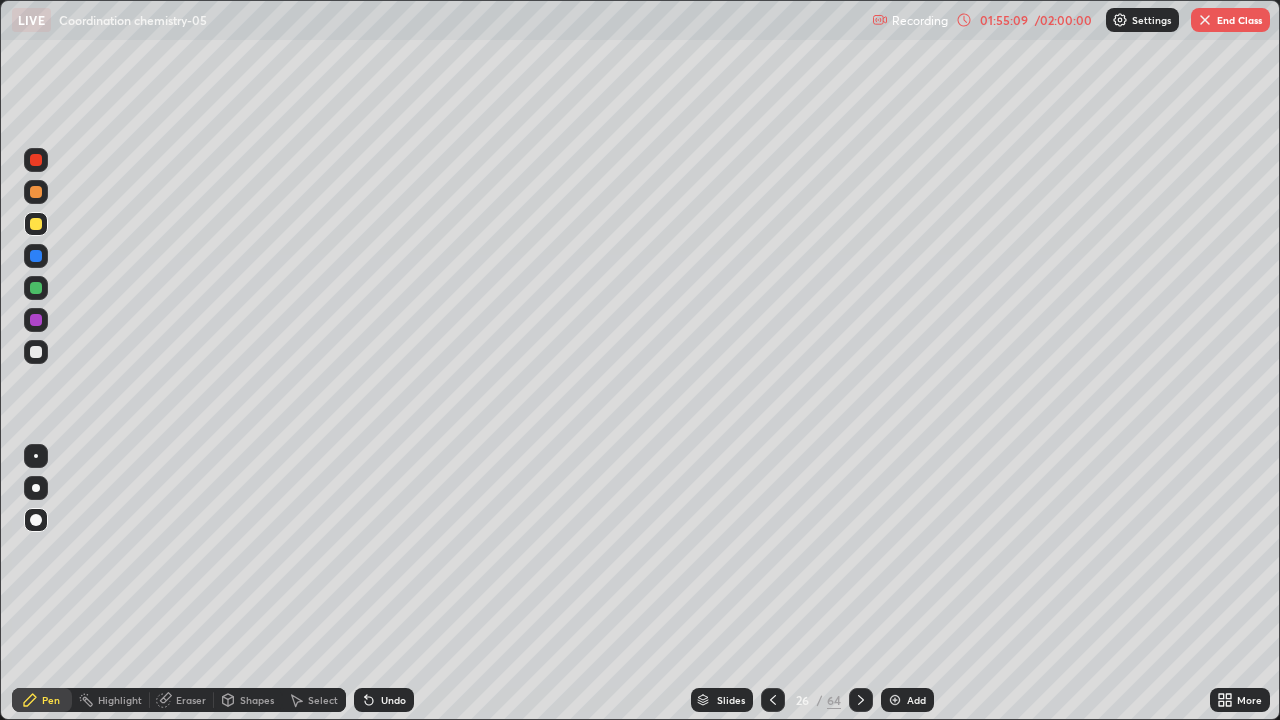 click 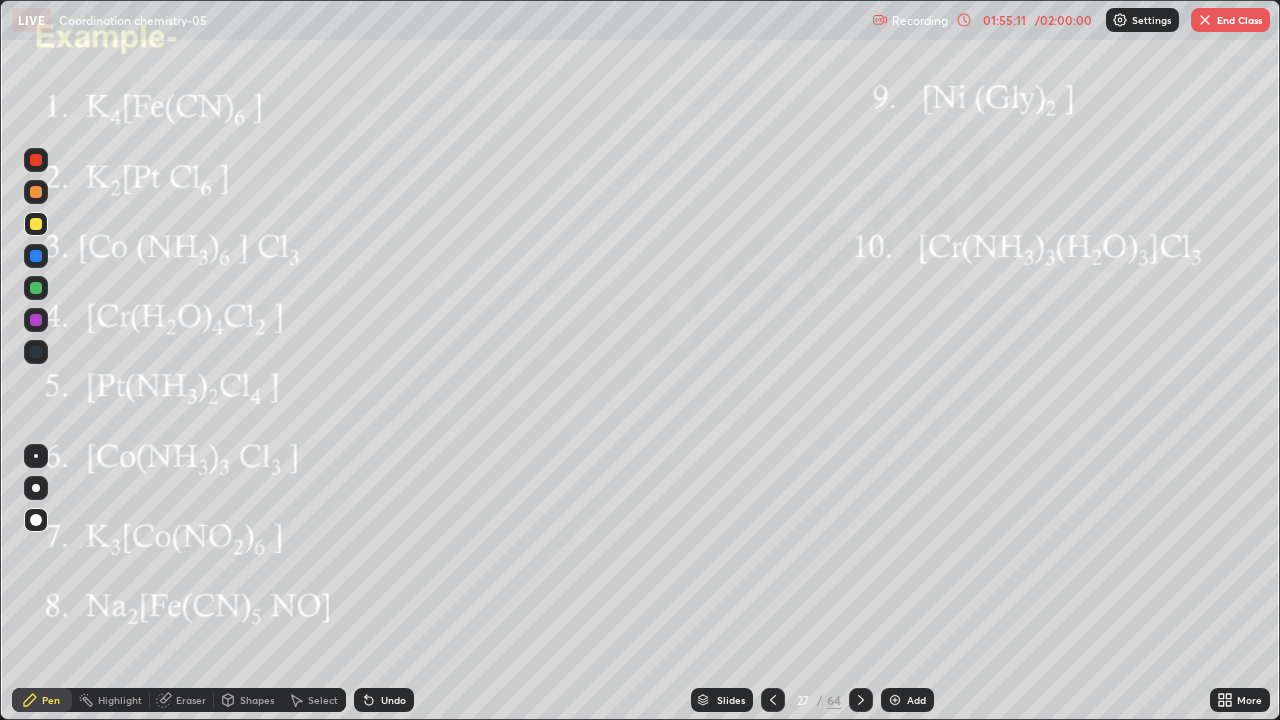 click on "Eraser" at bounding box center [191, 700] 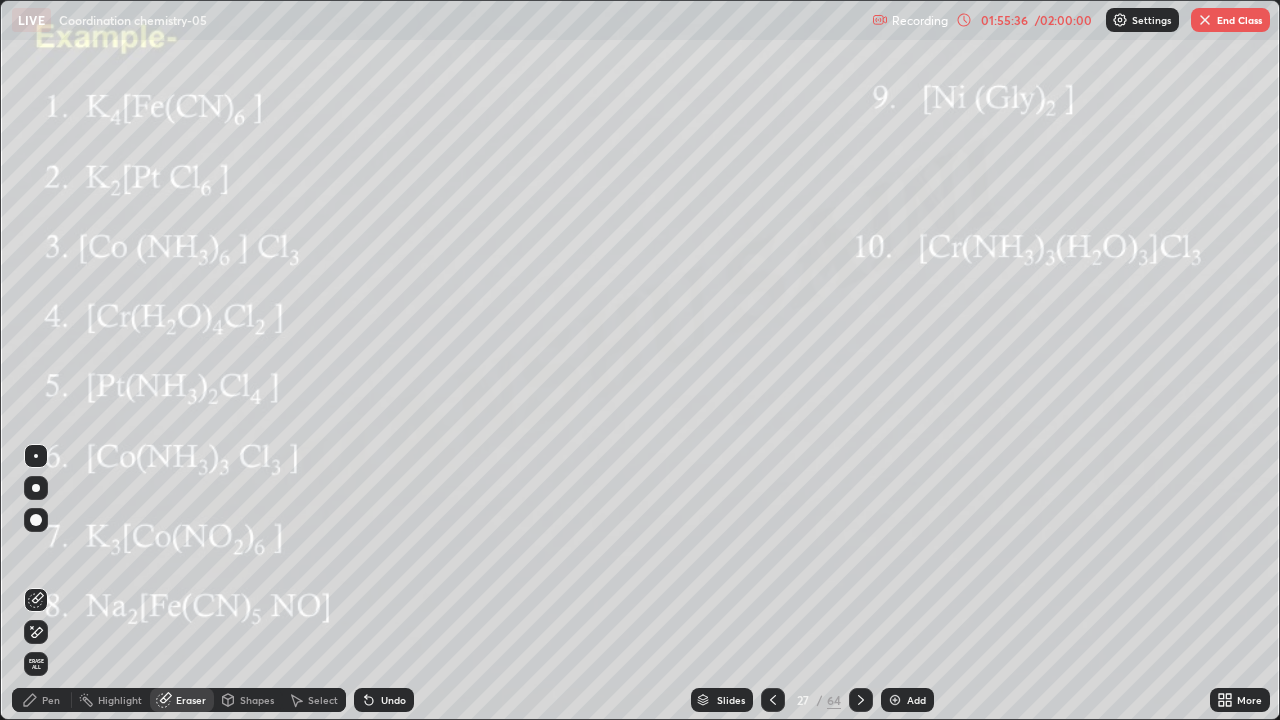 click on "Pen" at bounding box center (42, 700) 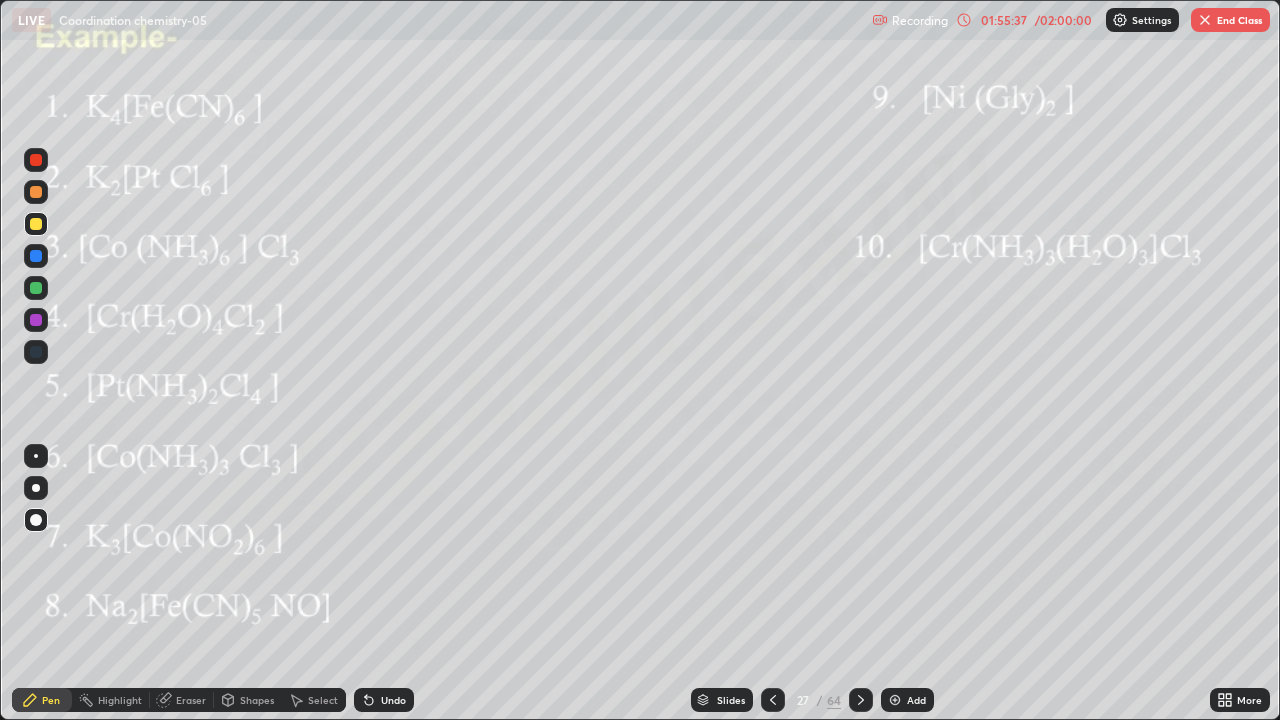 click at bounding box center (36, 320) 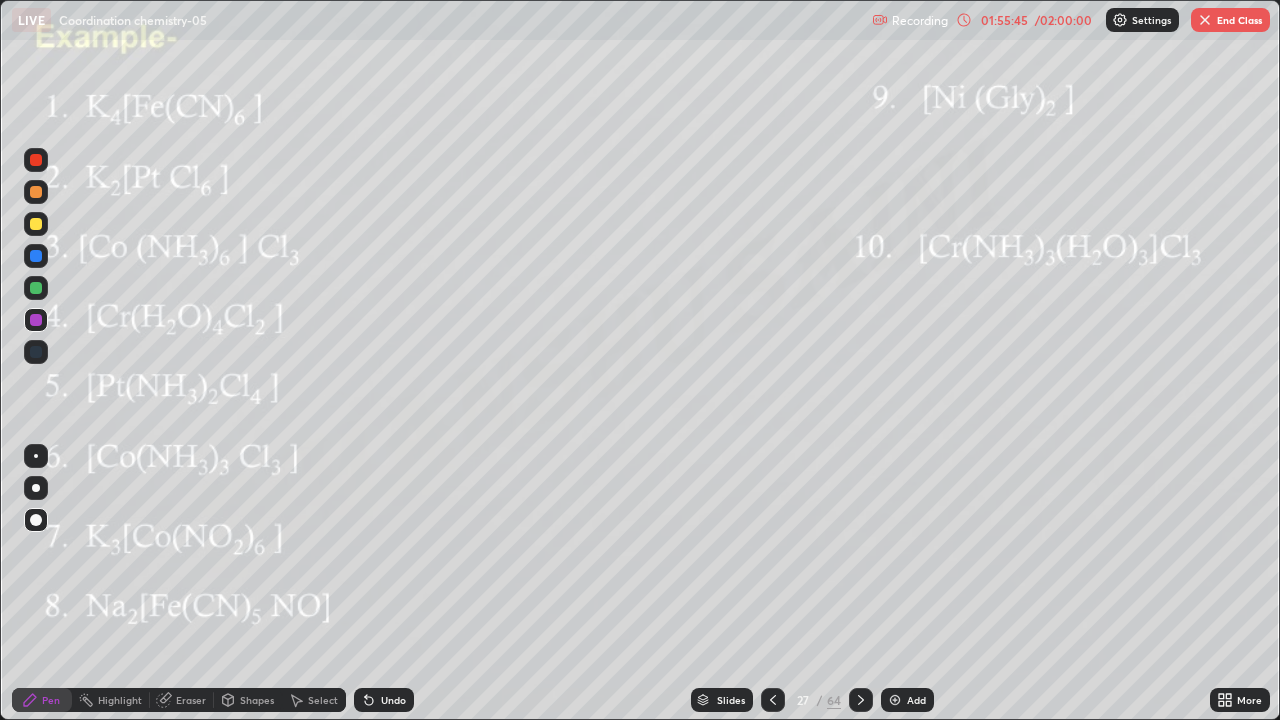 click at bounding box center (36, 224) 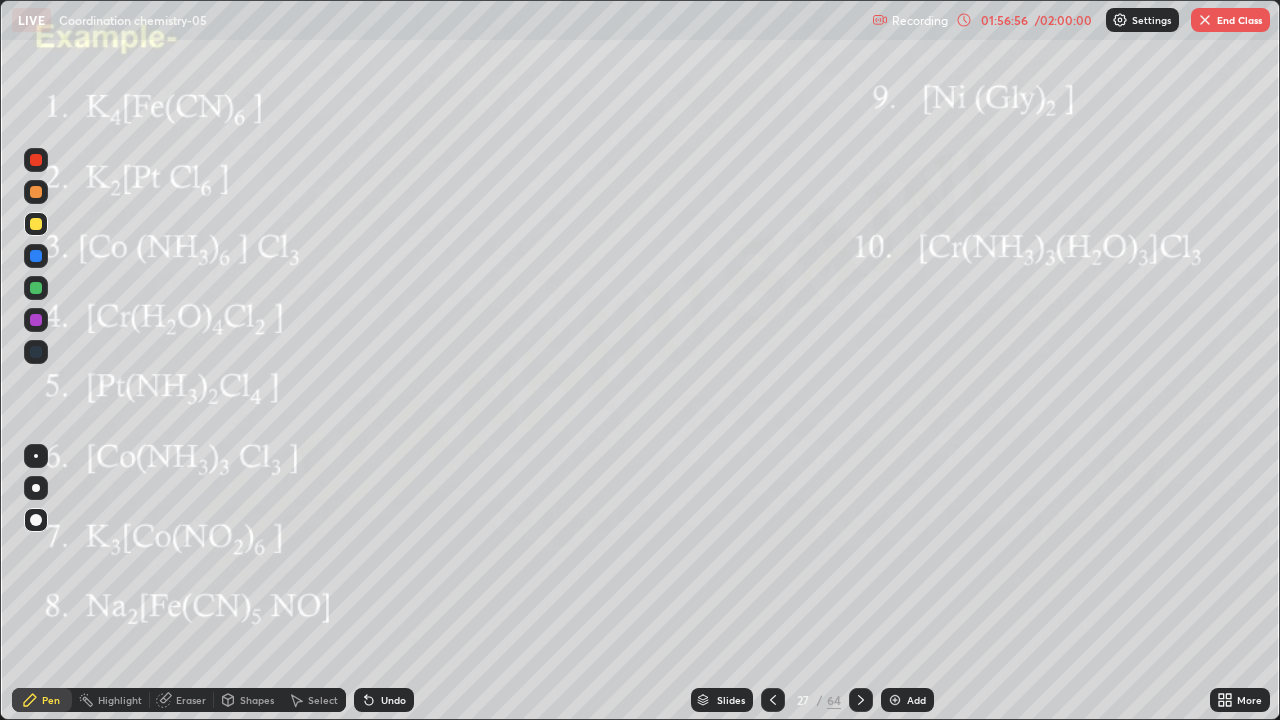 click 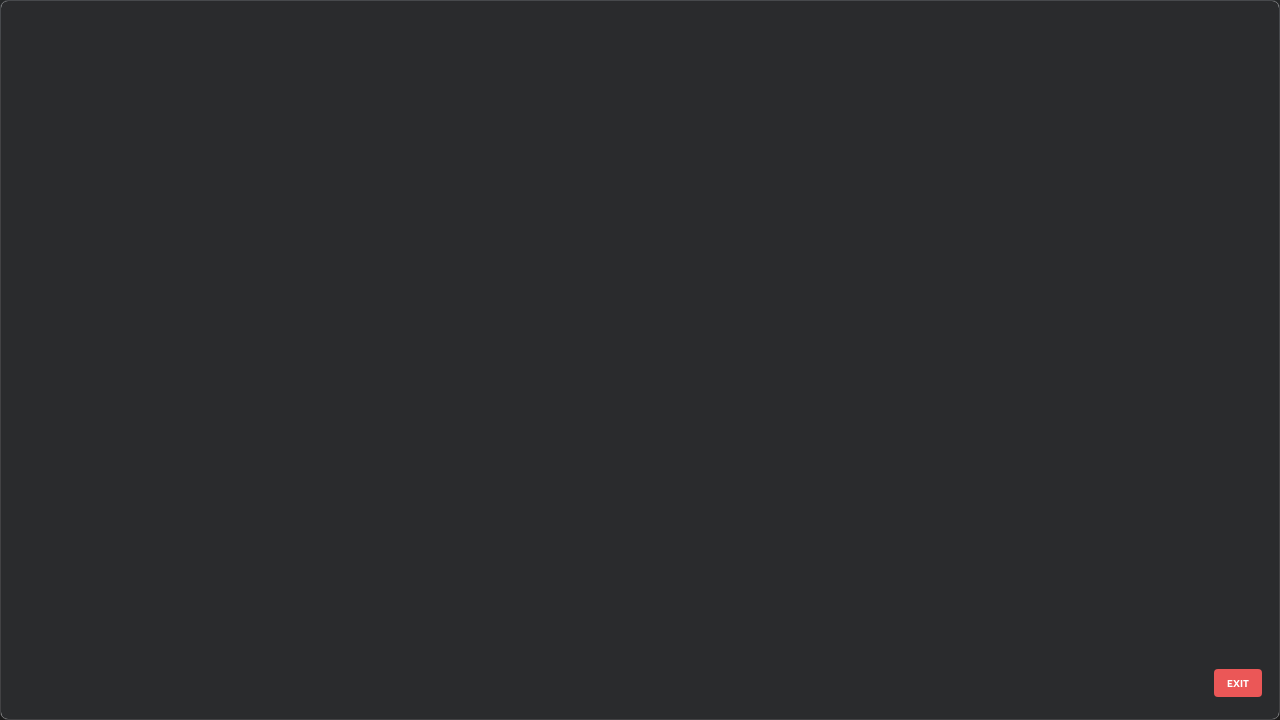 scroll, scrollTop: 1303, scrollLeft: 0, axis: vertical 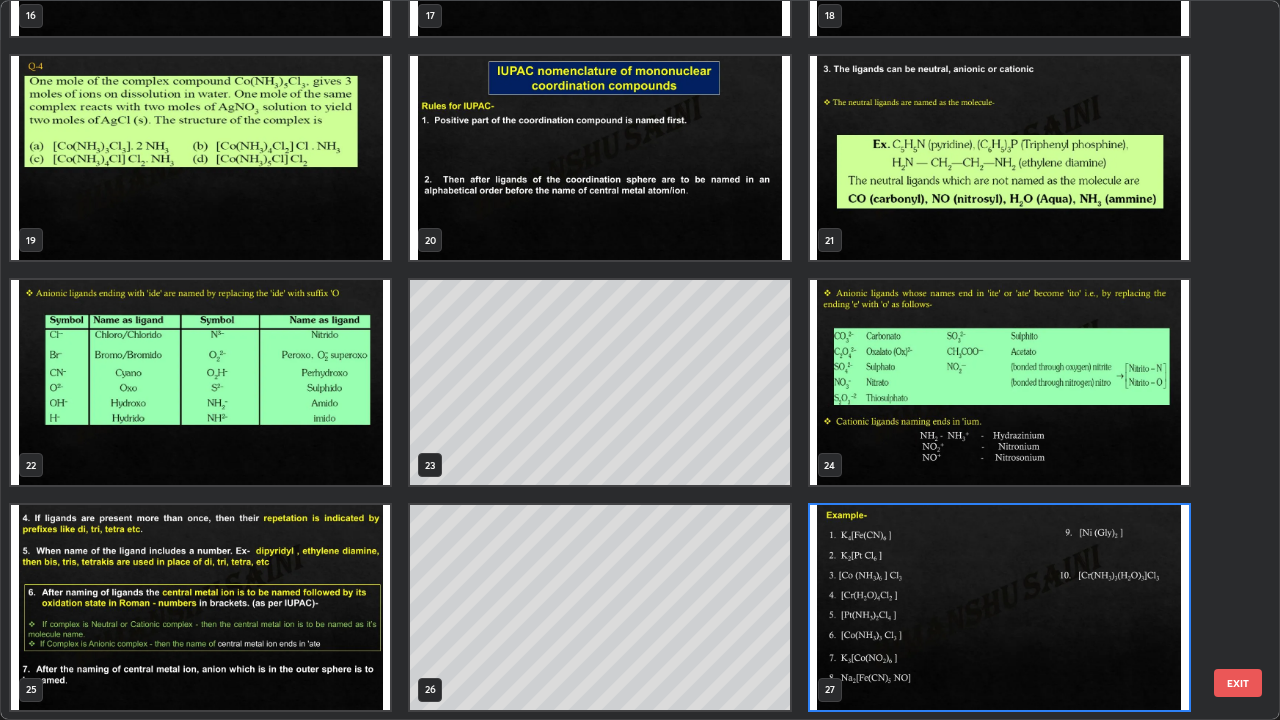 click at bounding box center (999, 607) 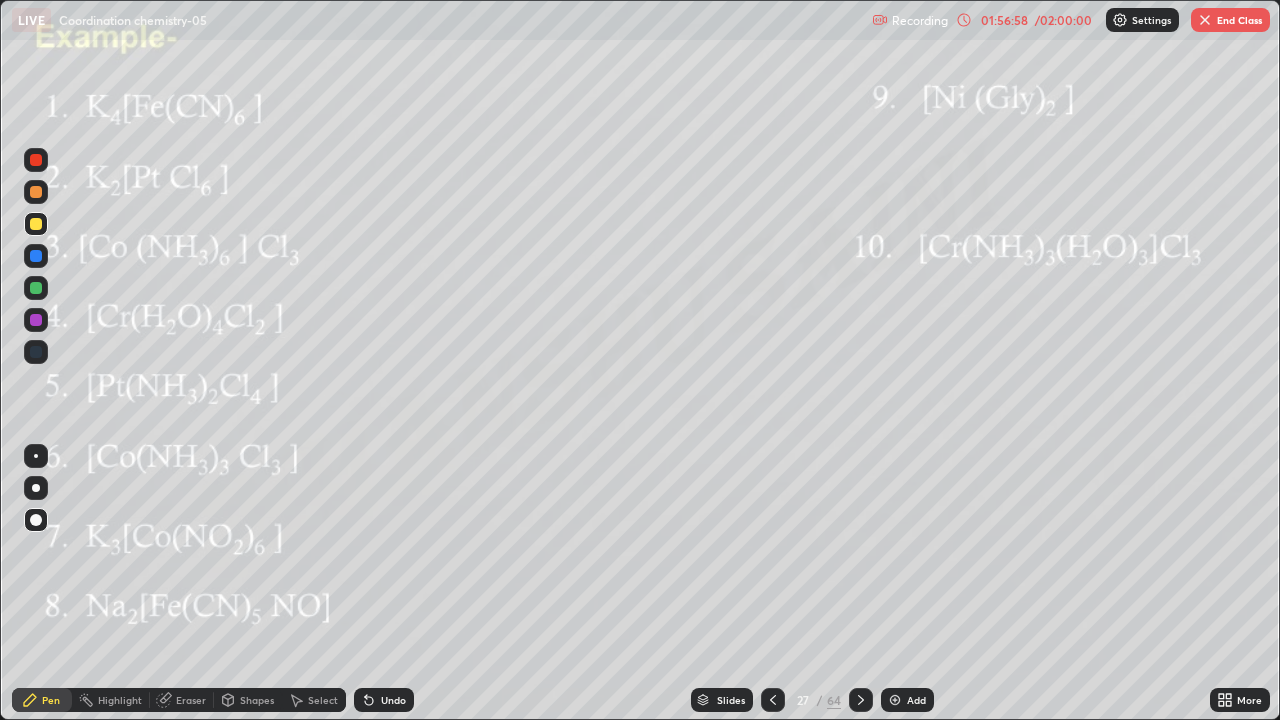 click at bounding box center (999, 607) 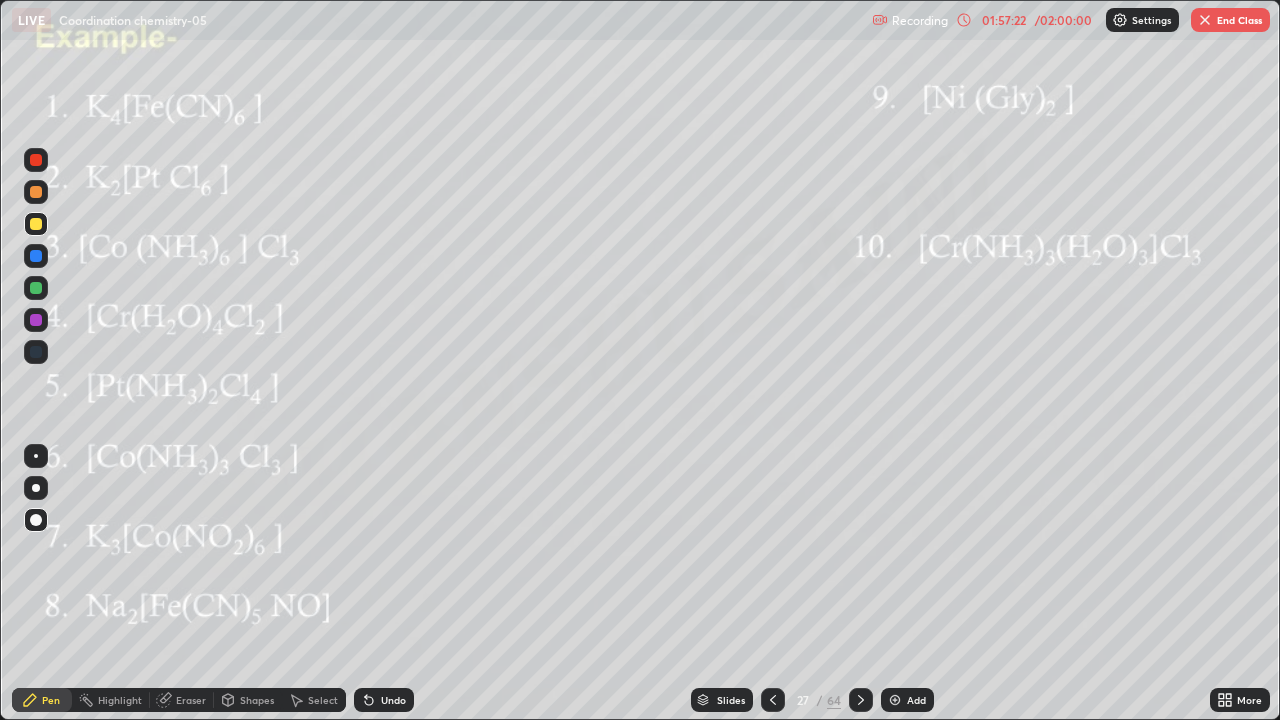 click 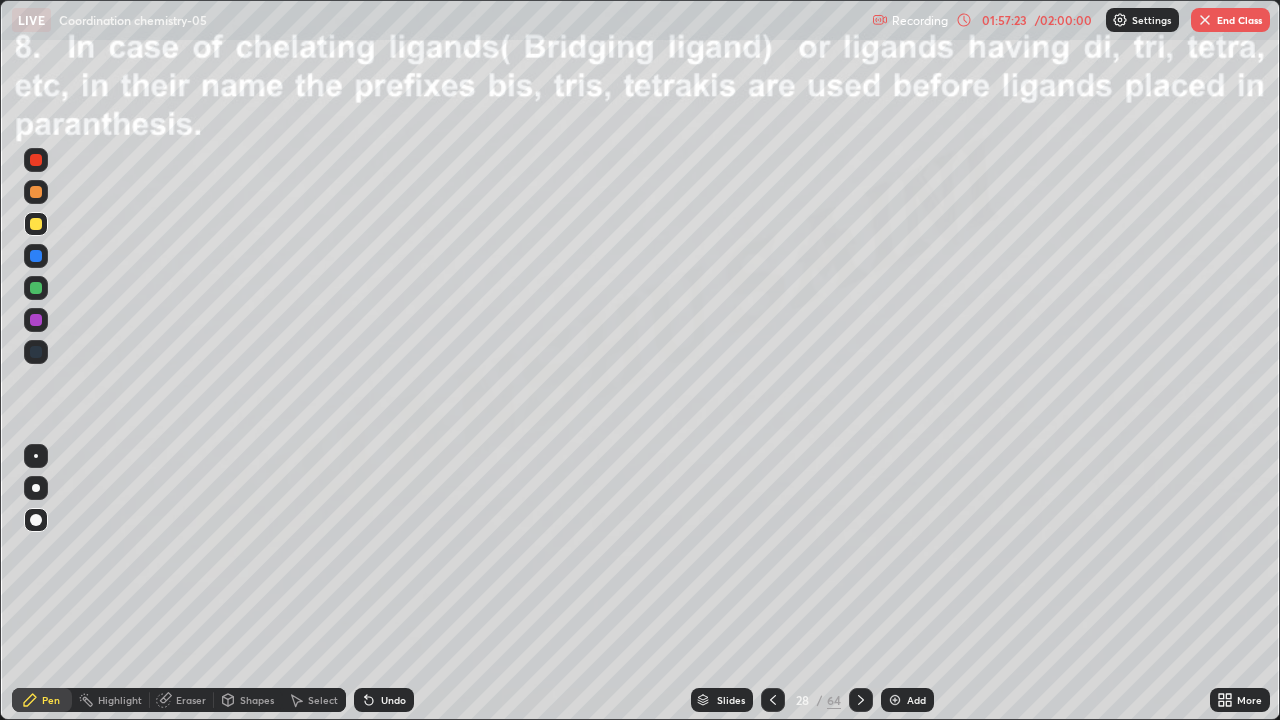 click on "Slides" at bounding box center (722, 700) 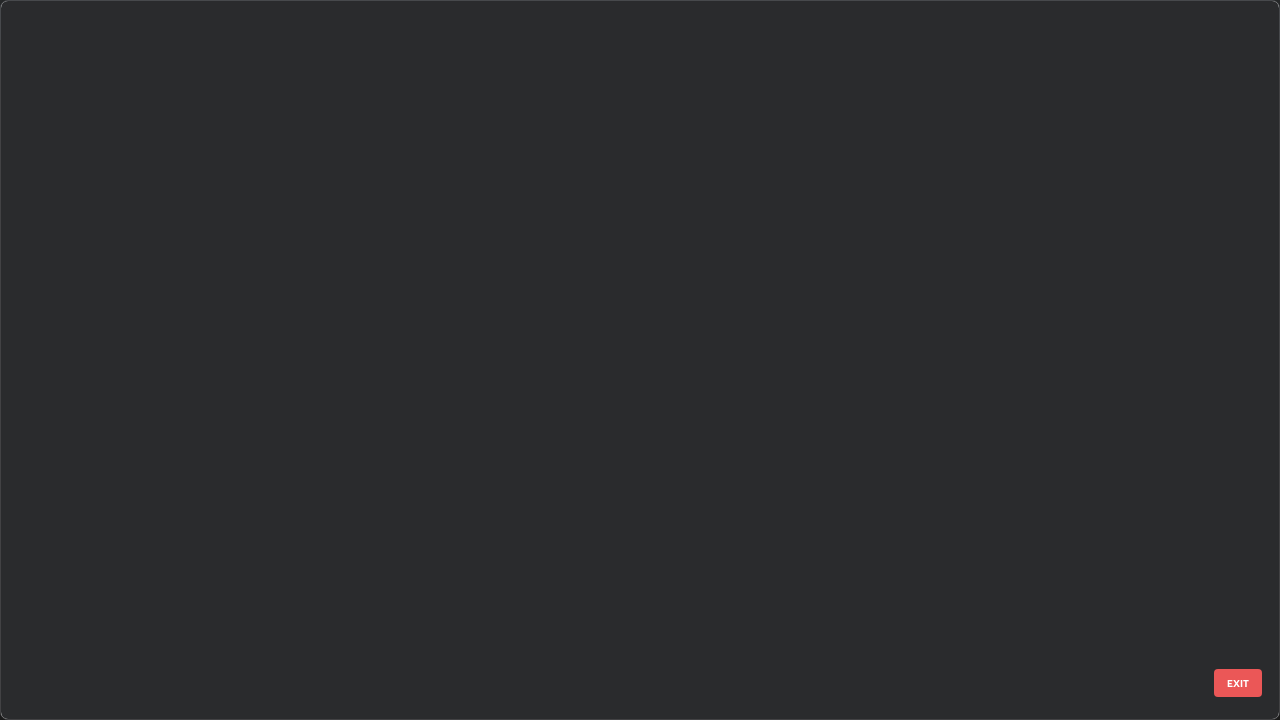 scroll, scrollTop: 1528, scrollLeft: 0, axis: vertical 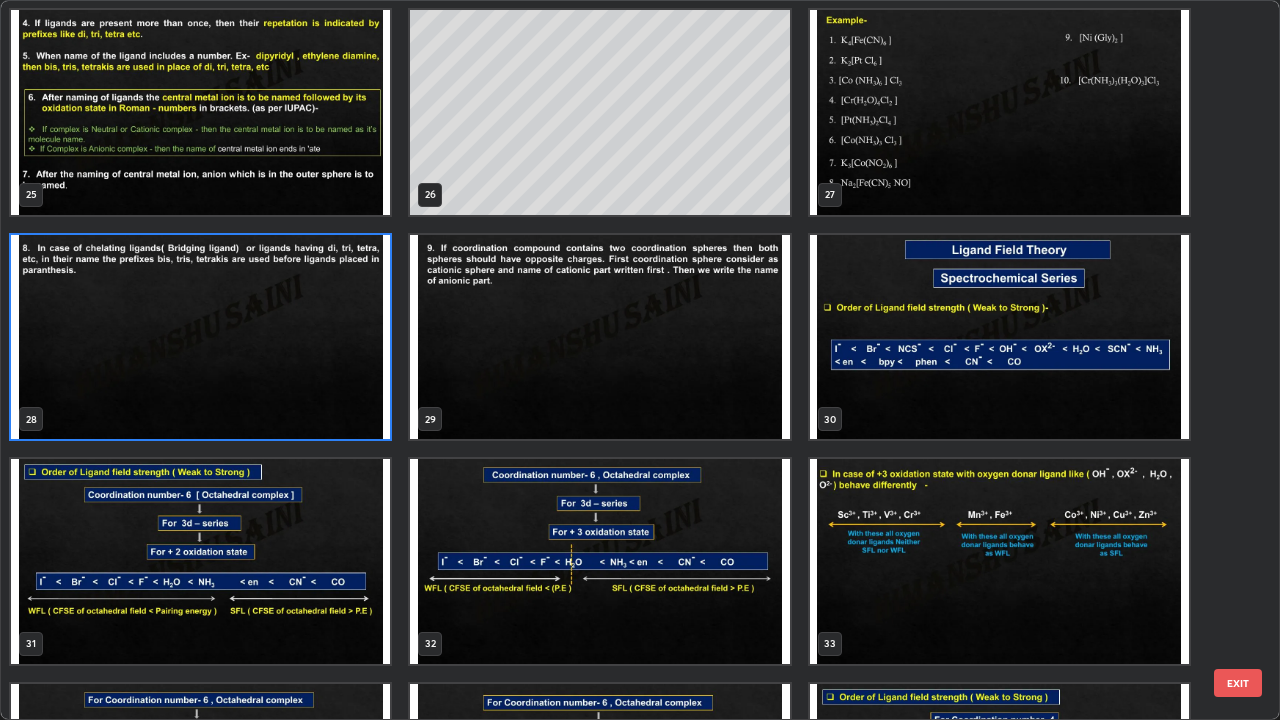 click at bounding box center [200, 337] 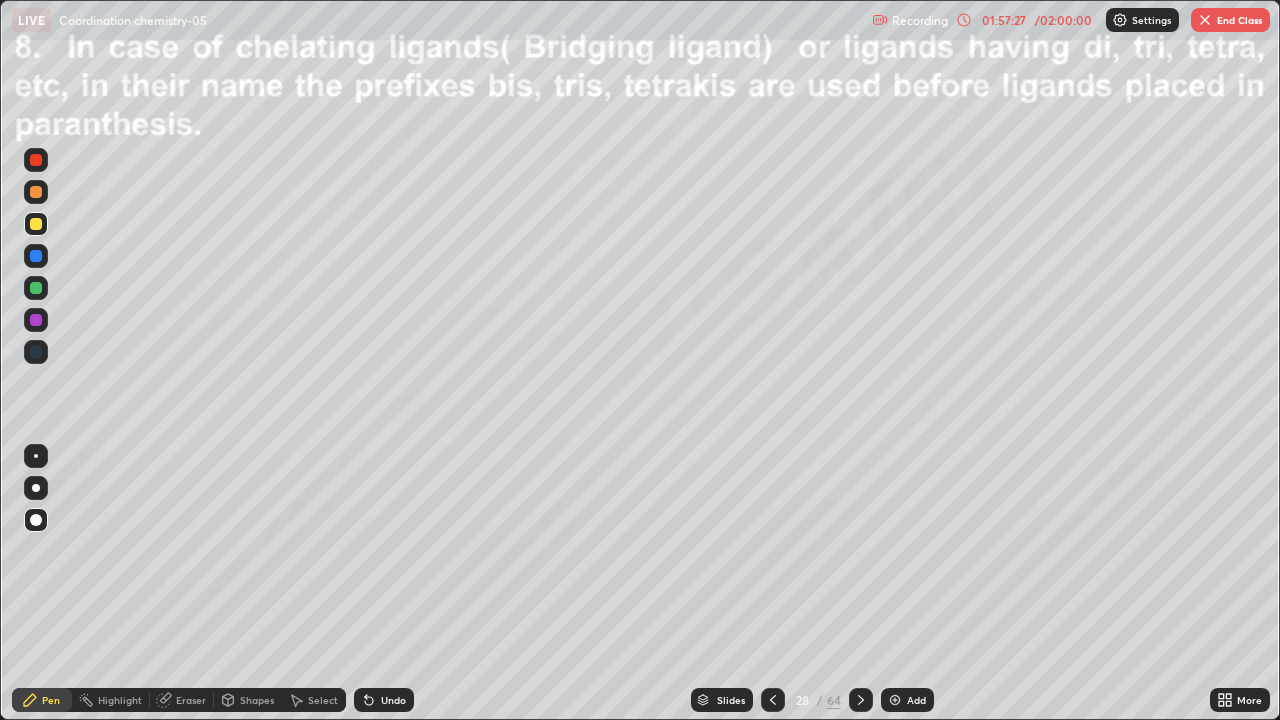 click at bounding box center [200, 337] 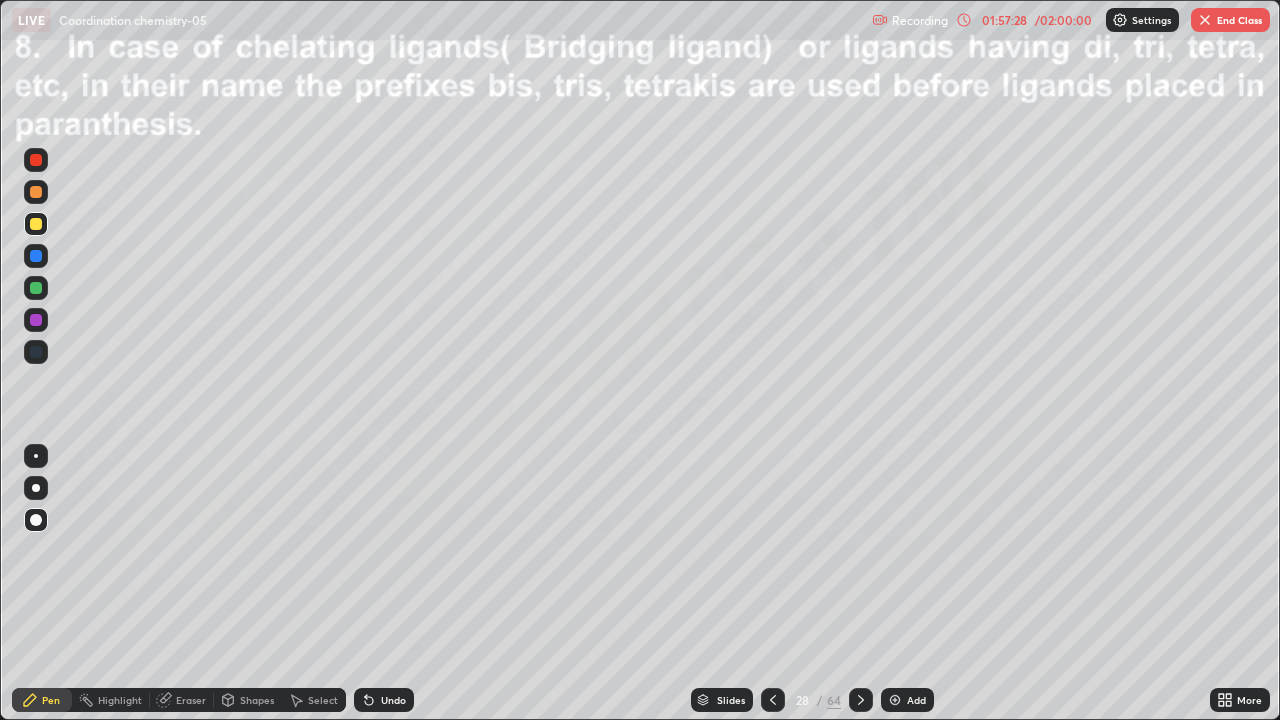click 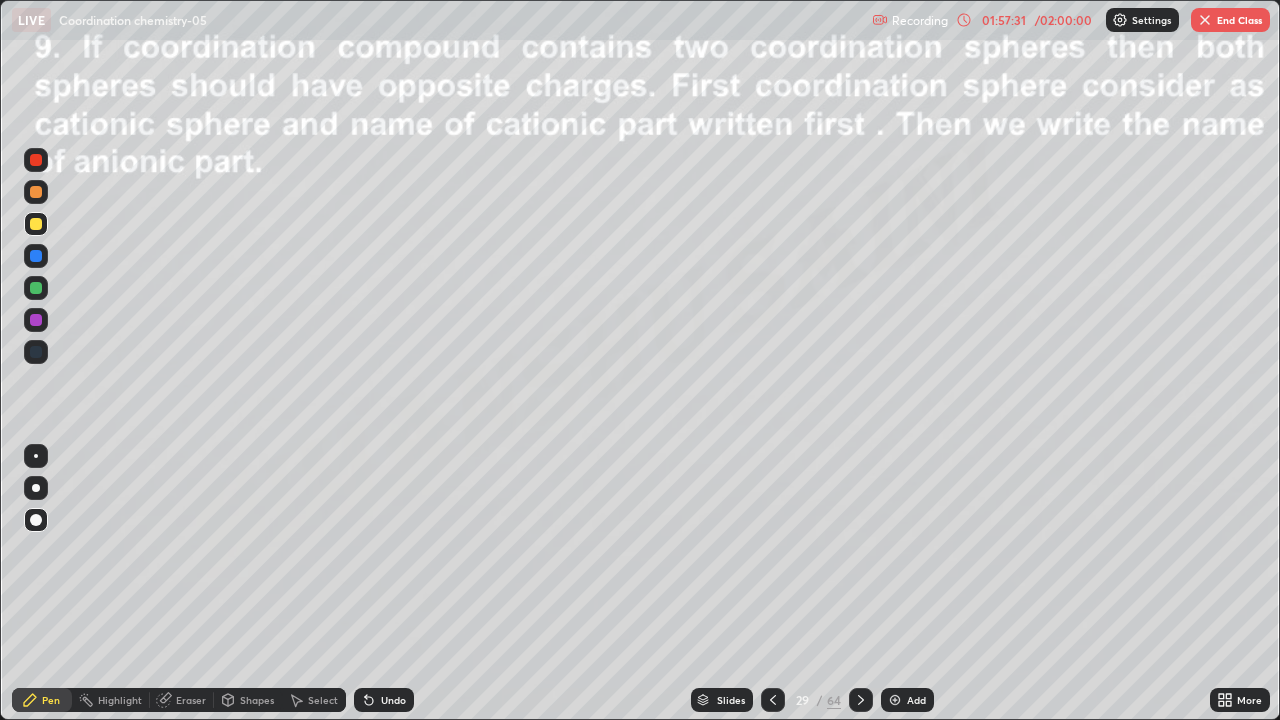 click 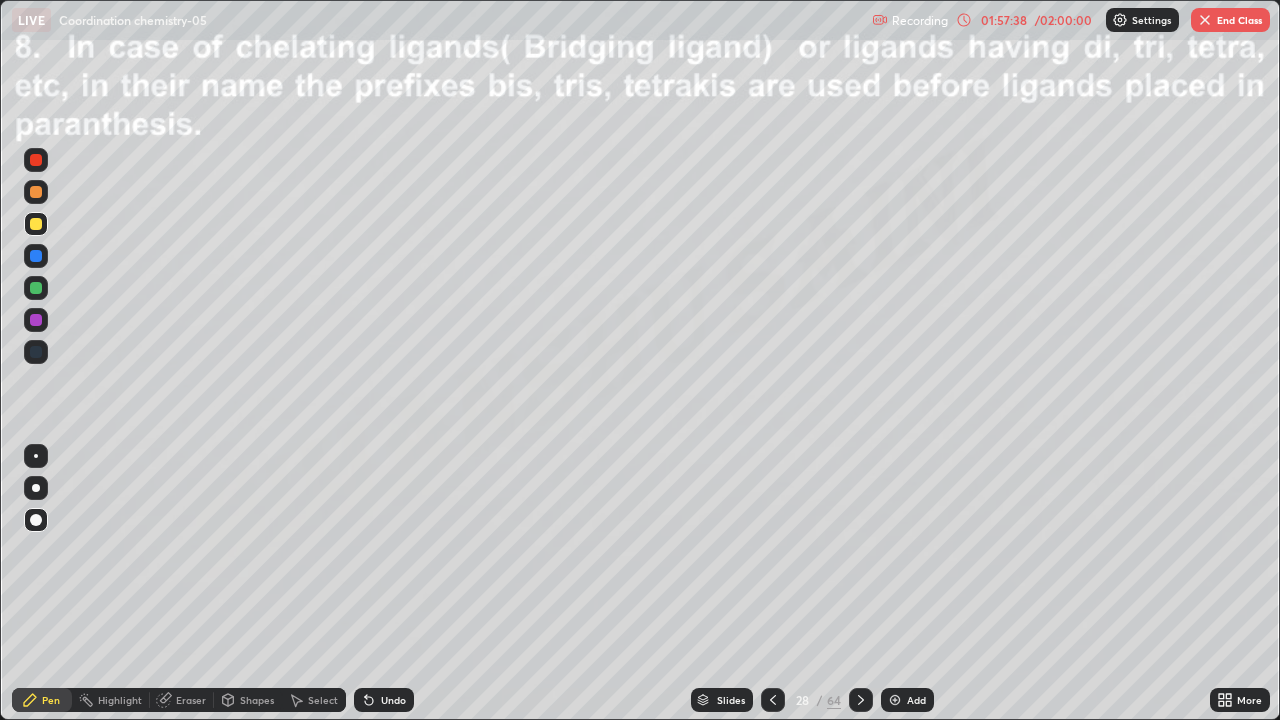 click 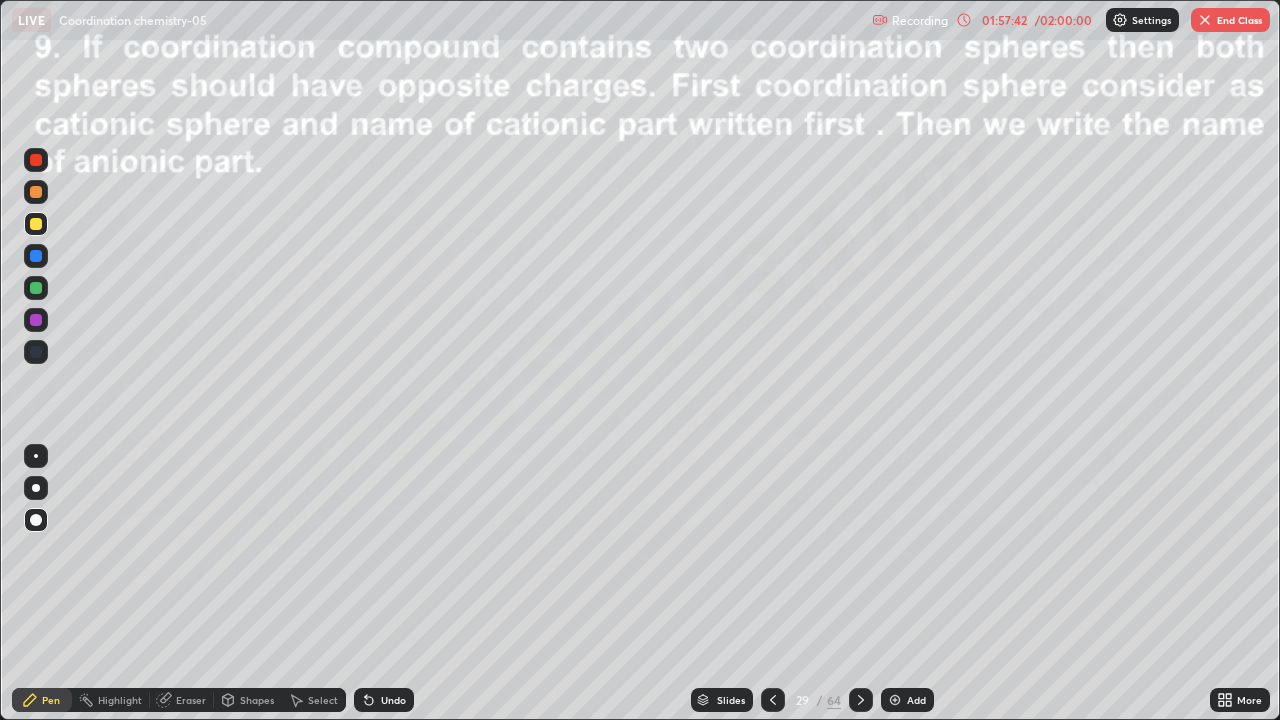 click 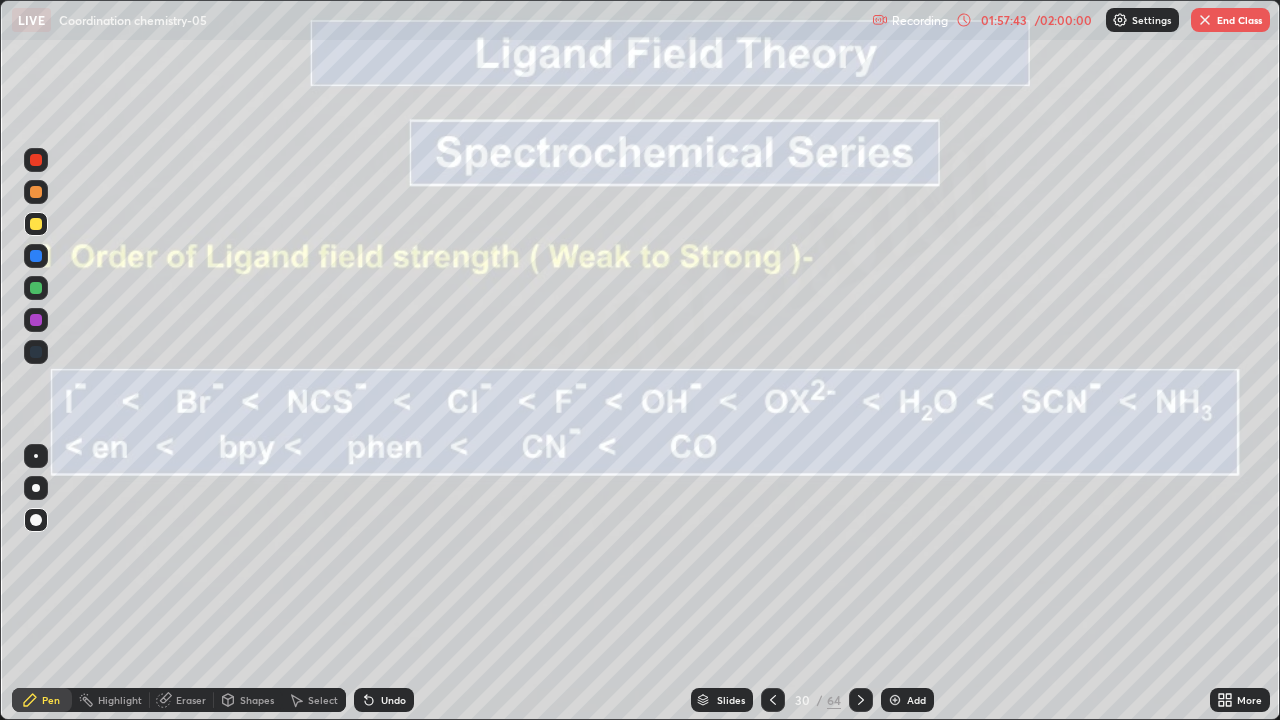 click on "Slides" at bounding box center (731, 700) 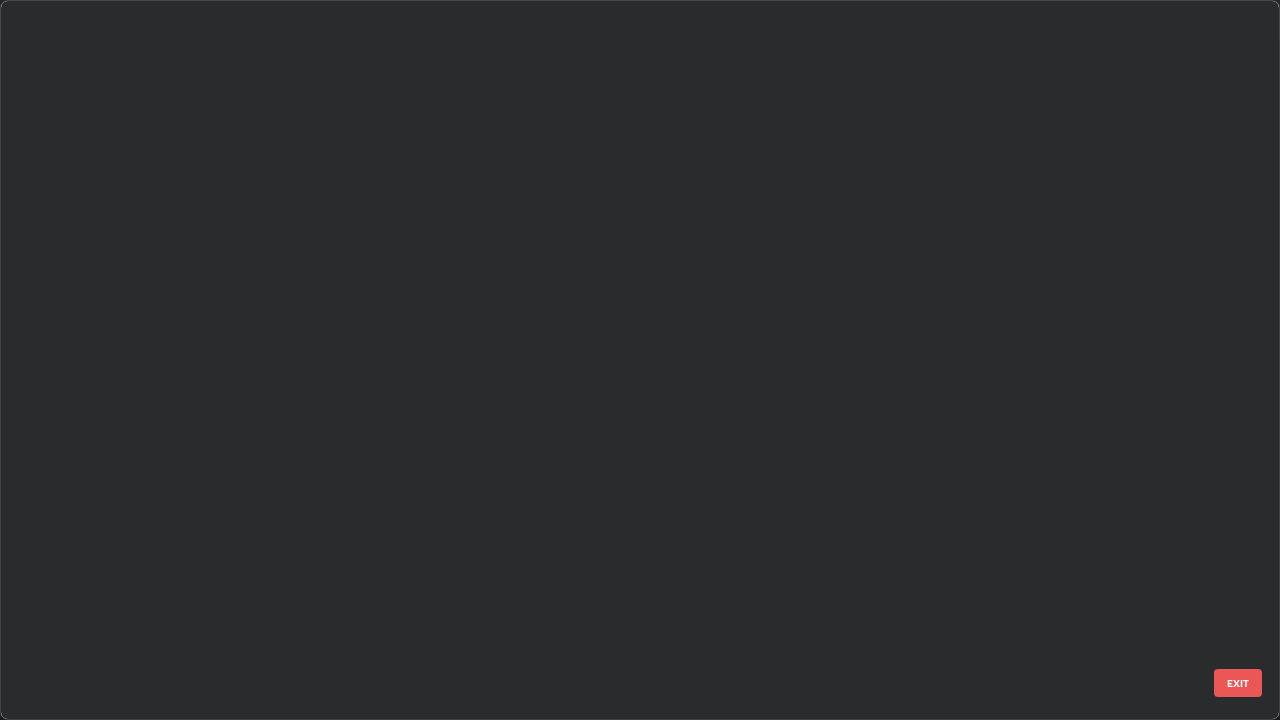 scroll, scrollTop: 1528, scrollLeft: 0, axis: vertical 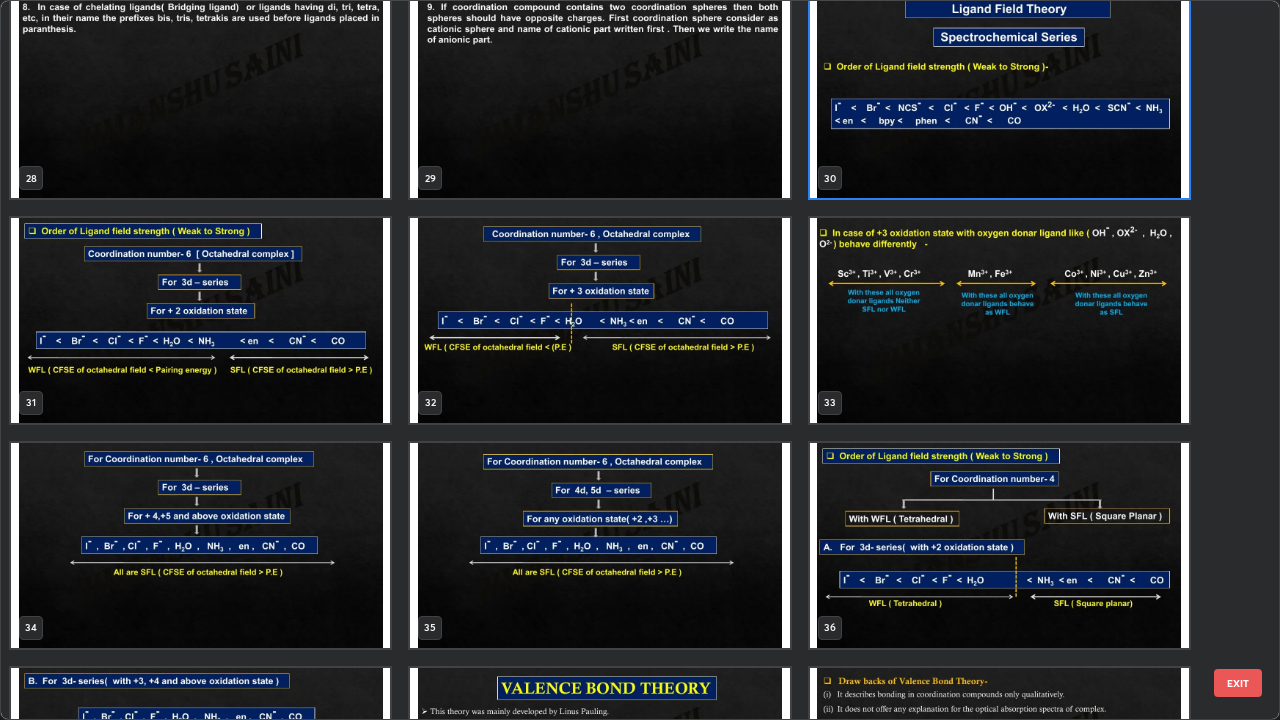 click at bounding box center [999, 96] 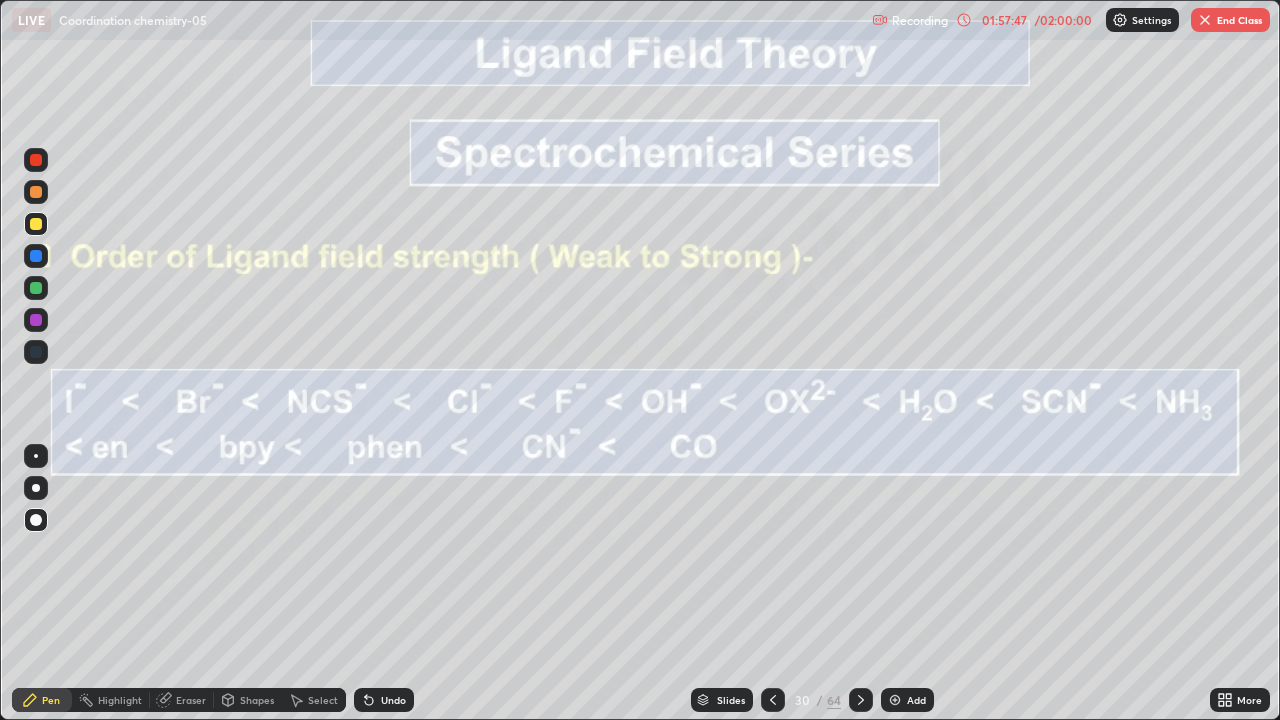 click at bounding box center (999, 96) 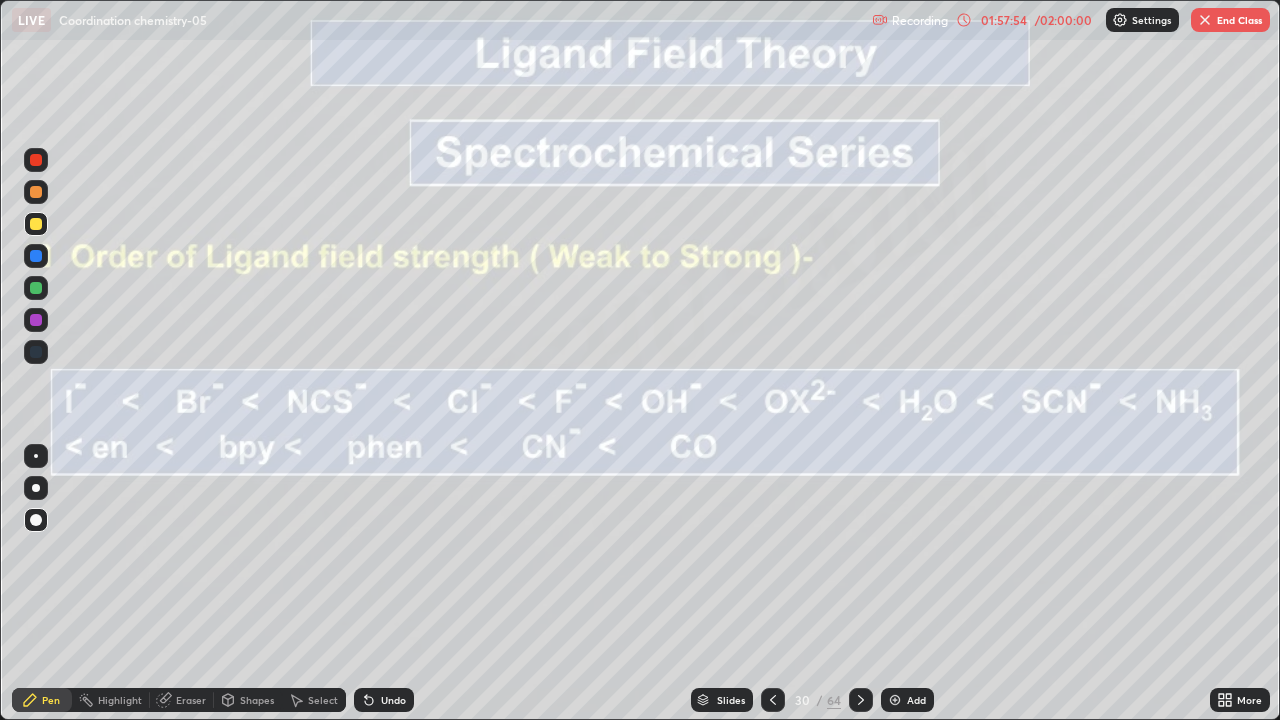 click 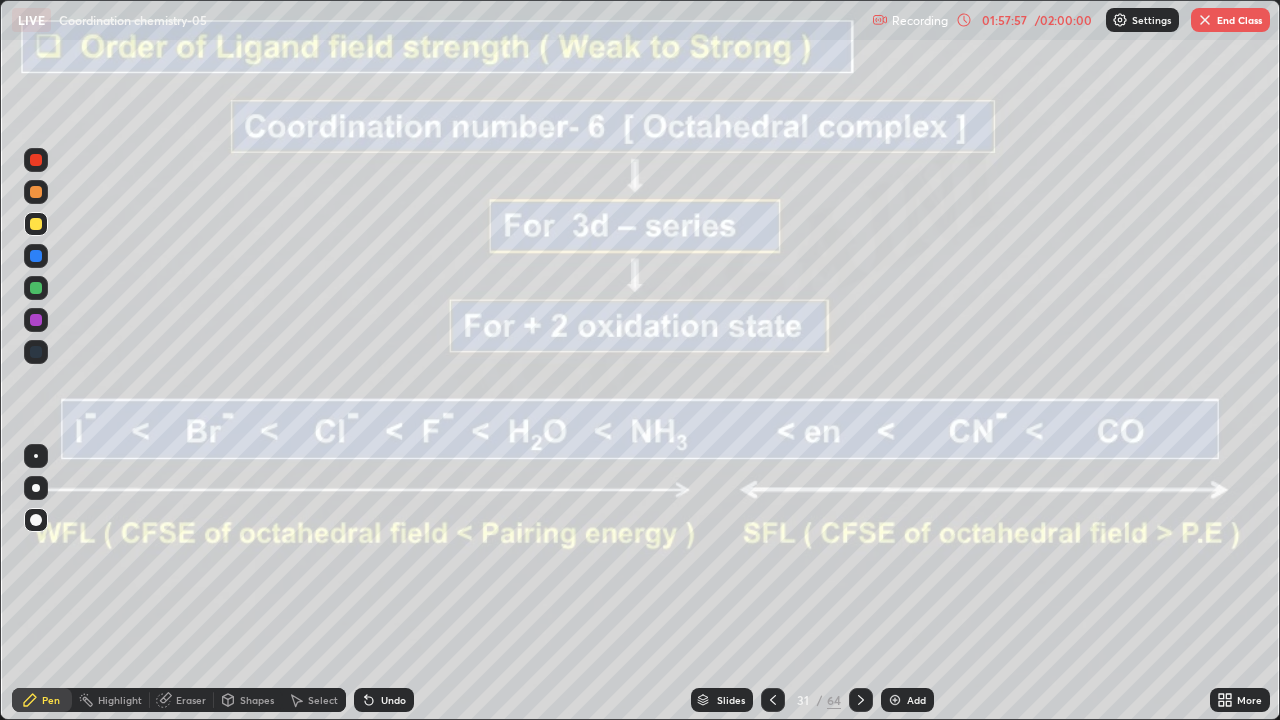 click 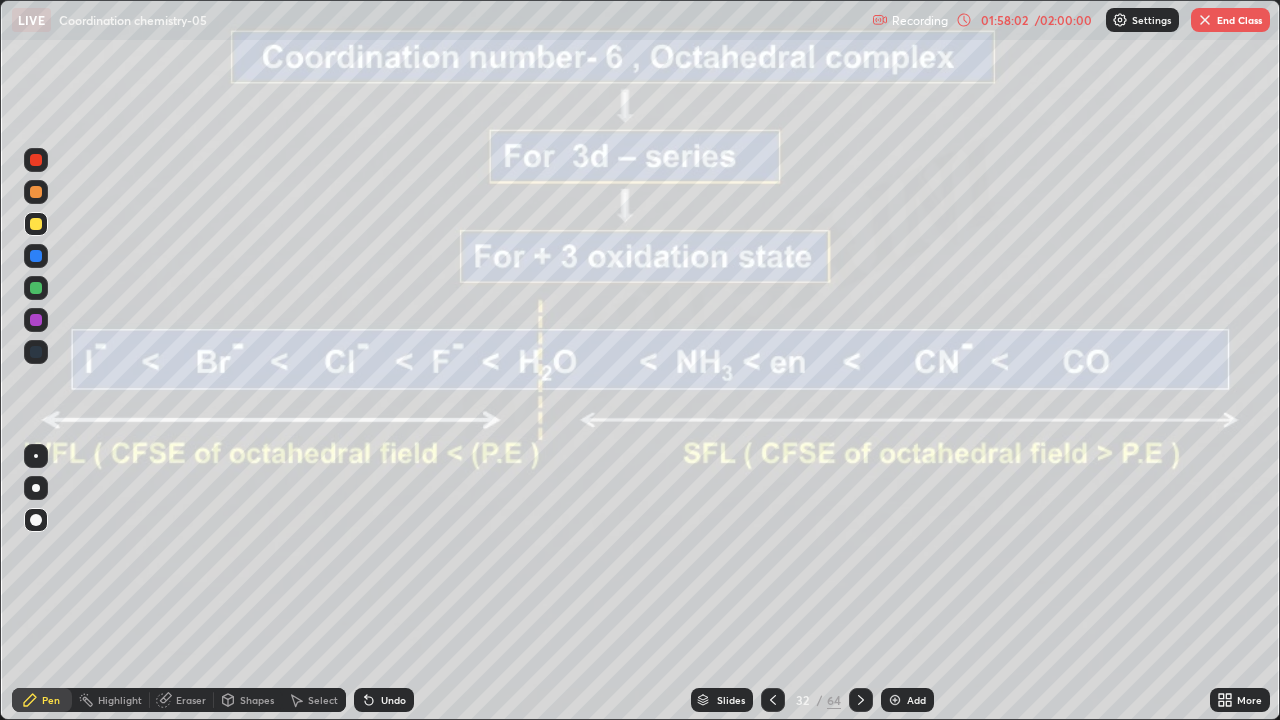 click 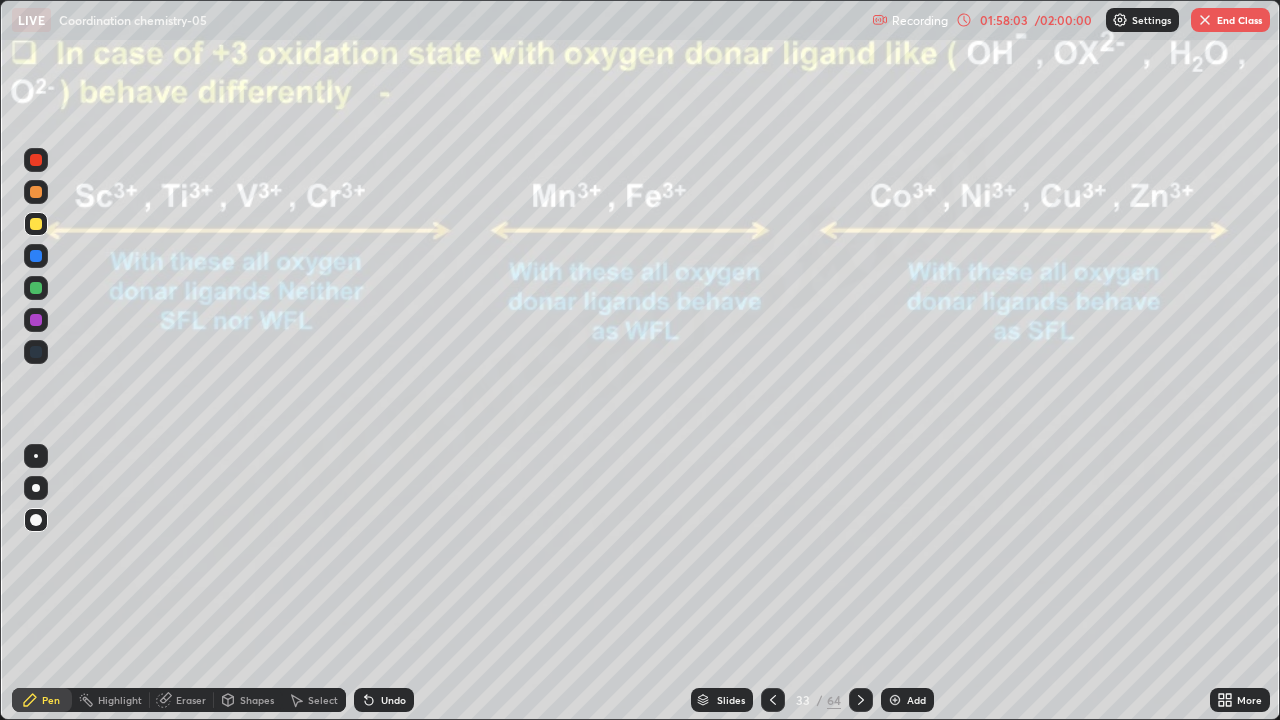 click 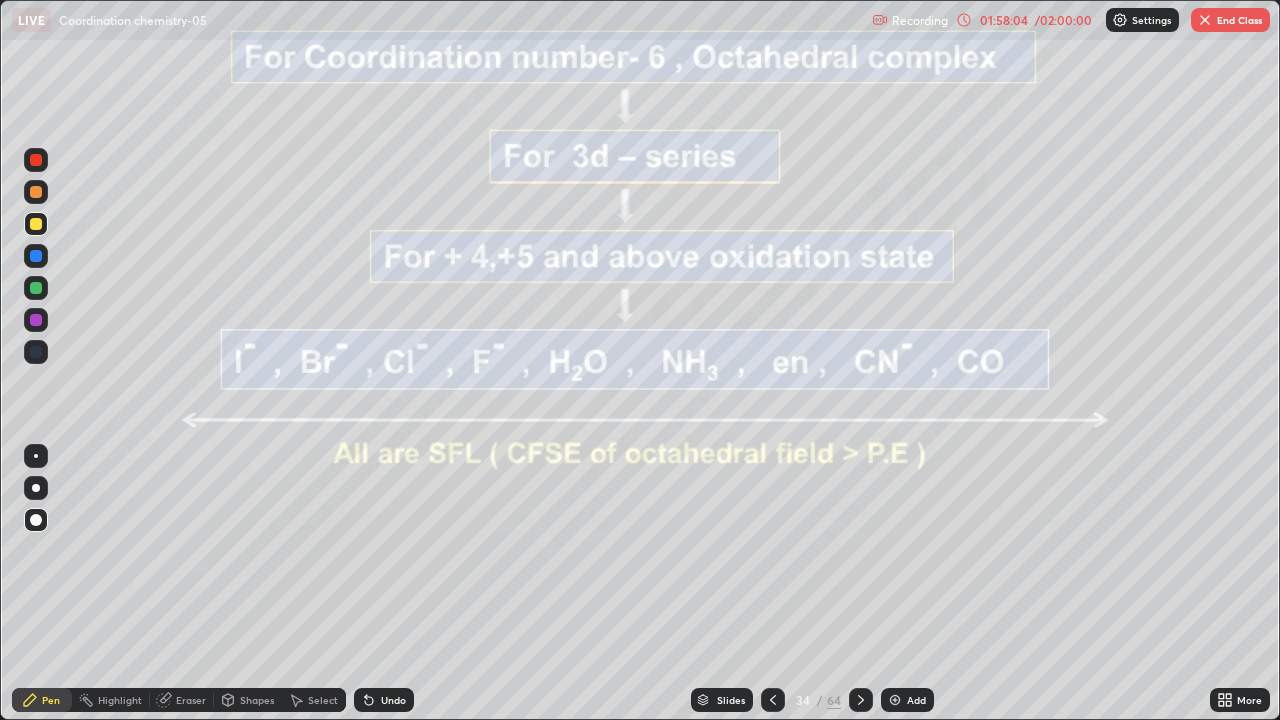 click 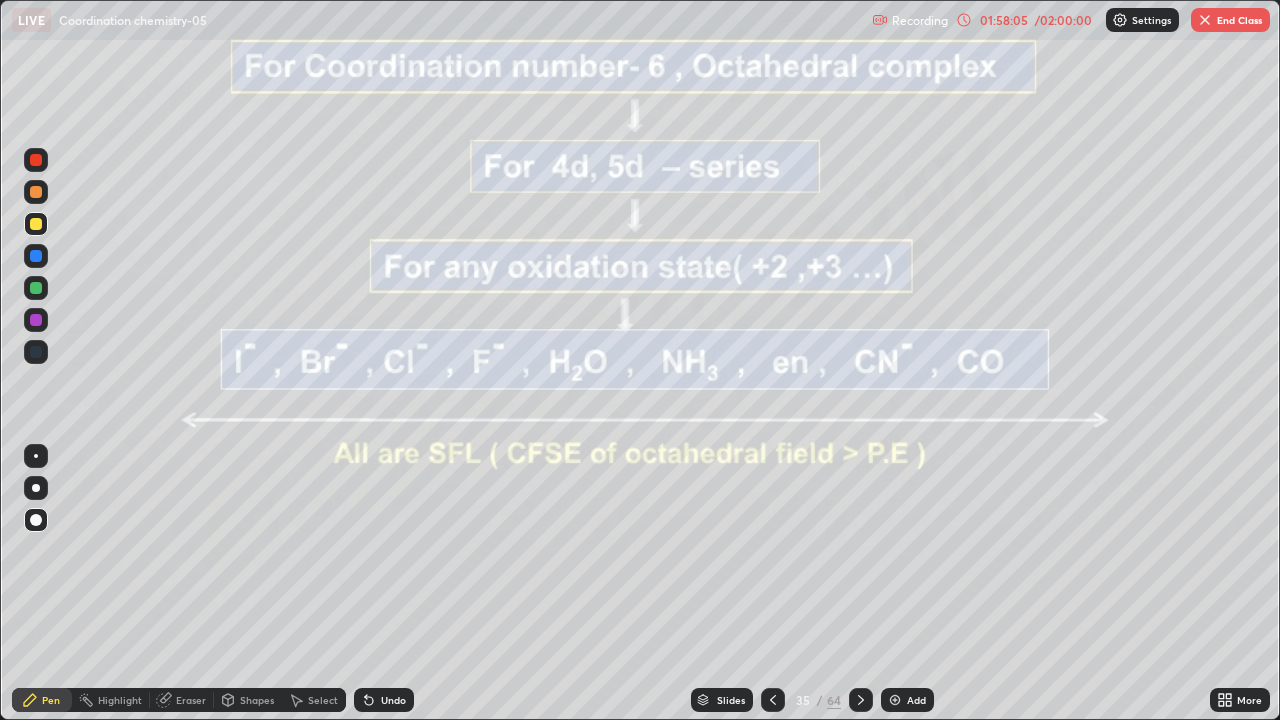 click 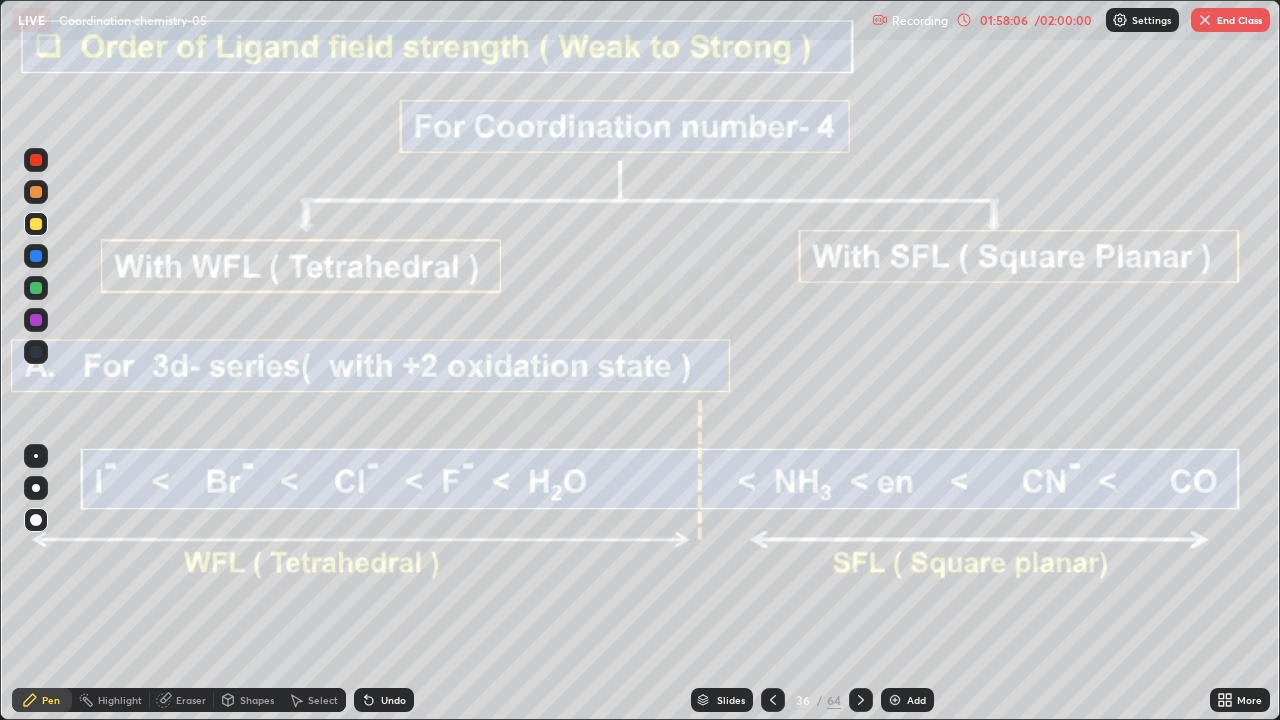 click 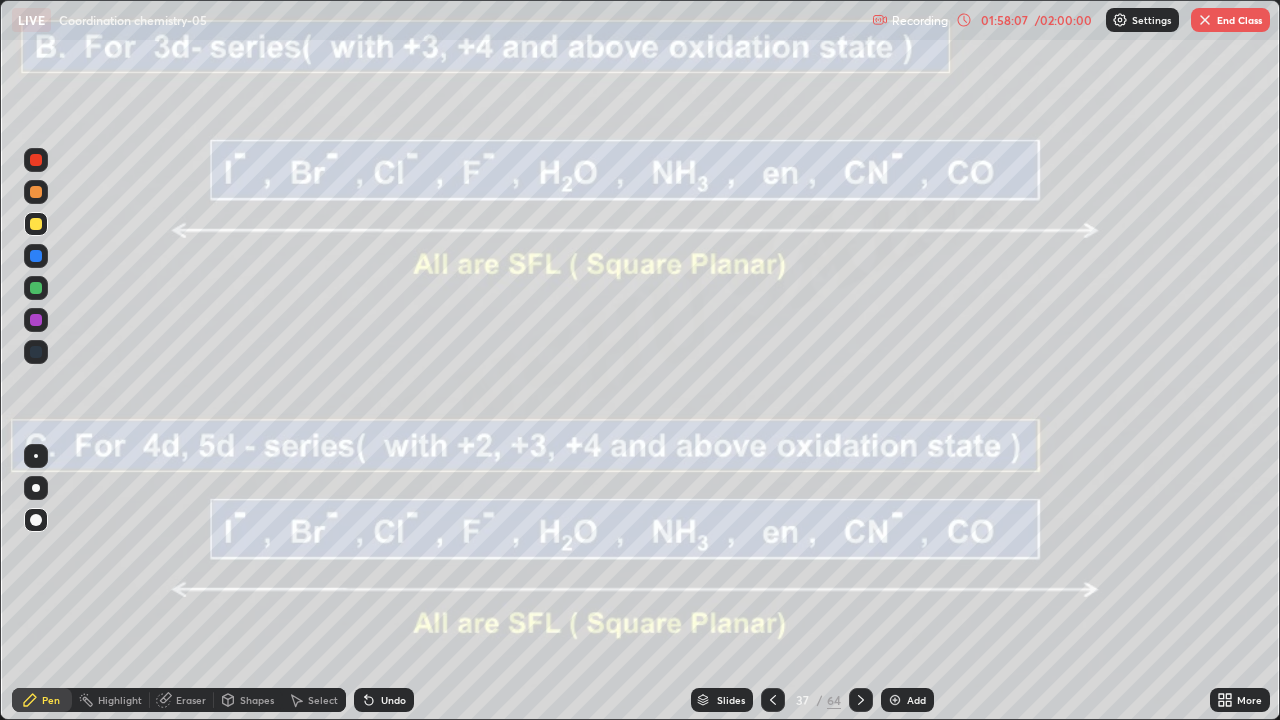 click 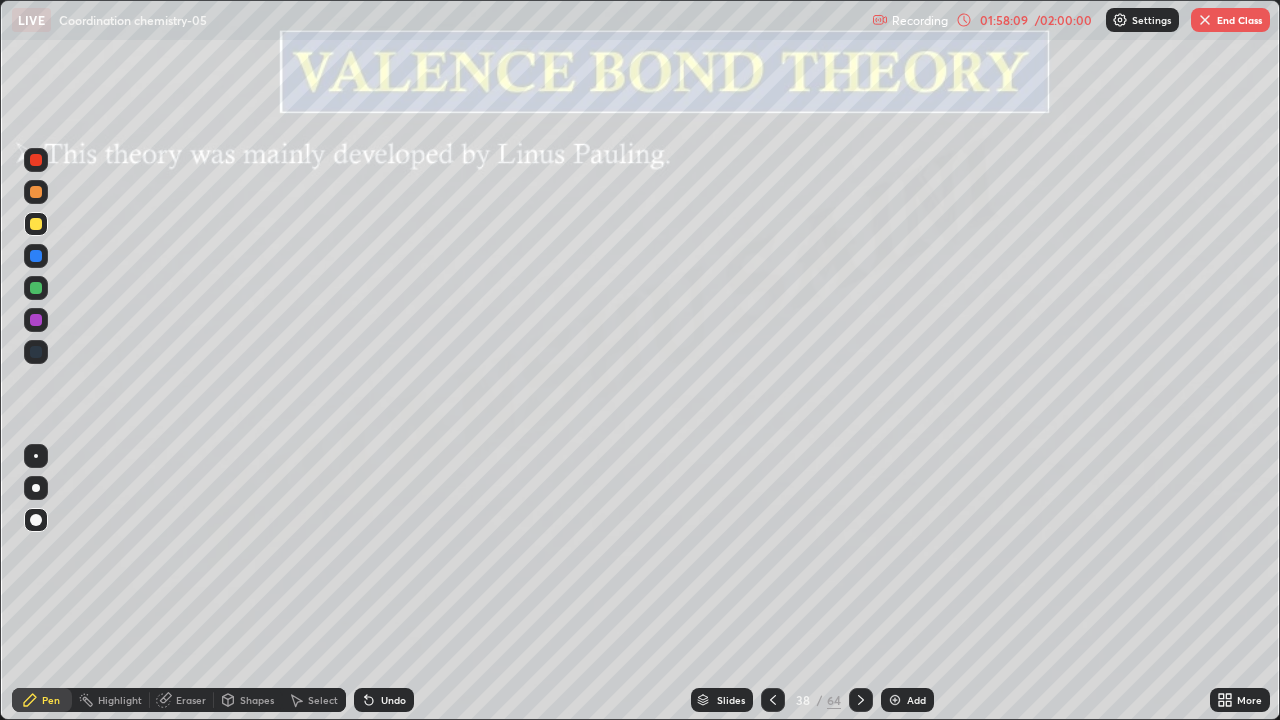 click 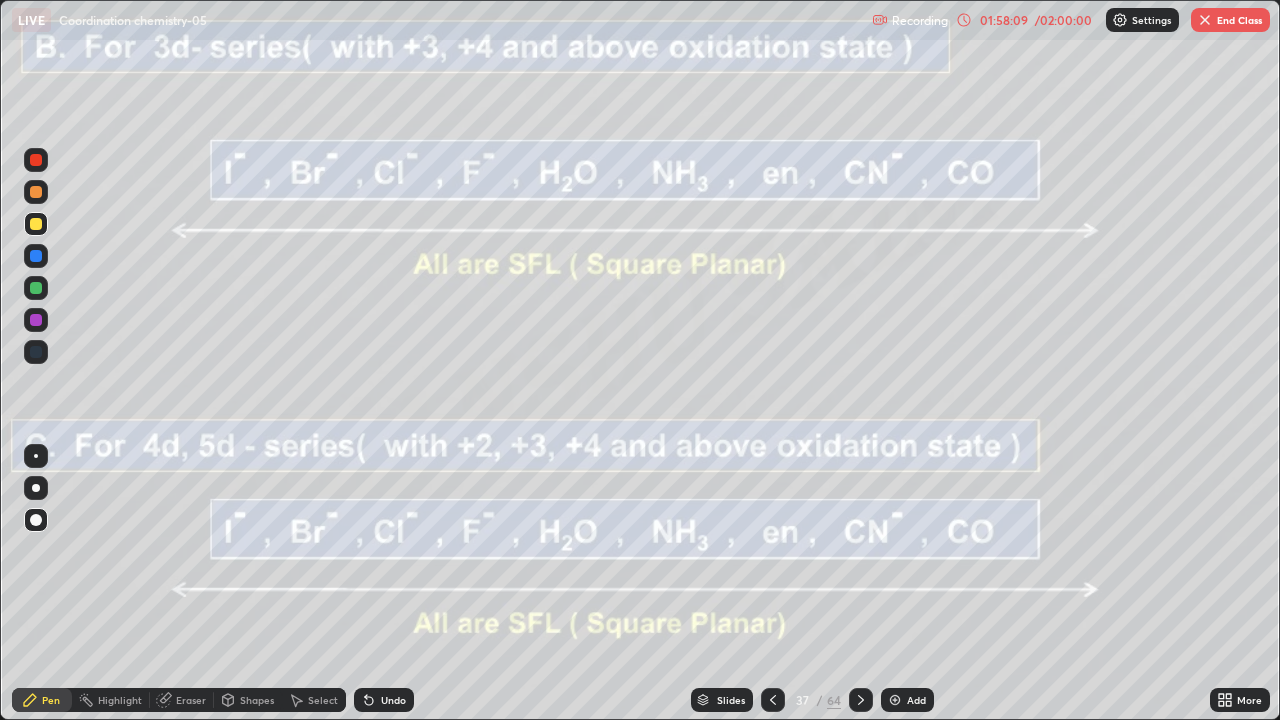 click on "Slides" at bounding box center (731, 700) 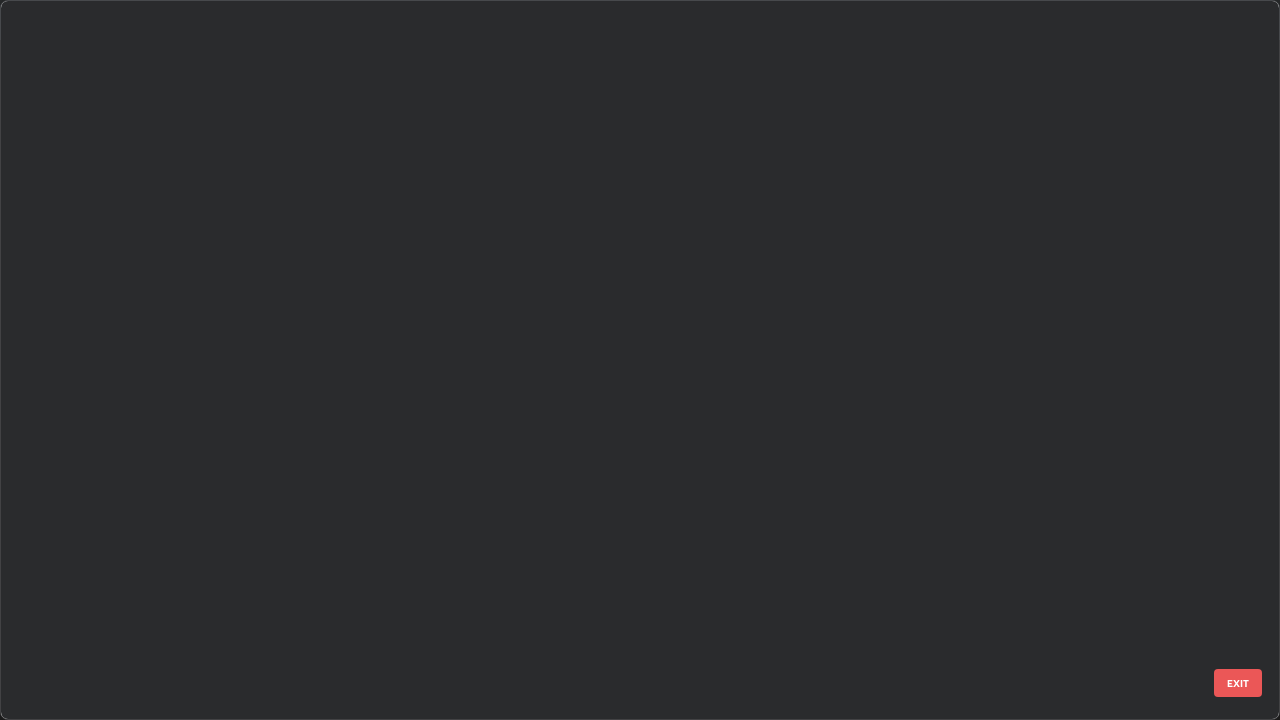 scroll, scrollTop: 2202, scrollLeft: 0, axis: vertical 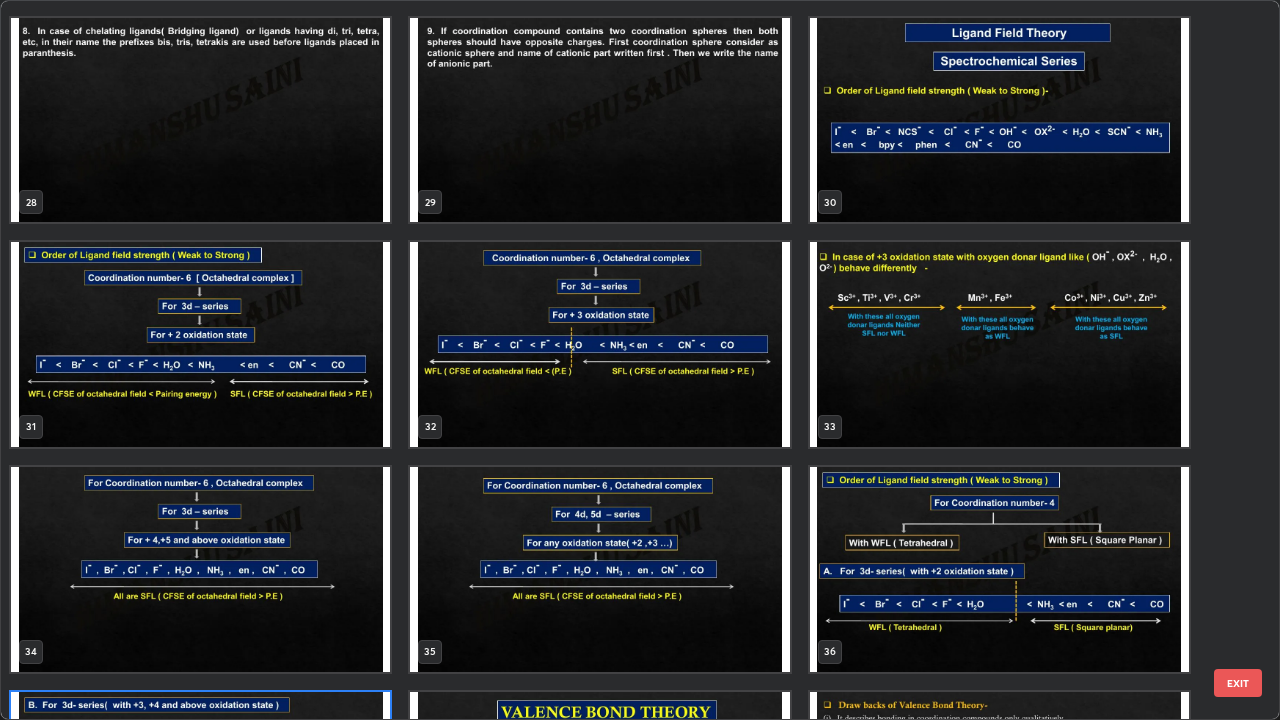 click at bounding box center (999, 120) 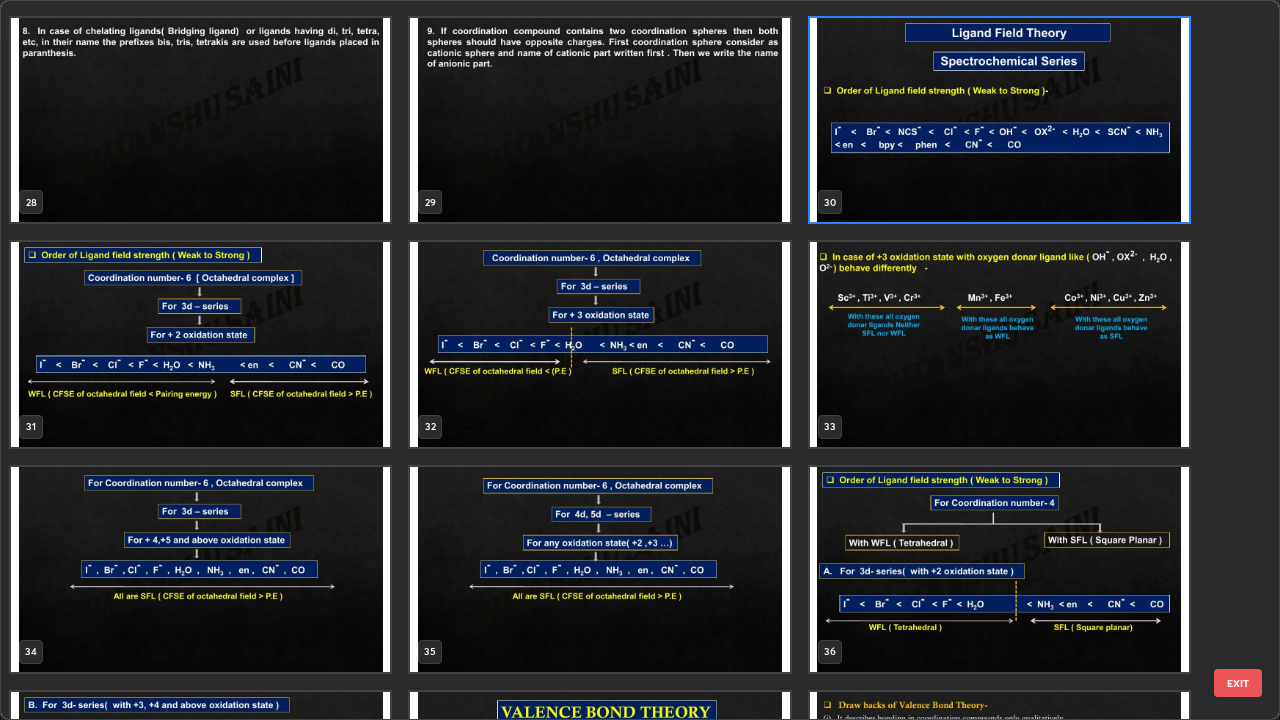 click at bounding box center [999, 120] 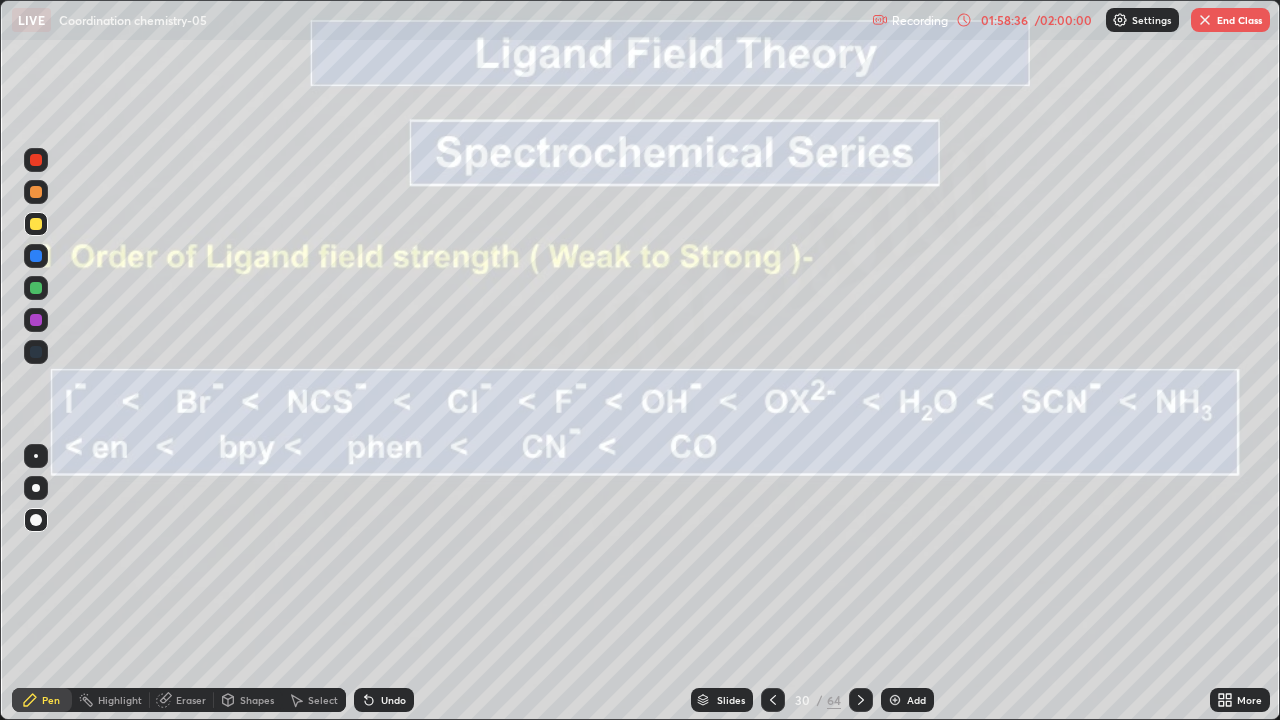click at bounding box center [999, 120] 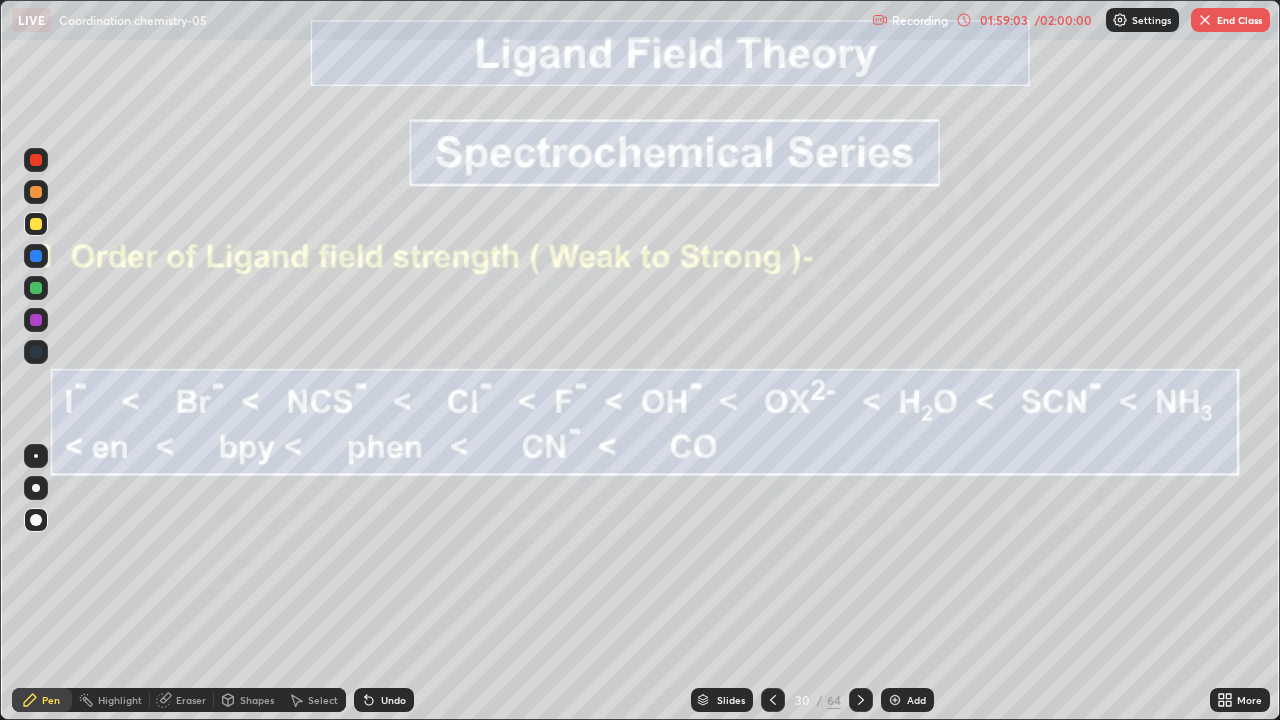 click 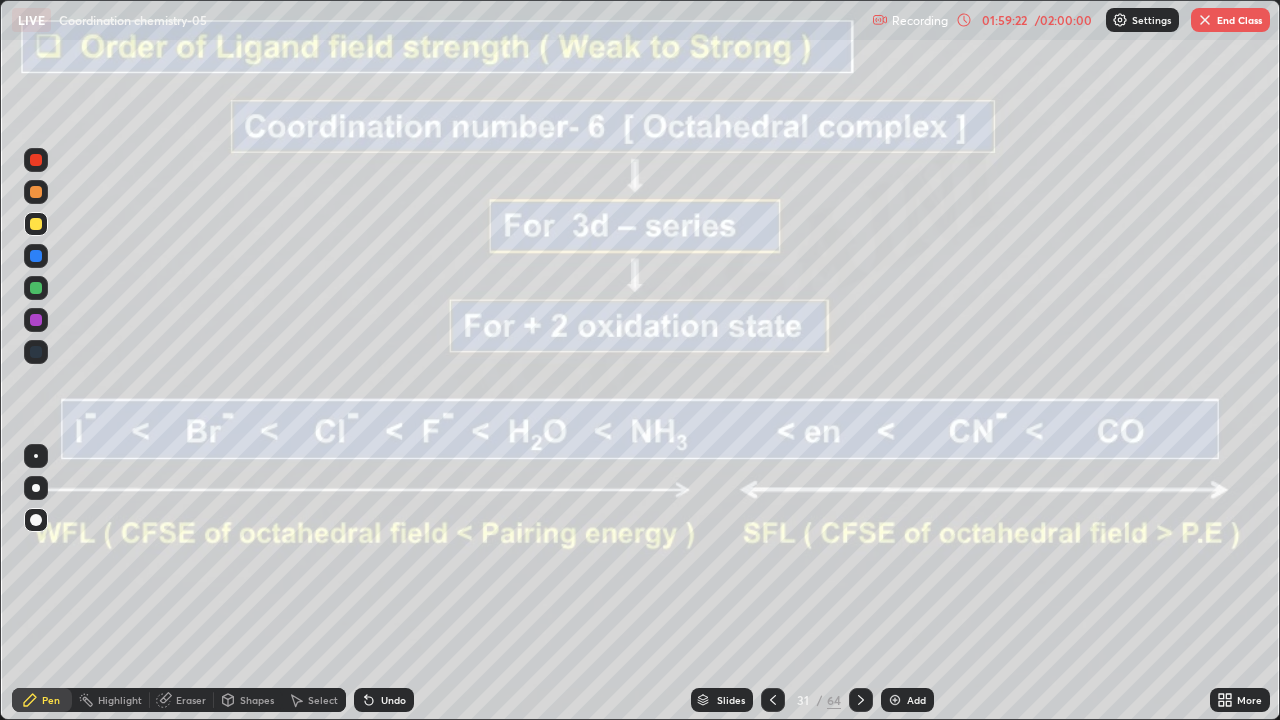 click 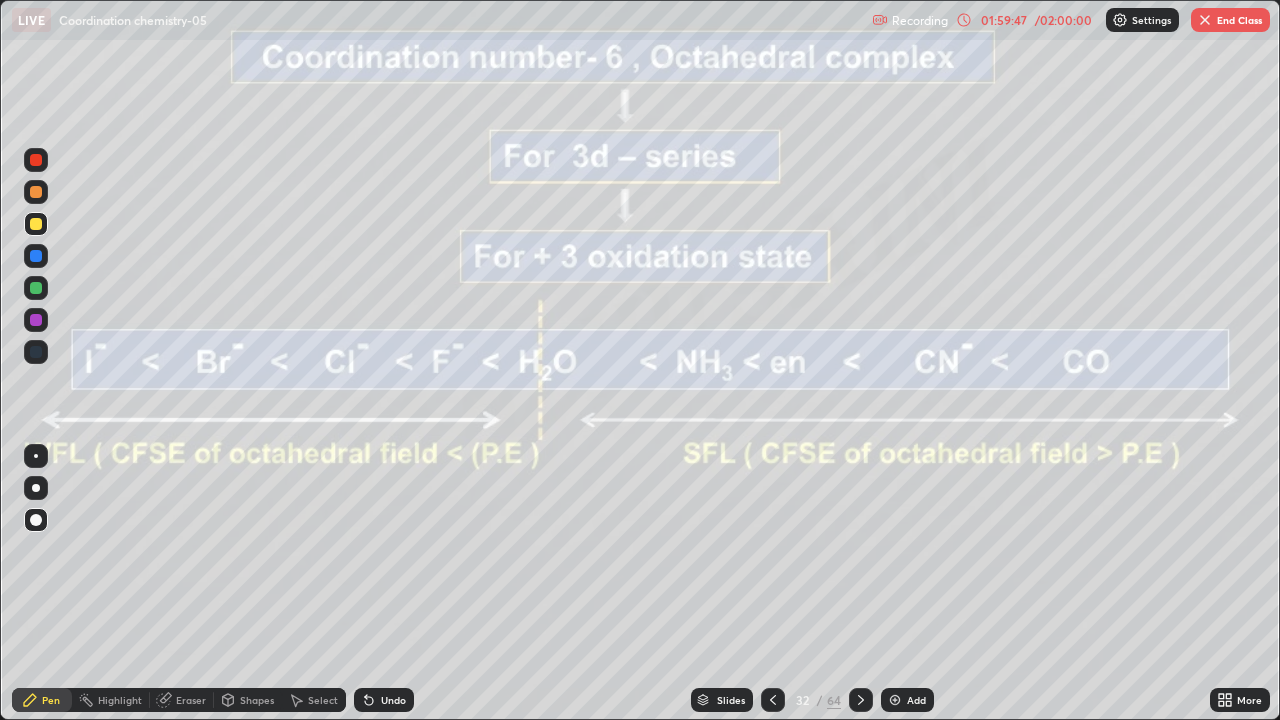 click 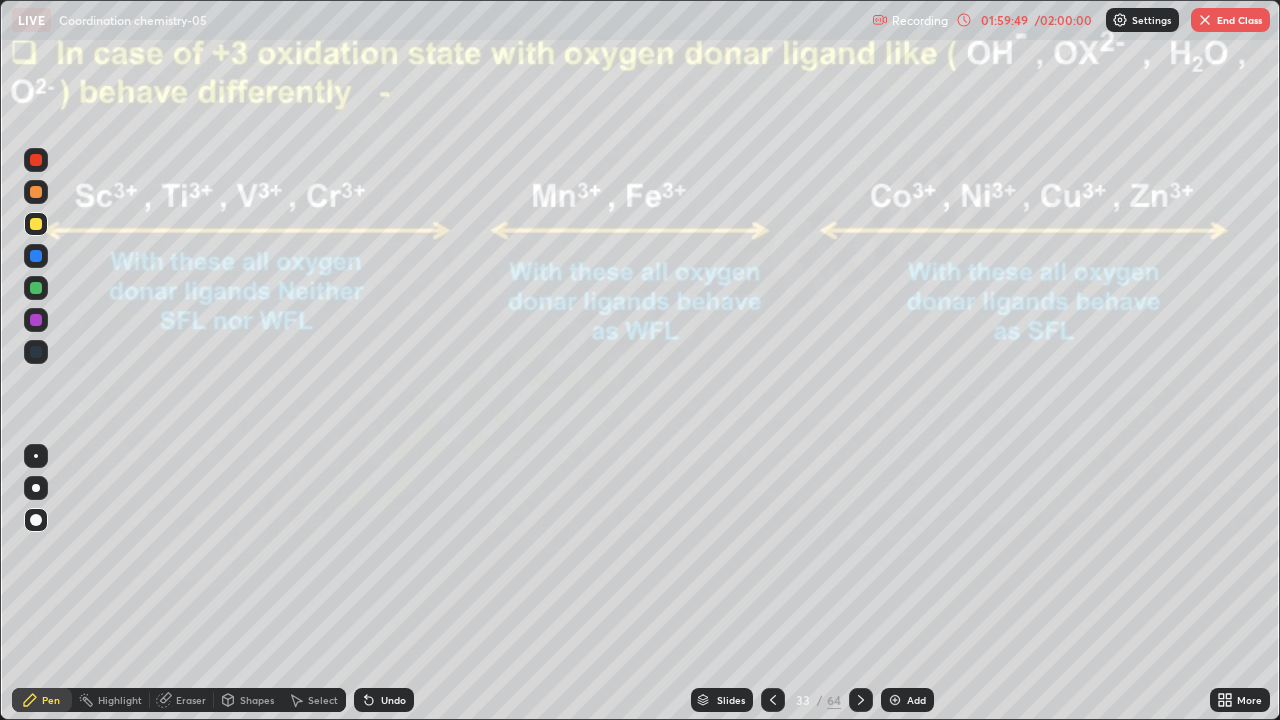 click 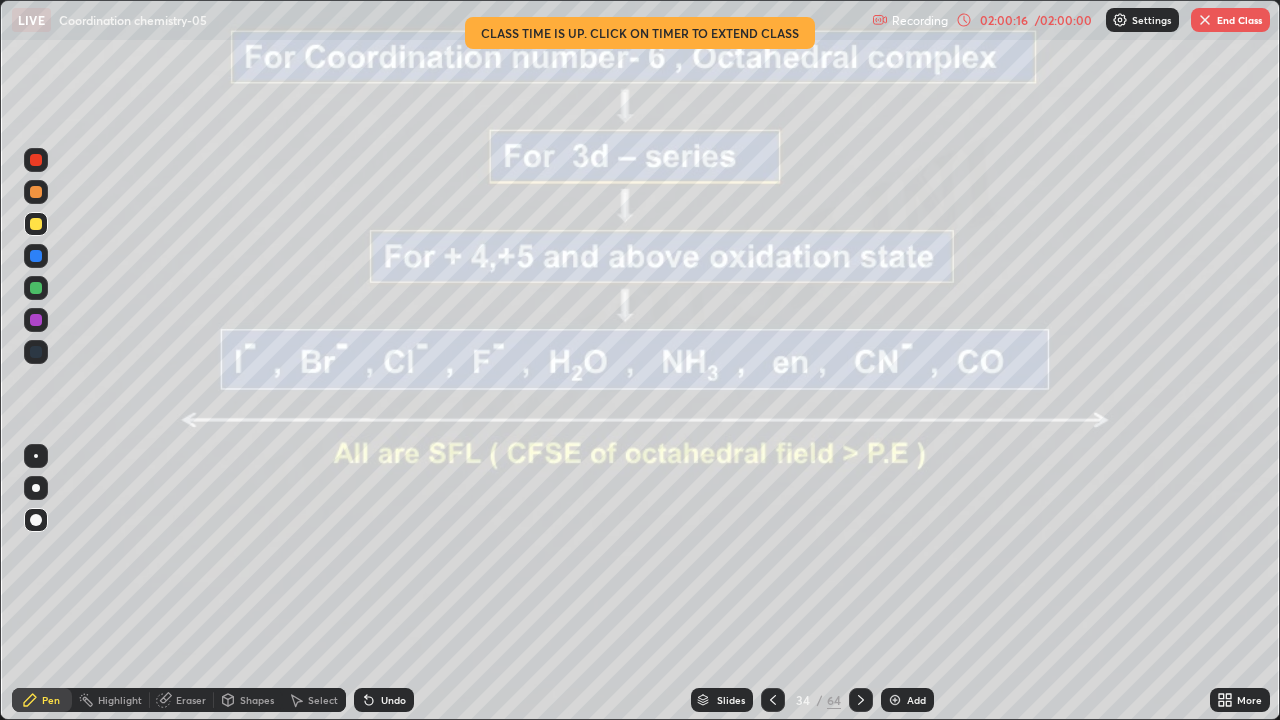 click 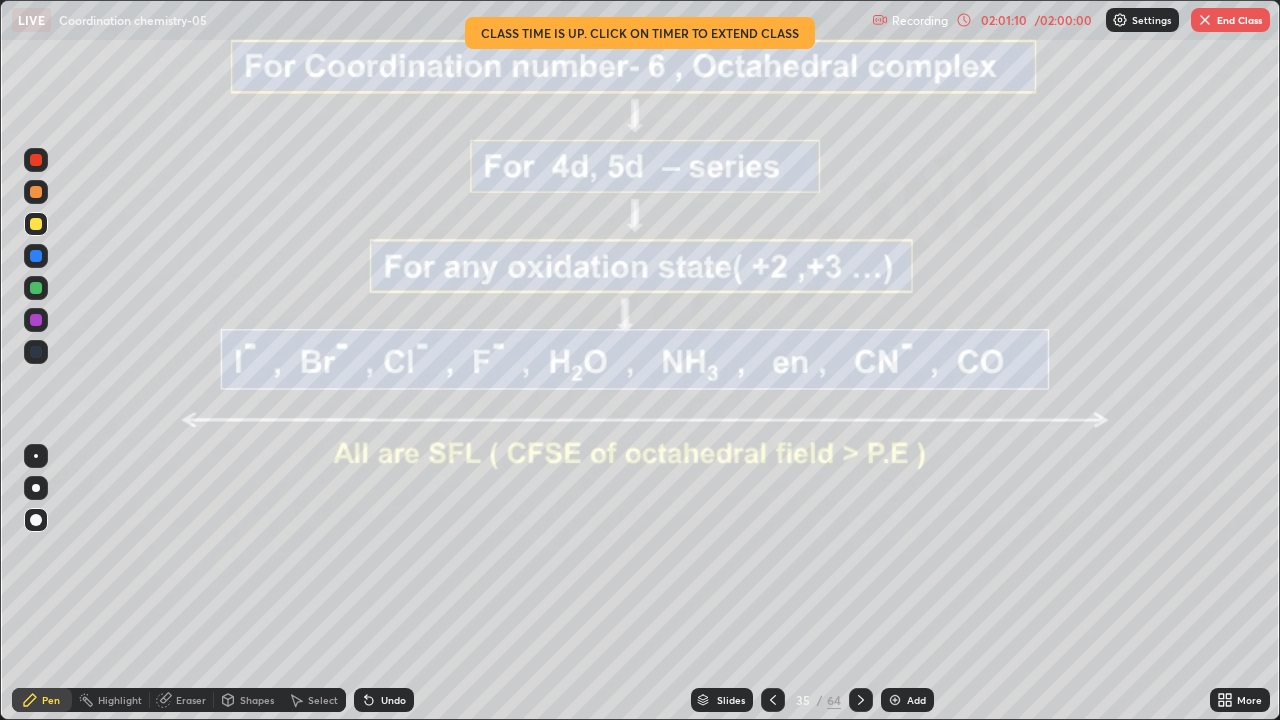 click 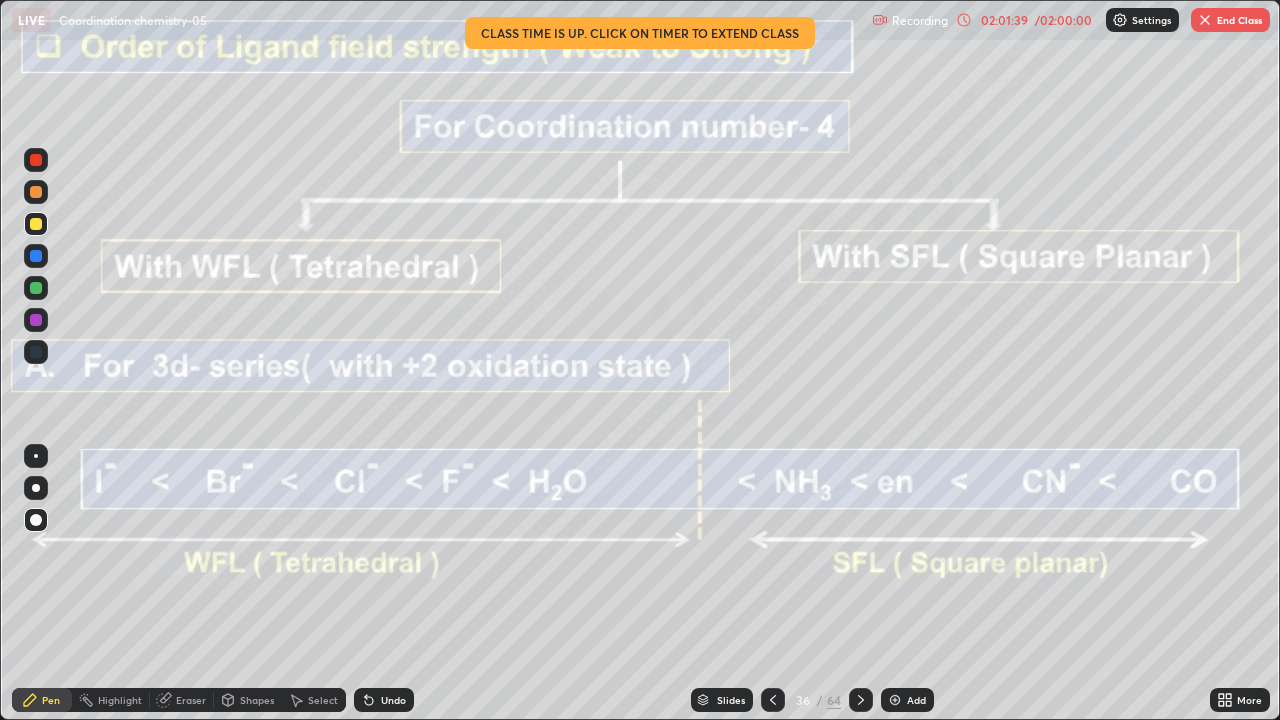 click 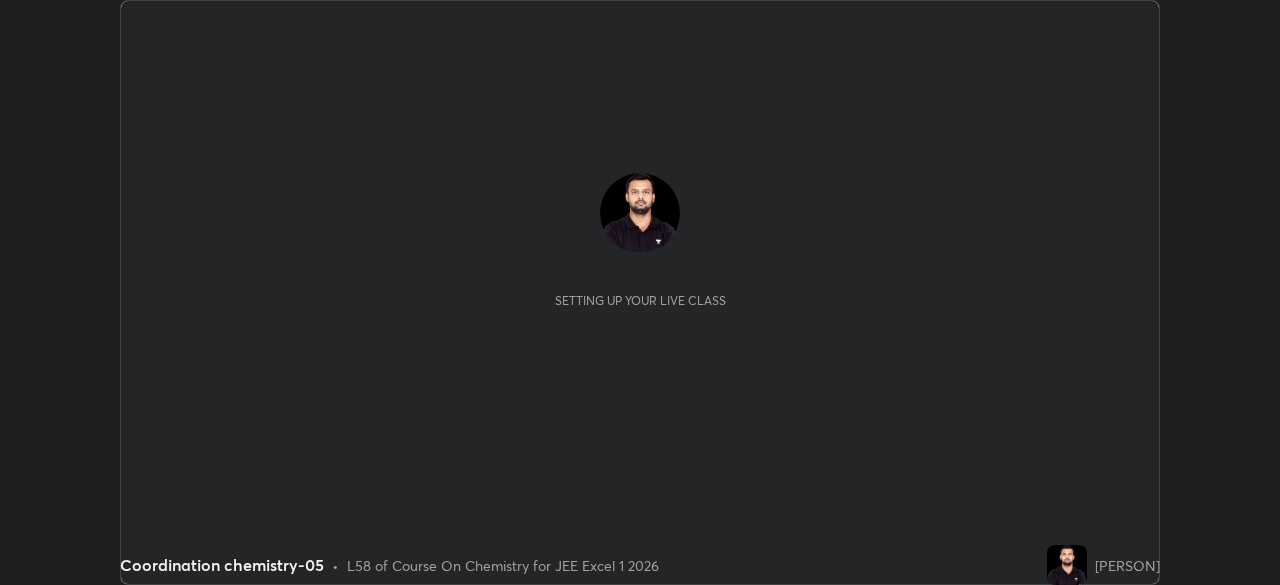 scroll, scrollTop: 0, scrollLeft: 0, axis: both 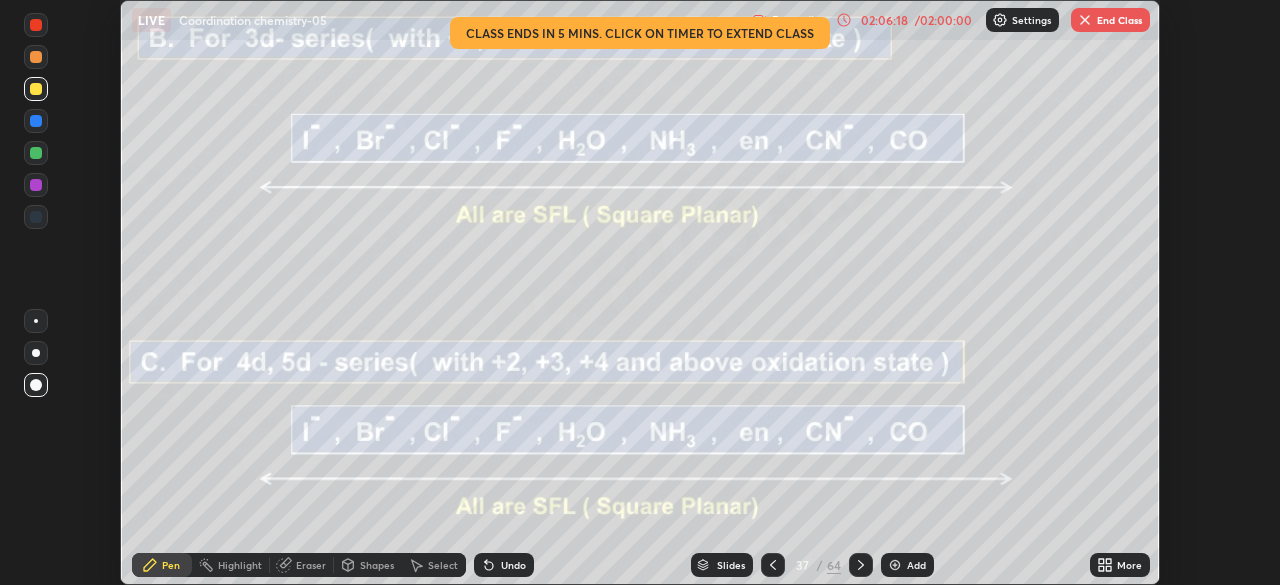 click 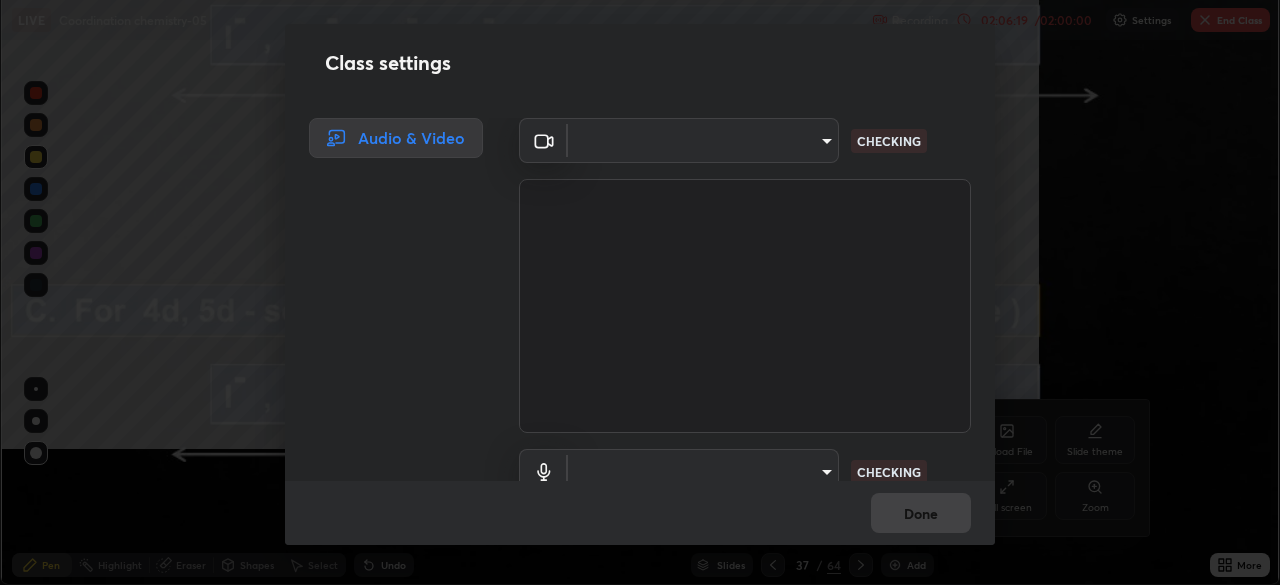 click on "Class settings Audio & Video ​ CHECKING ​ CHECKING Done" at bounding box center (640, 292) 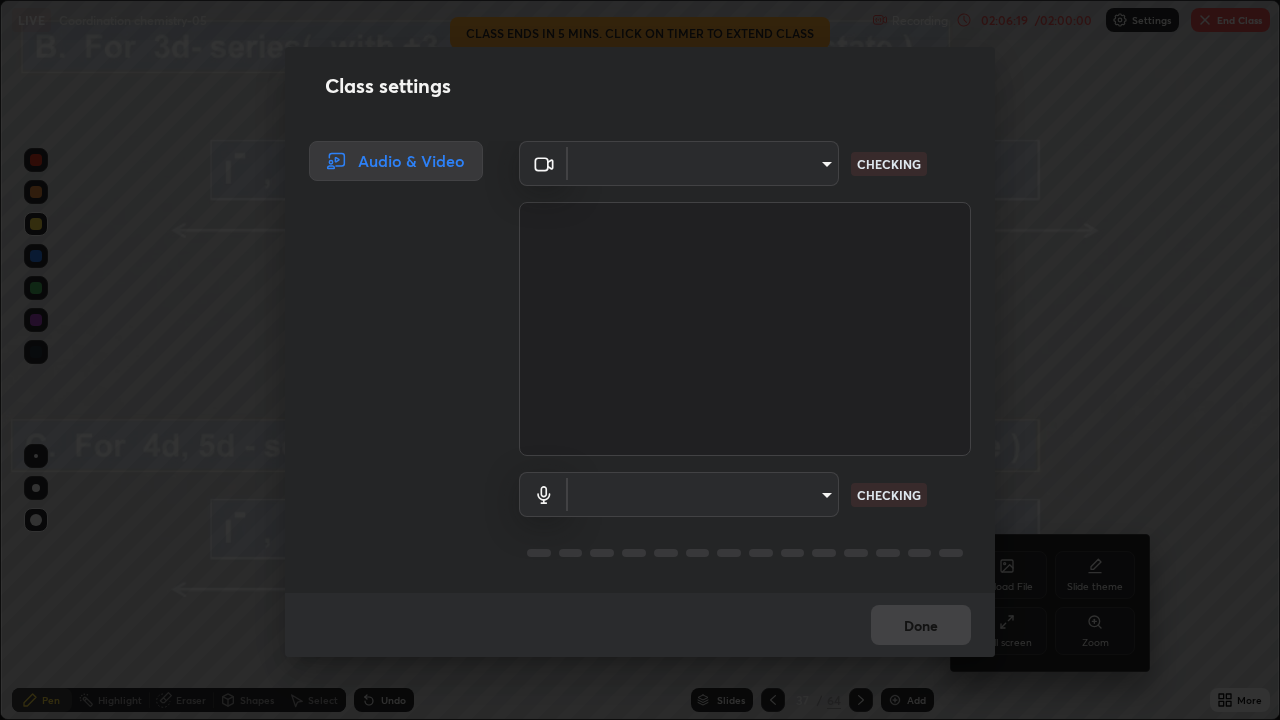 scroll, scrollTop: 99280, scrollLeft: 98720, axis: both 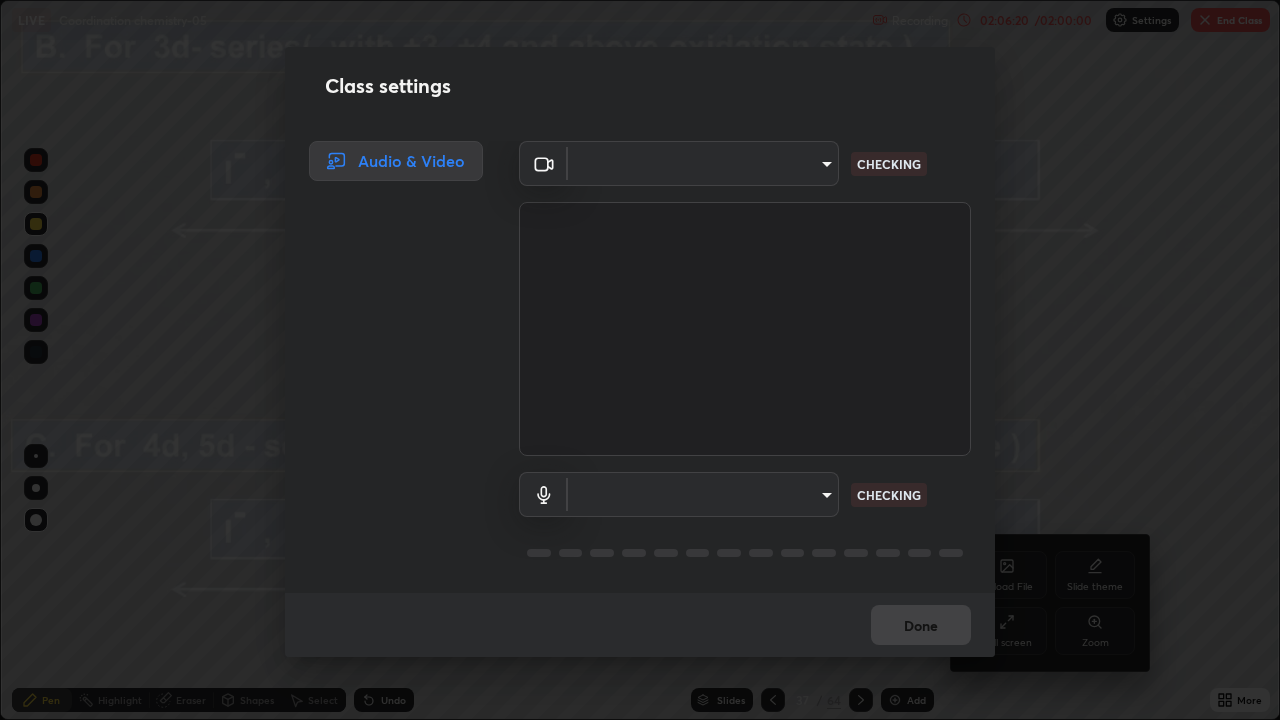 type on "6ee9b2c6c9a5678ab5214f7e96b3922f1b517bc999d2db28af292a13673a7194" 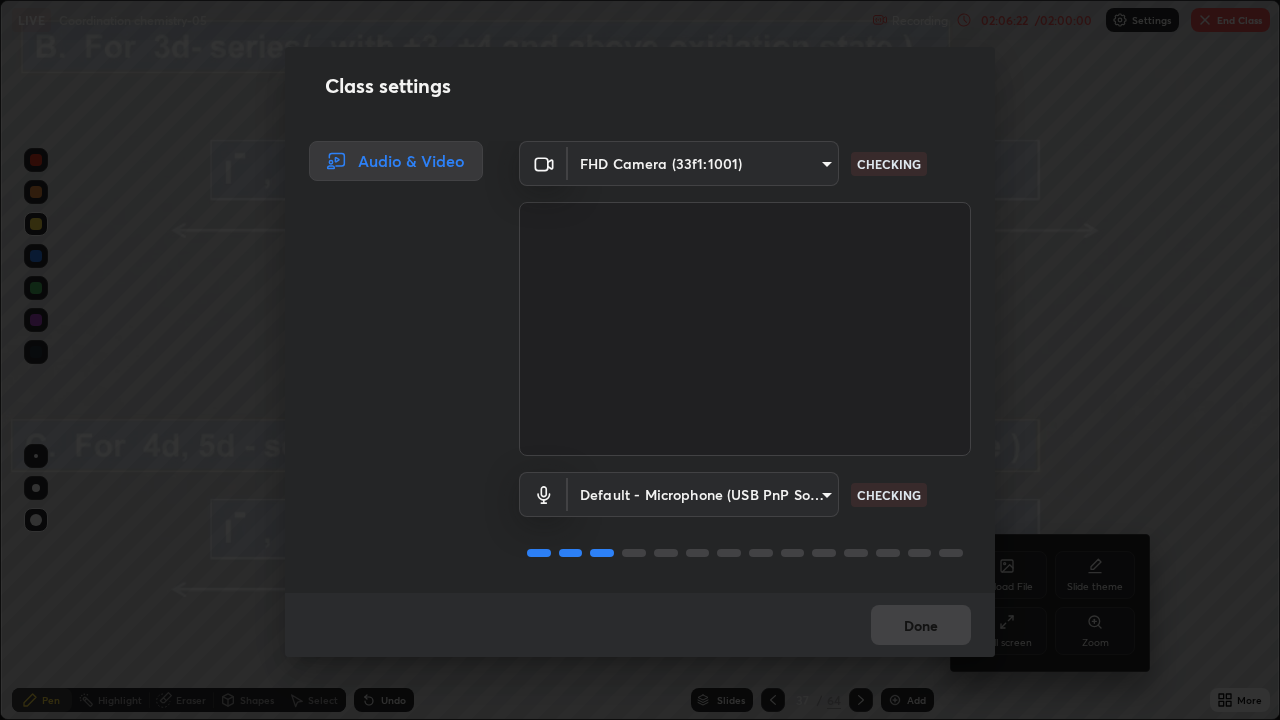 scroll, scrollTop: 0, scrollLeft: 0, axis: both 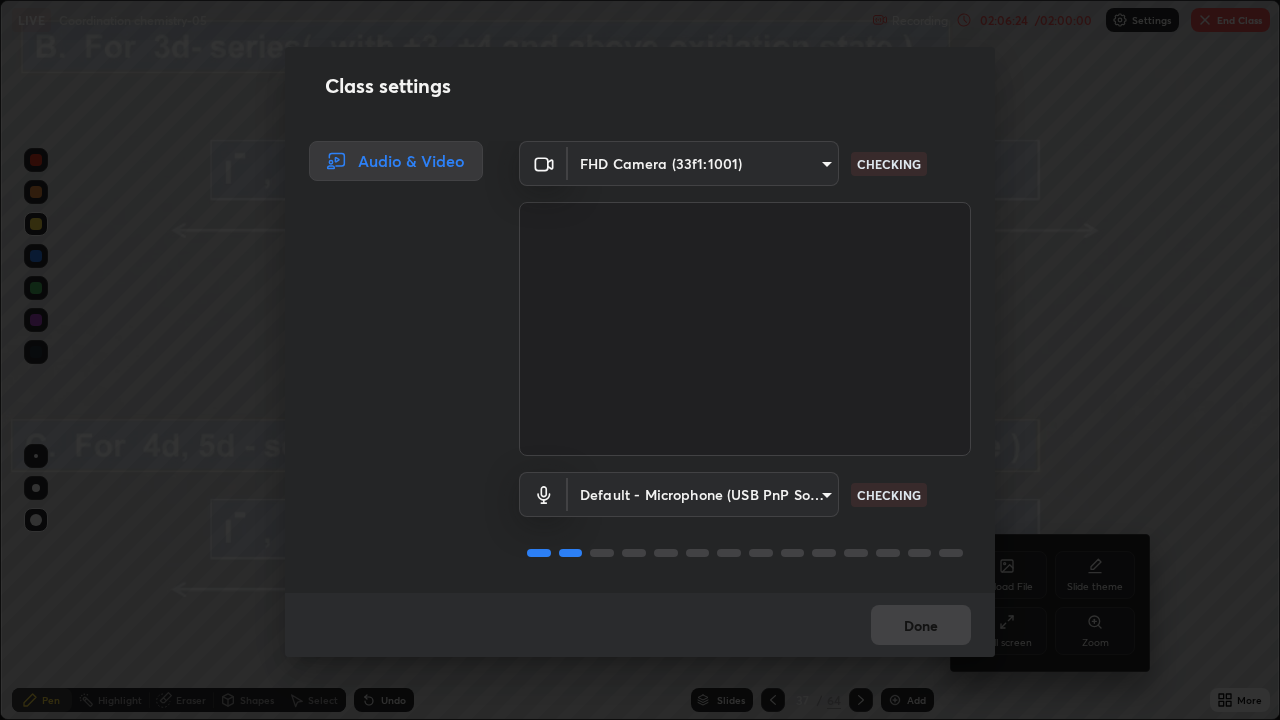click on "Erase all LIVE Coordination chemistry-05 Recording 02:06:24 /  02:00:00 Settings End Class Setting up your live class Coordination chemistry-05 • L58 of Course On Chemistry for JEE Excel 1 2026 Himanshu Saini Pen Highlight Eraser Shapes Select Undo Slides 37 / 64 Add More No doubts shared Encourage your learners to ask a doubt for better clarity Report an issue Reason for reporting Buffering Chat not working Audio - Video sync issue Educator video quality low ​ Attach an image Report Upload File Slide theme Full screen Zoom Class settings Audio & Video FHD Camera (33f1:1001) 6ee9b2c6c9a5678ab5214f7e96b3922f1b517bc999d2db28af292a13673a7194 CHECKING Default - Microphone (USB PnP Sound Device) default CHECKING Done" at bounding box center (640, 360) 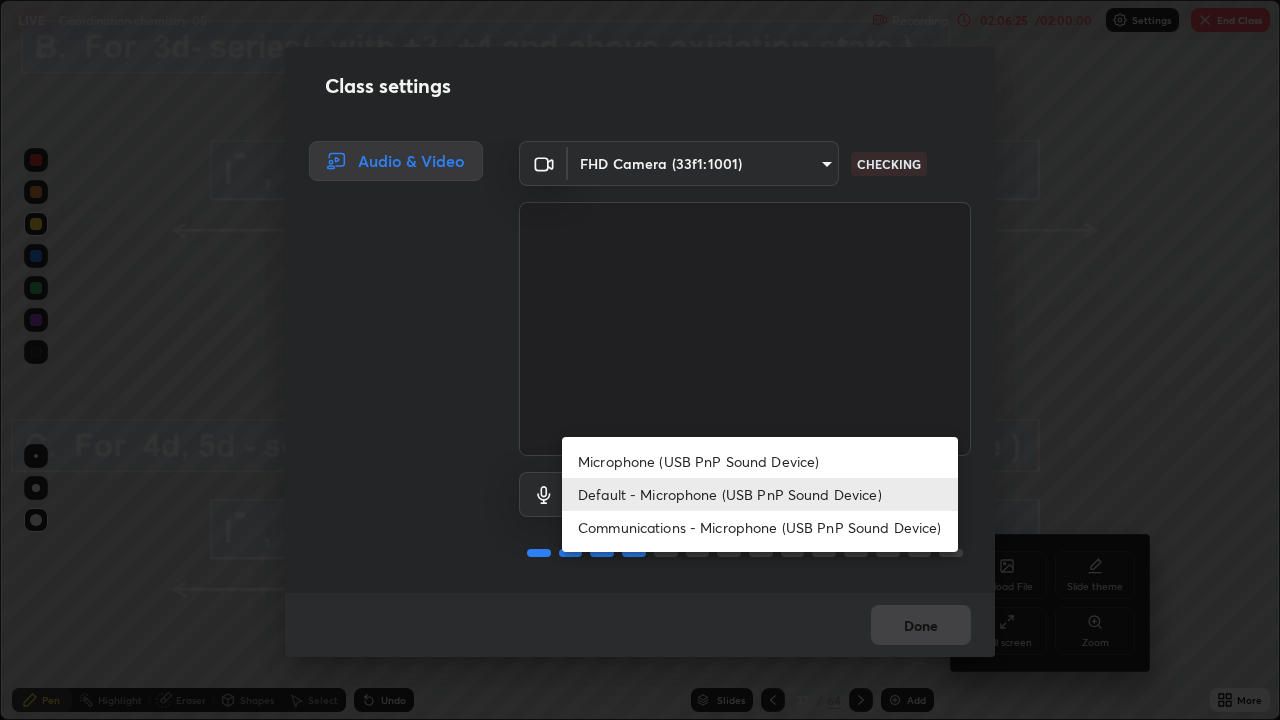 click on "Communications - Microphone (USB PnP Sound Device)" at bounding box center [760, 527] 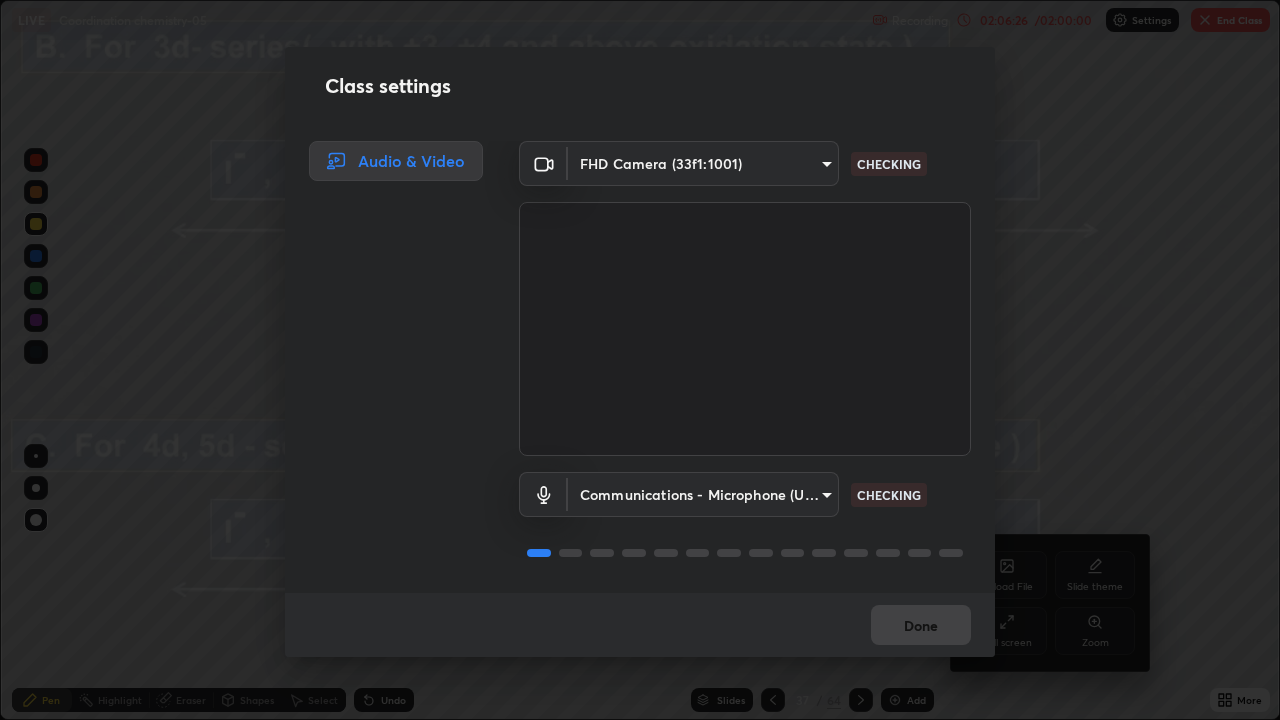 click at bounding box center [745, 329] 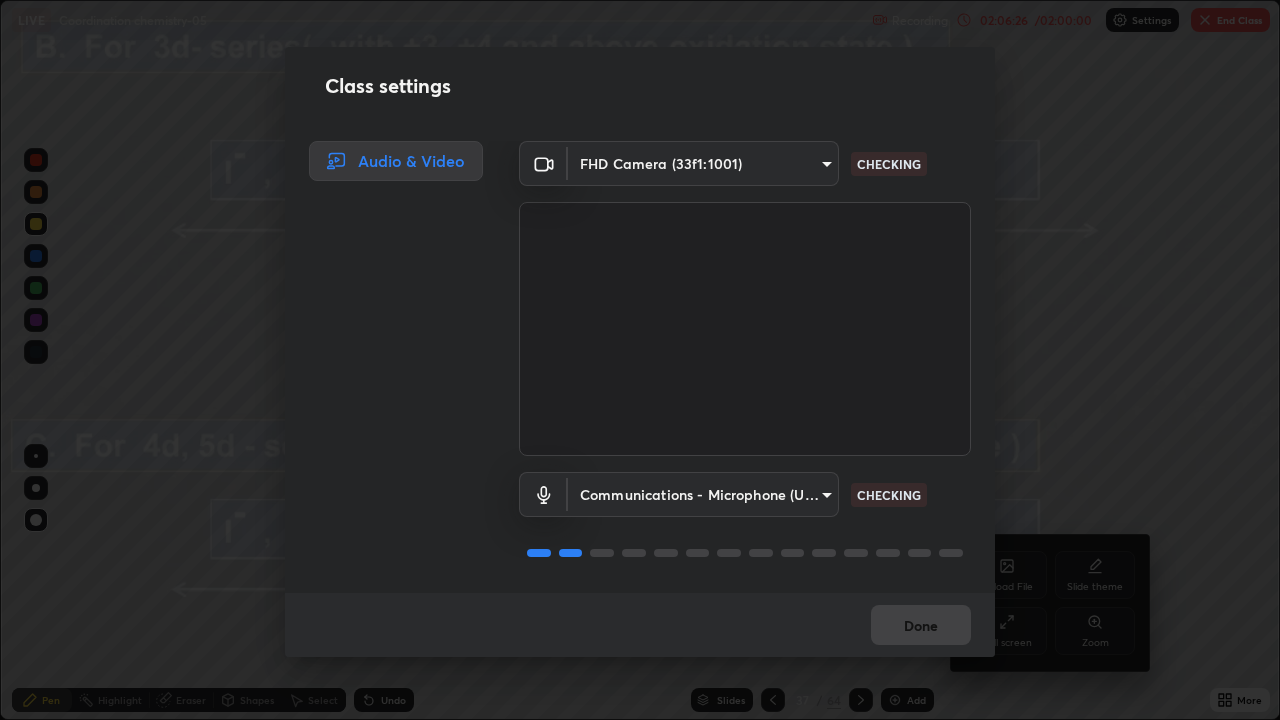 click on "Erase all LIVE Coordination chemistry-05 Recording 02:06:26 /  02:00:00 Settings End Class Setting up your live class Coordination chemistry-05 • L58 of Course On Chemistry for JEE Excel 1 2026 Himanshu Saini Pen Highlight Eraser Shapes Select Undo Slides 37 / 64 Add More No doubts shared Encourage your learners to ask a doubt for better clarity Report an issue Reason for reporting Buffering Chat not working Audio - Video sync issue Educator video quality low ​ Attach an image Report Upload File Slide theme Full screen Zoom Class settings Audio & Video FHD Camera (33f1:1001) 6ee9b2c6c9a5678ab5214f7e96b3922f1b517bc999d2db28af292a13673a7194 CHECKING Communications - Microphone (USB PnP Sound Device) communications CHECKING Done" at bounding box center (640, 360) 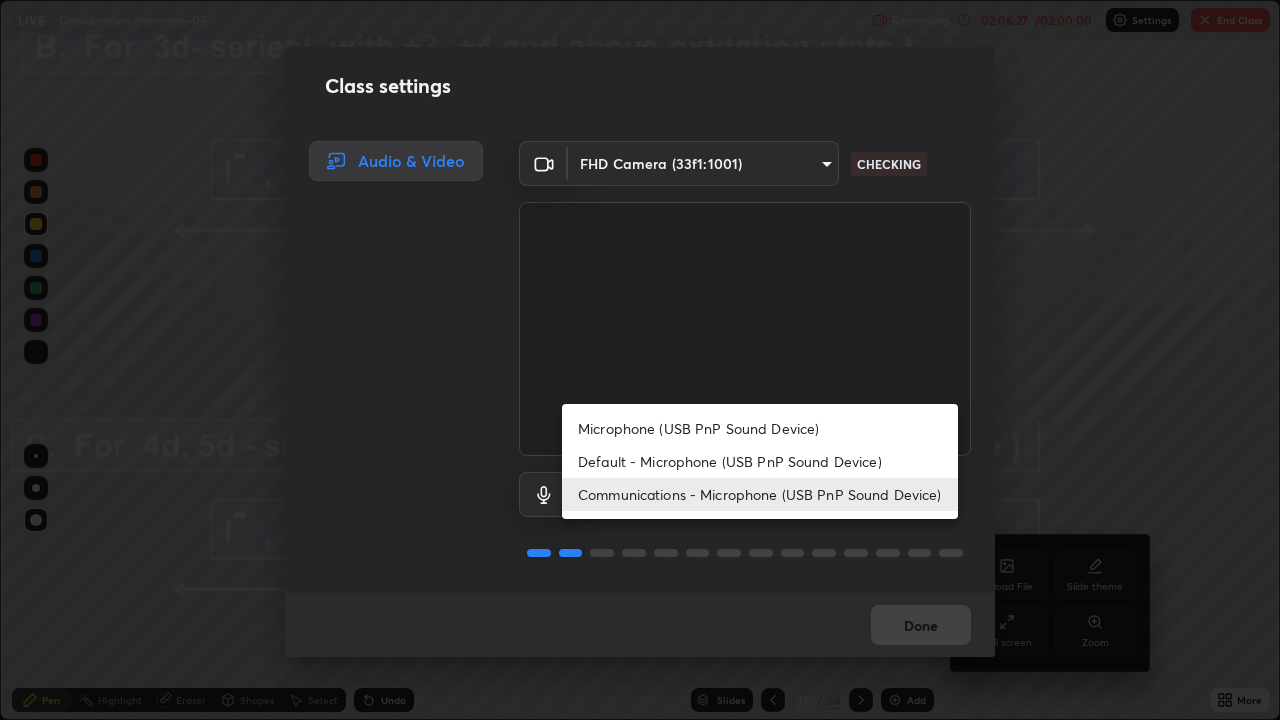 click on "Default - Microphone (USB PnP Sound Device)" at bounding box center [760, 461] 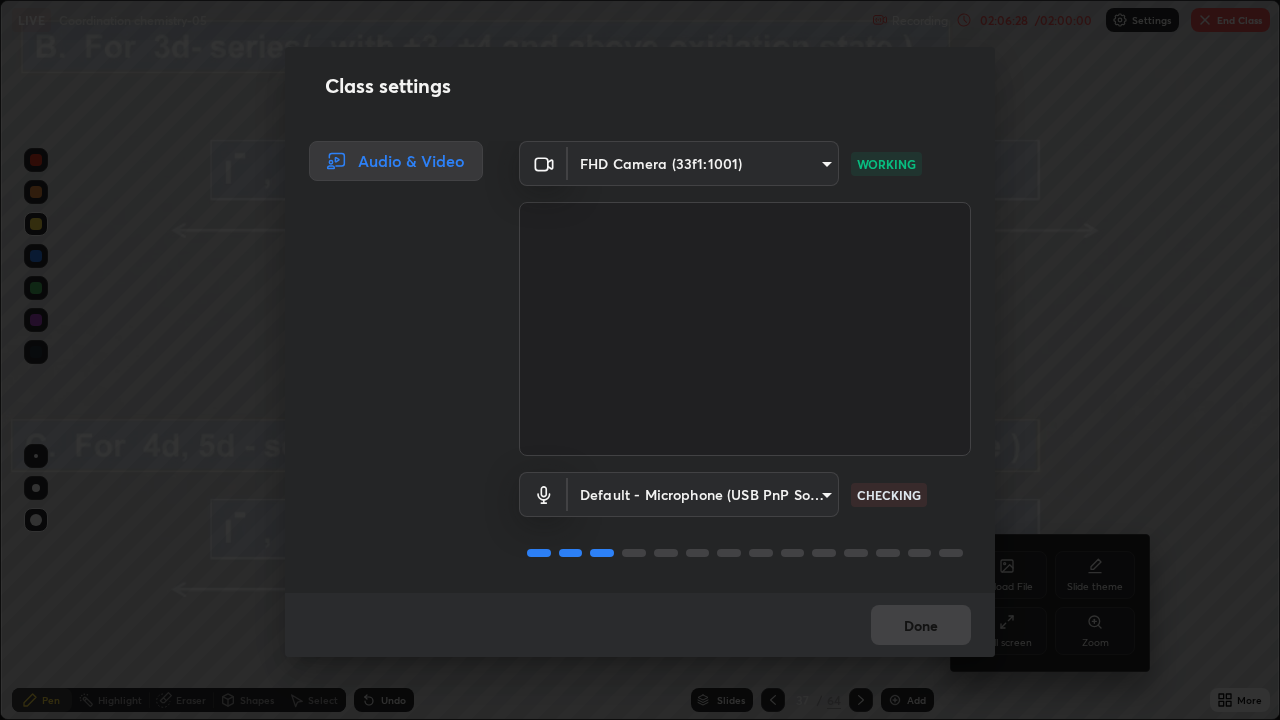 scroll, scrollTop: 0, scrollLeft: 0, axis: both 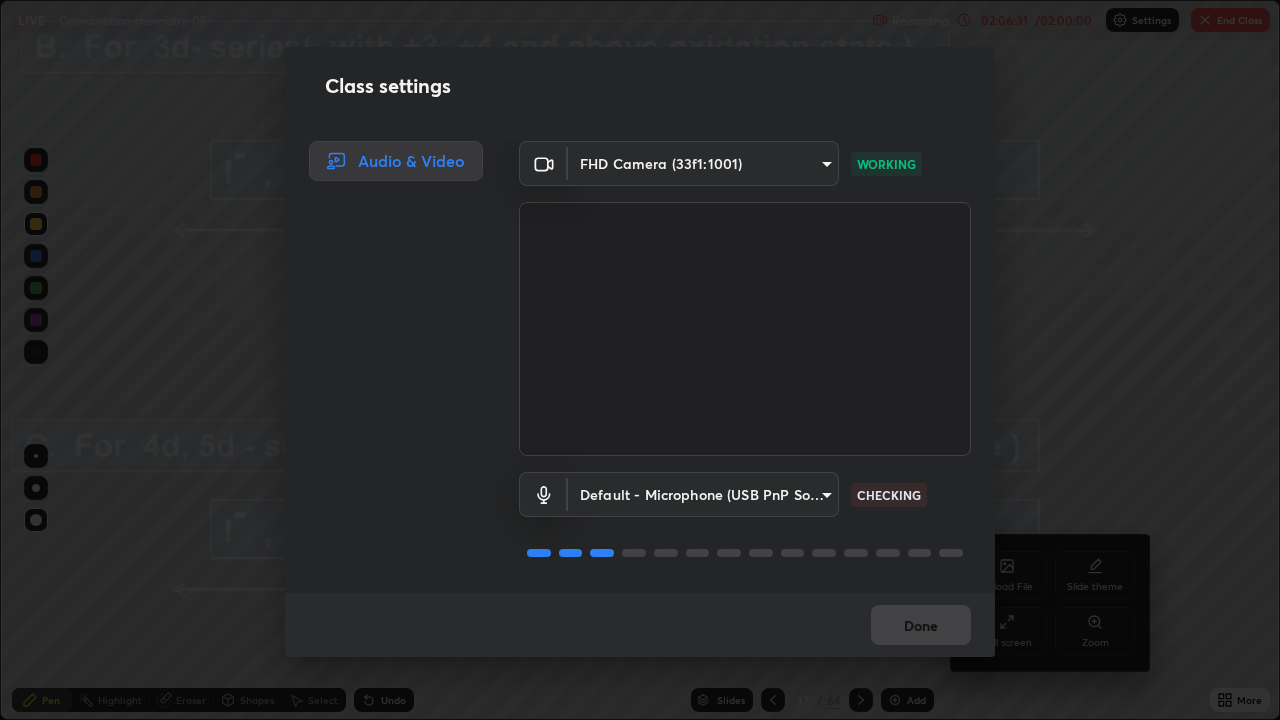 click on "Done" at bounding box center [640, 625] 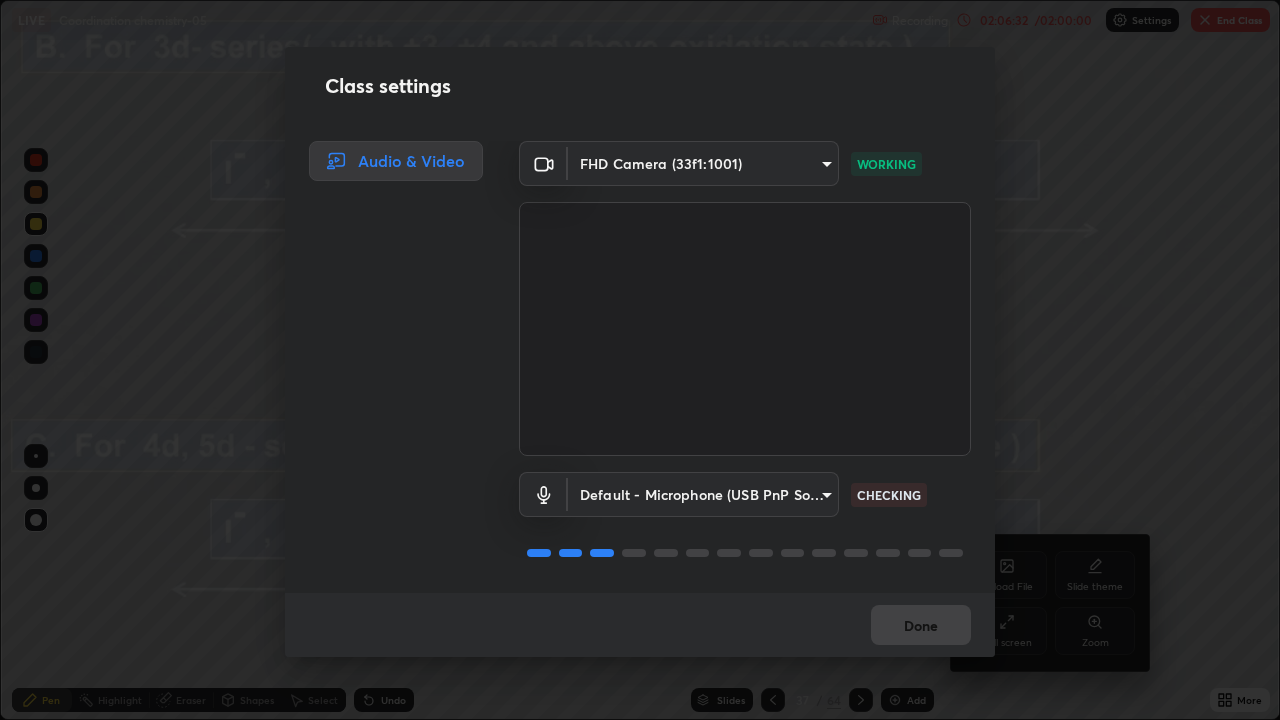 click on "Done" at bounding box center (640, 625) 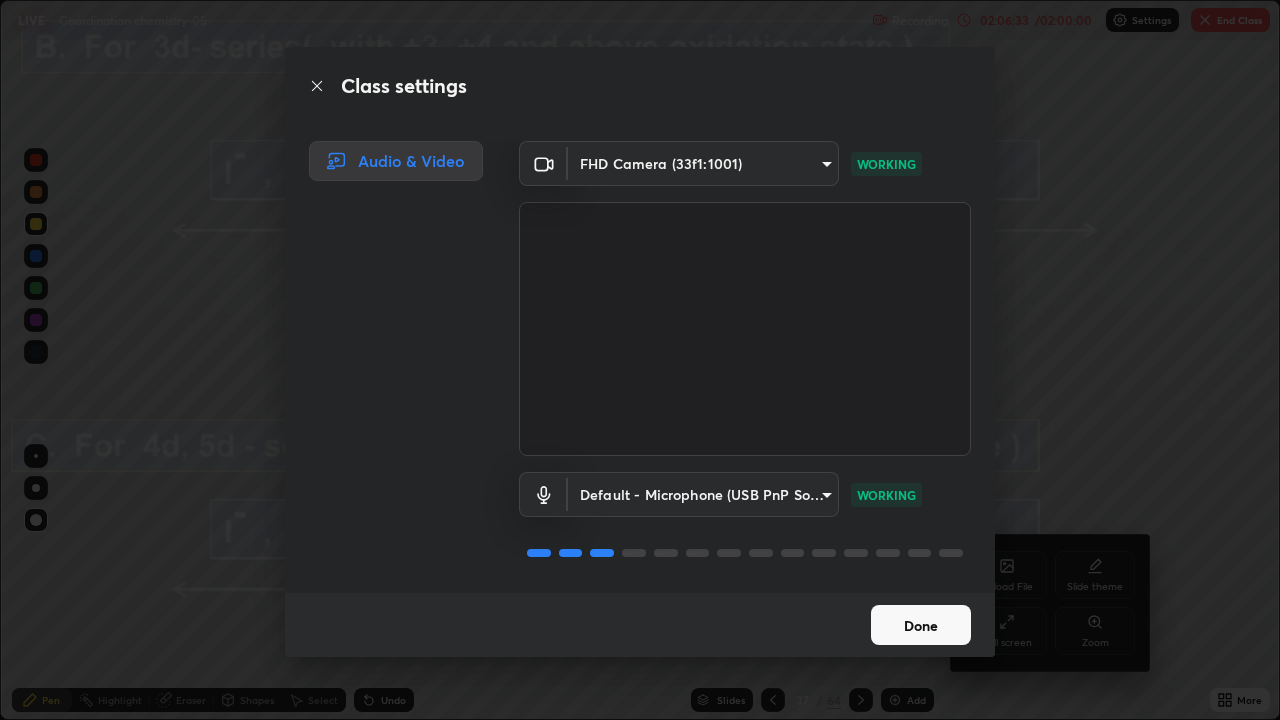click on "Done" at bounding box center (921, 625) 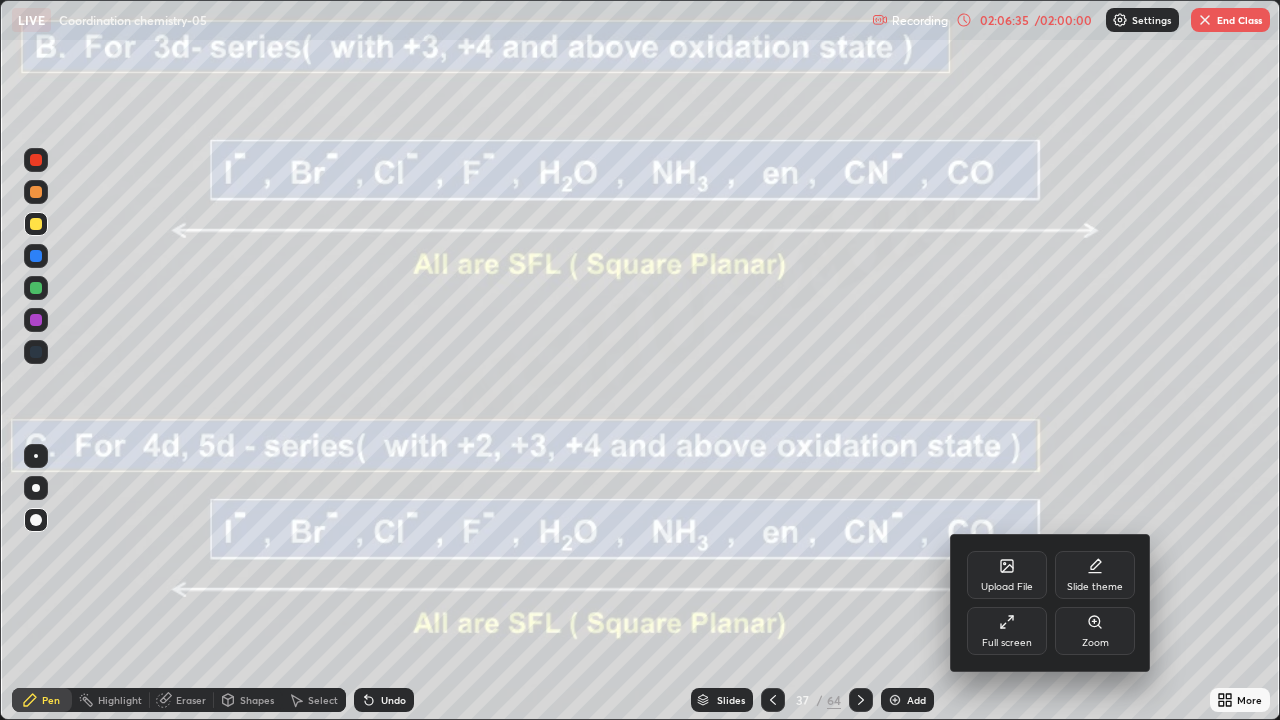 click at bounding box center [640, 360] 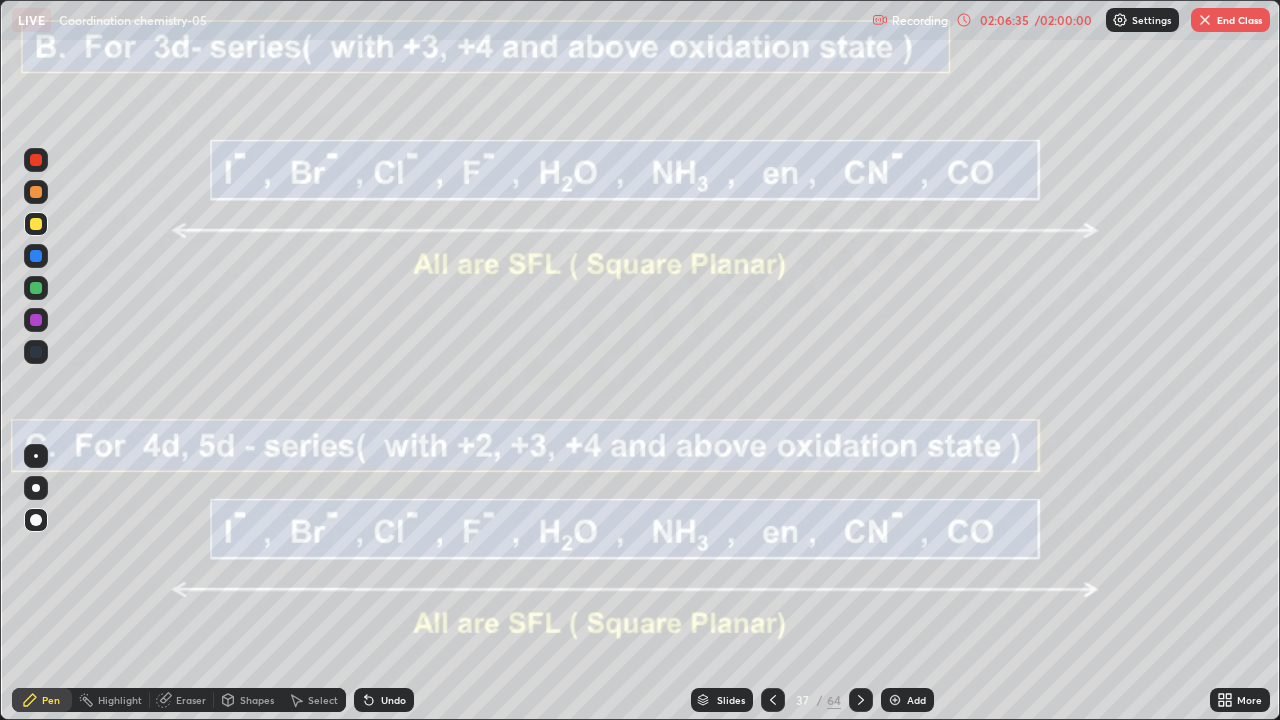 click on "Slides" at bounding box center [731, 700] 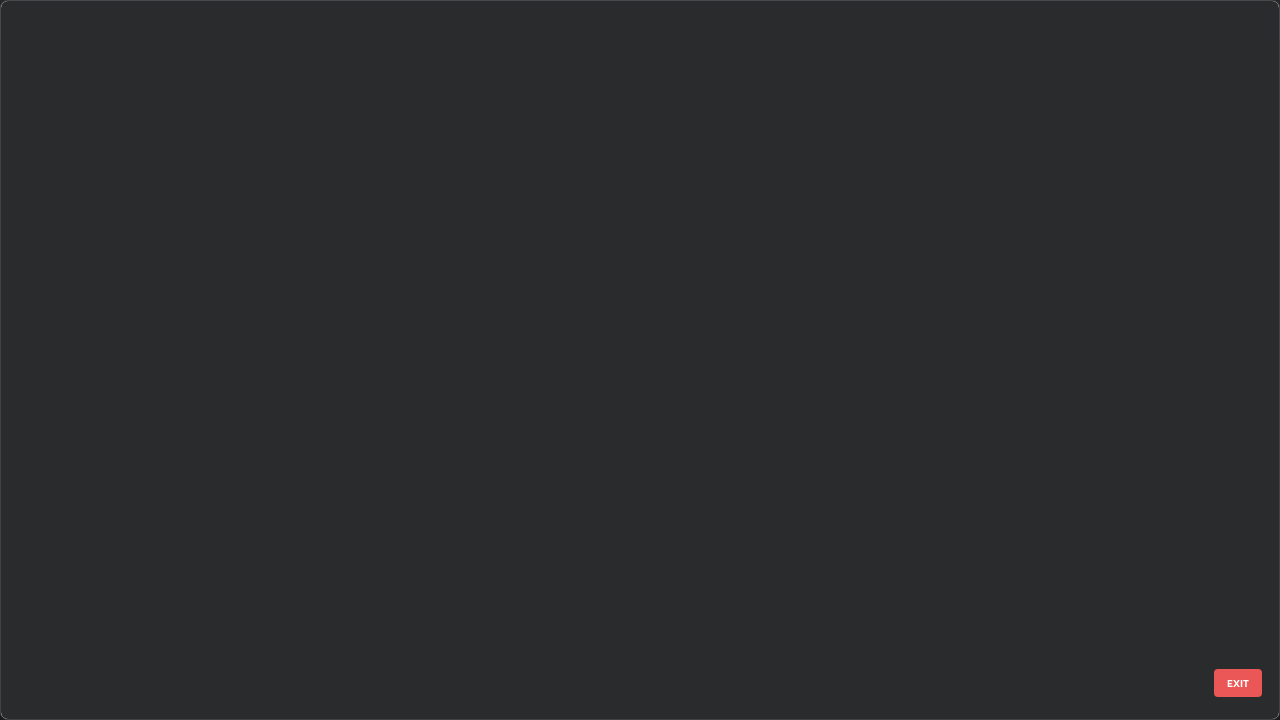 scroll, scrollTop: 2202, scrollLeft: 0, axis: vertical 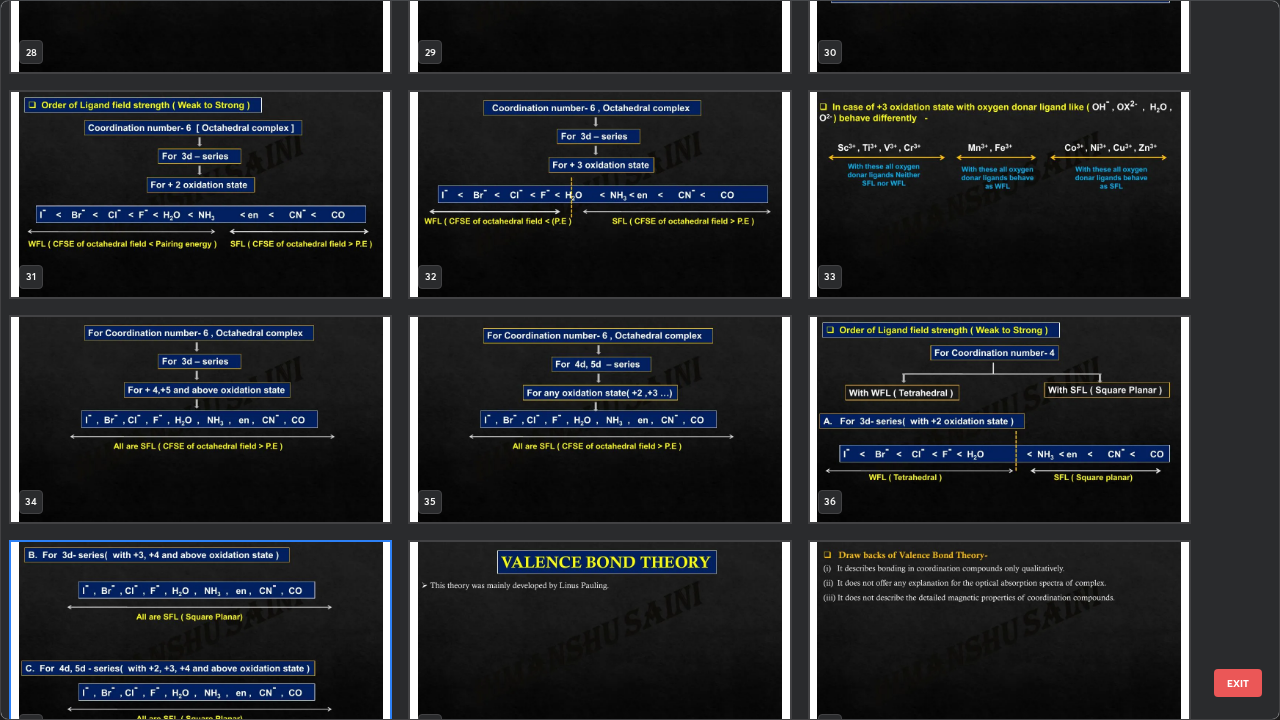 click at bounding box center [200, 194] 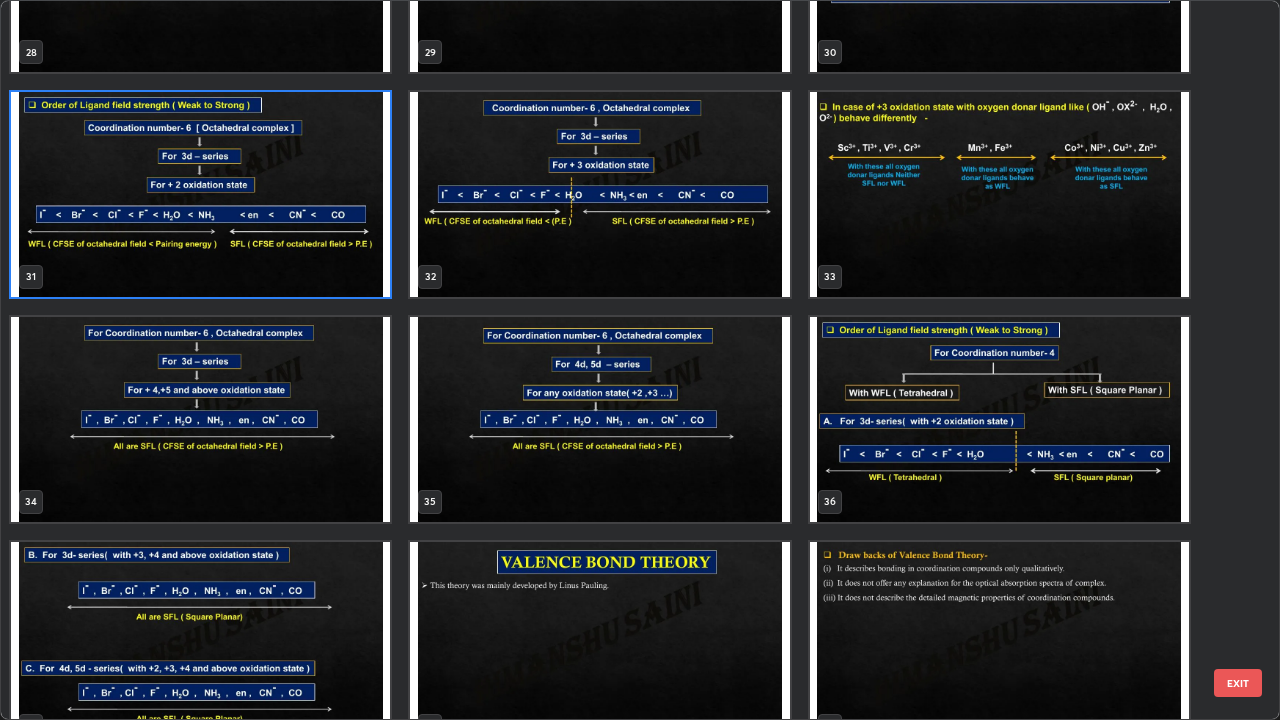 click at bounding box center [200, 194] 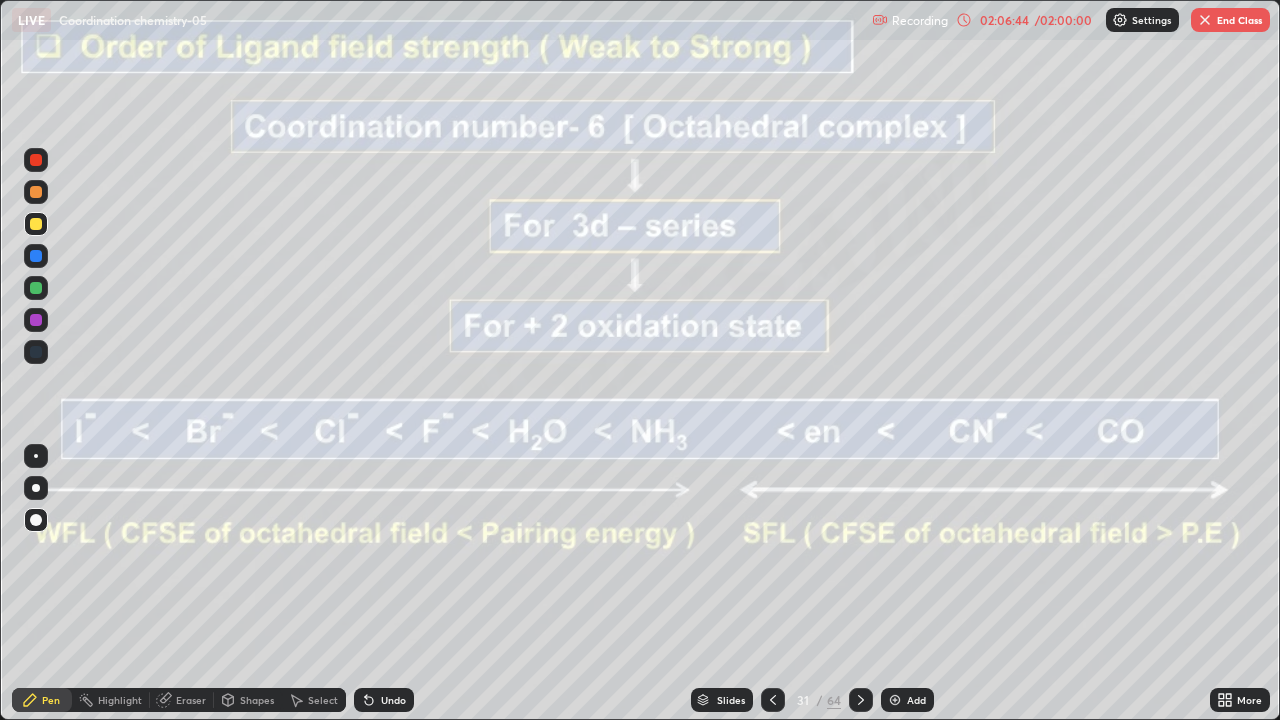 click at bounding box center (200, 194) 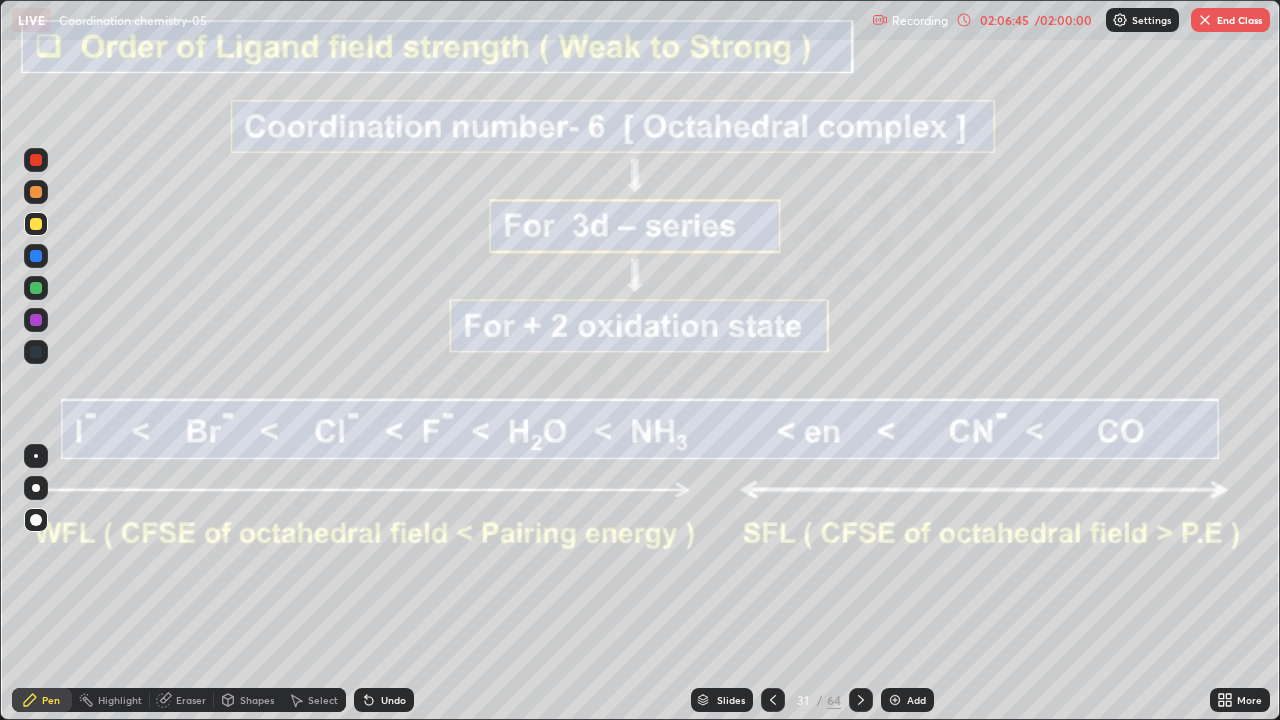 click at bounding box center [773, 700] 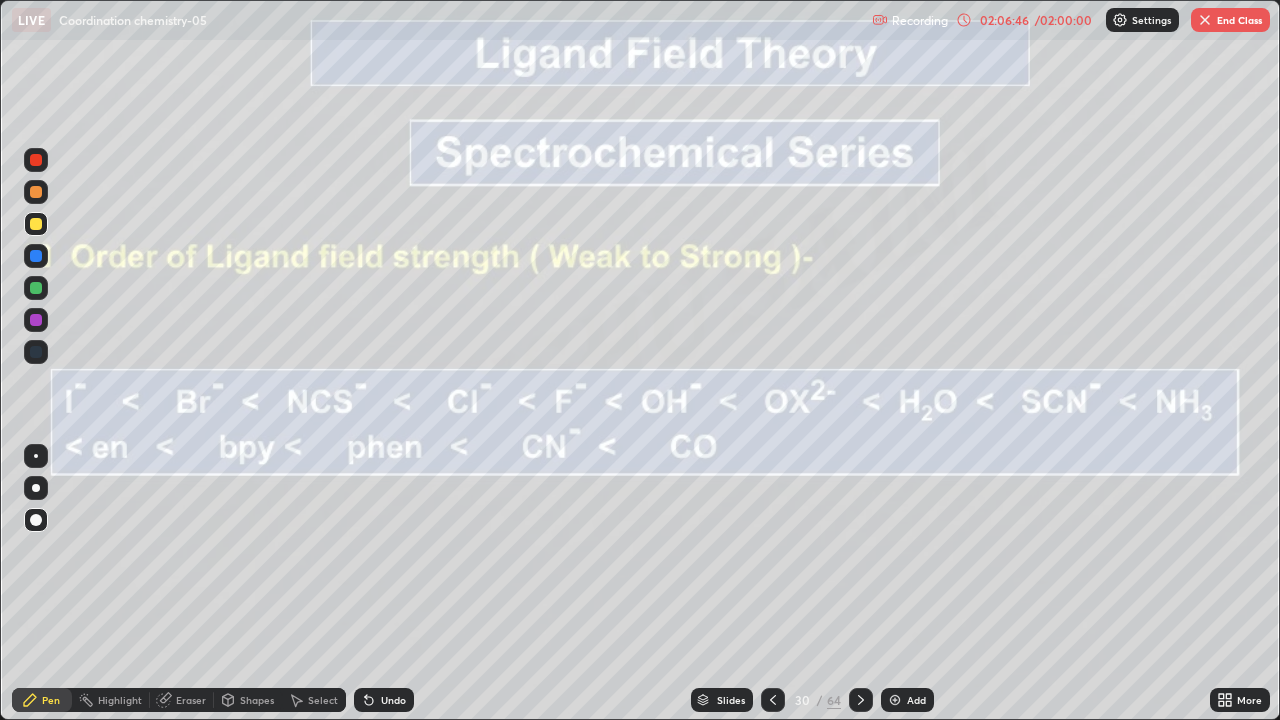 click on "Slides" at bounding box center [722, 700] 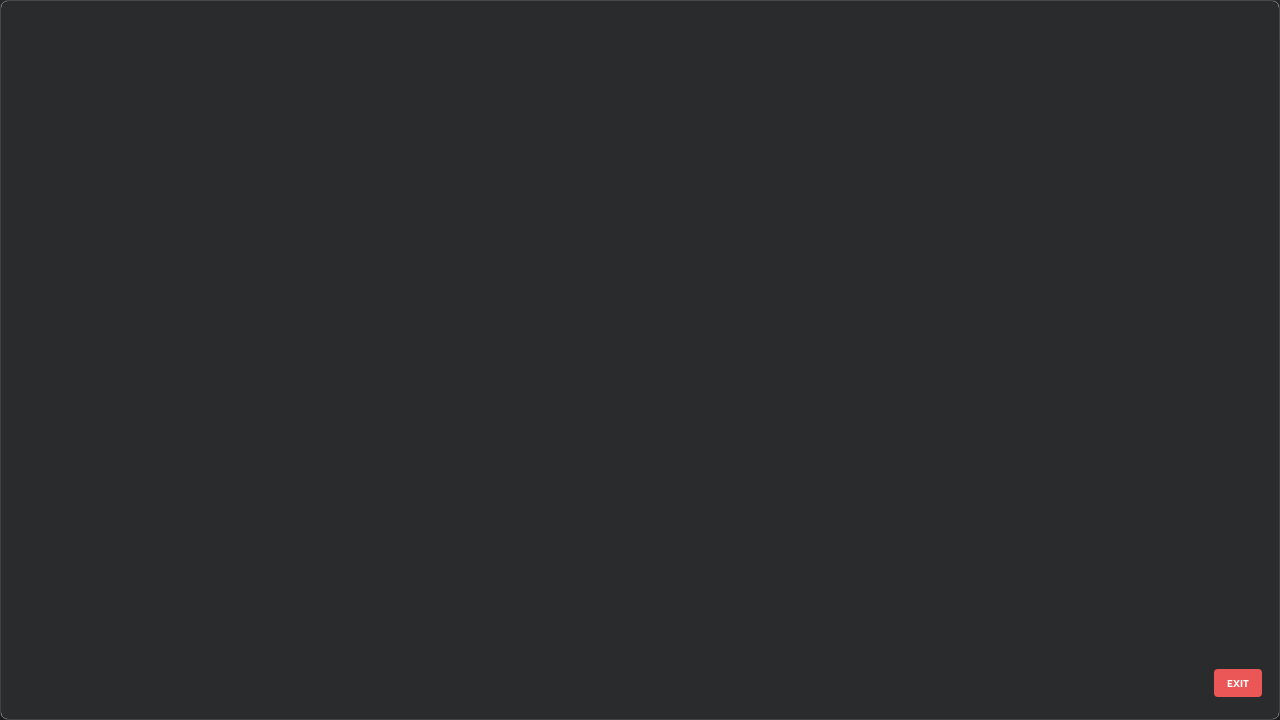 scroll, scrollTop: 1528, scrollLeft: 0, axis: vertical 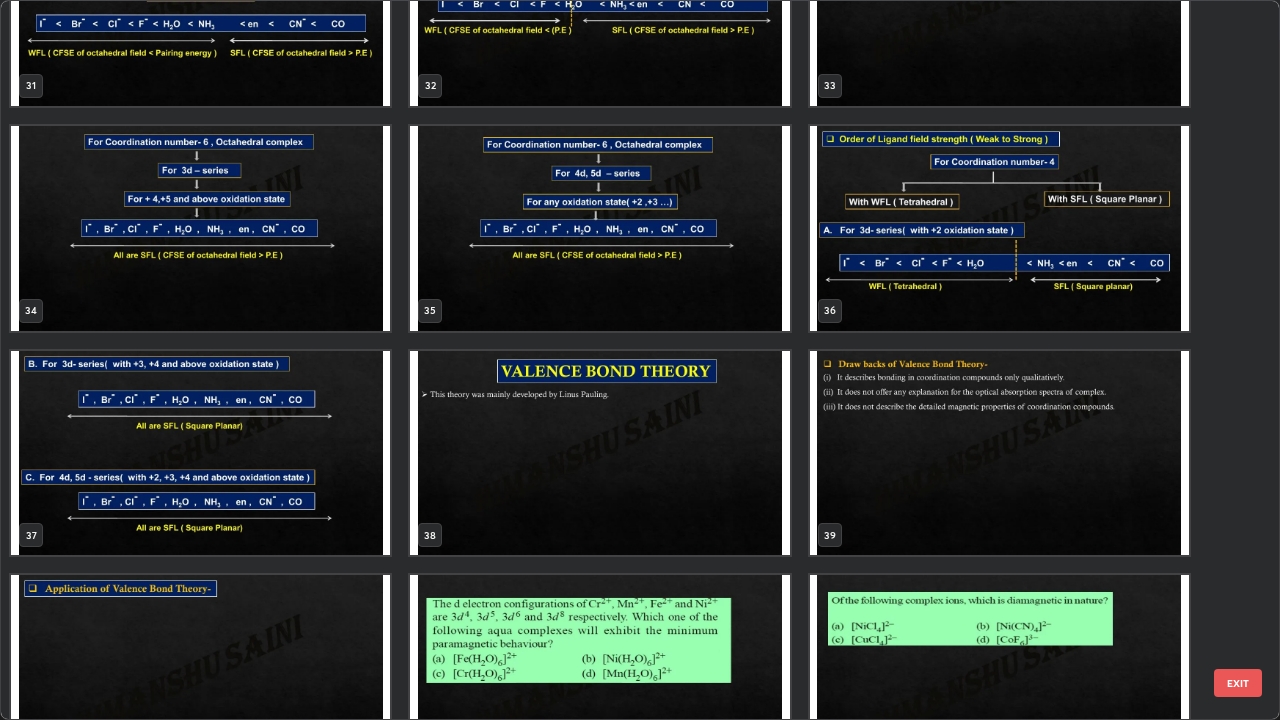 click at bounding box center (200, 453) 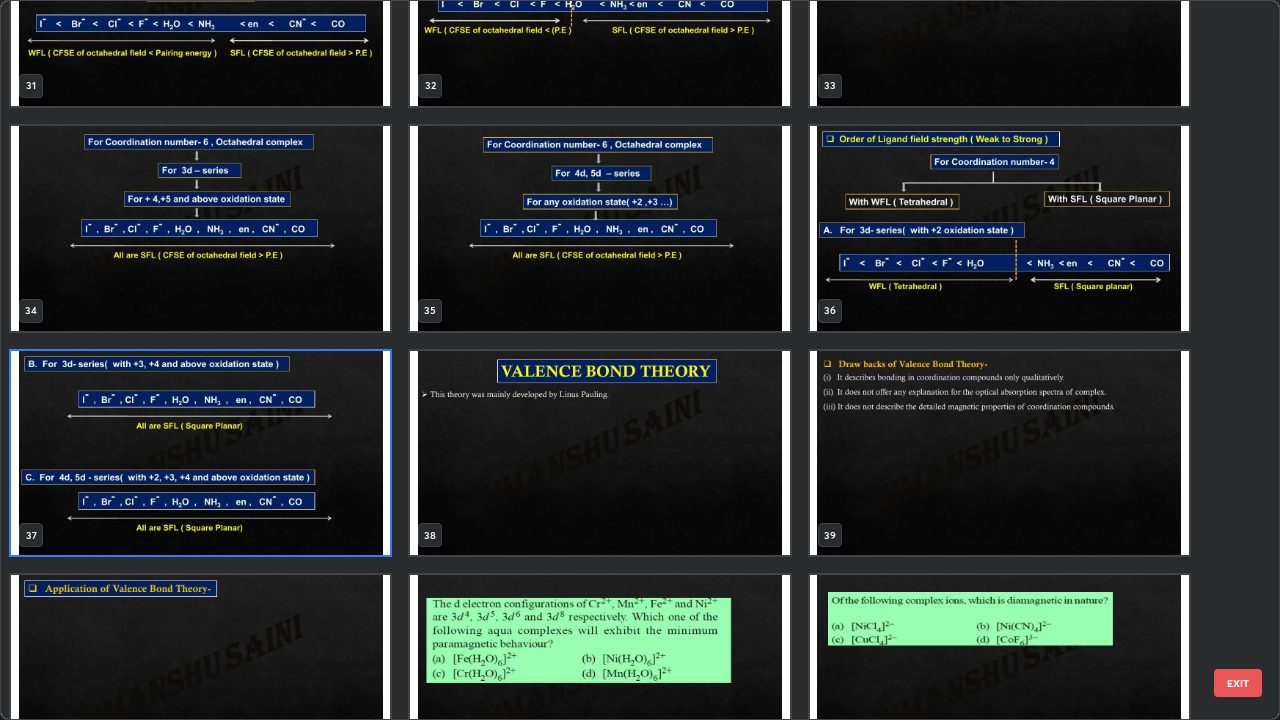 click at bounding box center (599, 453) 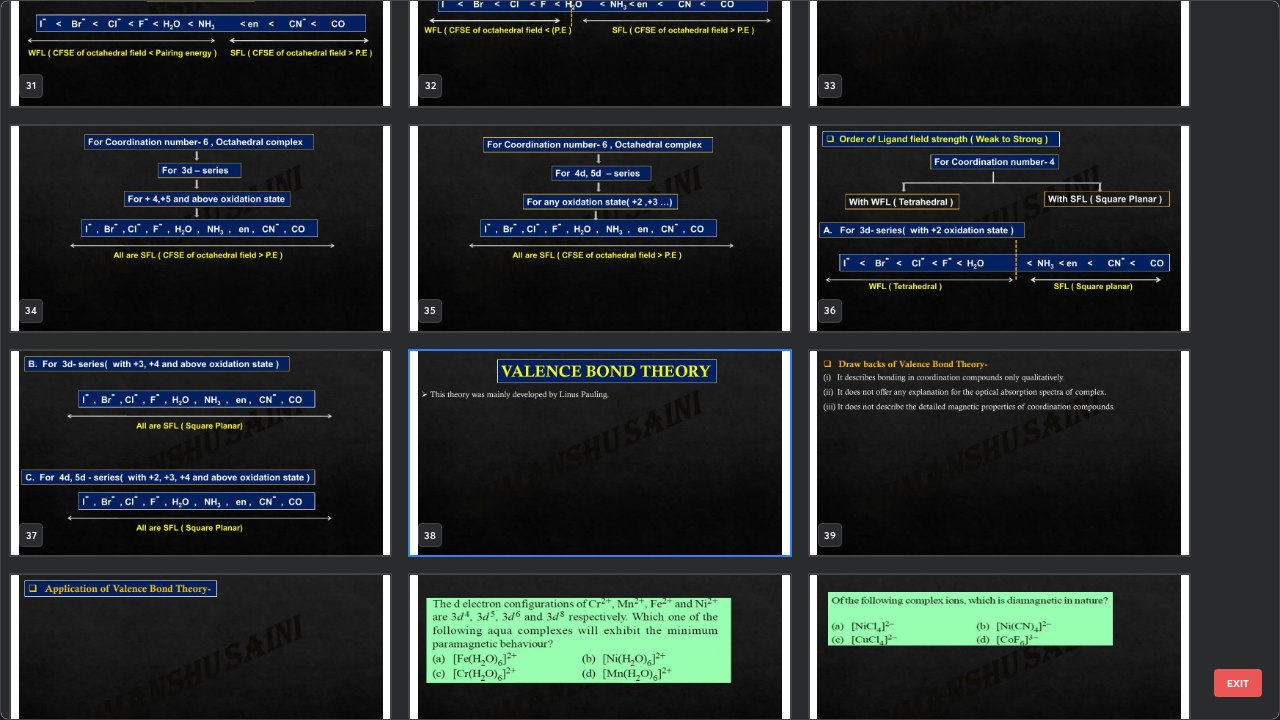 click at bounding box center [599, 453] 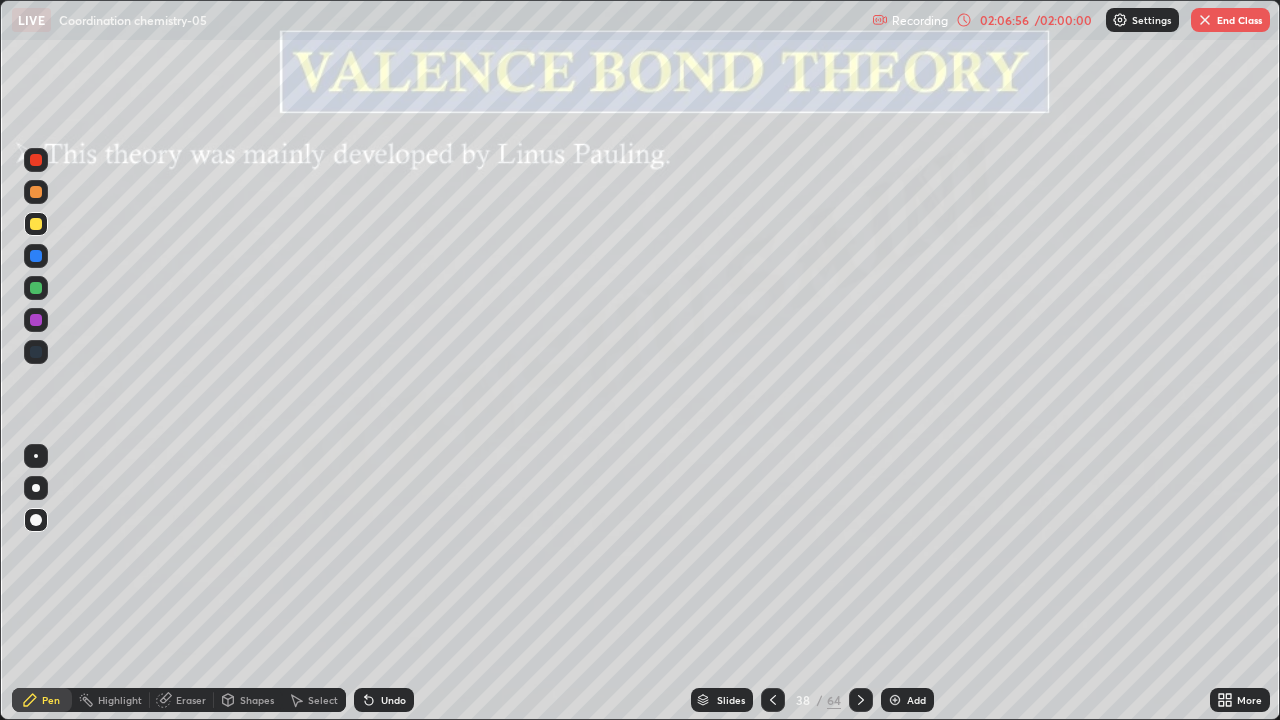 click at bounding box center [773, 700] 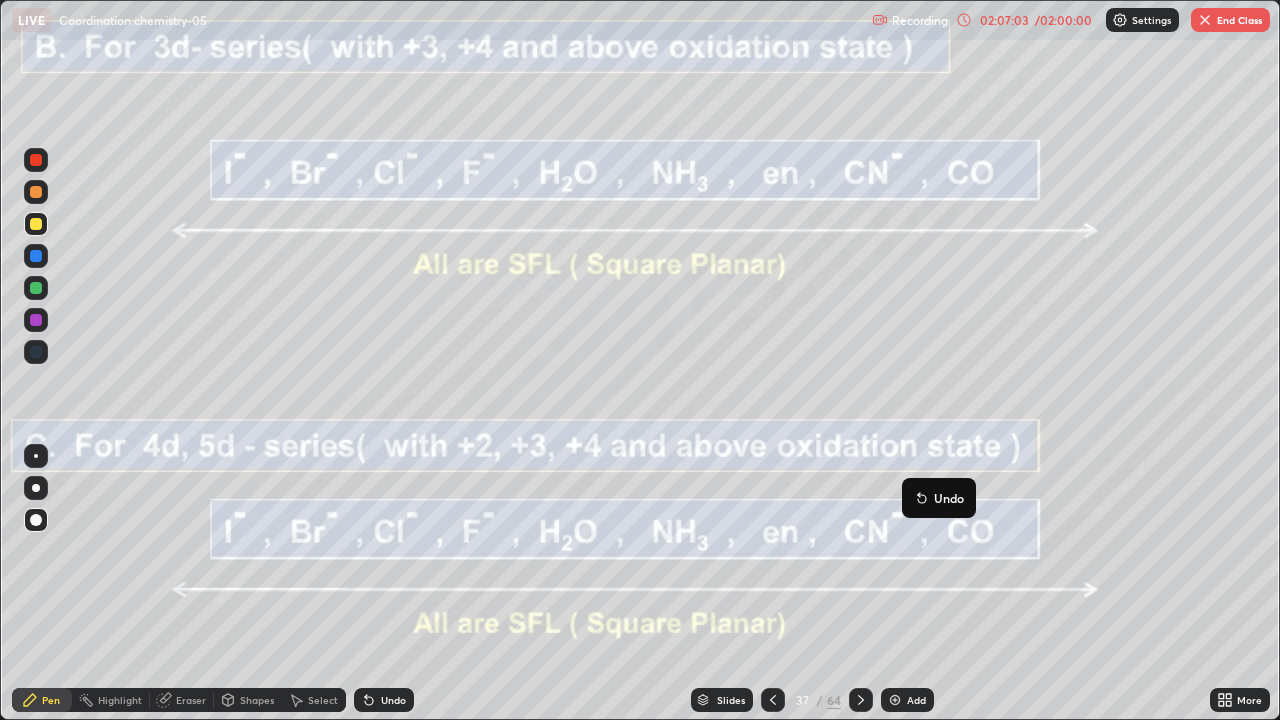 click on "Slides" at bounding box center [731, 700] 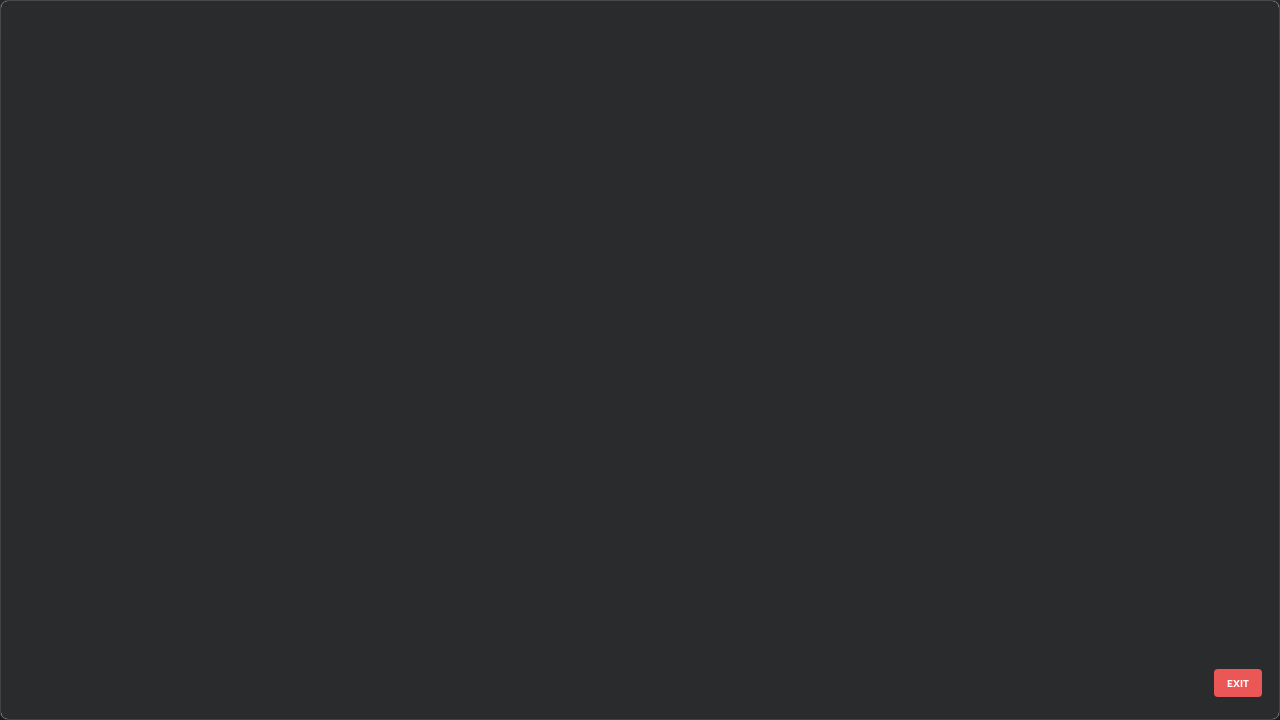 scroll, scrollTop: 2202, scrollLeft: 0, axis: vertical 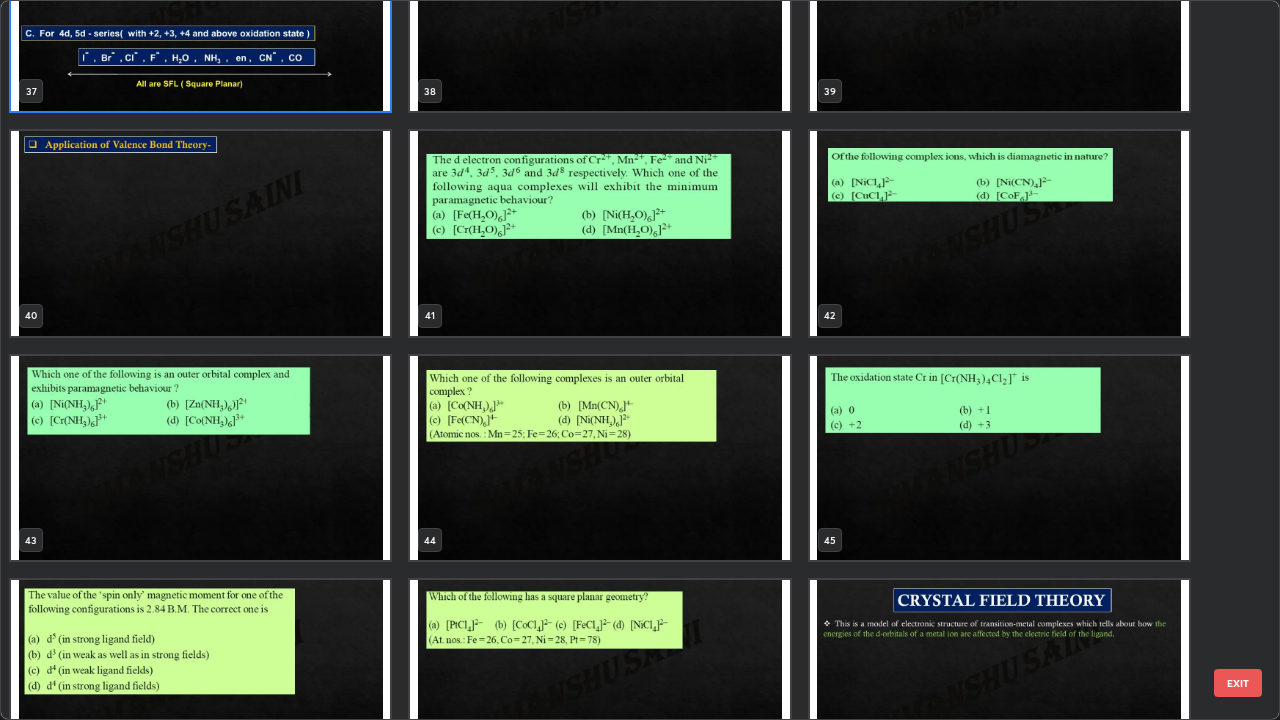 click at bounding box center (999, 233) 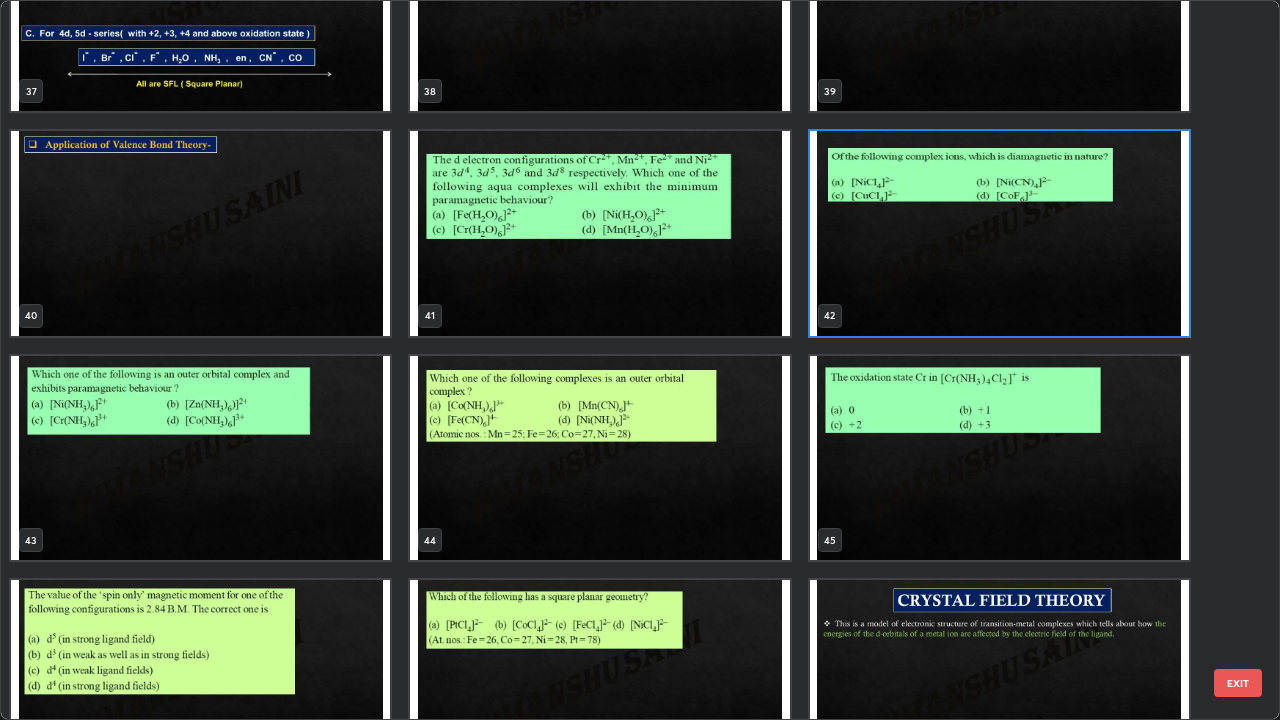 click at bounding box center [999, 233] 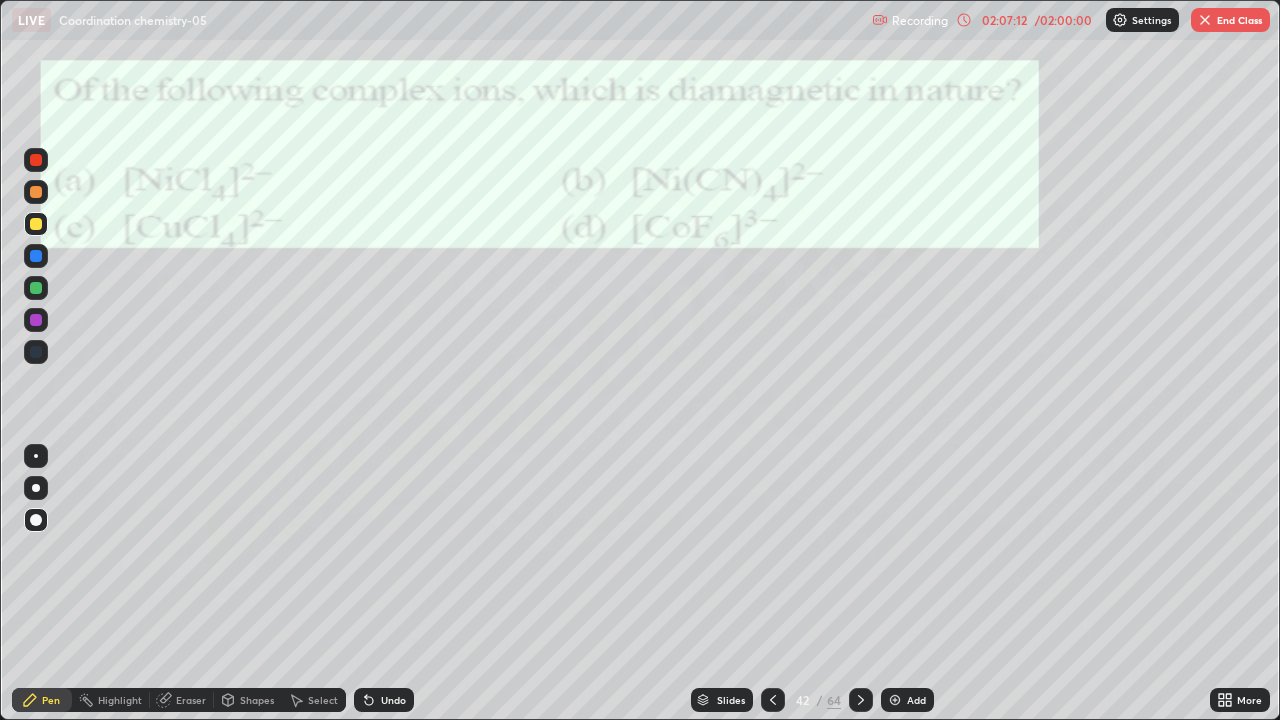 click at bounding box center [999, 233] 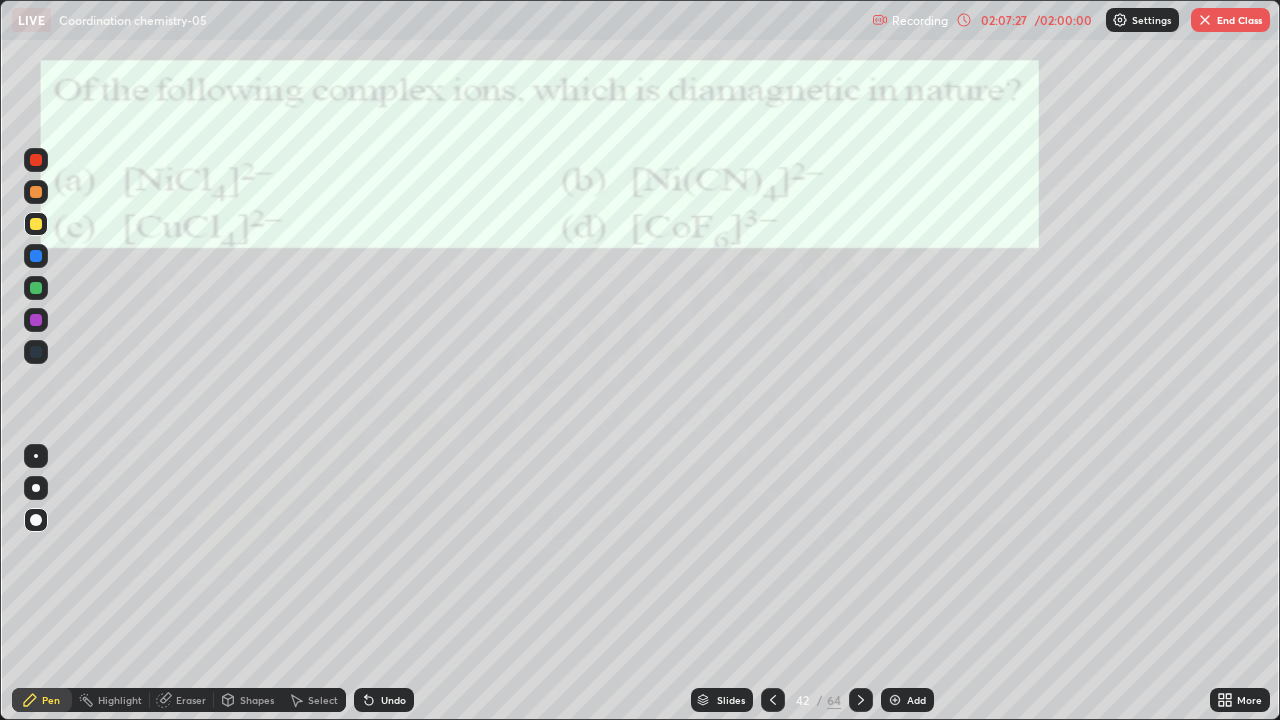 click on "End Class" at bounding box center [1230, 20] 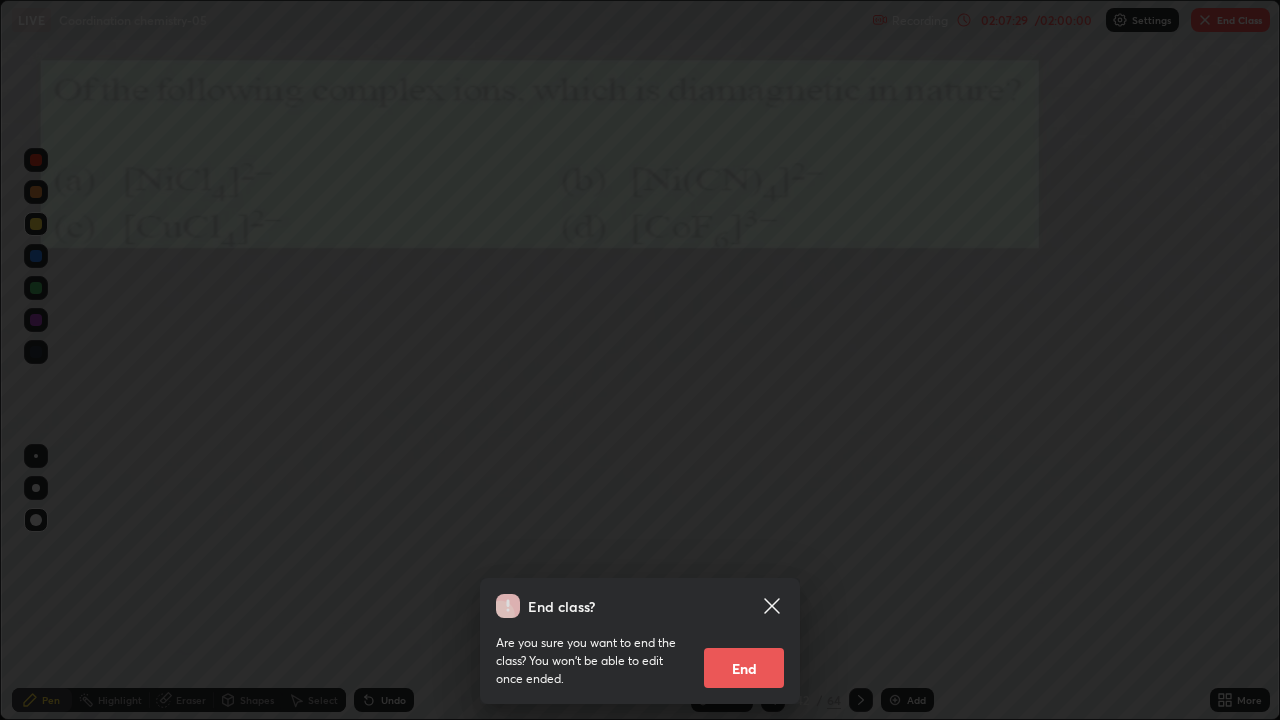 click on "End" at bounding box center (744, 668) 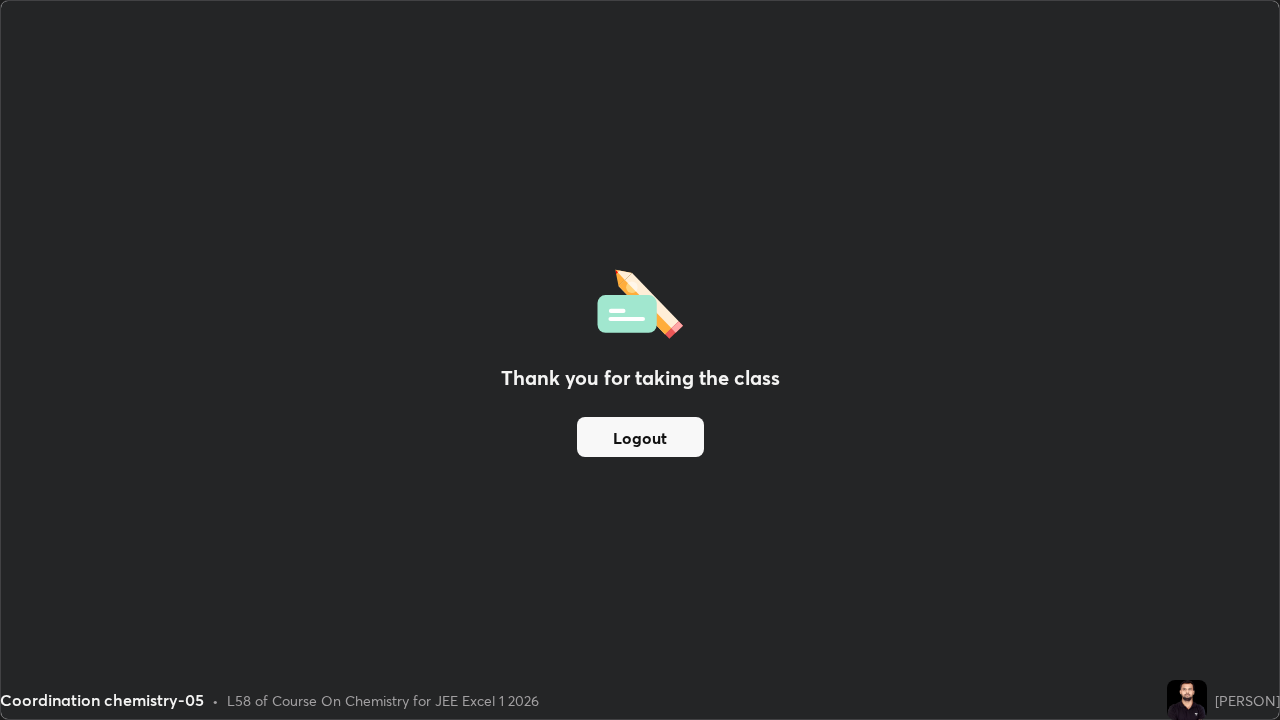 click on "Logout" at bounding box center [640, 437] 